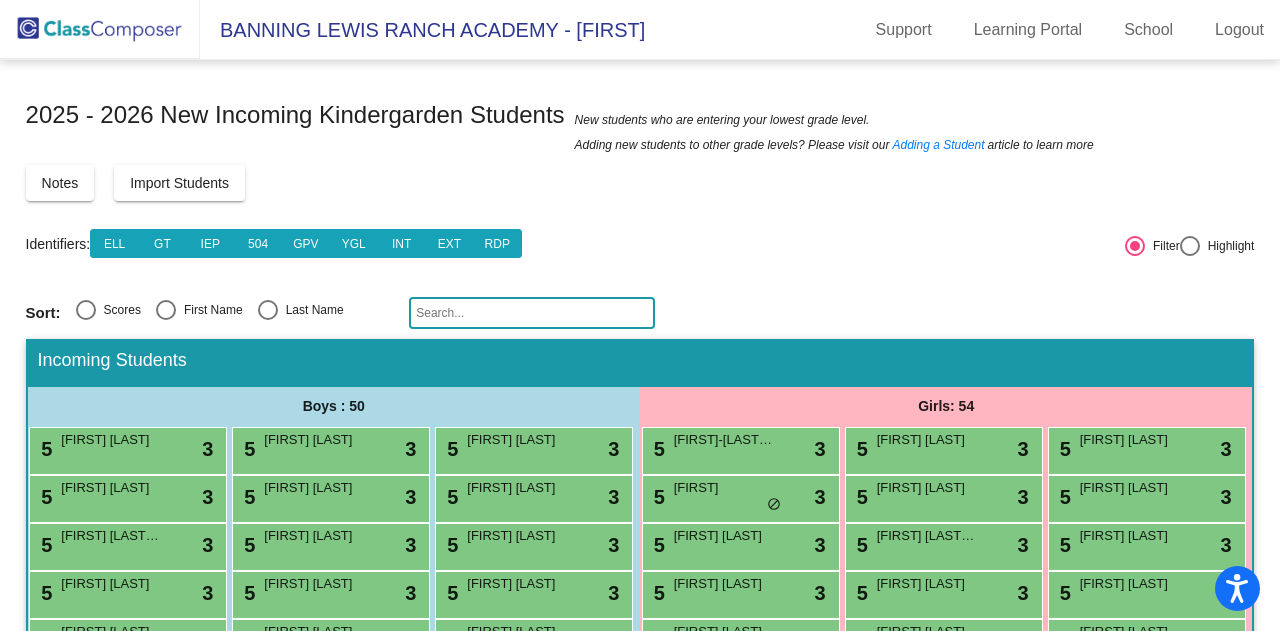 scroll, scrollTop: 0, scrollLeft: 0, axis: both 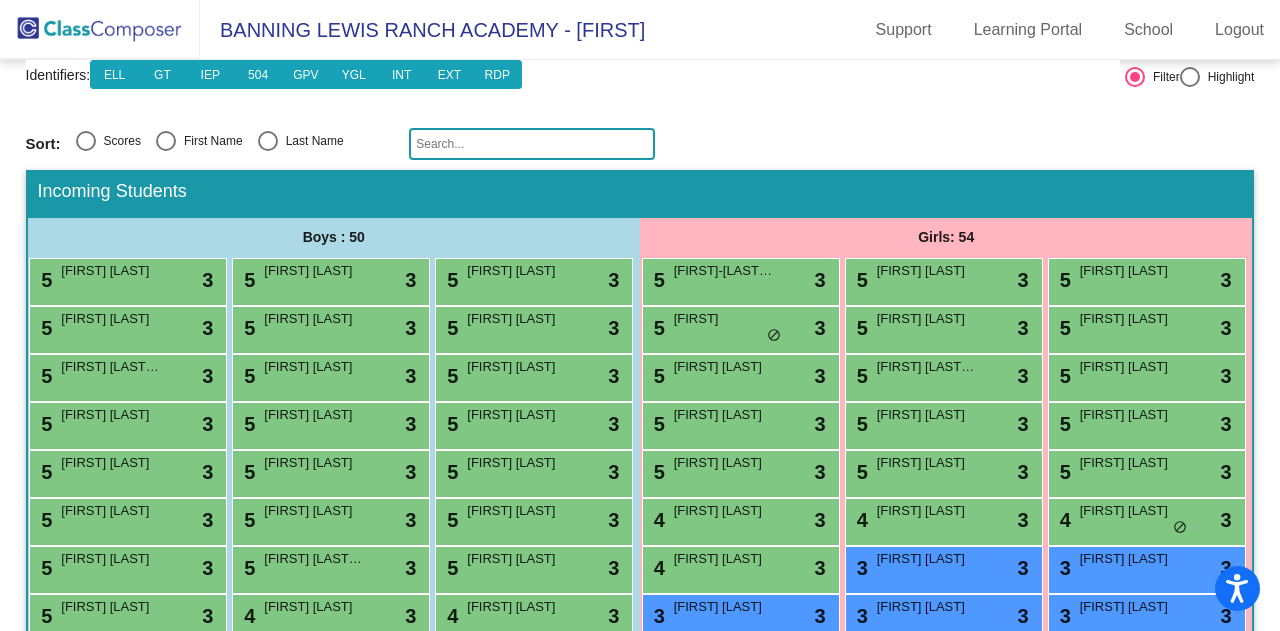 click 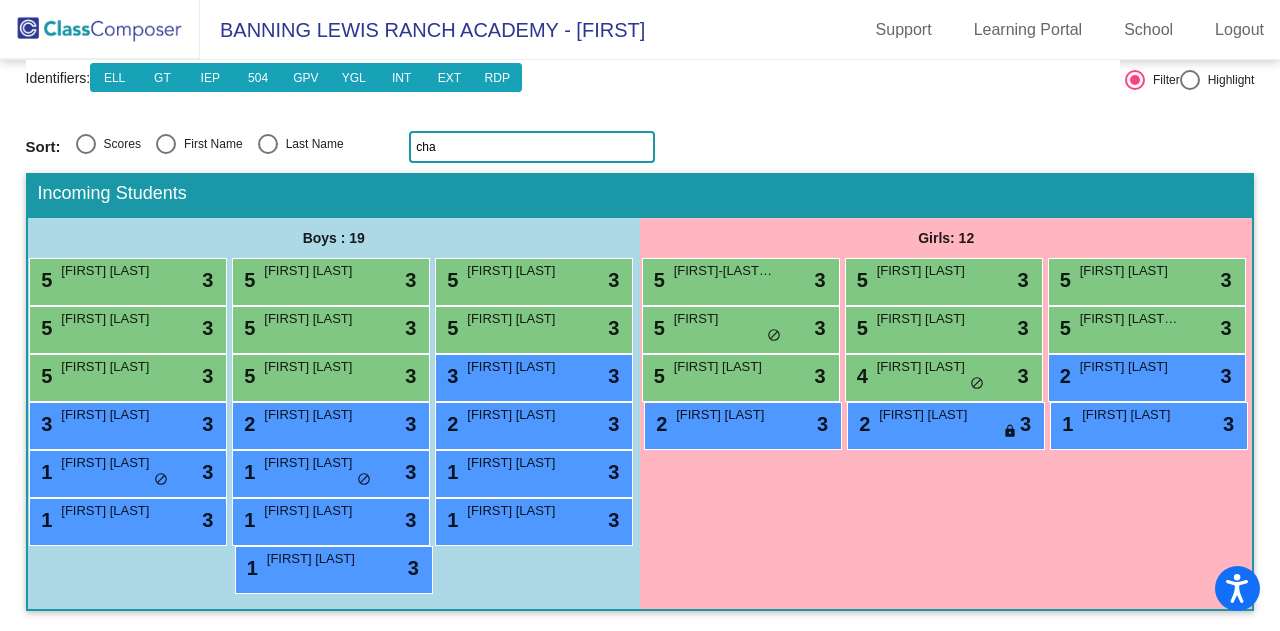 scroll, scrollTop: 28, scrollLeft: 0, axis: vertical 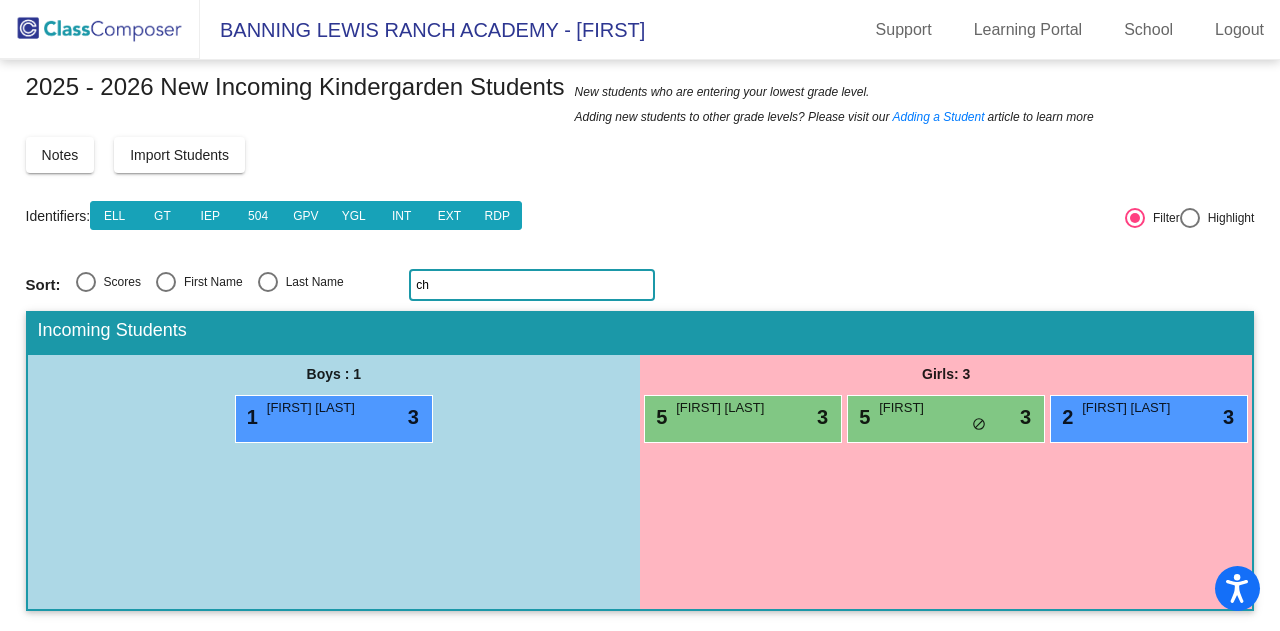 type on "c" 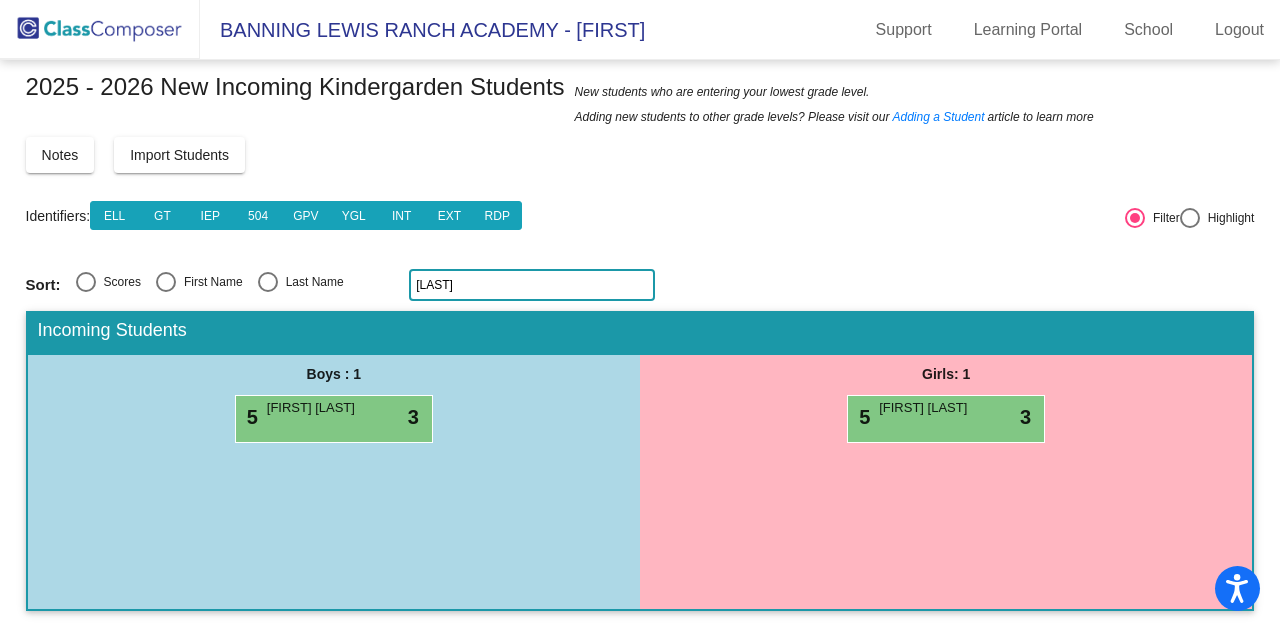 scroll, scrollTop: 28, scrollLeft: 0, axis: vertical 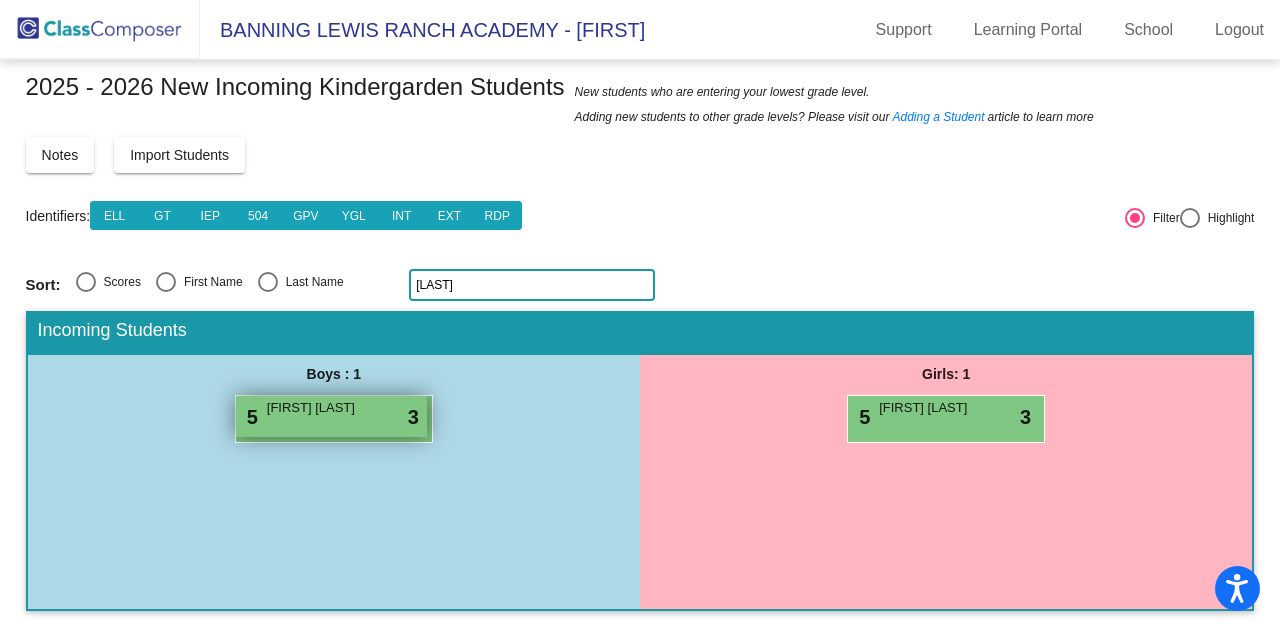 click on "5 [FIRST] [LAST] lock do_not_disturb_alt 3" at bounding box center [331, 416] 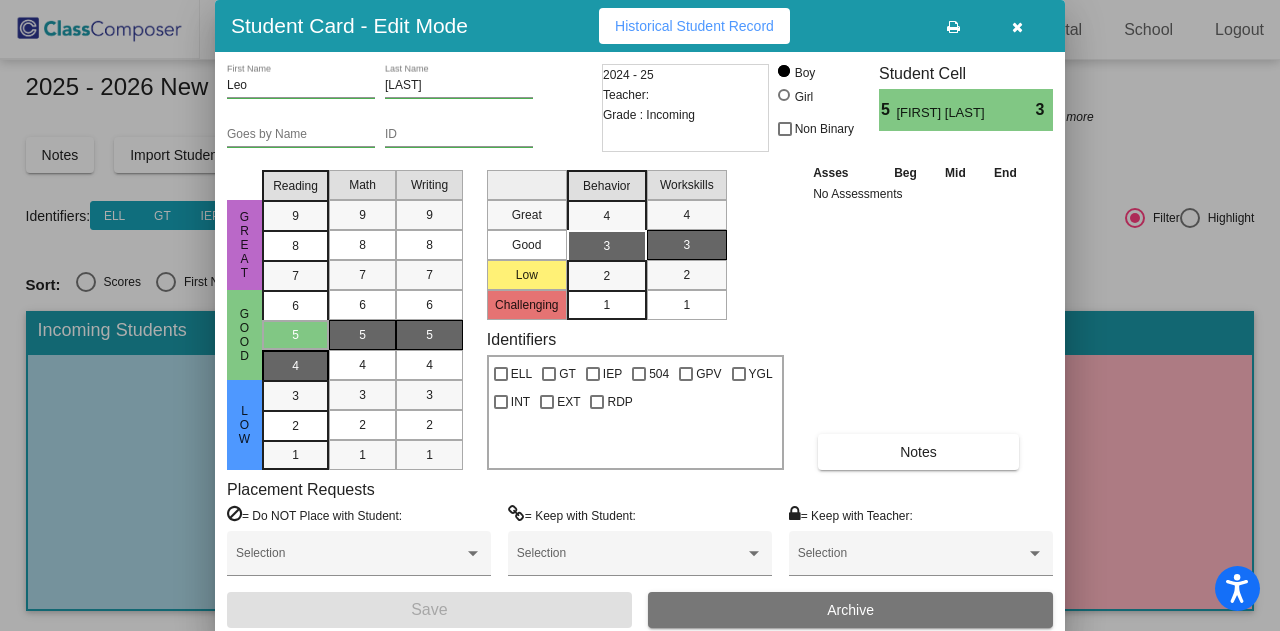 click on "4" at bounding box center (295, 306) 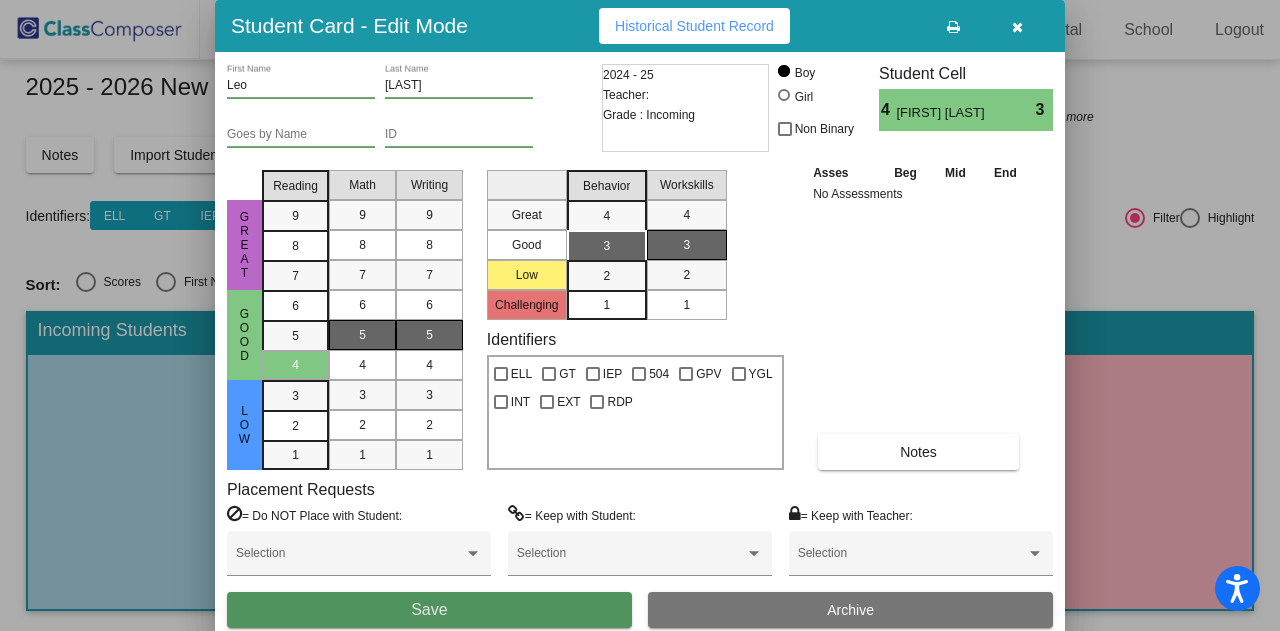 click on "Save" at bounding box center [429, 610] 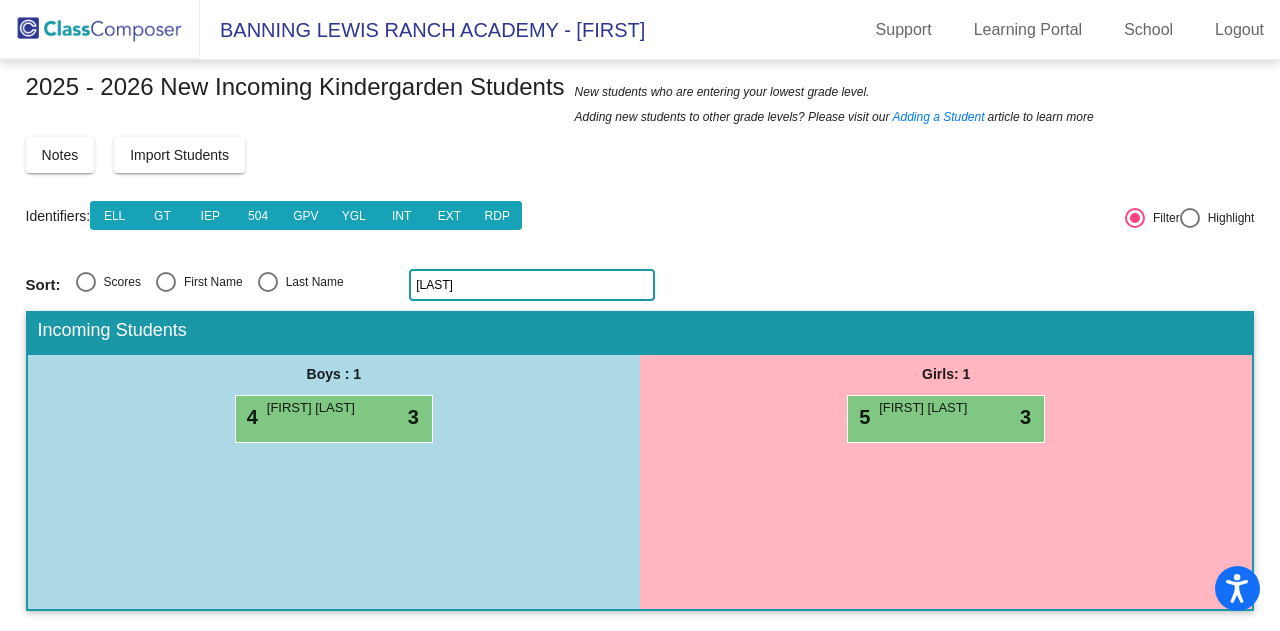 click on "leo" 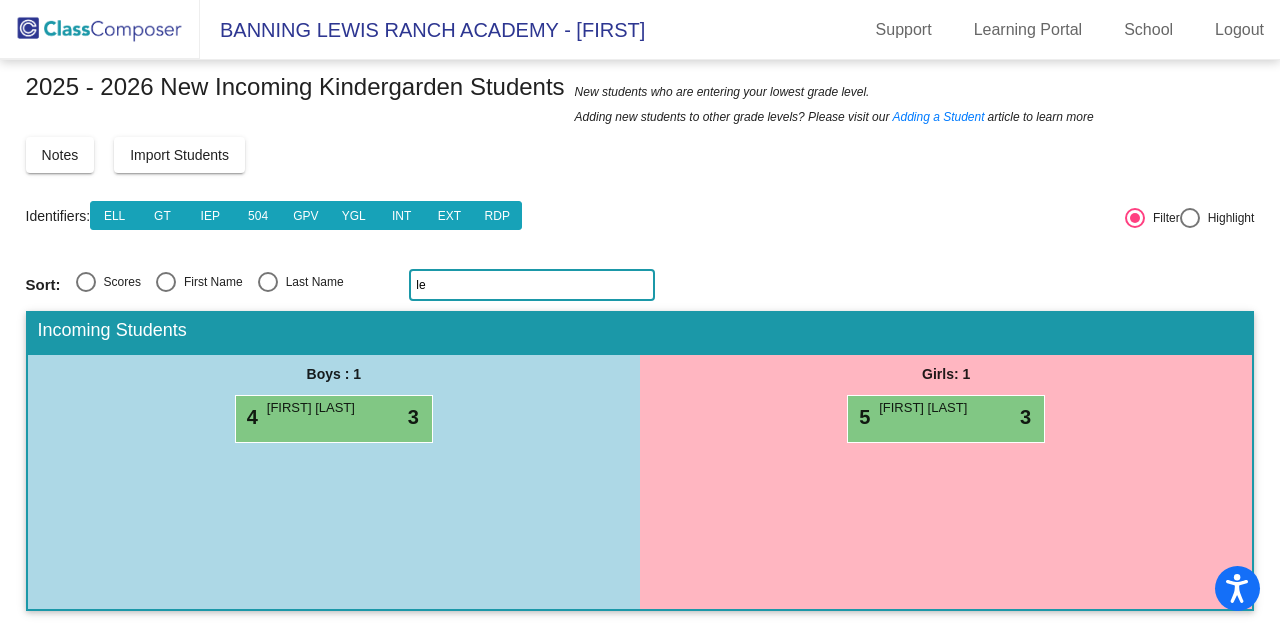 type on "l" 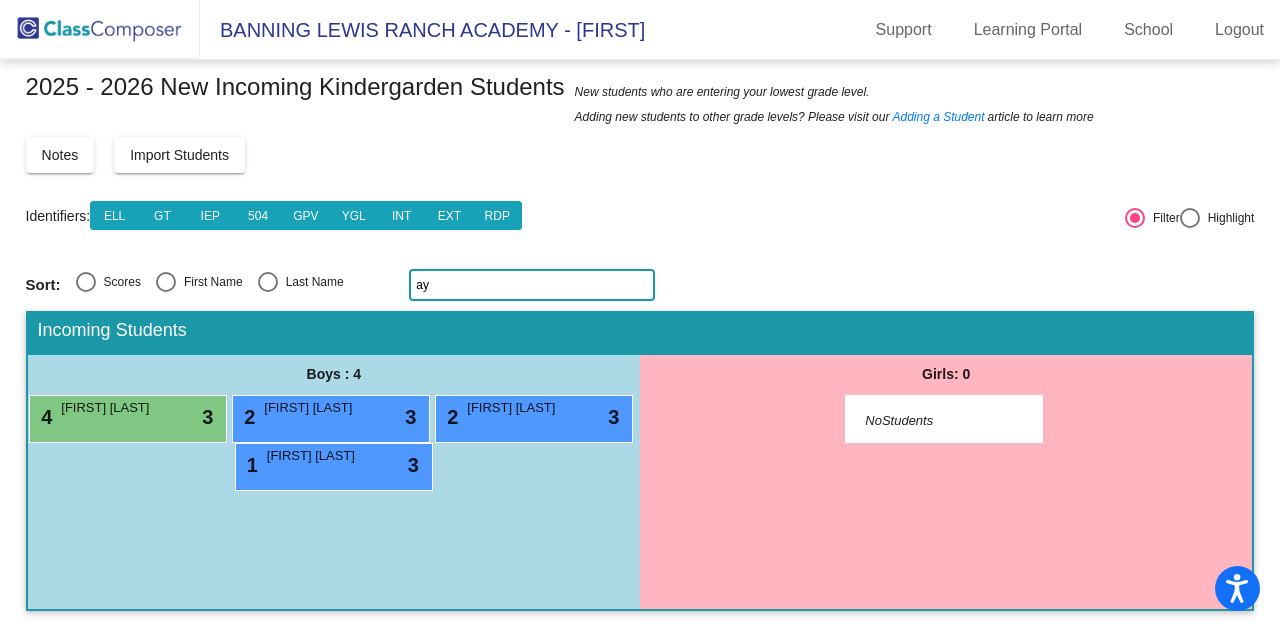 type on "a" 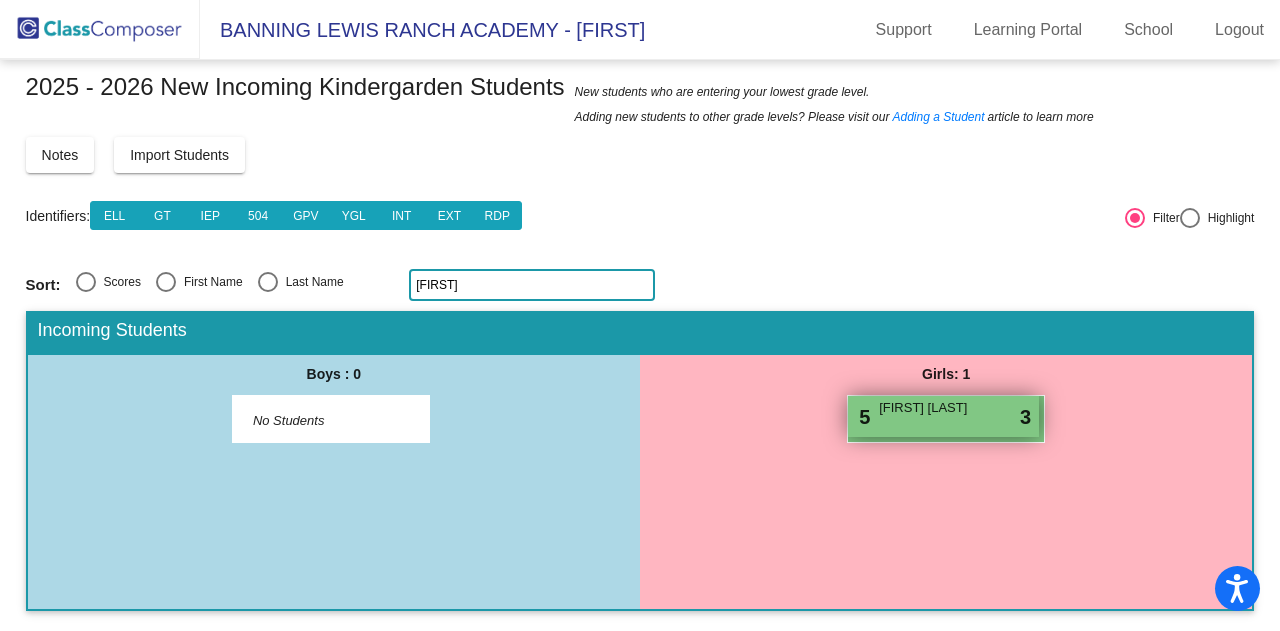 click on "5 Peyton Leong lock do_not_disturb_alt 3" at bounding box center [943, 416] 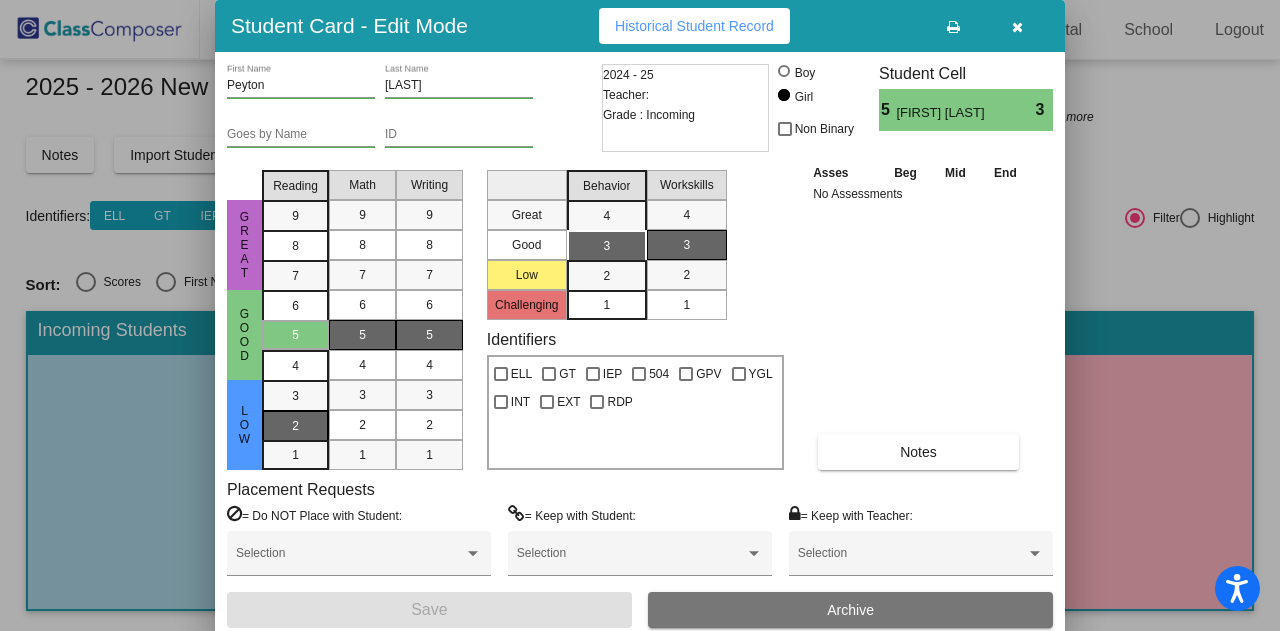 click on "2" at bounding box center (295, 396) 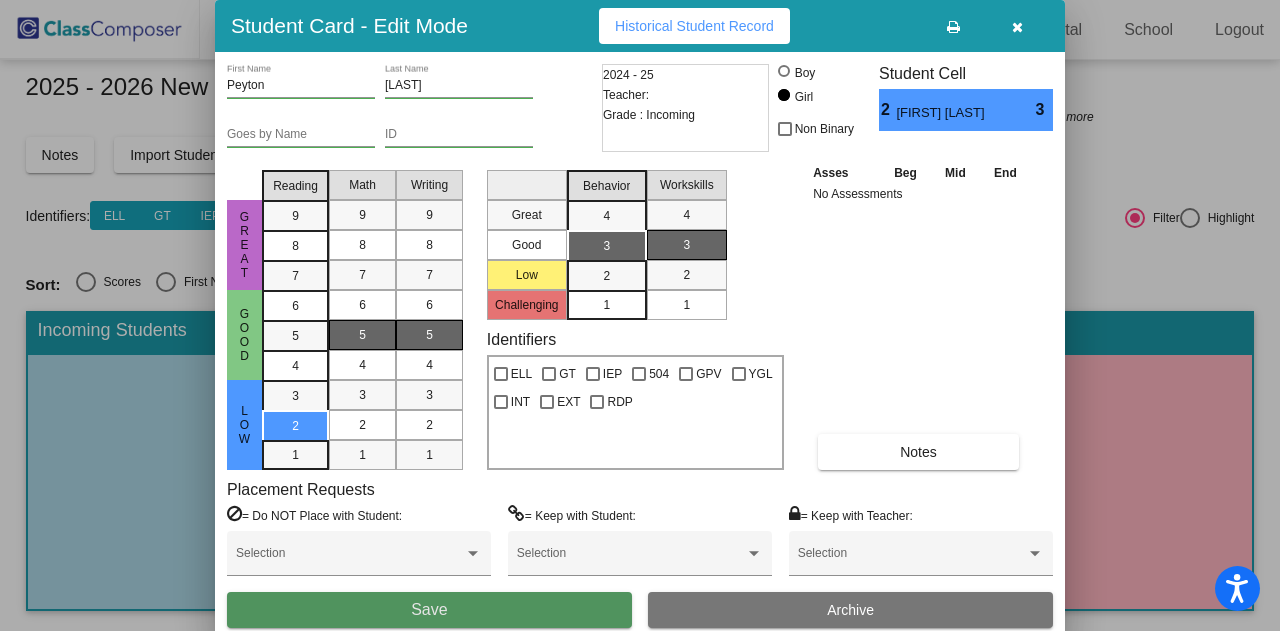click on "Save" at bounding box center [429, 609] 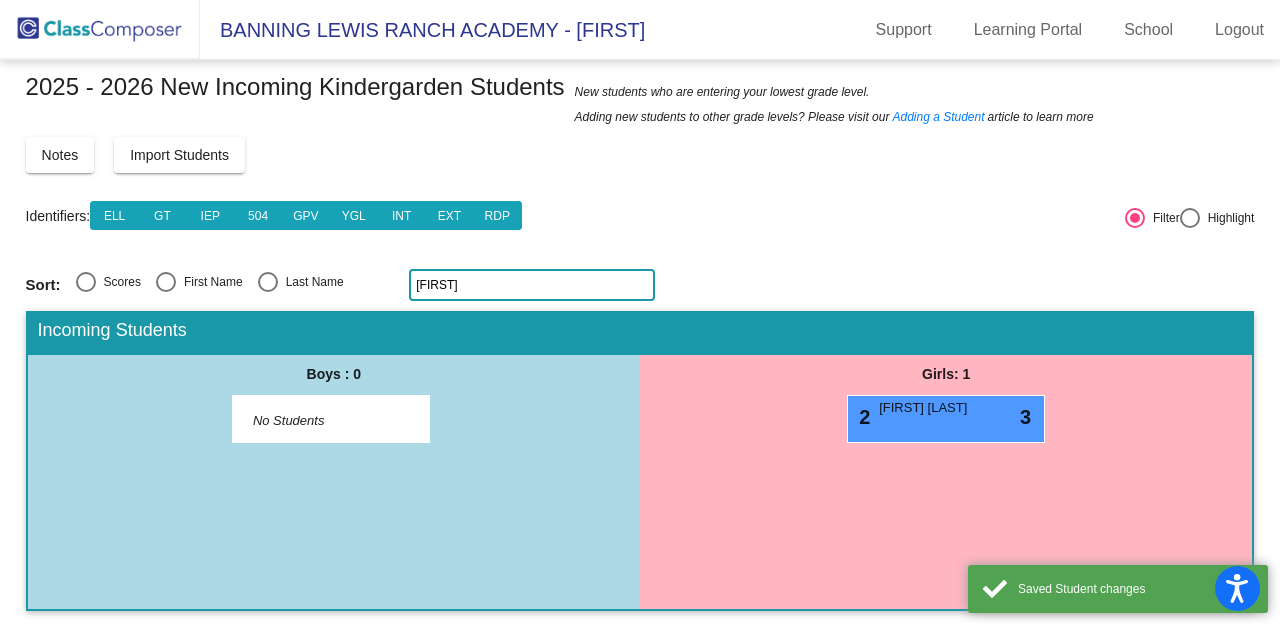 click on "pey" 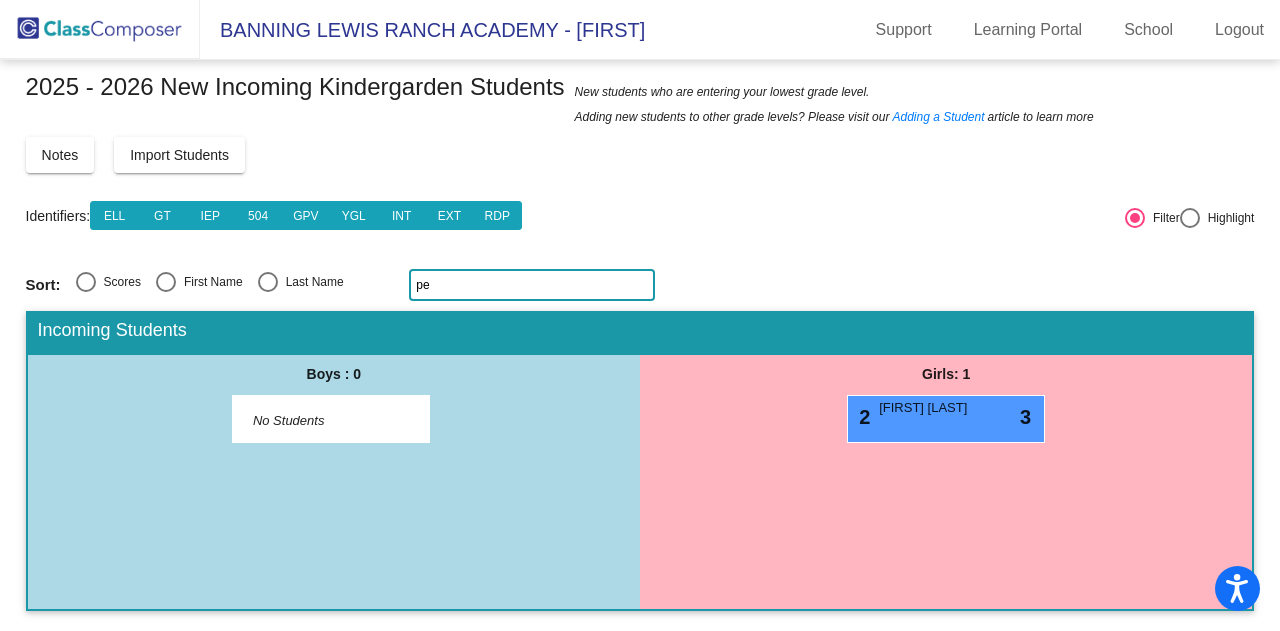 type on "p" 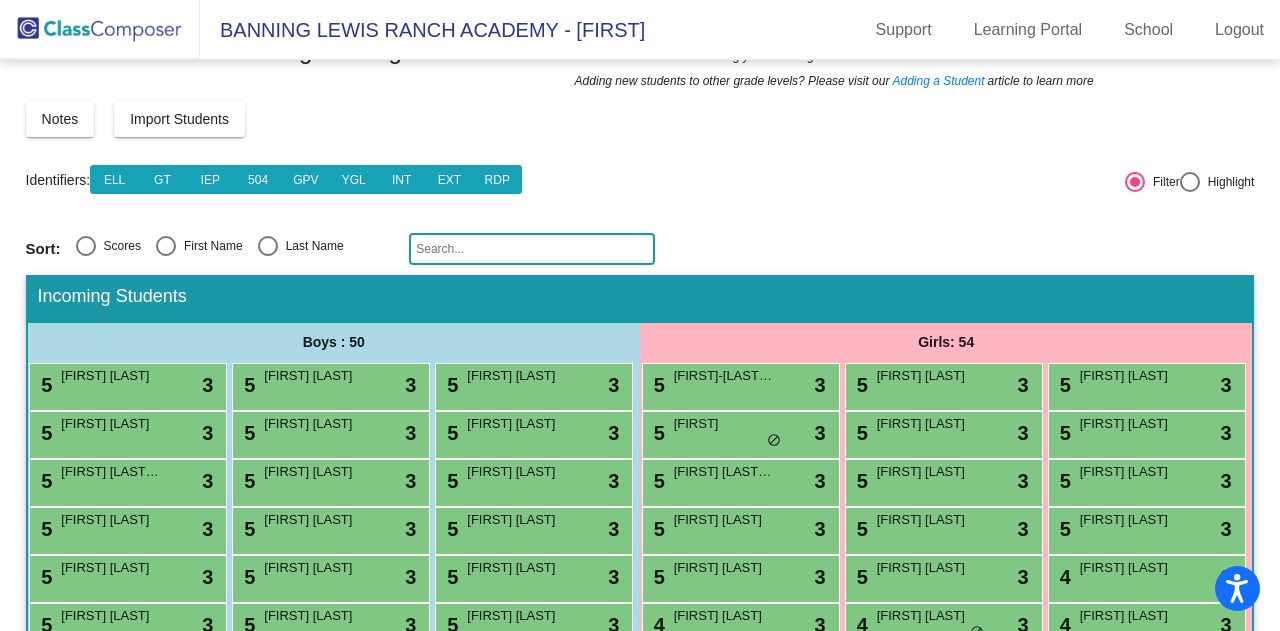 scroll, scrollTop: 0, scrollLeft: 0, axis: both 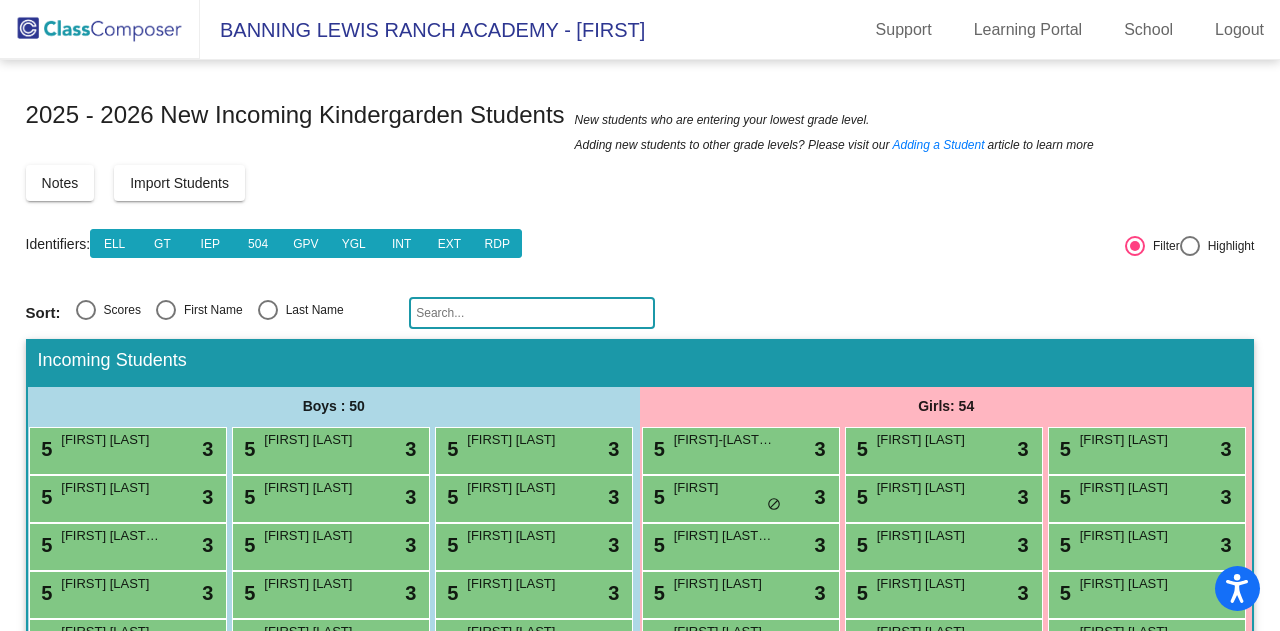 click 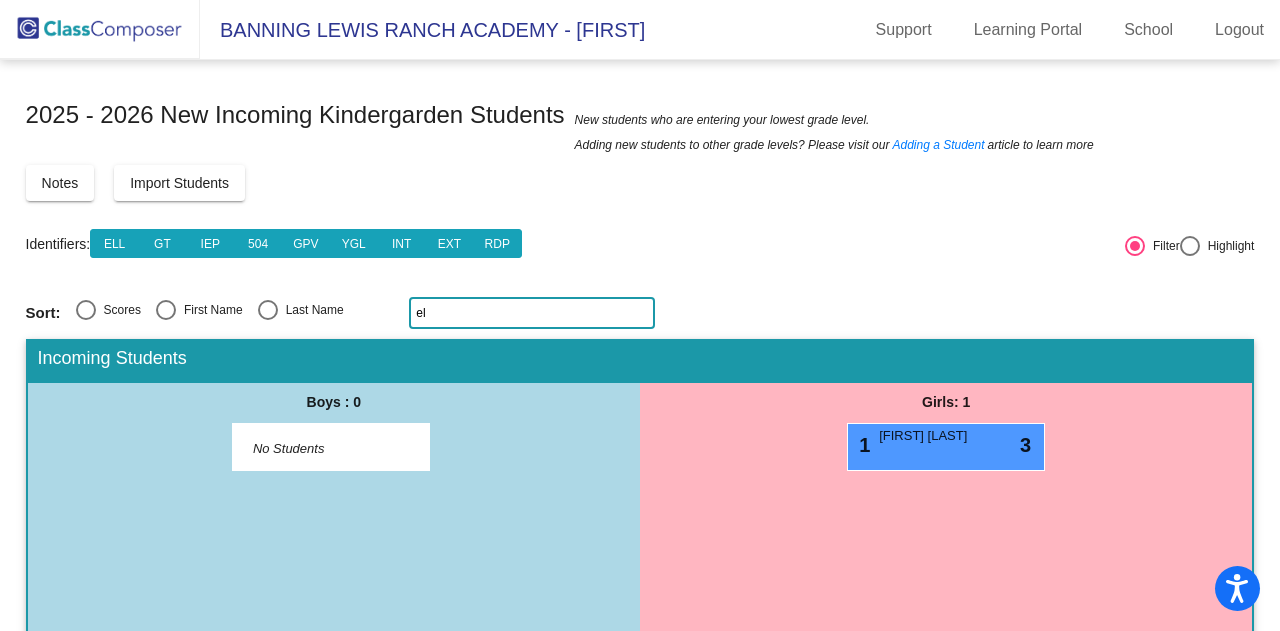 type on "e" 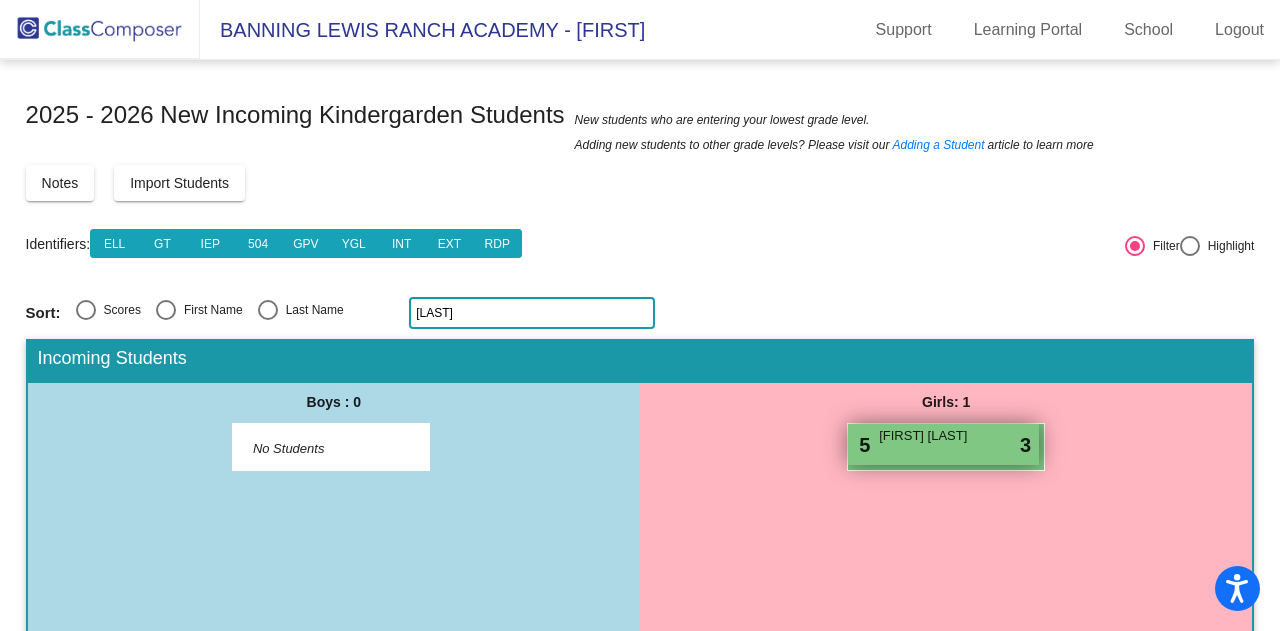 click on "5 Jalena Rivera lock do_not_disturb_alt 3" at bounding box center (943, 444) 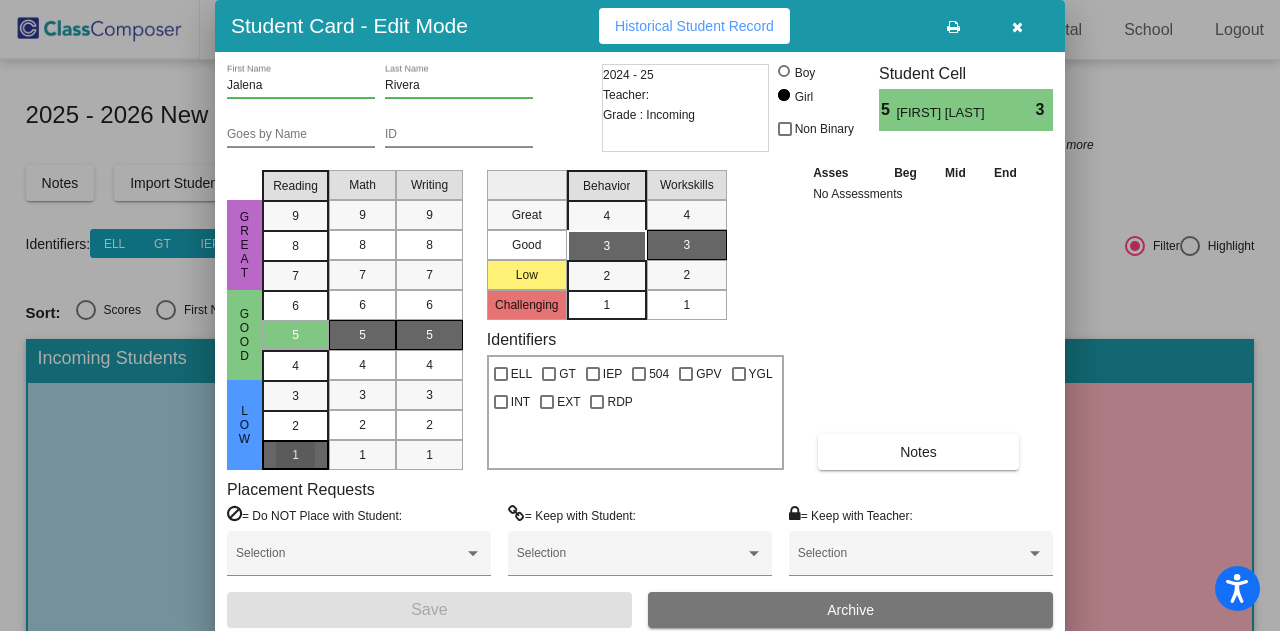 click on "1" at bounding box center [295, 396] 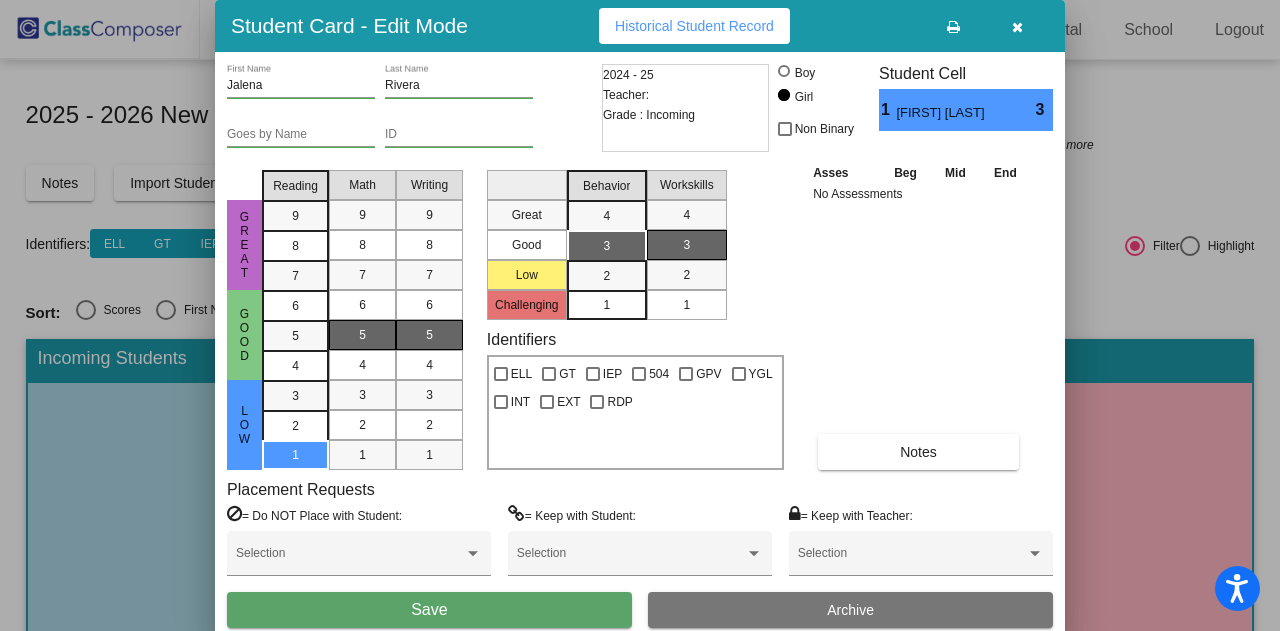 click on "Save" at bounding box center [429, 609] 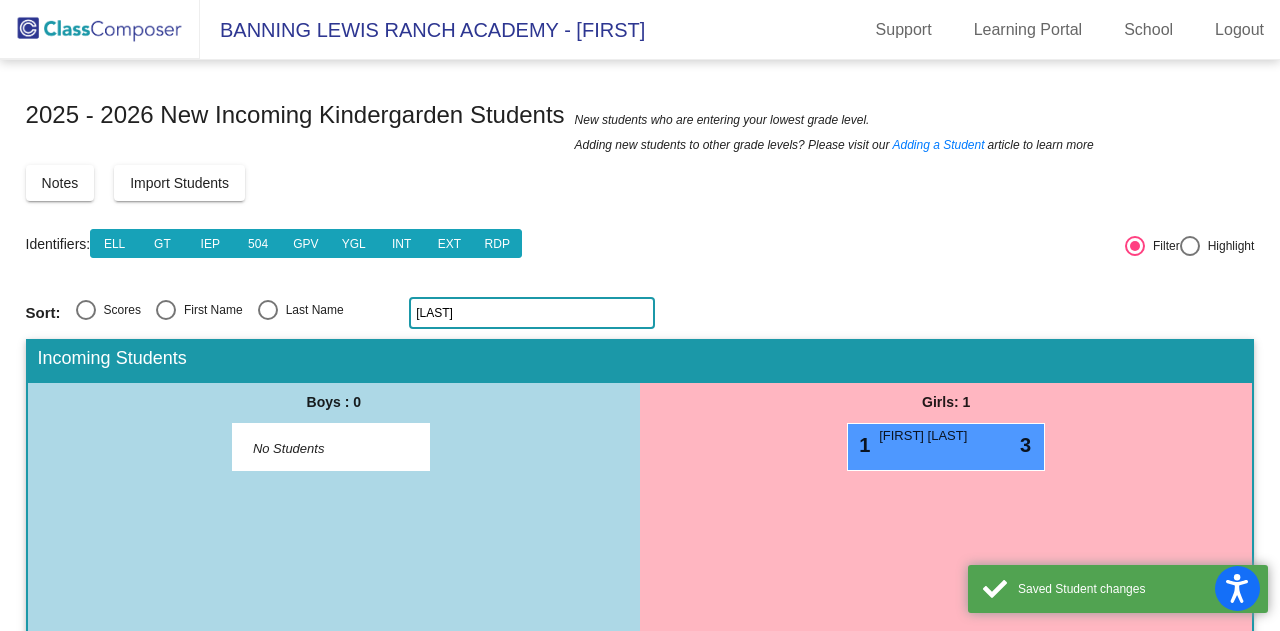 scroll, scrollTop: 28, scrollLeft: 0, axis: vertical 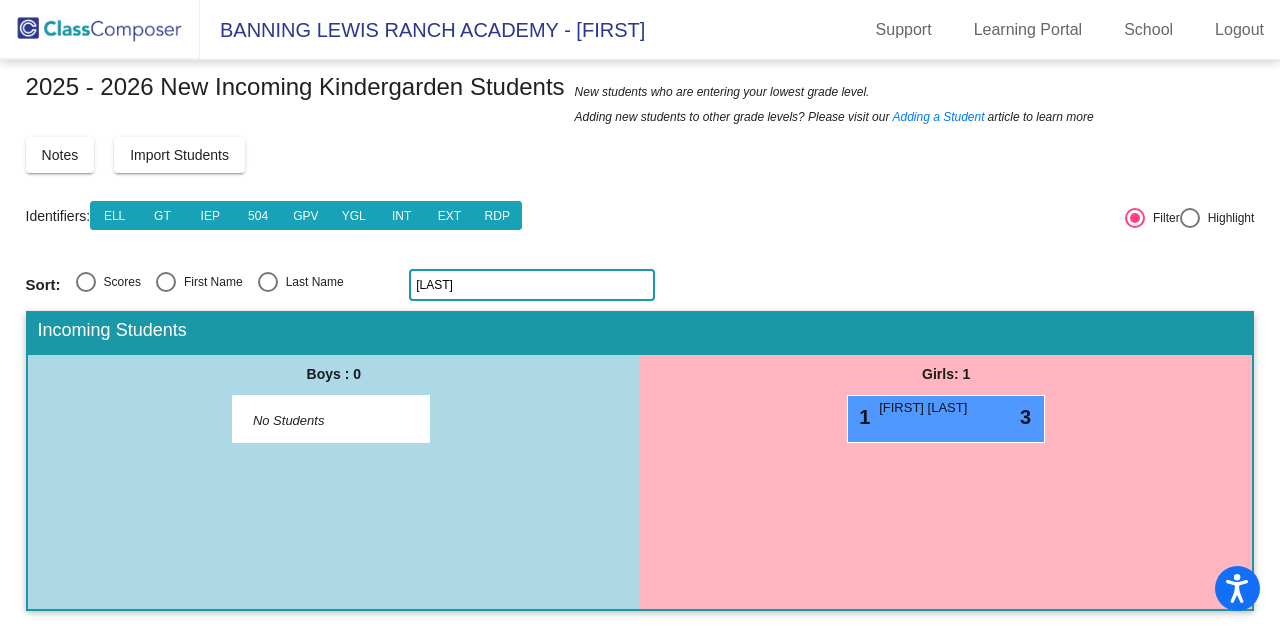 click on "jalena" 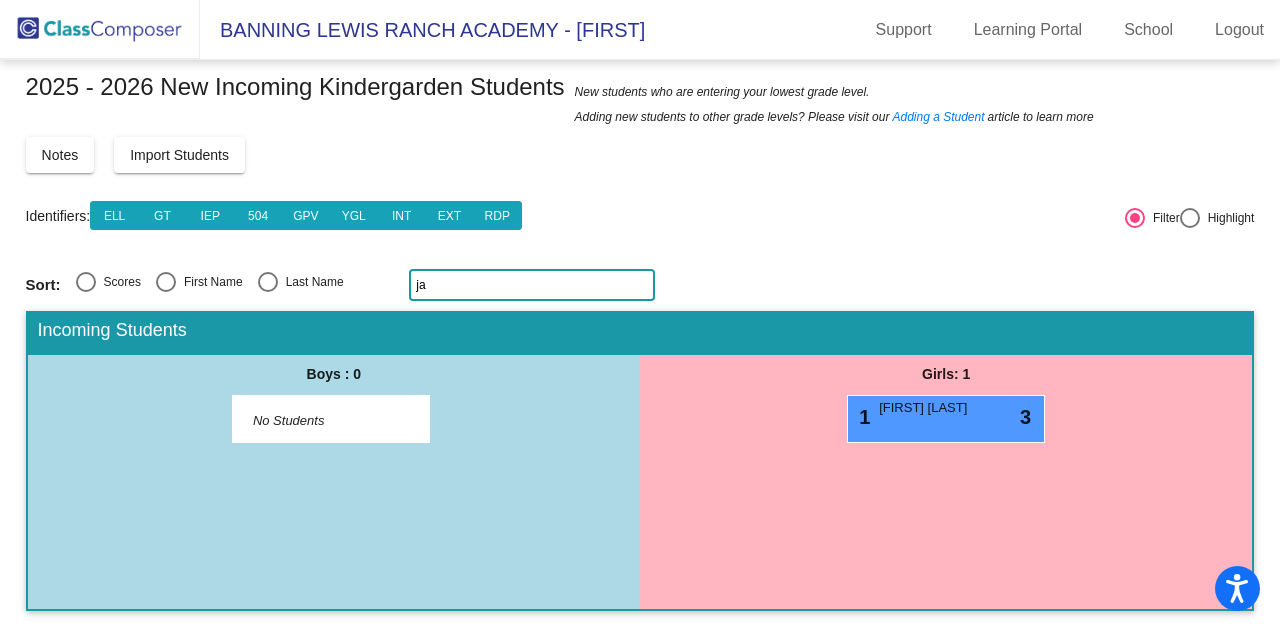 type on "j" 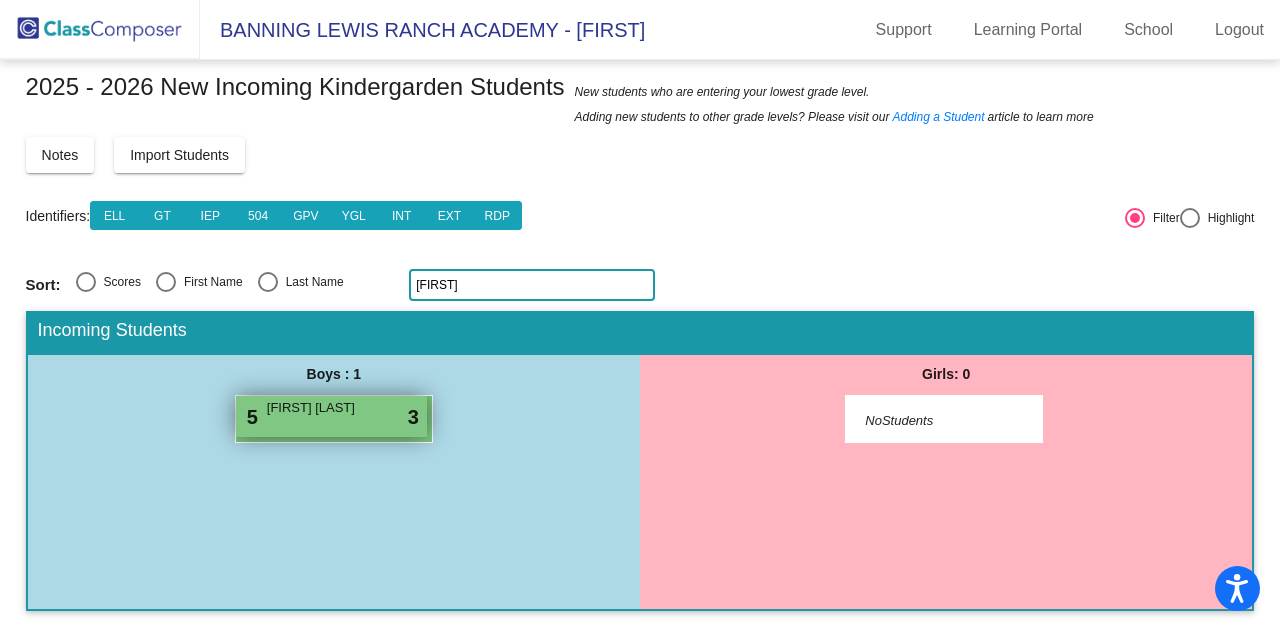 click on "5 Jacob Nyberg lock do_not_disturb_alt 3" at bounding box center (331, 416) 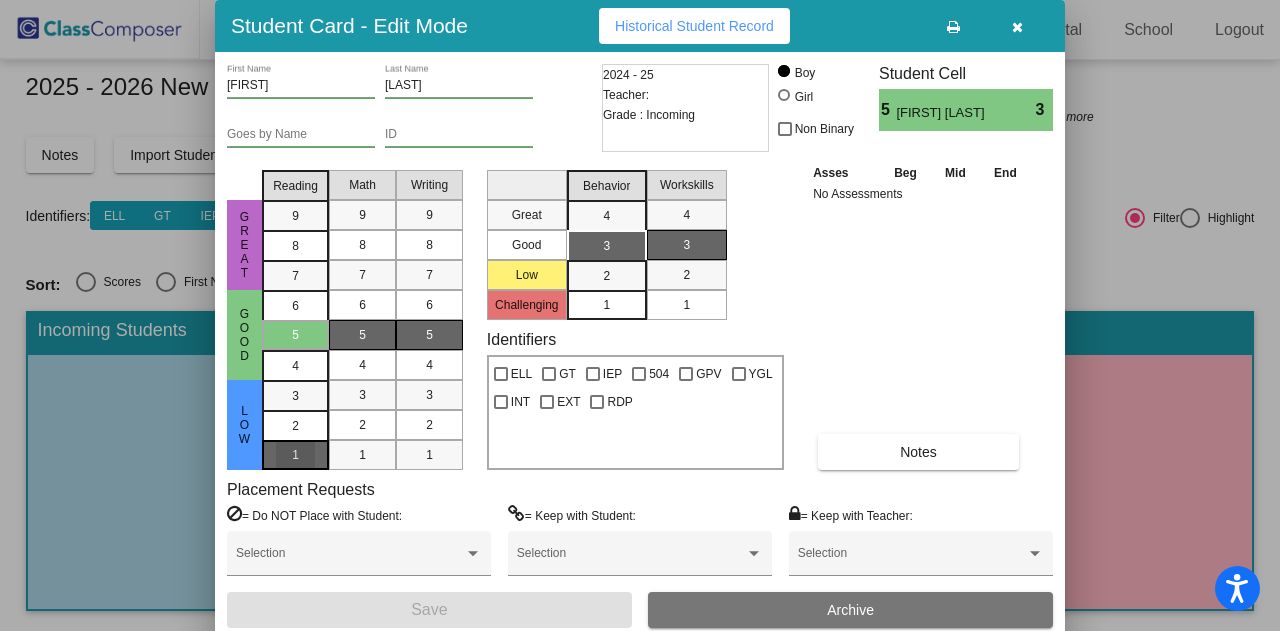 click on "1" at bounding box center [295, 396] 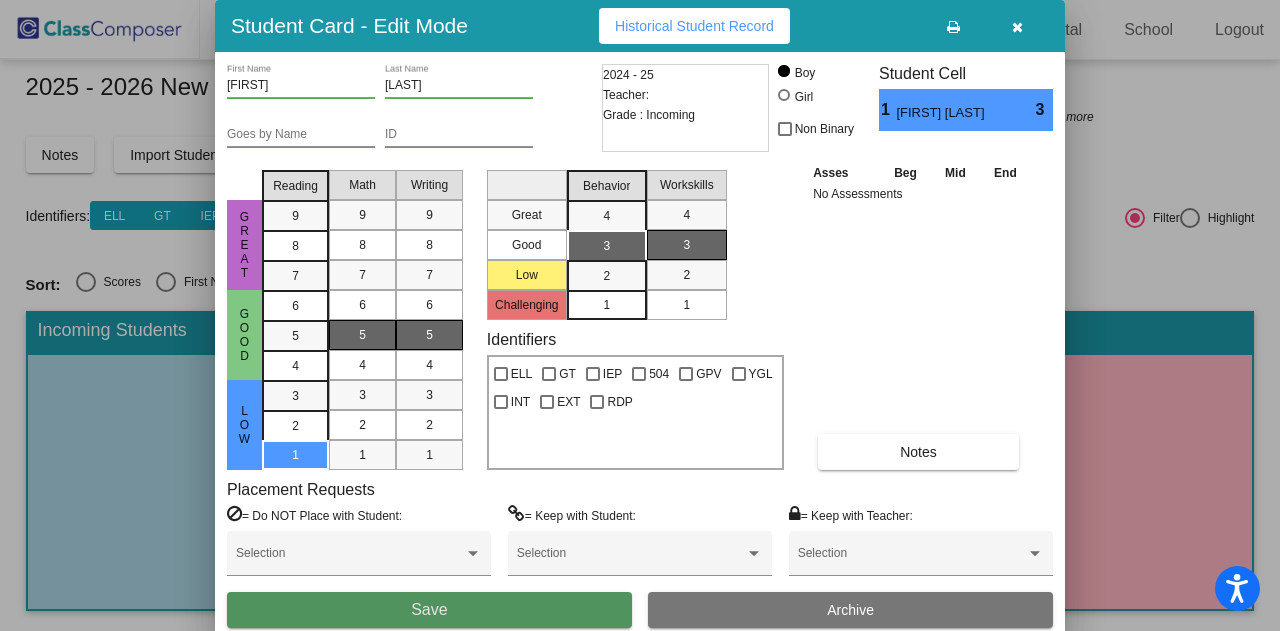 click on "Save" at bounding box center (429, 609) 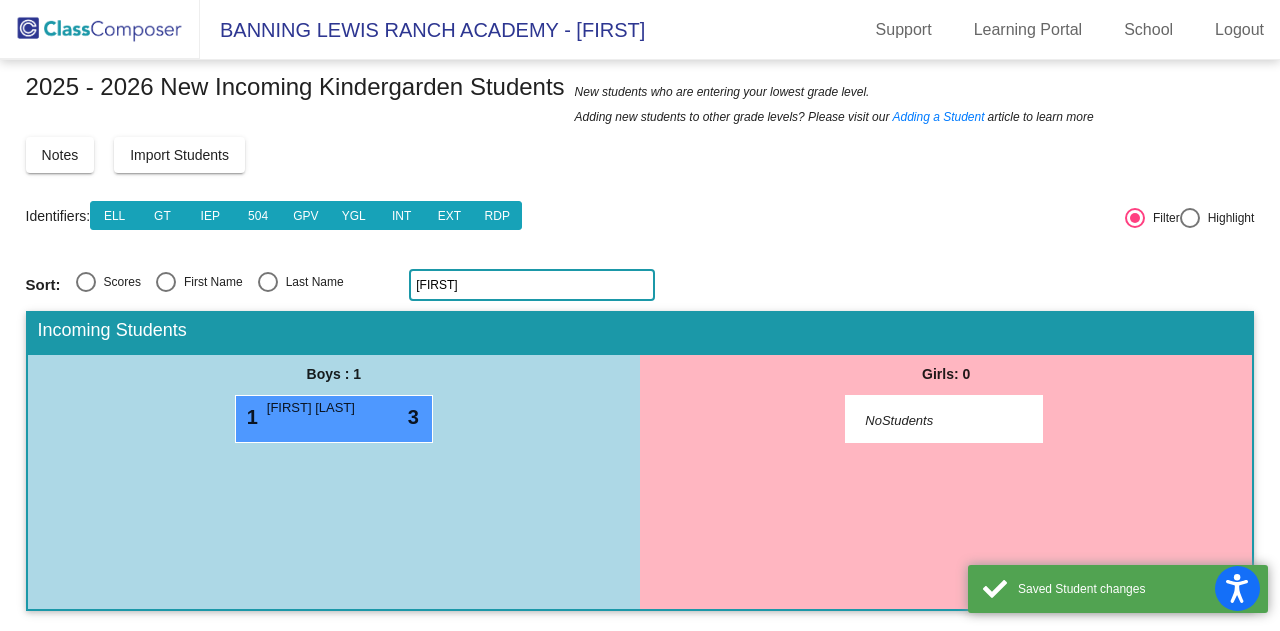 click on "jacob" 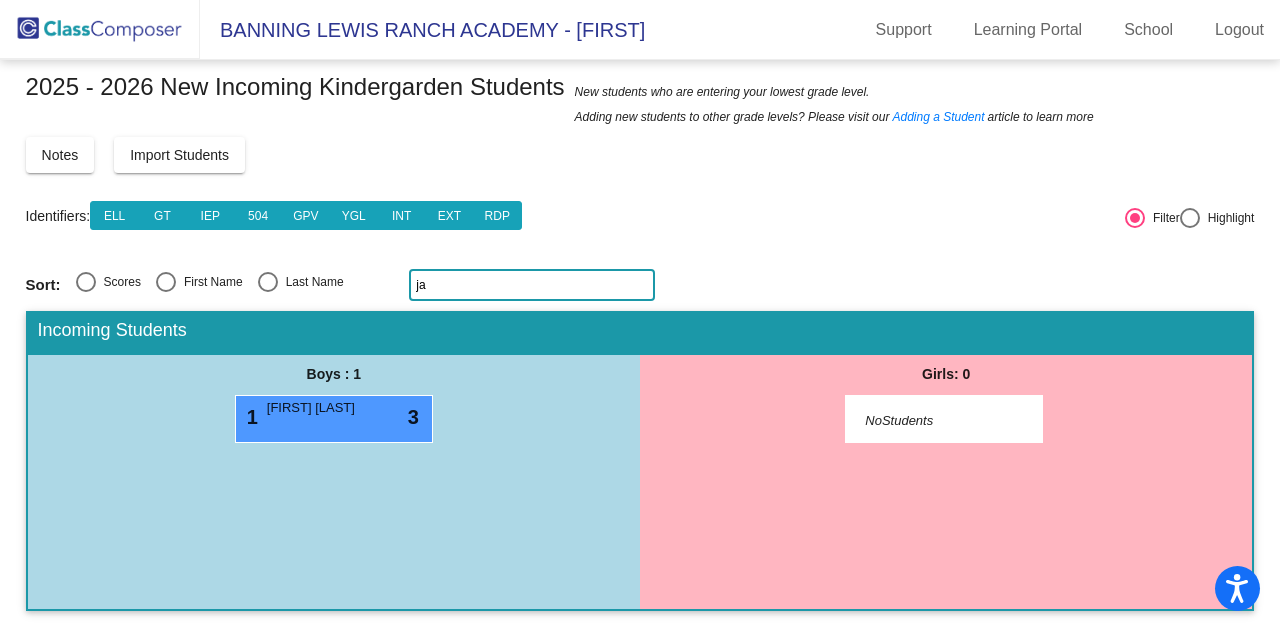 type on "j" 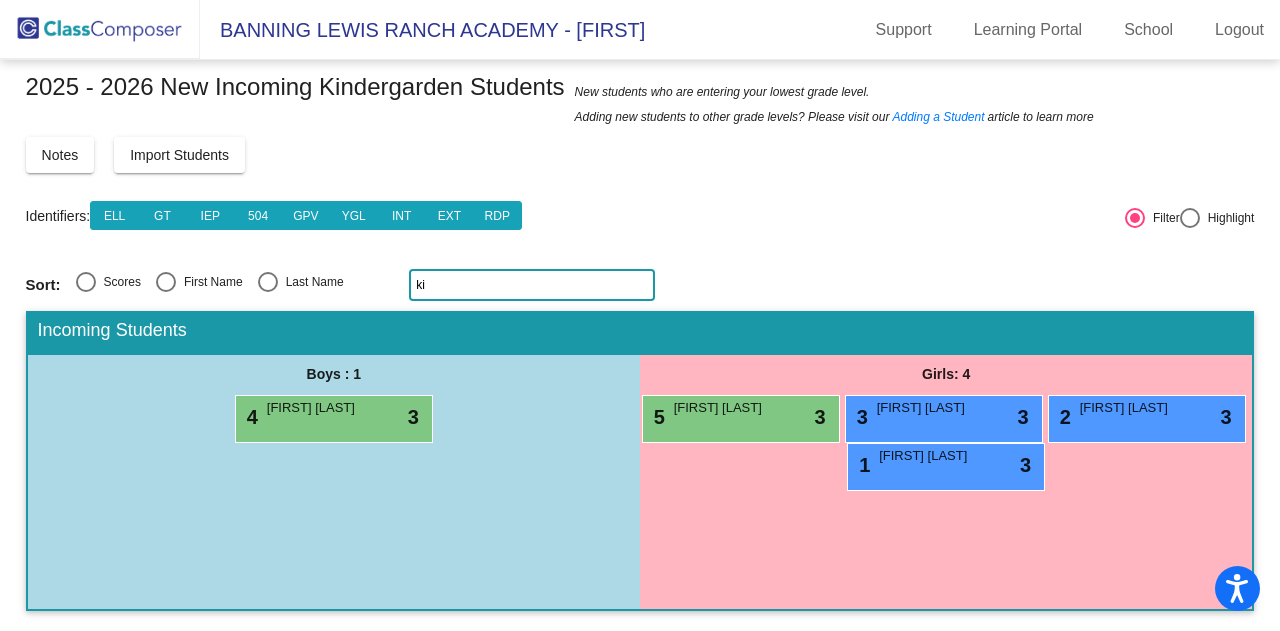 type on "k" 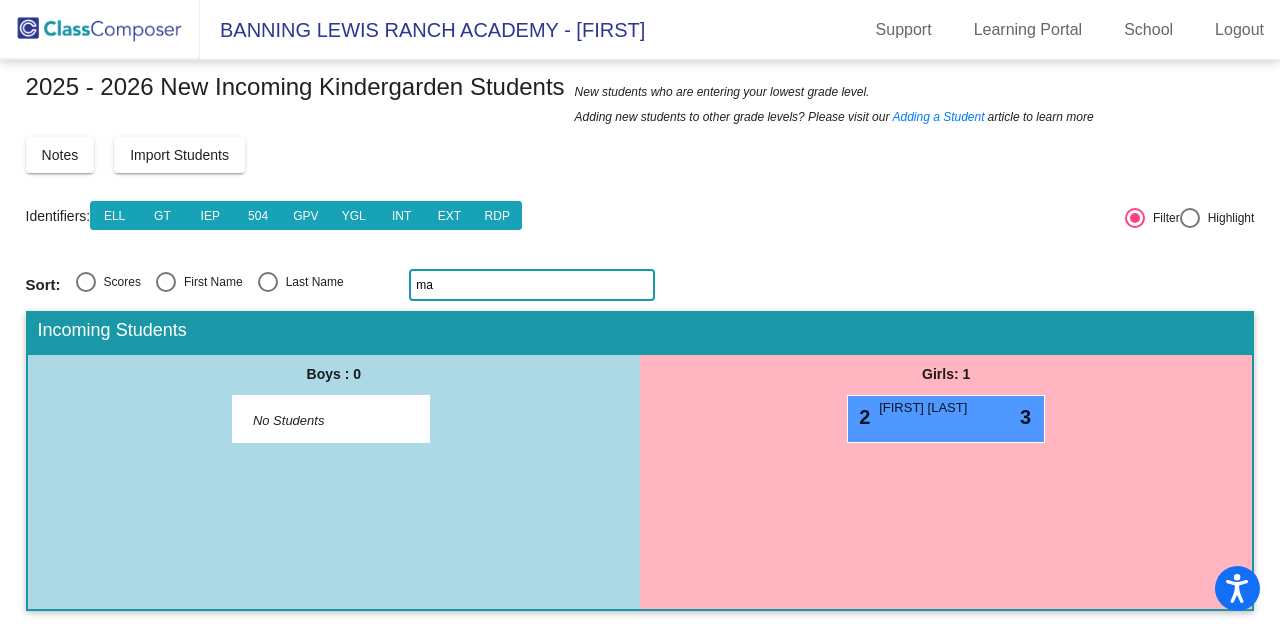 type on "m" 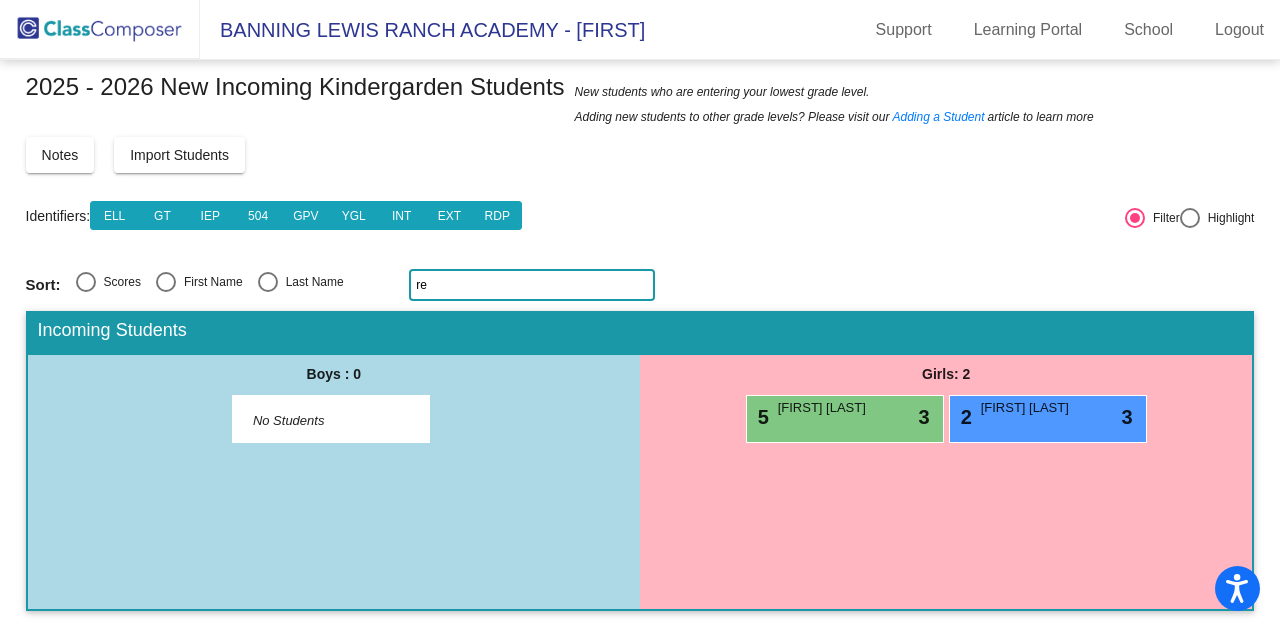 type on "r" 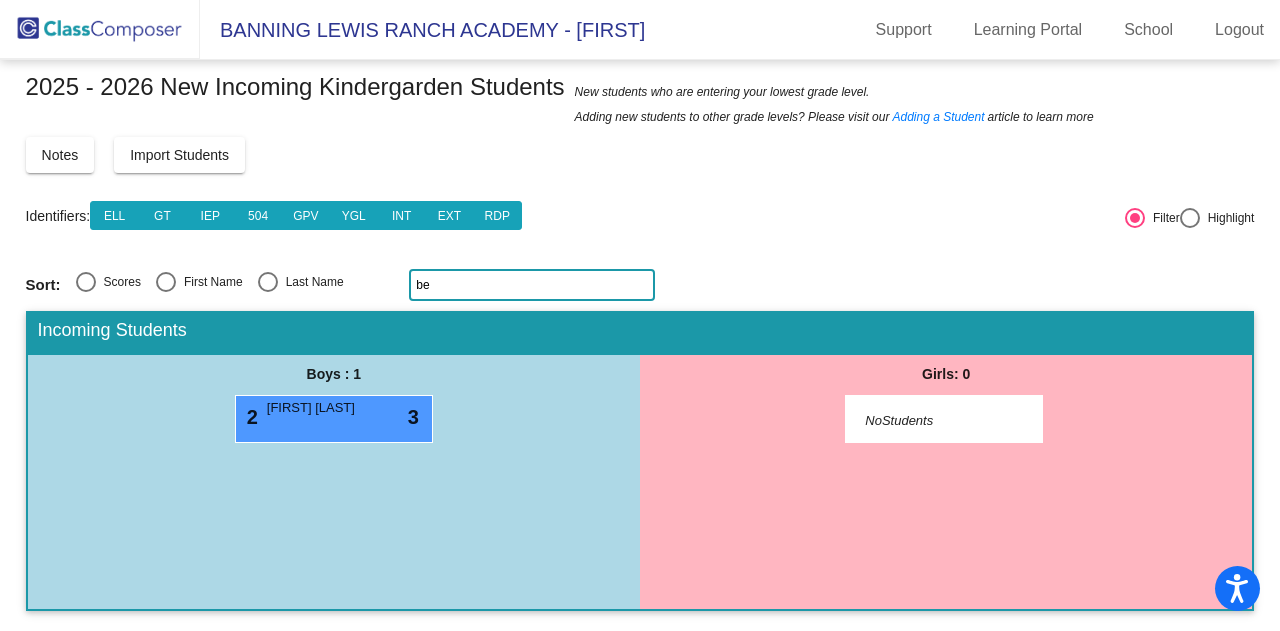 type on "b" 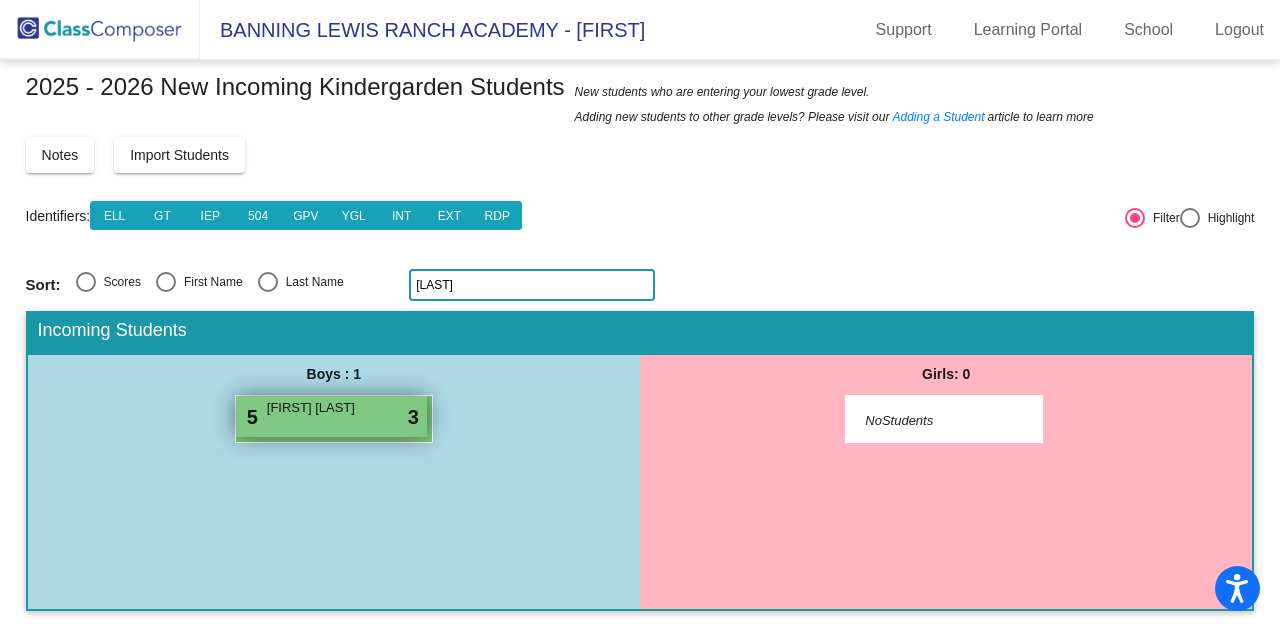 click on "5 Hunter Elfring lock do_not_disturb_alt 3" at bounding box center [331, 416] 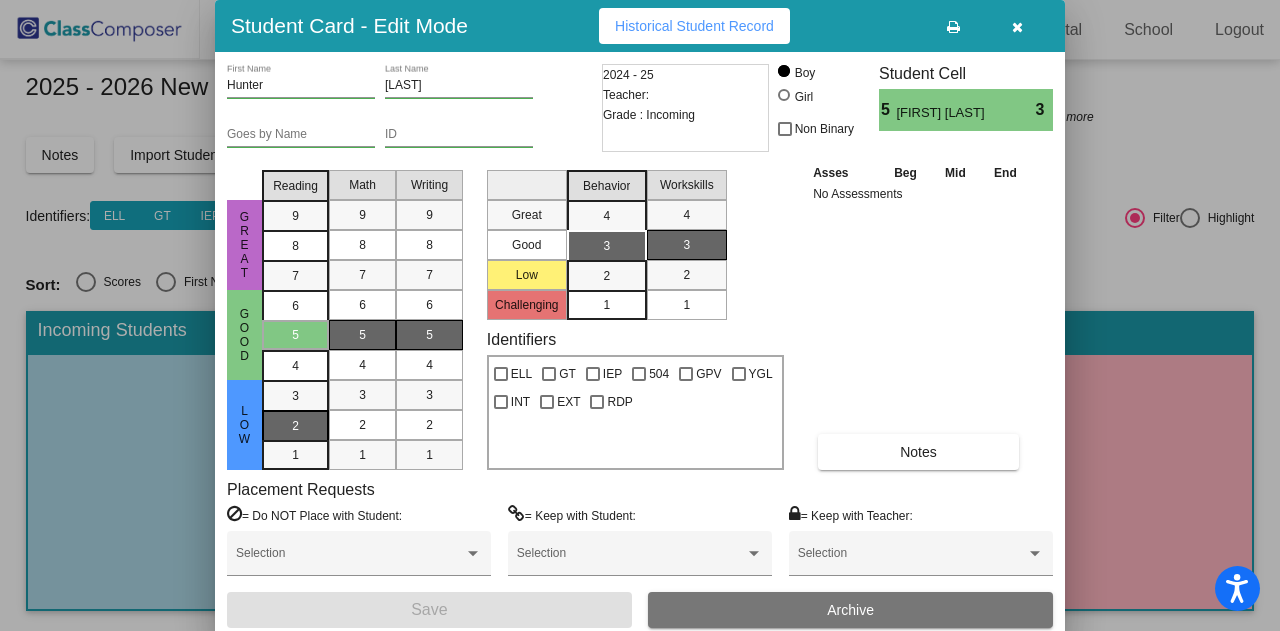 click on "2" at bounding box center (295, 396) 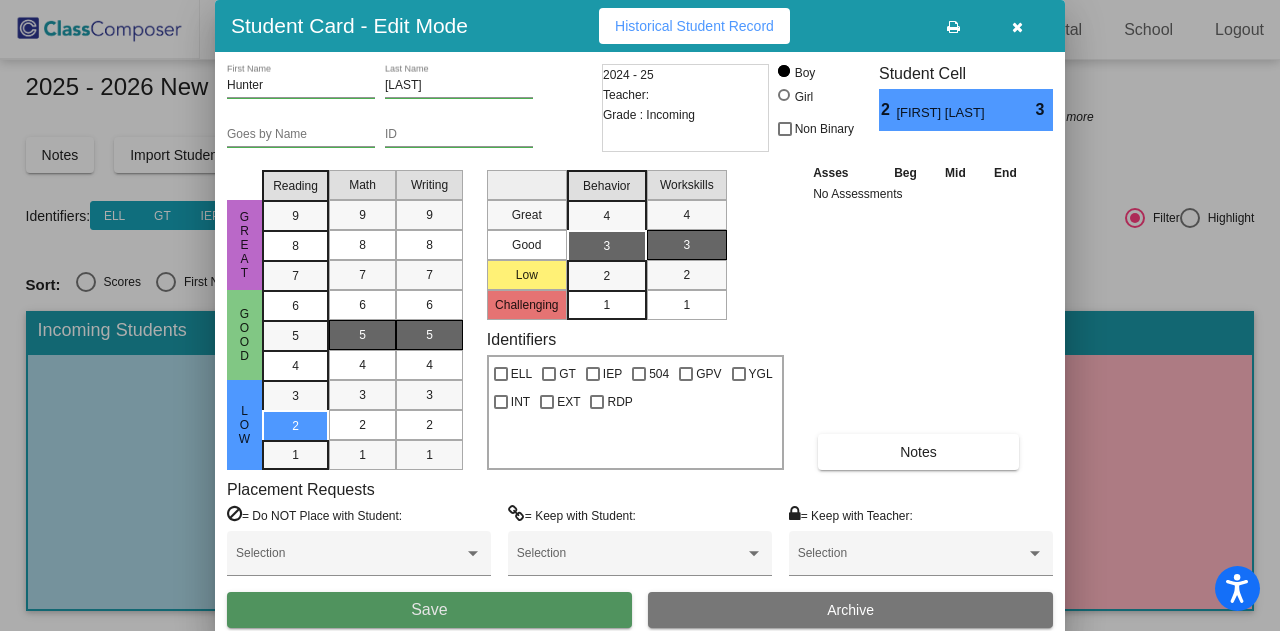 click on "Save" at bounding box center [429, 609] 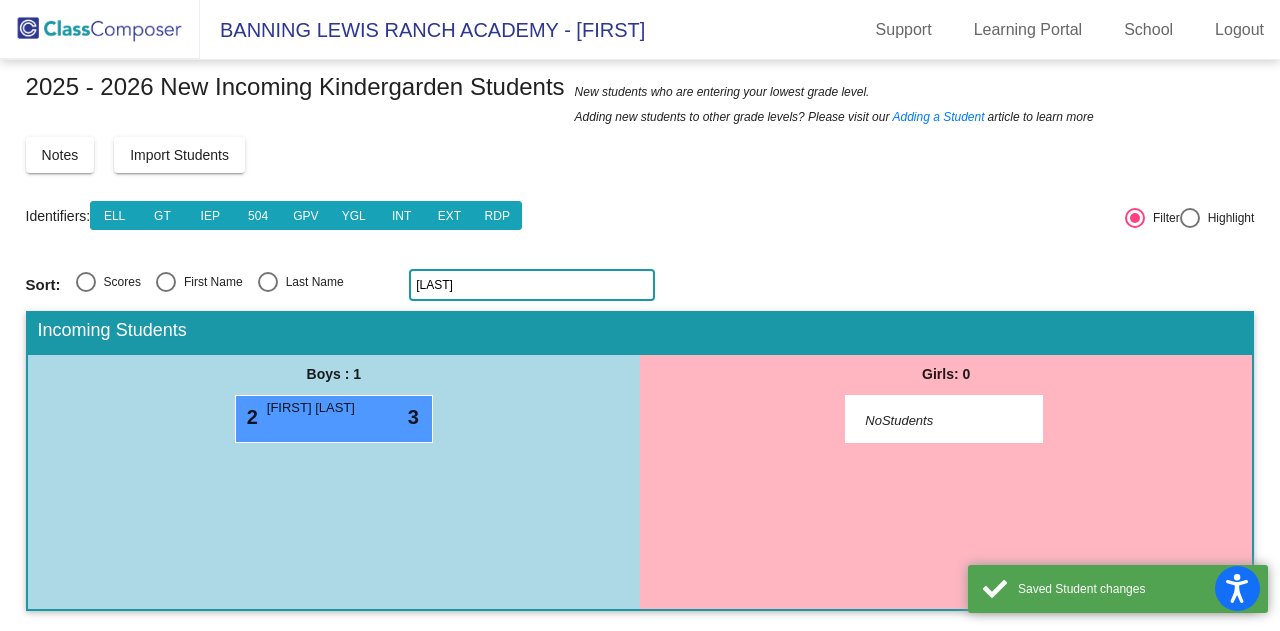 click on "hunt" 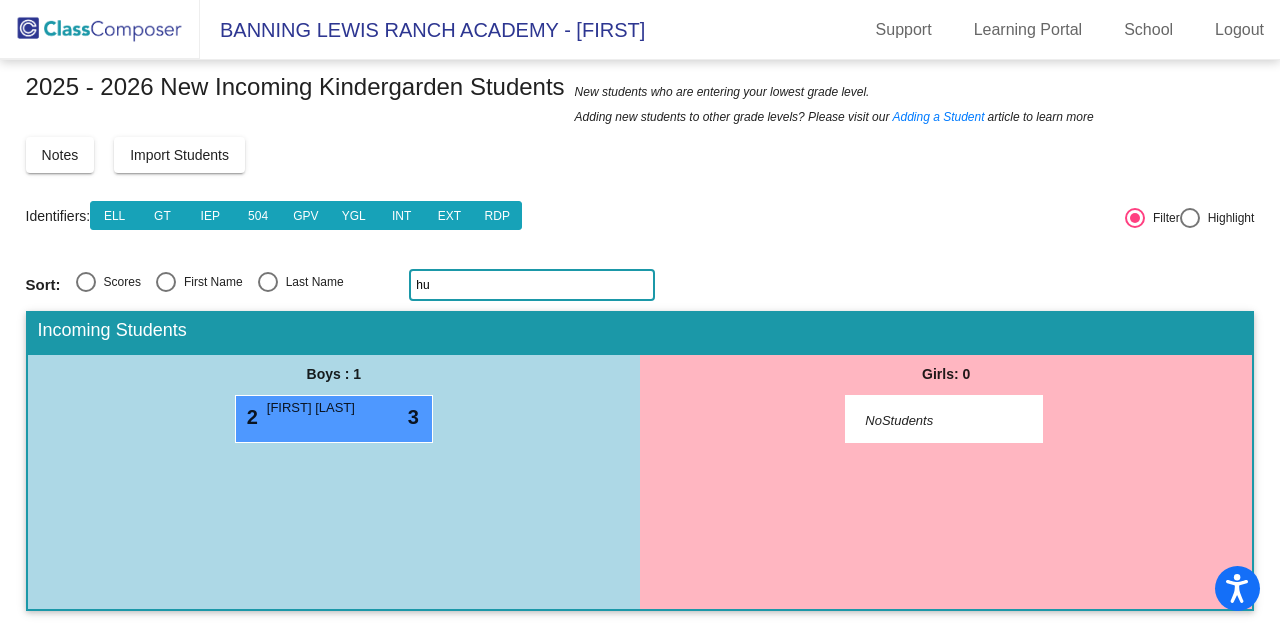type on "h" 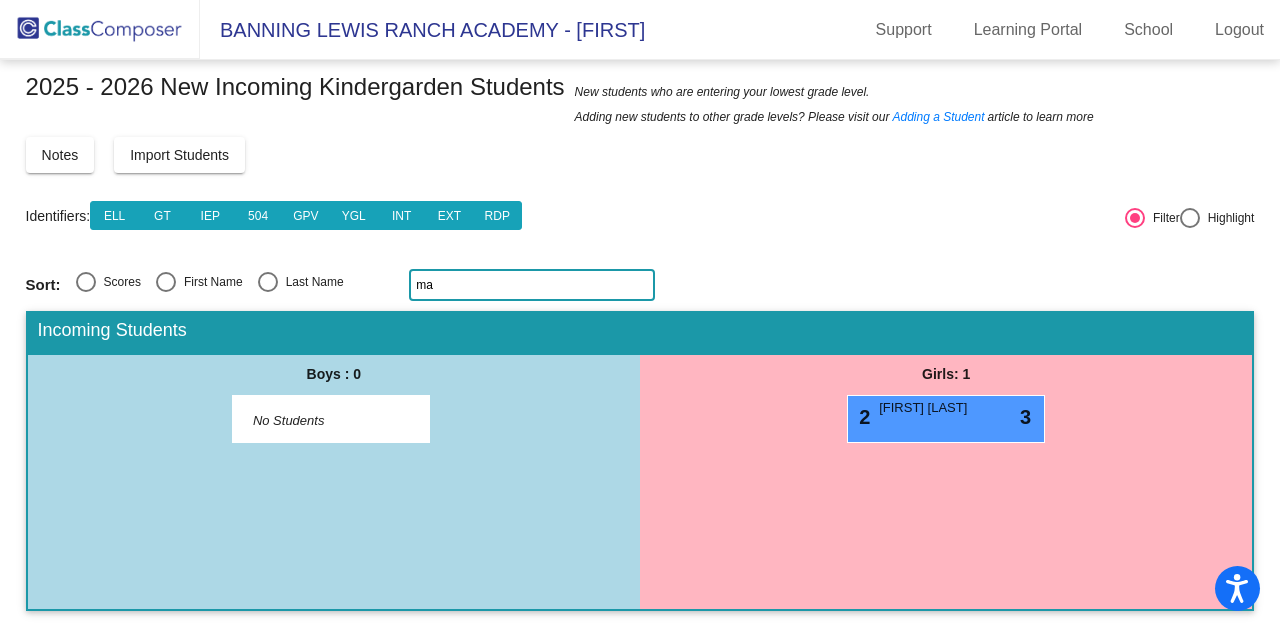 type on "m" 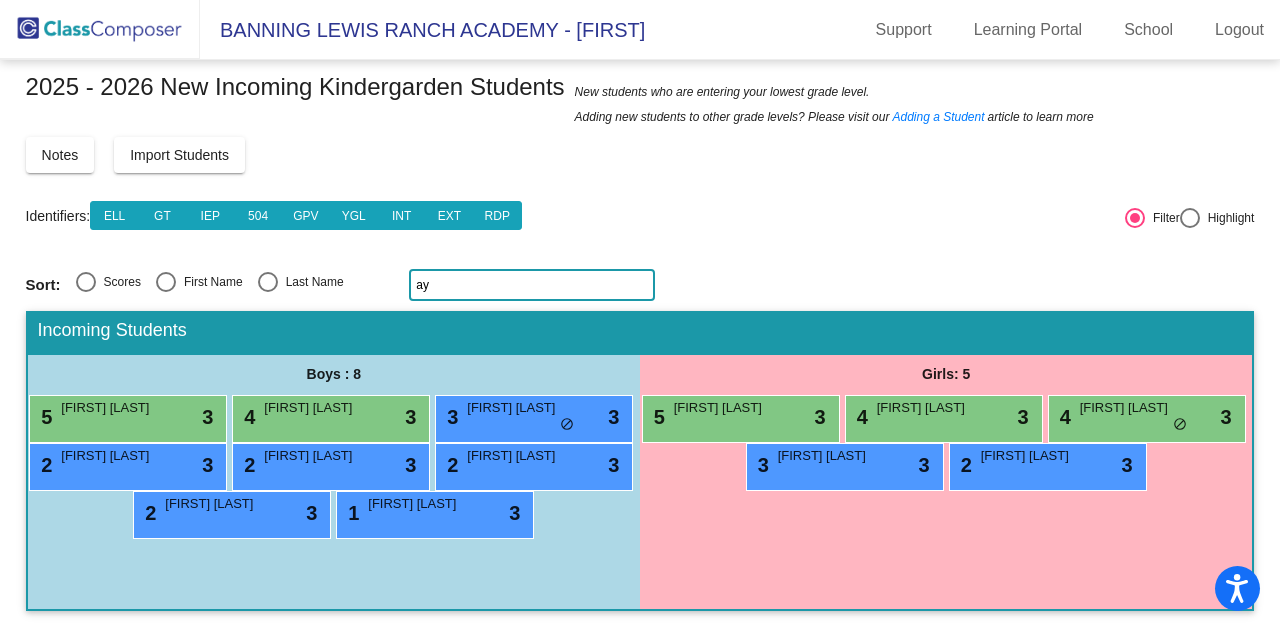 type on "a" 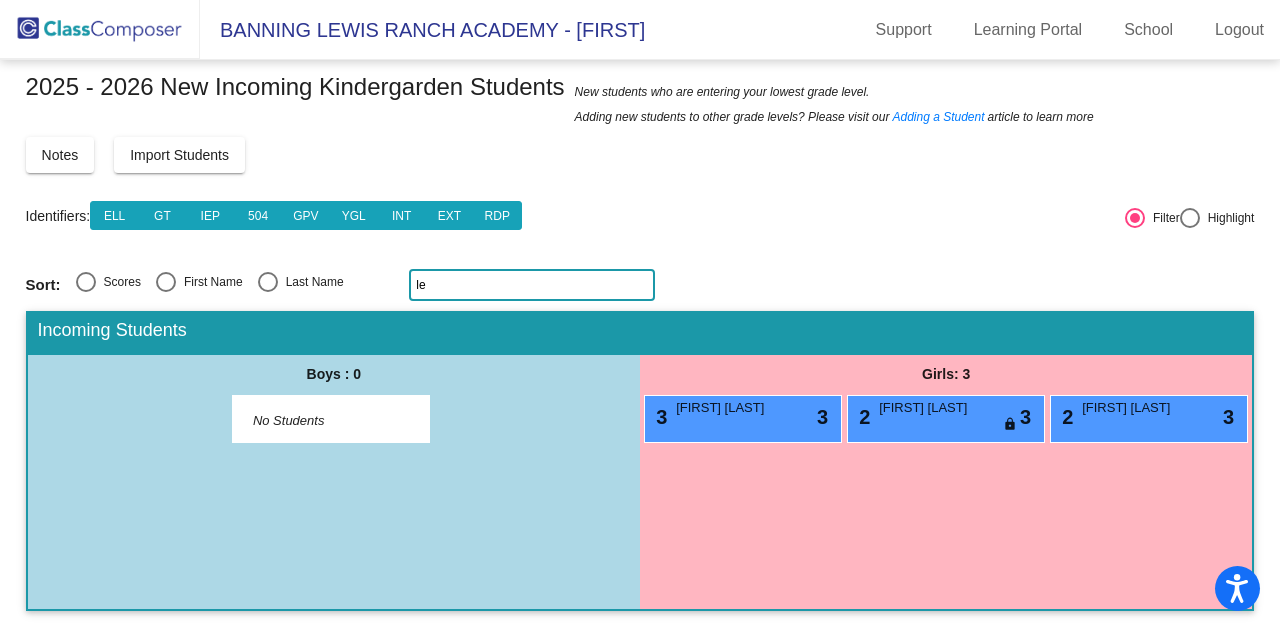 type on "l" 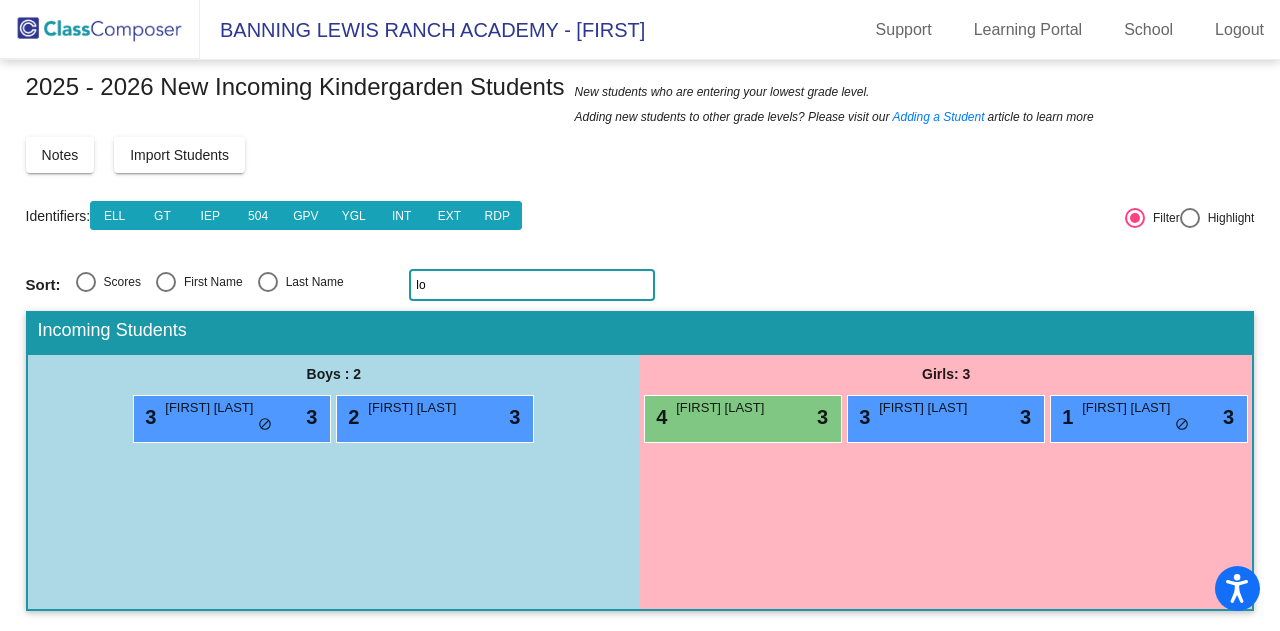 type on "l" 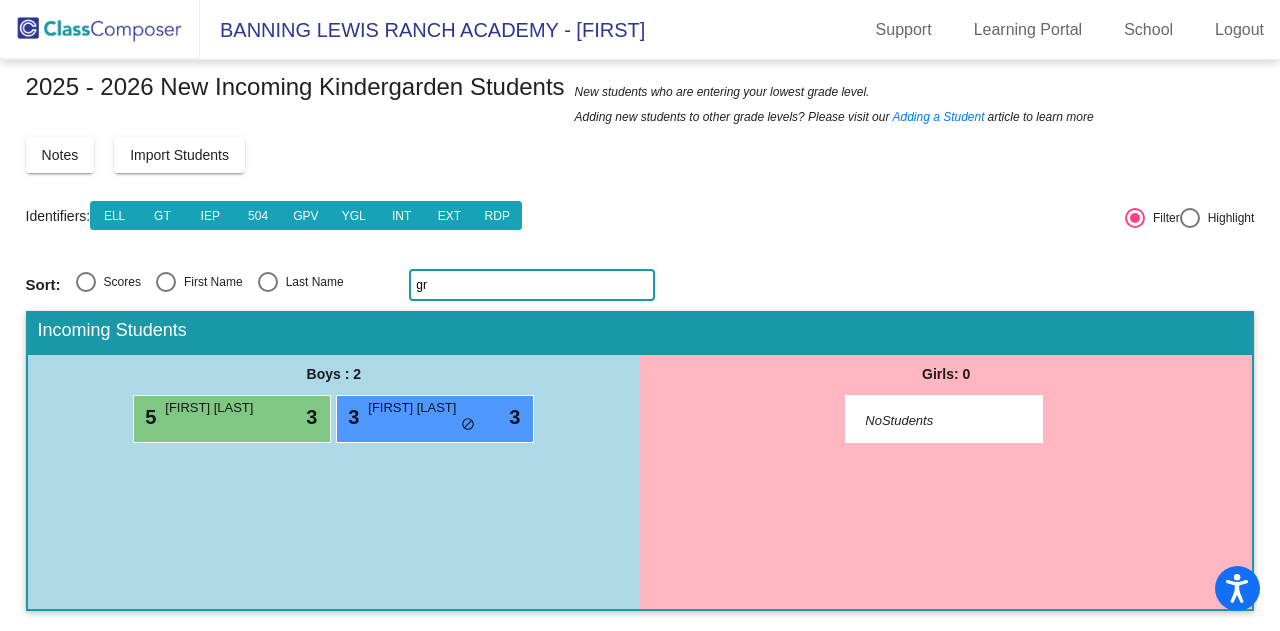 type on "g" 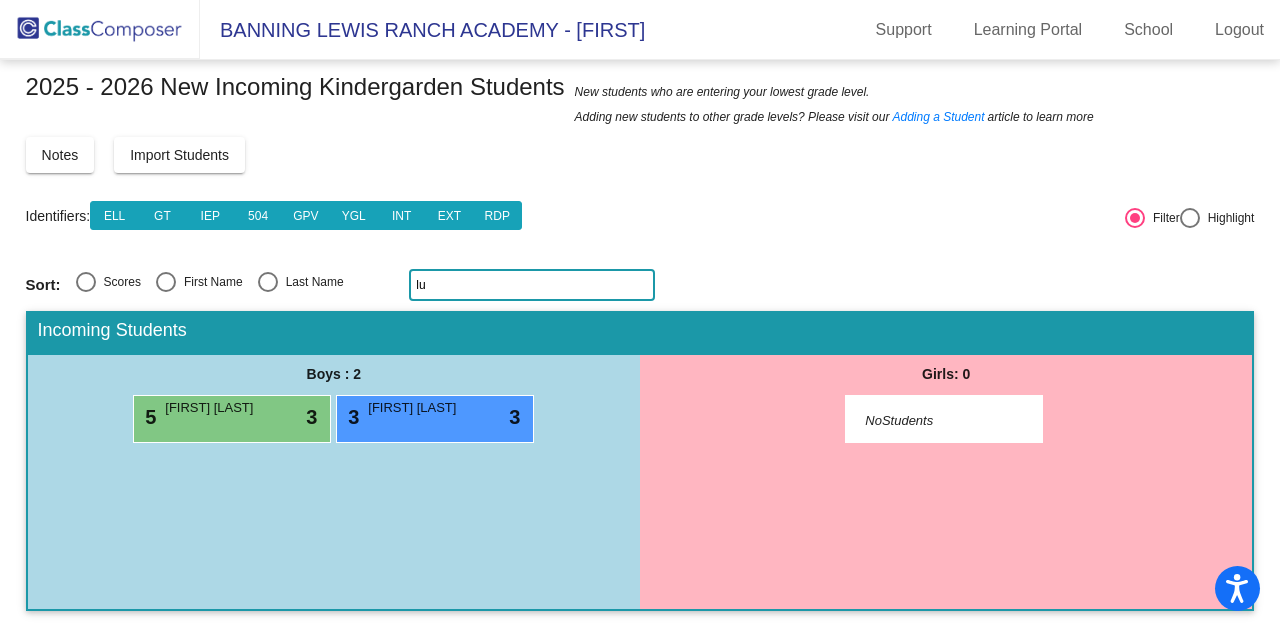 type on "l" 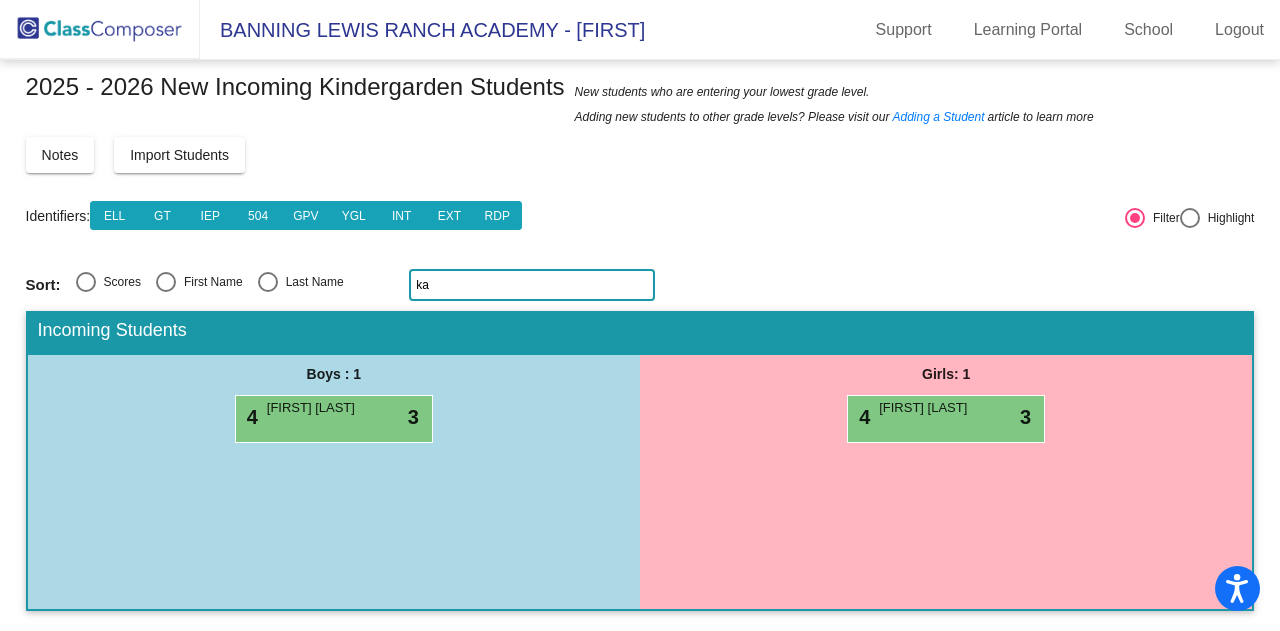 type on "k" 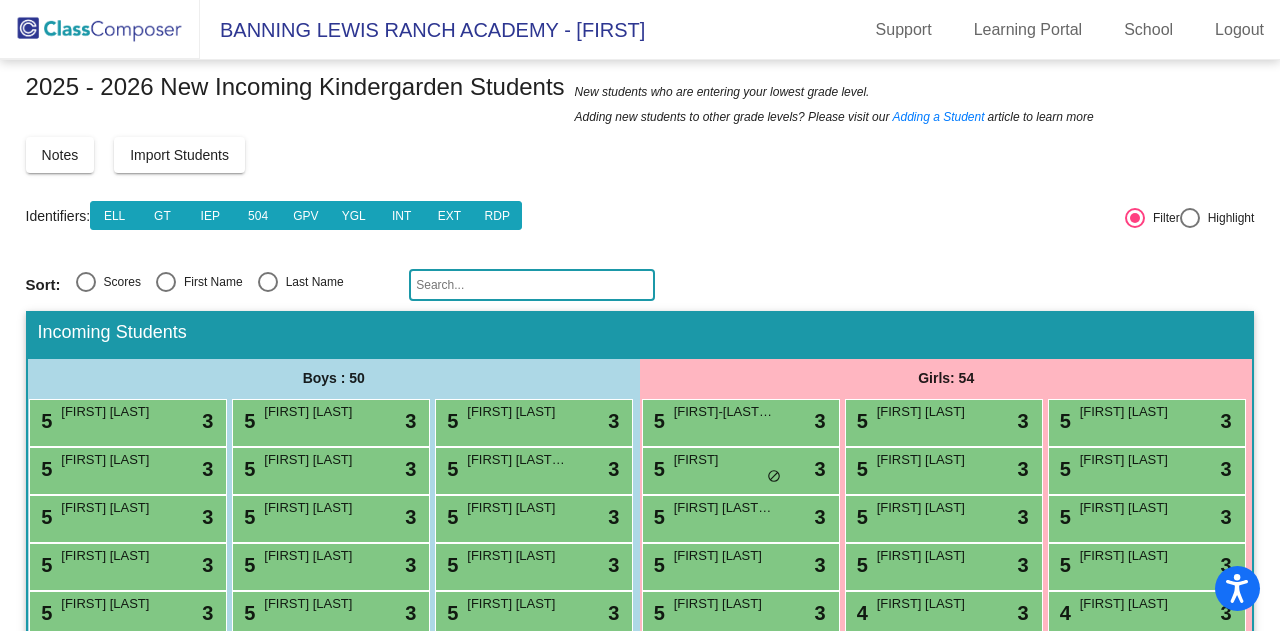 click 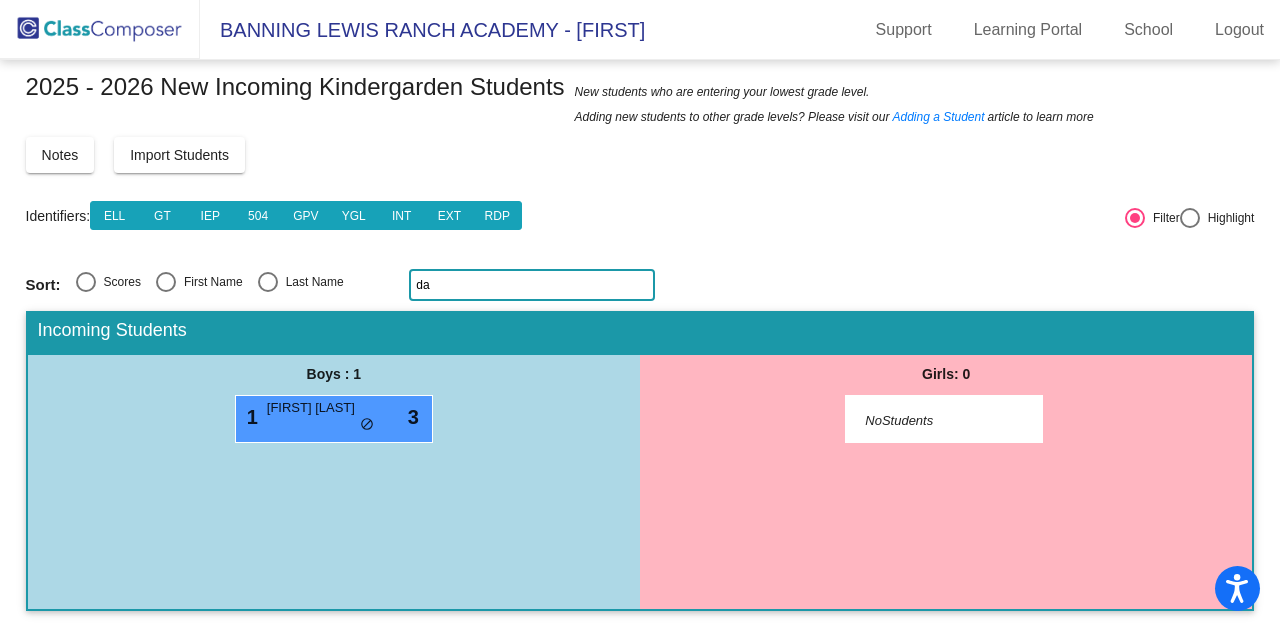 type on "d" 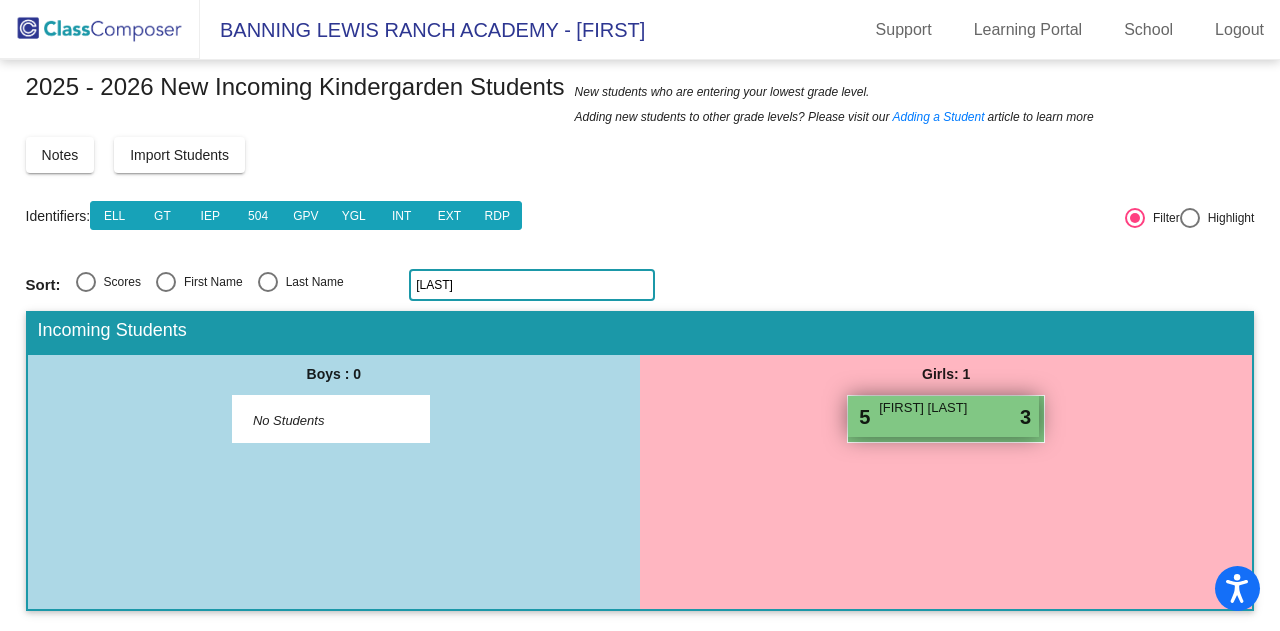 click on "5 Indira Nath lock do_not_disturb_alt 3" at bounding box center (943, 416) 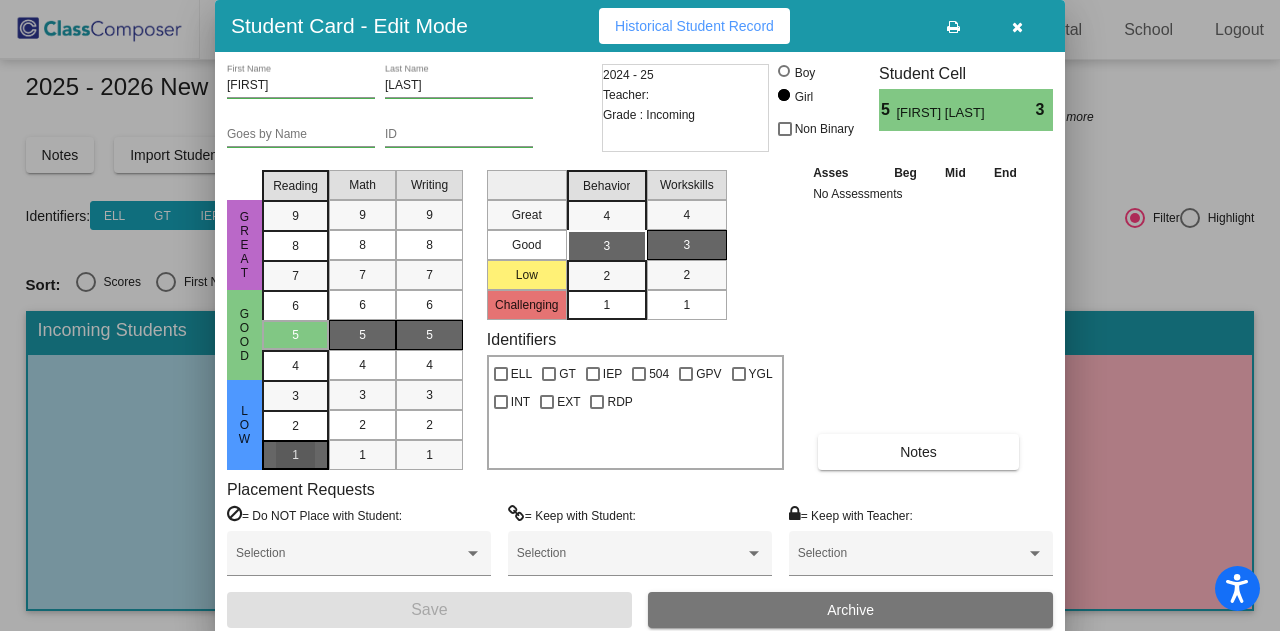 click on "1" at bounding box center [295, 396] 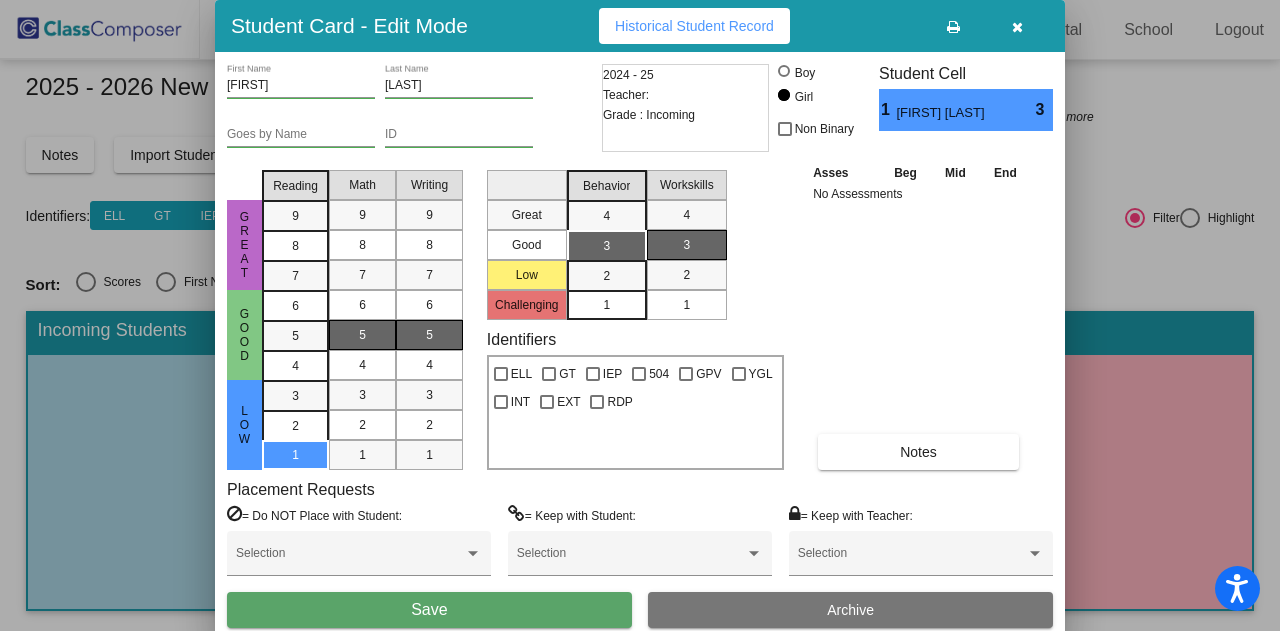 click on "Save" at bounding box center [429, 609] 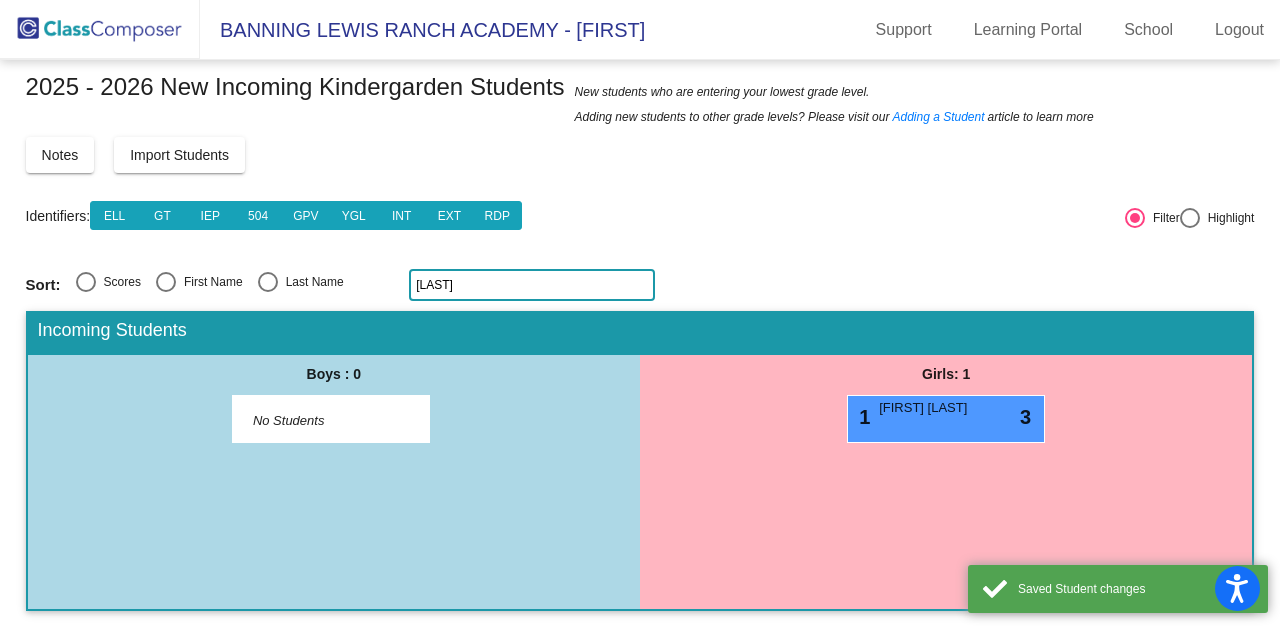 click on "ind" 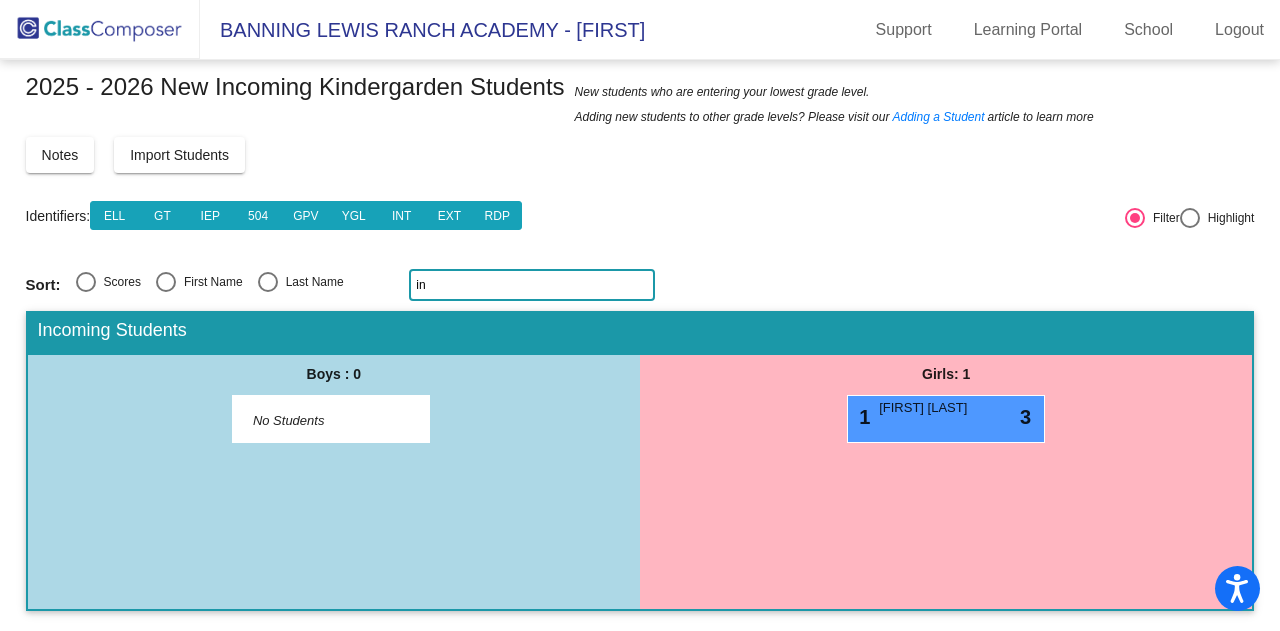 type on "i" 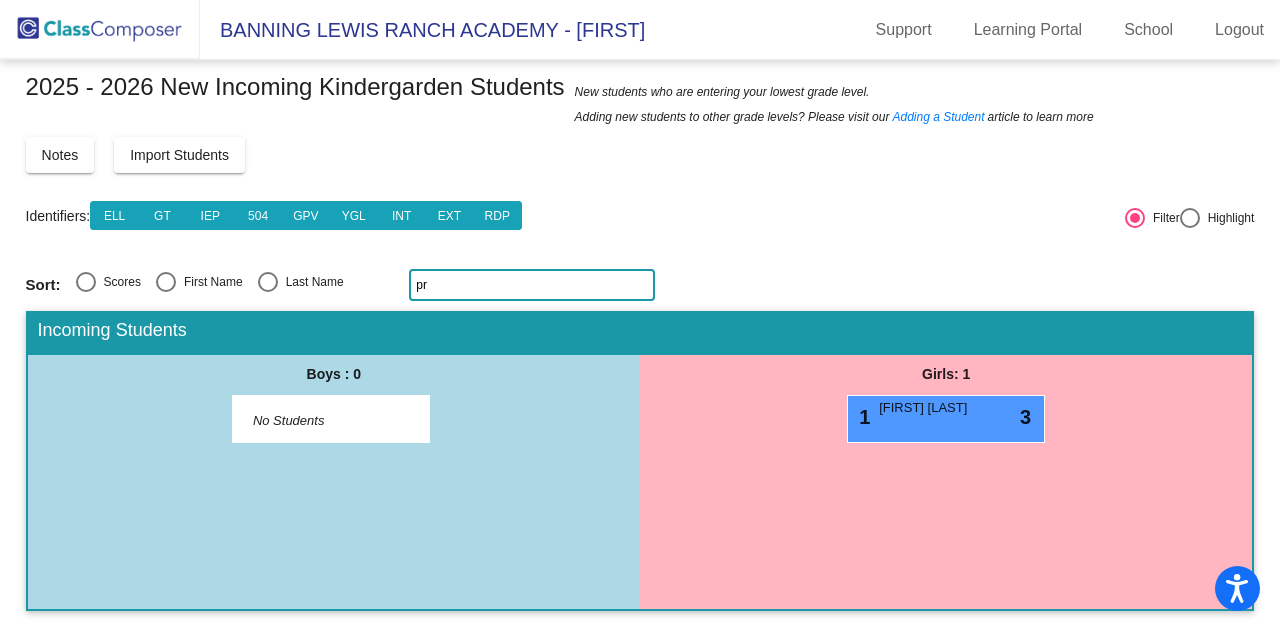type on "p" 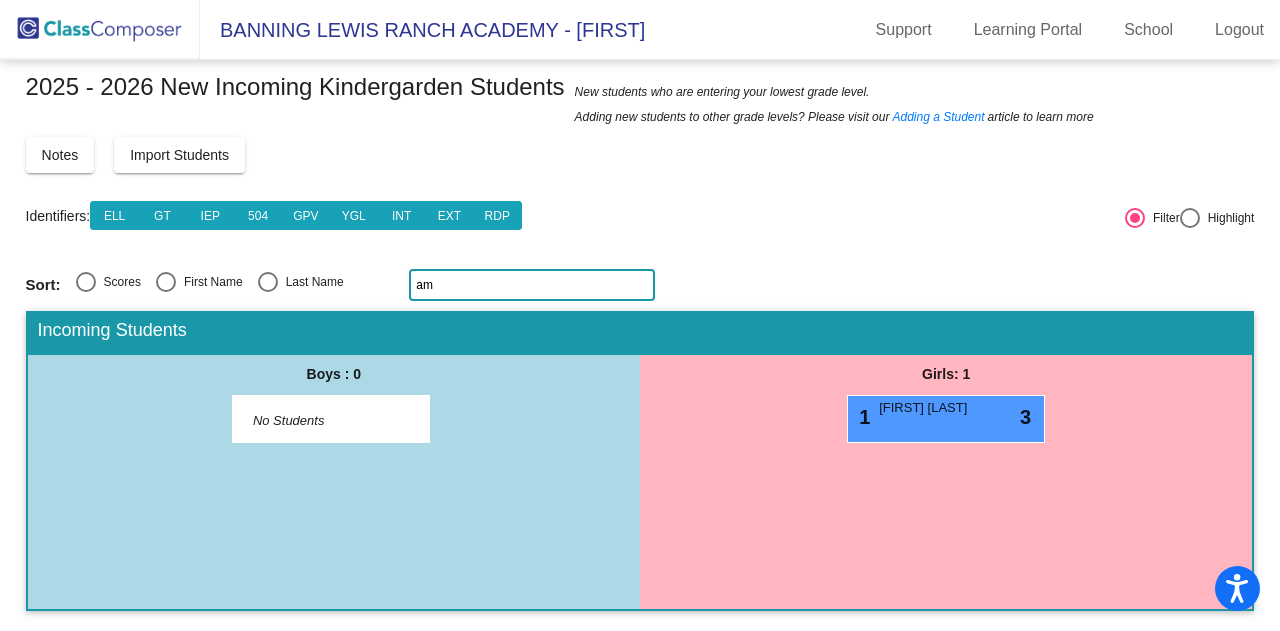 type on "a" 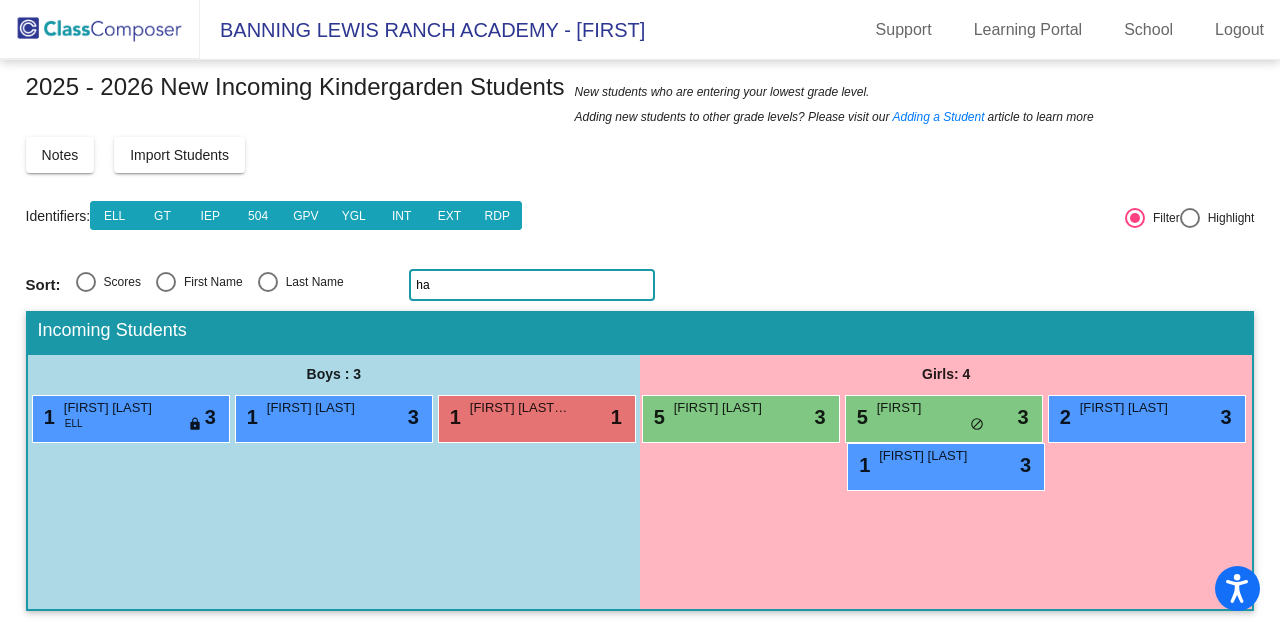 type on "h" 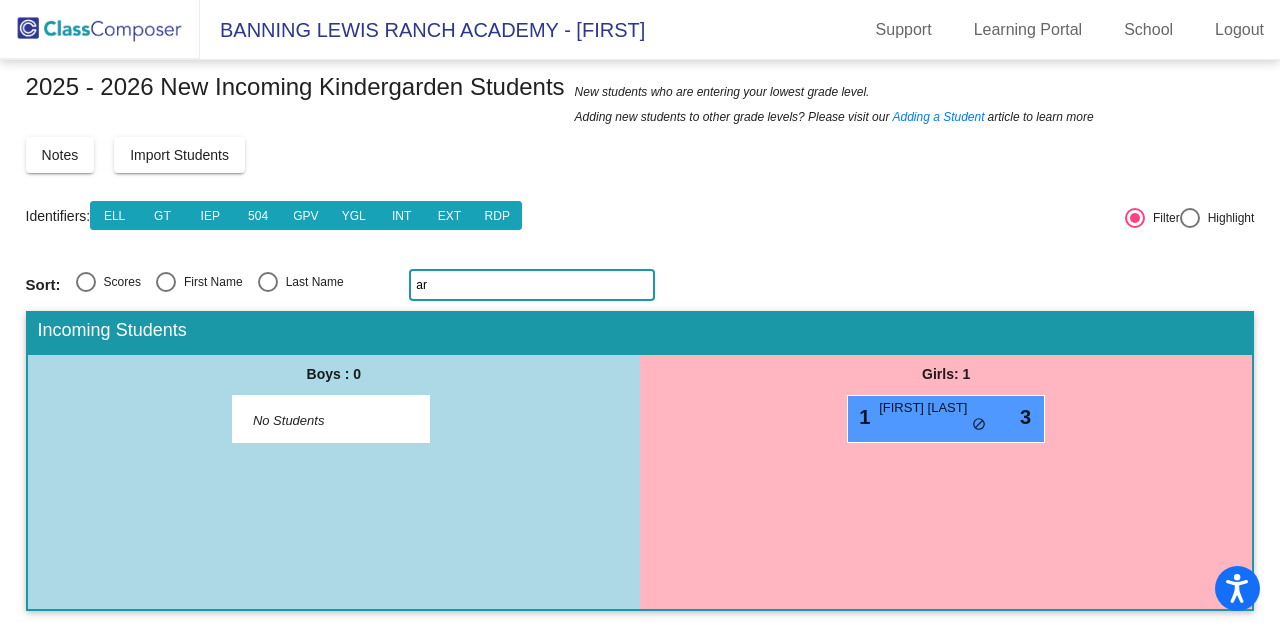 type on "a" 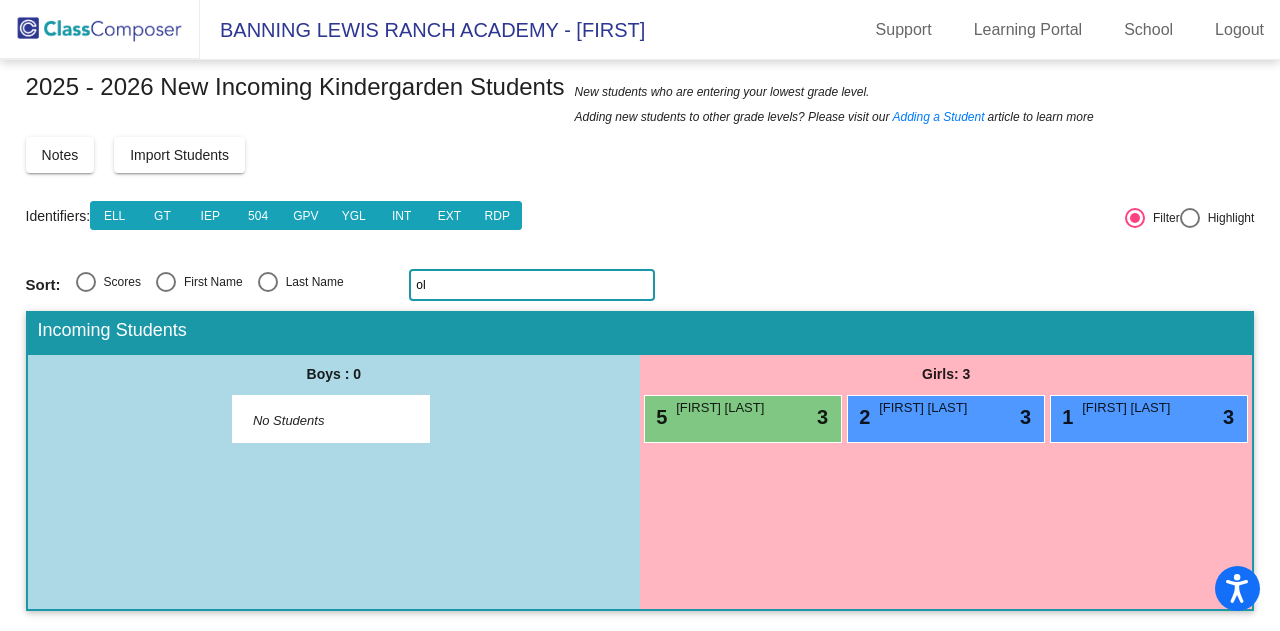 type on "o" 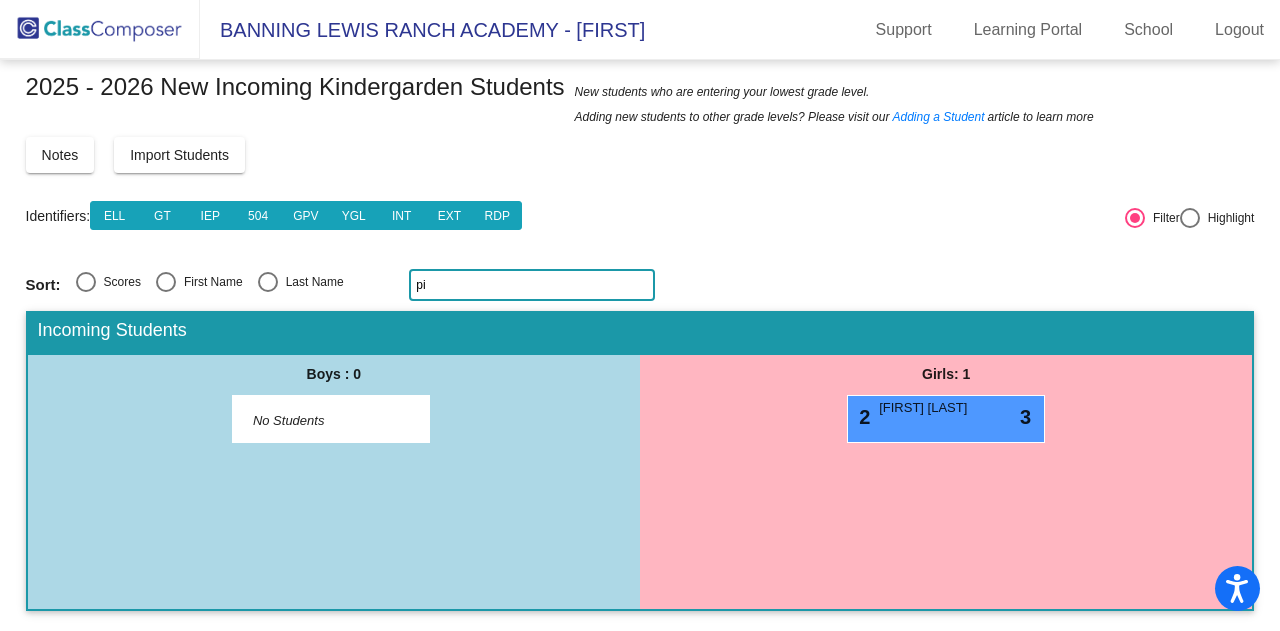type on "p" 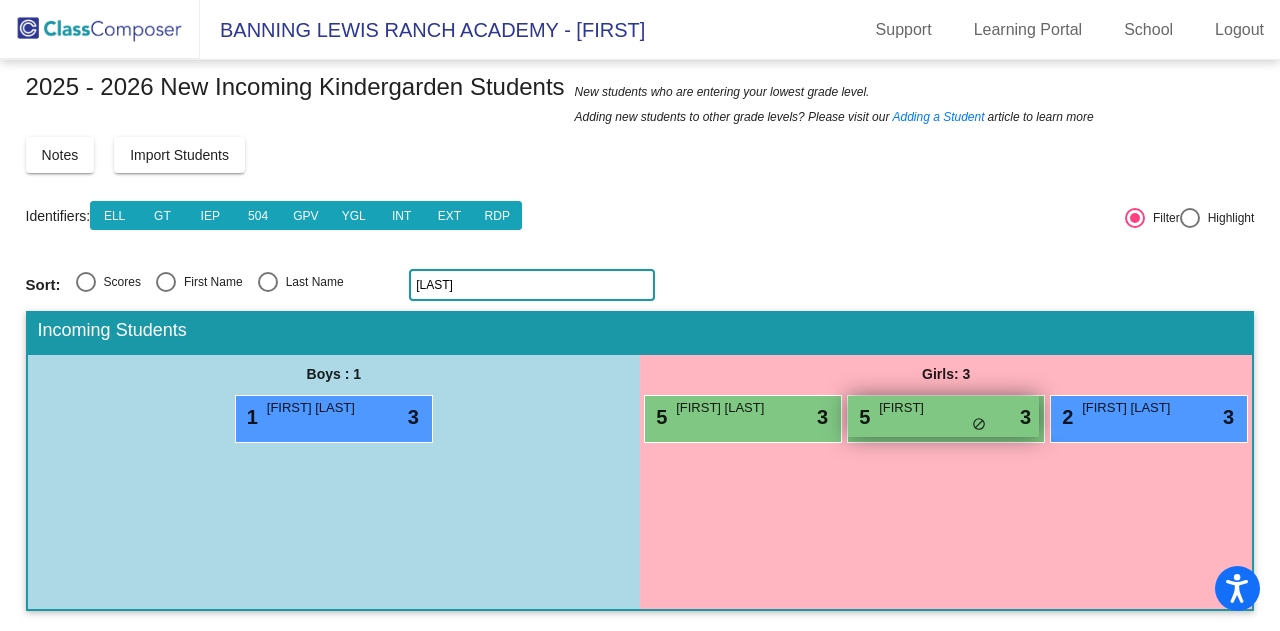 click on "[FIRST] [LAST]" at bounding box center (929, 408) 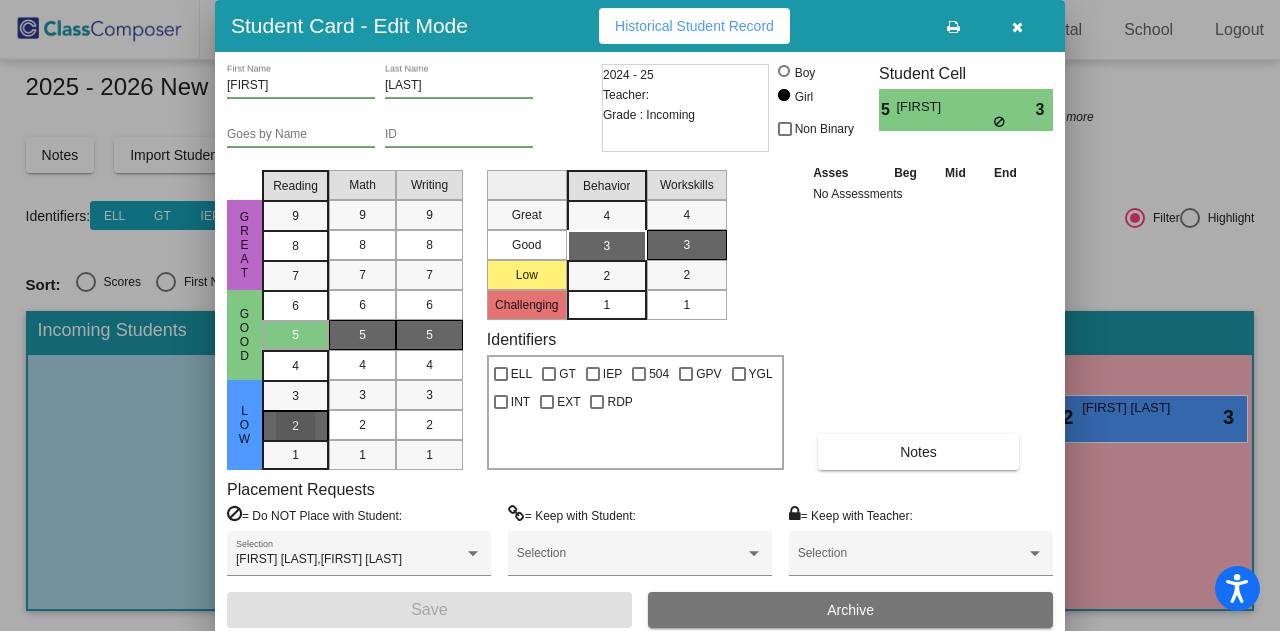 click on "2" at bounding box center (295, 425) 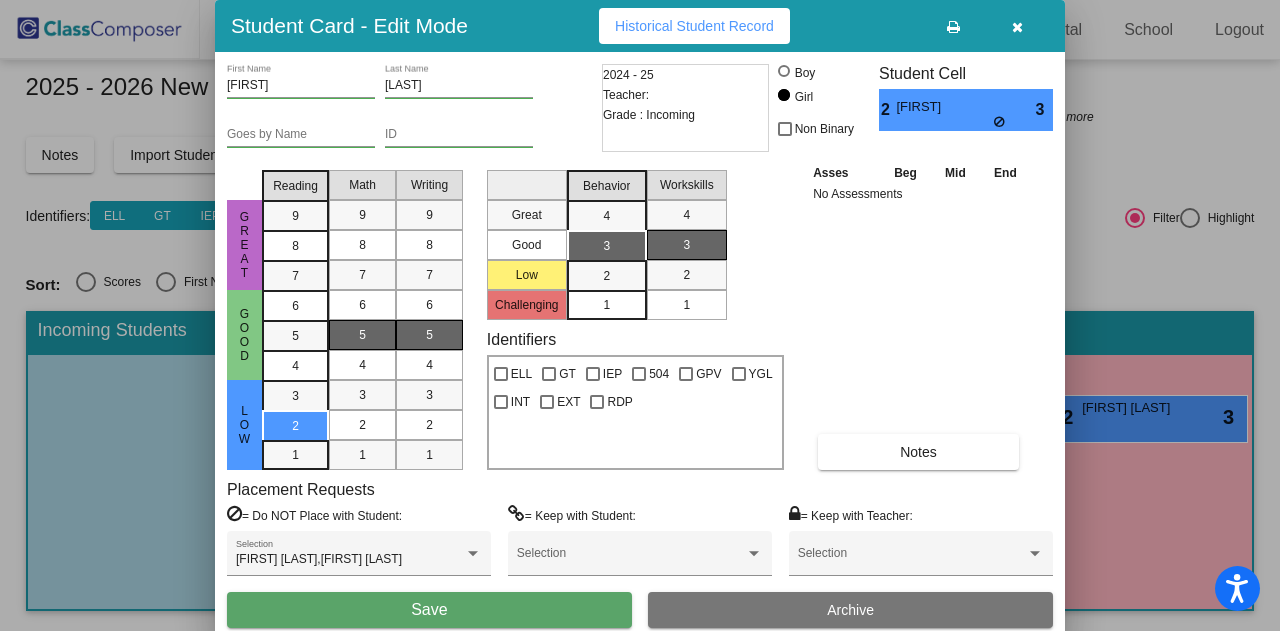 click on "Save" at bounding box center (429, 609) 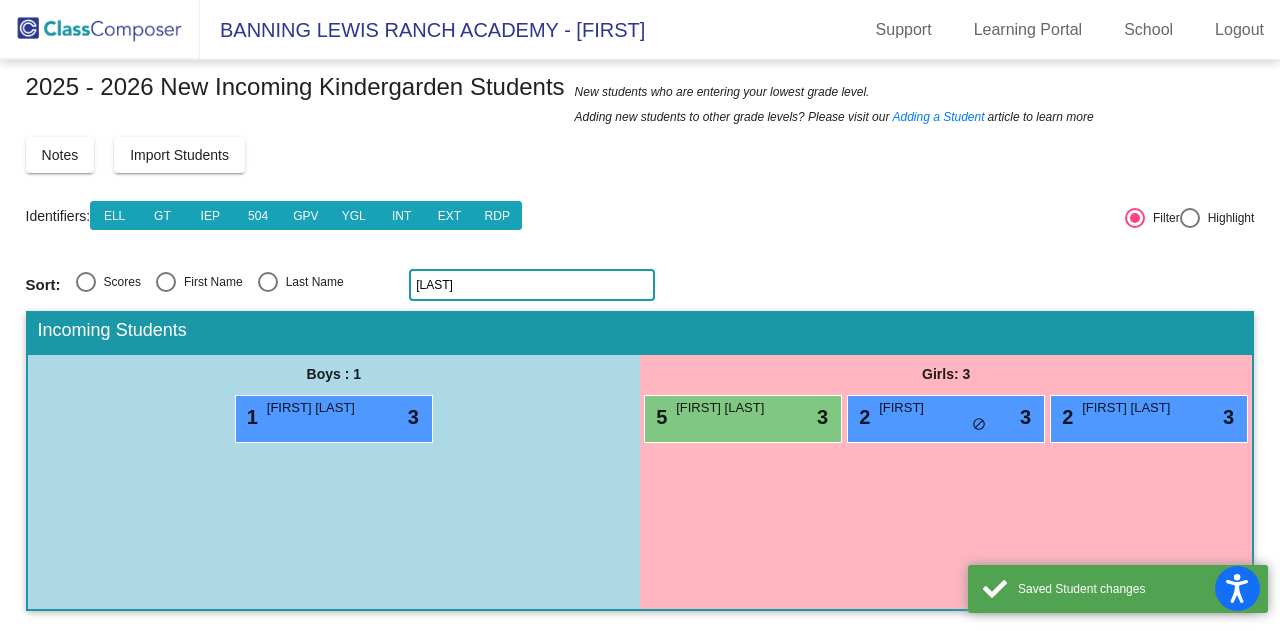 click on "char" 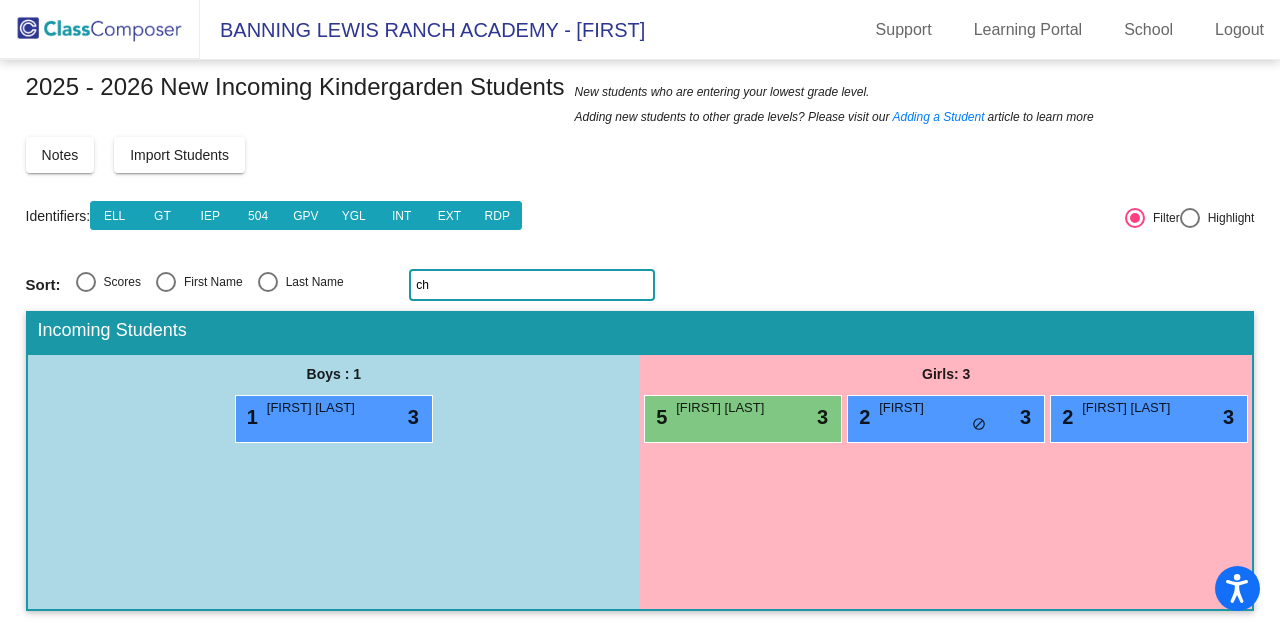 type on "c" 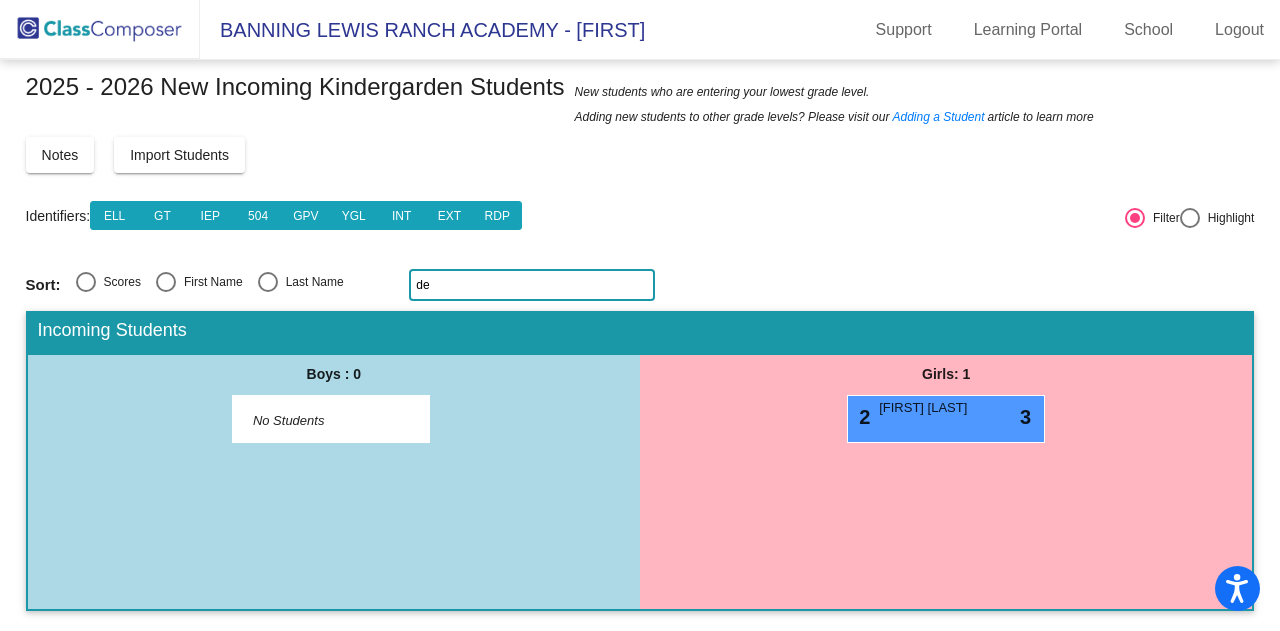 type on "d" 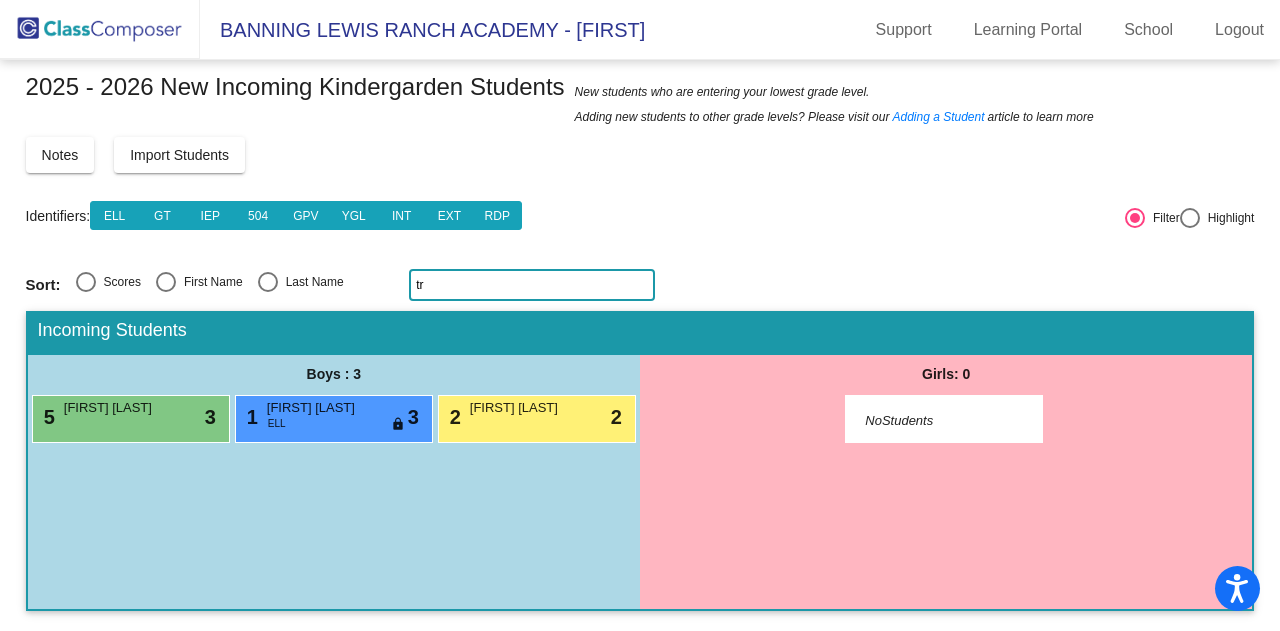 type on "t" 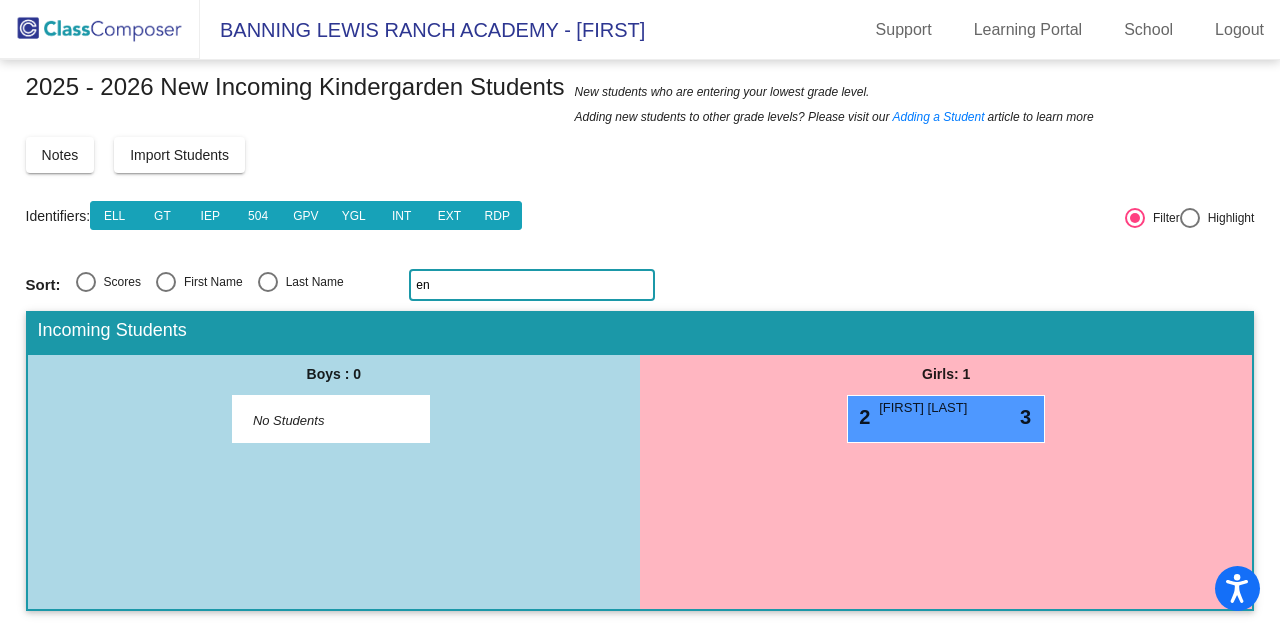 type on "e" 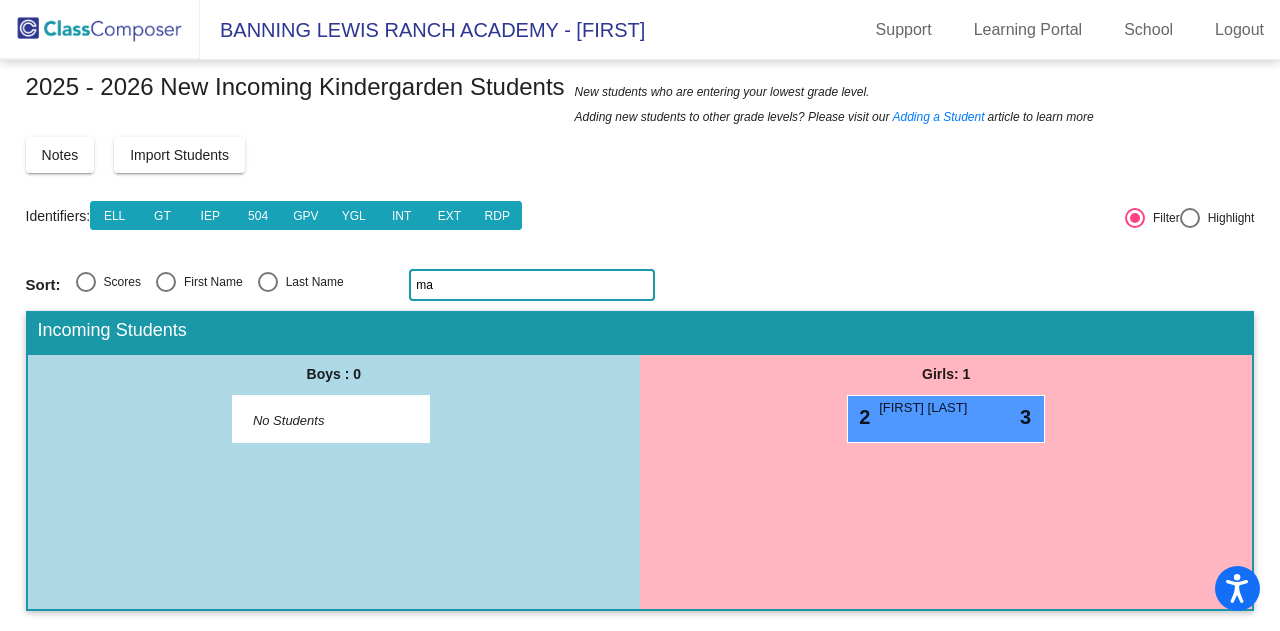 type on "m" 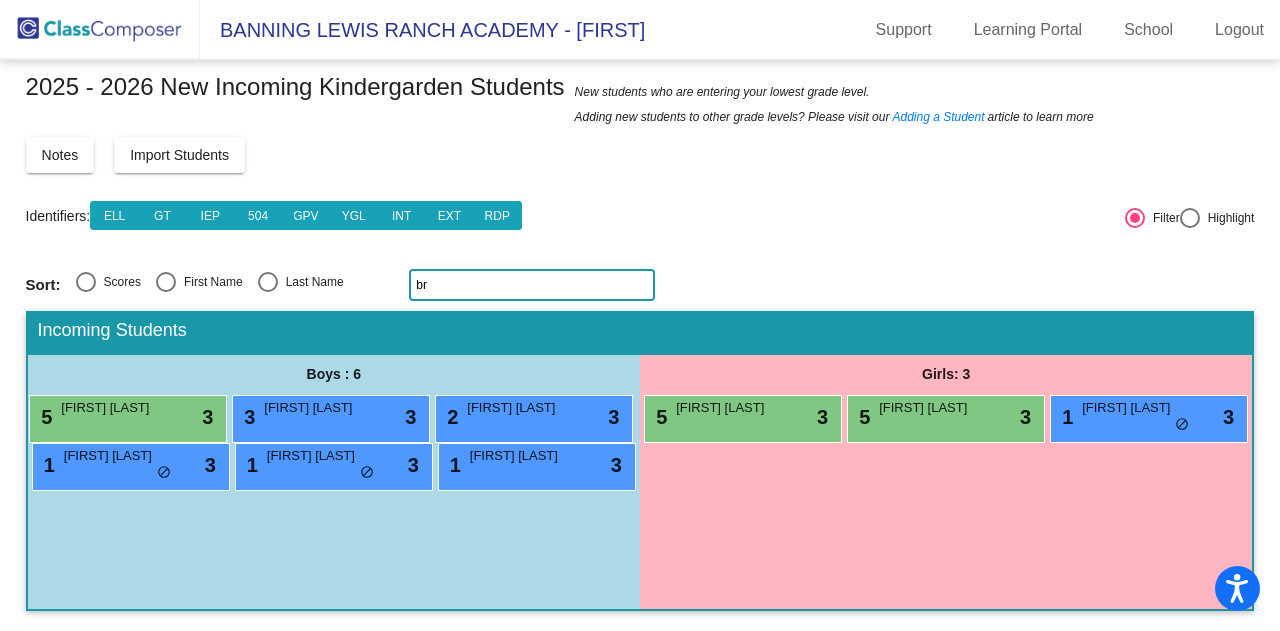 type on "b" 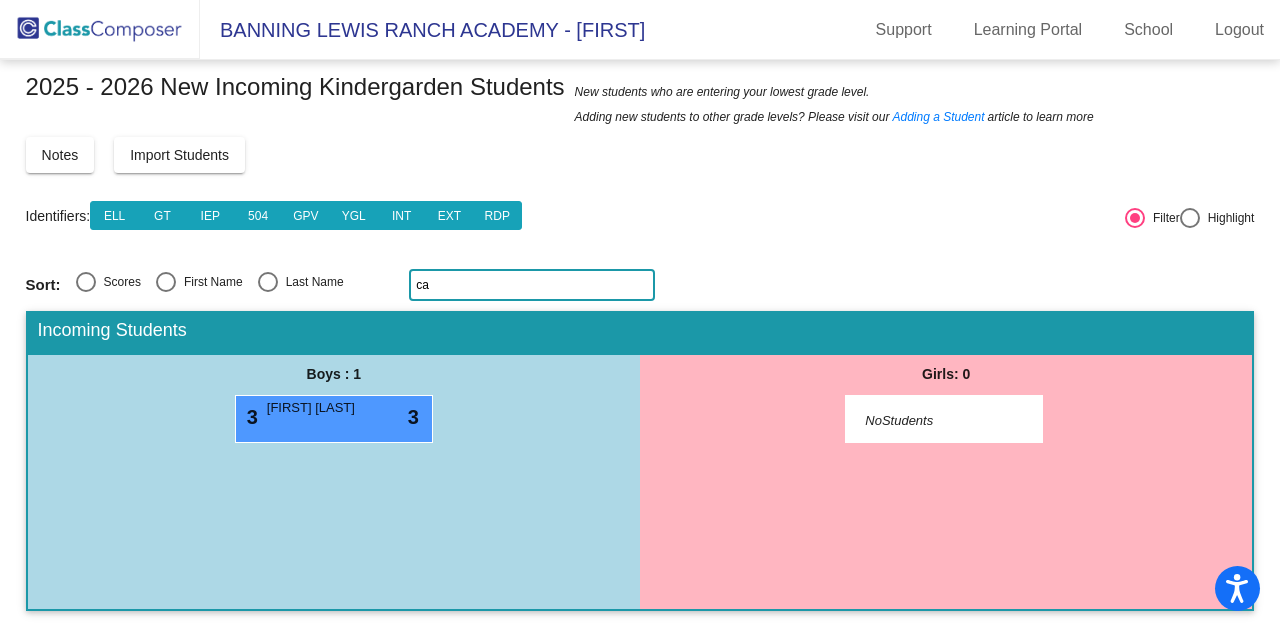 type on "c" 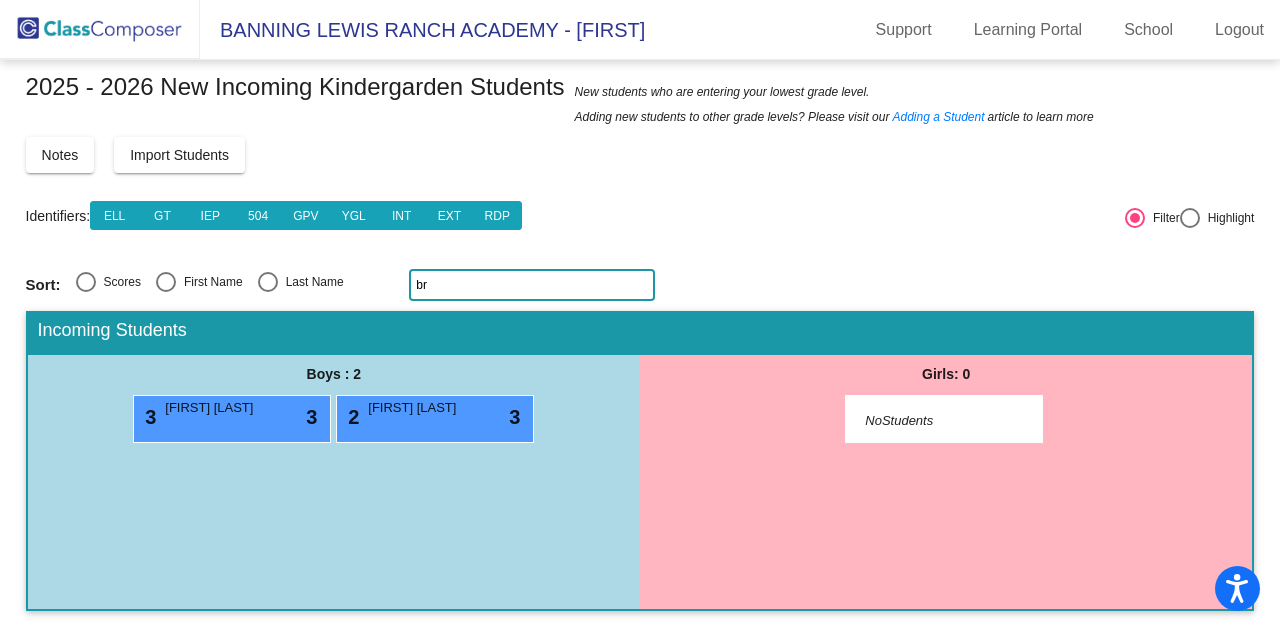 type on "b" 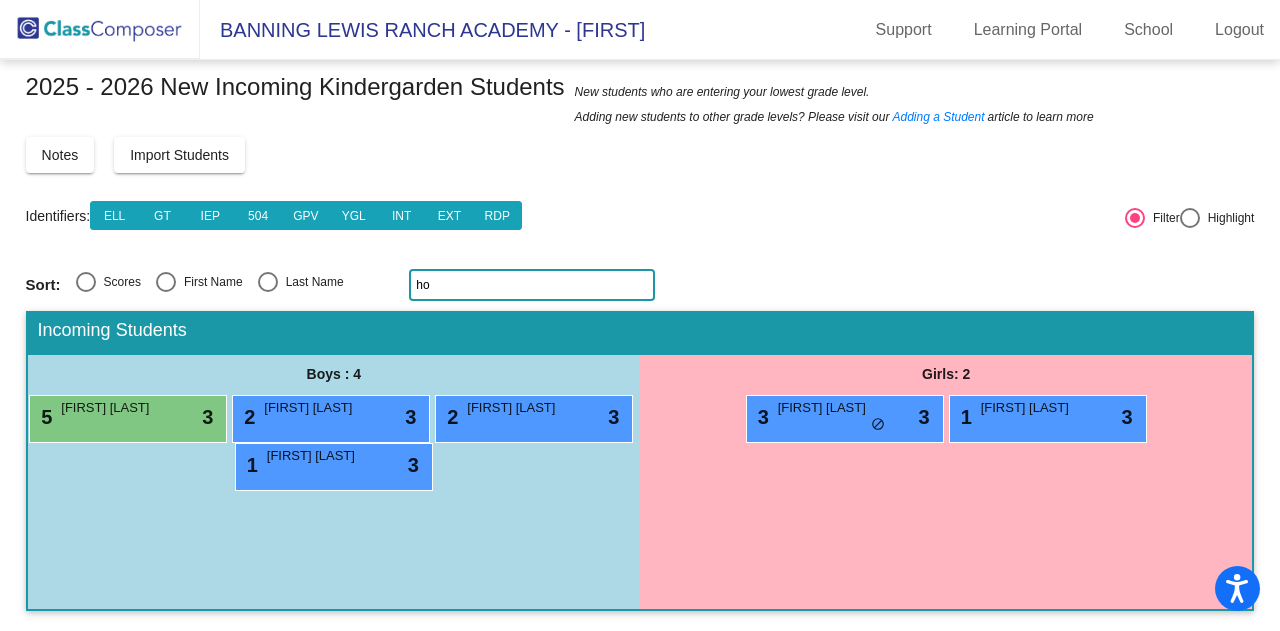 type on "h" 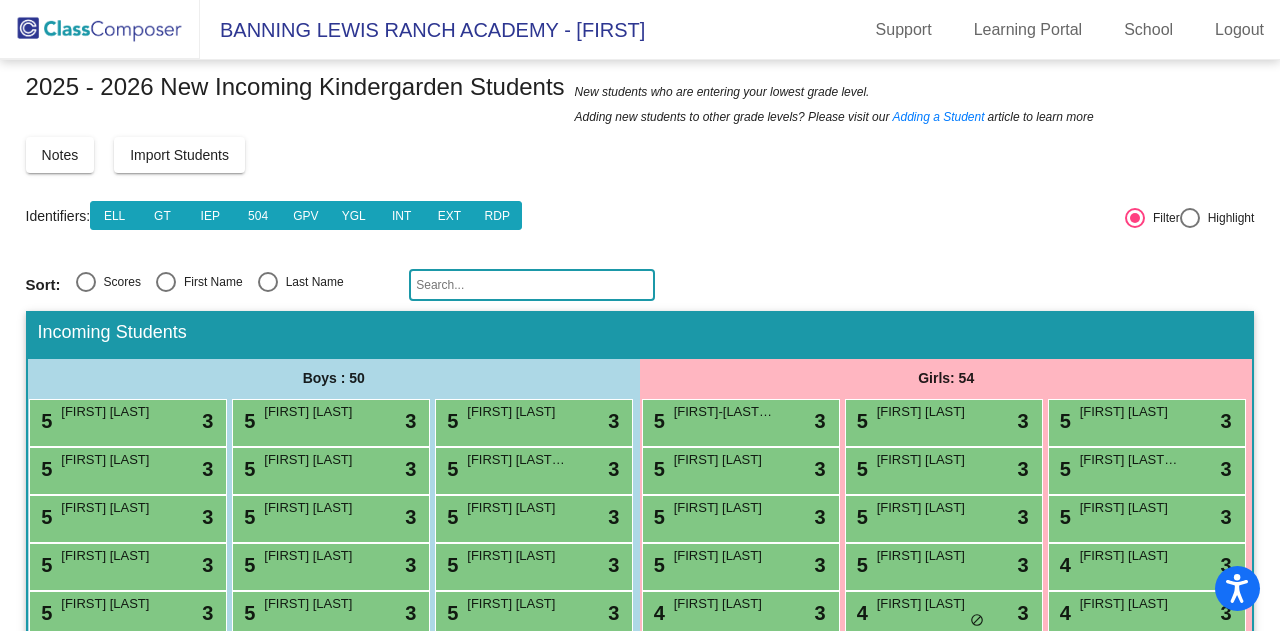 click on "Identifiers:  ELL GT IEP 504 GPV YGL INT EXT RDP" 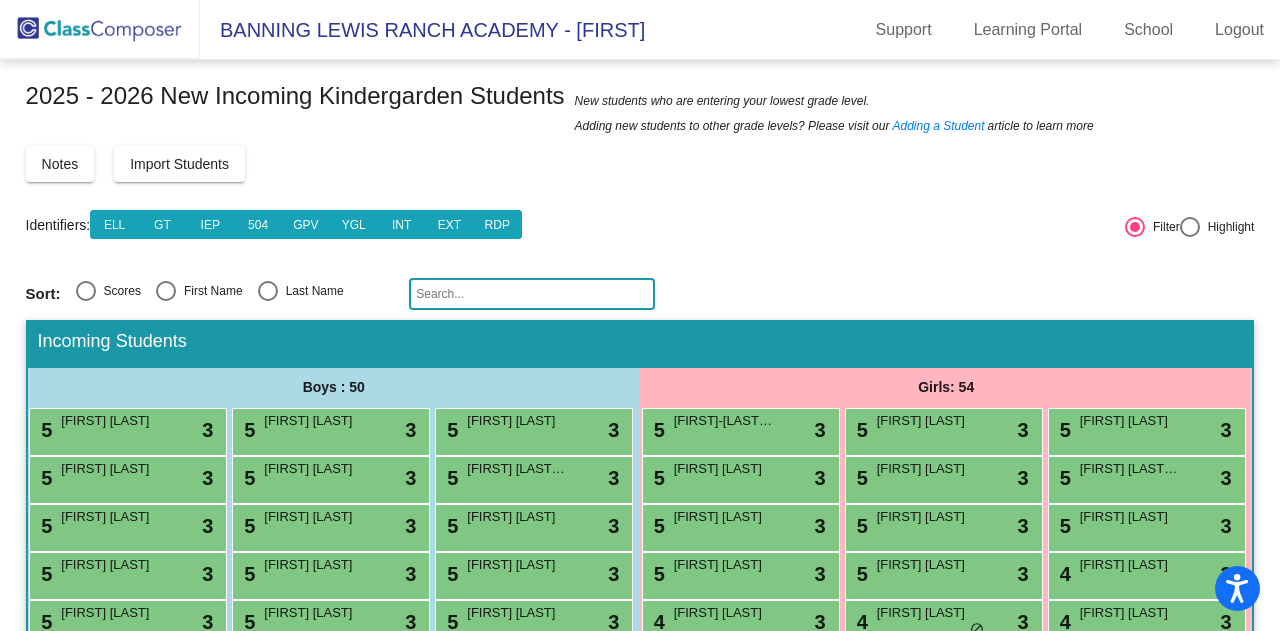 scroll, scrollTop: 0, scrollLeft: 0, axis: both 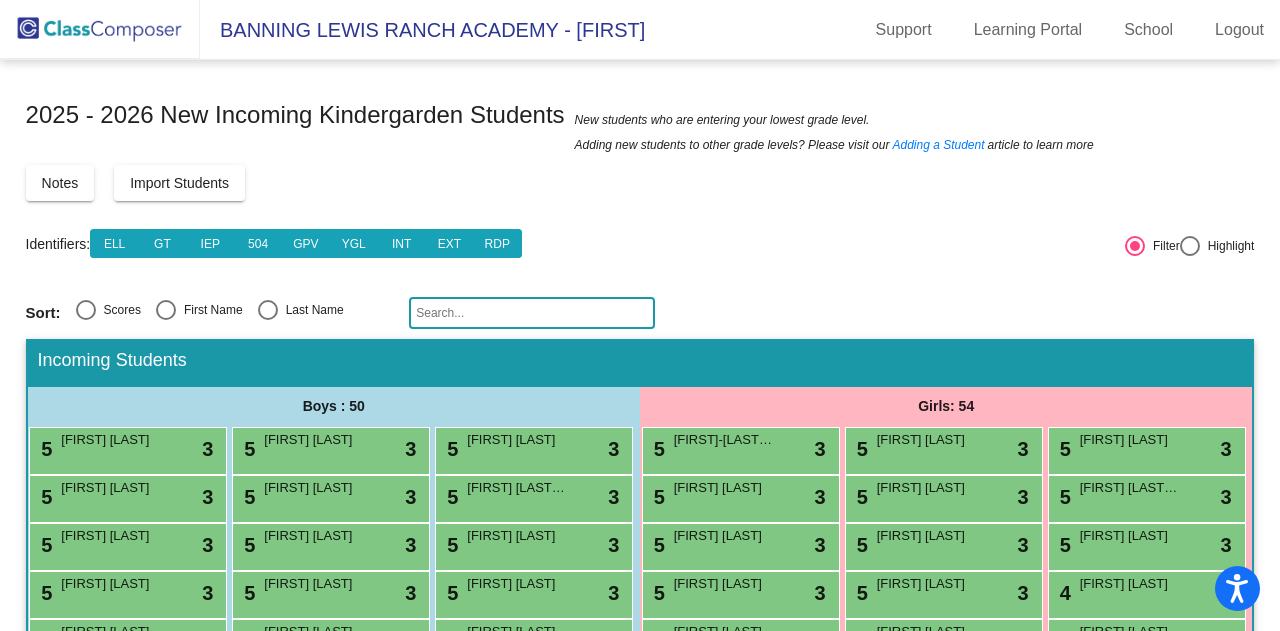 click 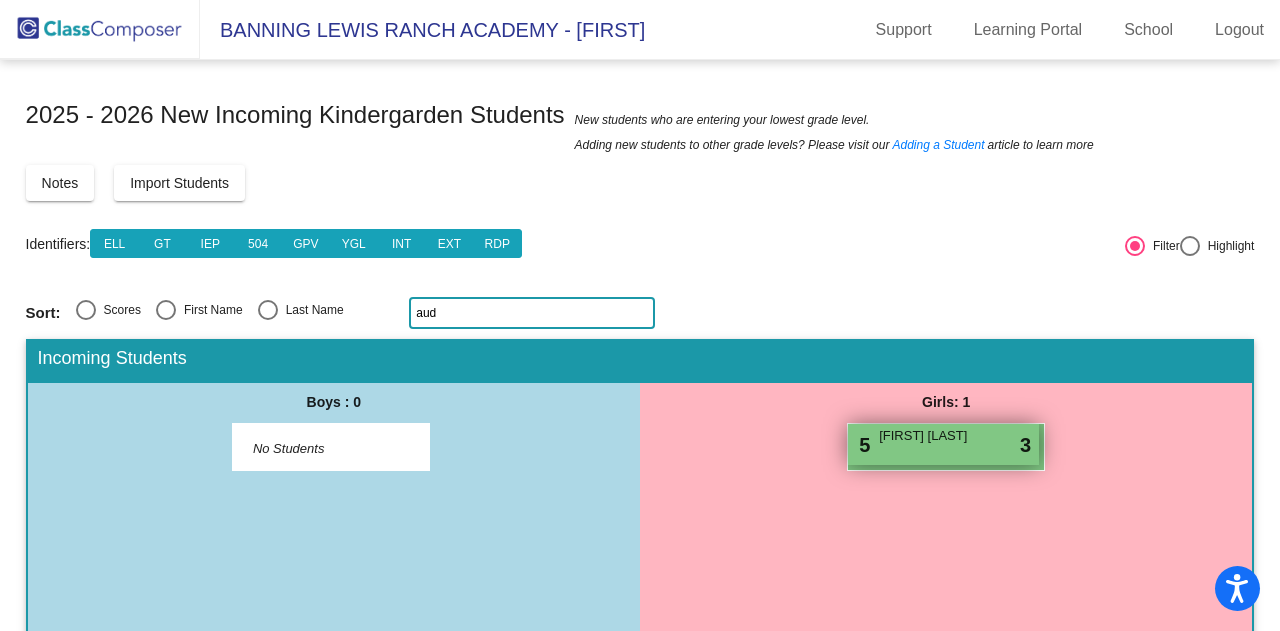 click on "[FIRST] [LAST]" at bounding box center (929, 436) 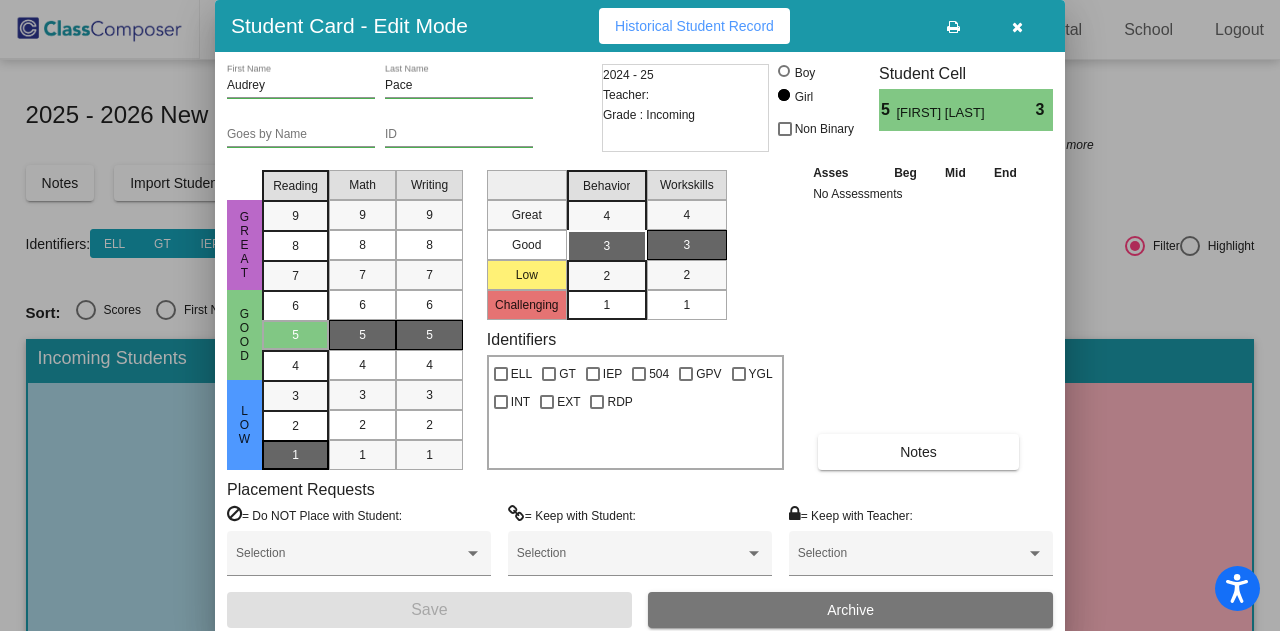 click on "1" at bounding box center [295, 396] 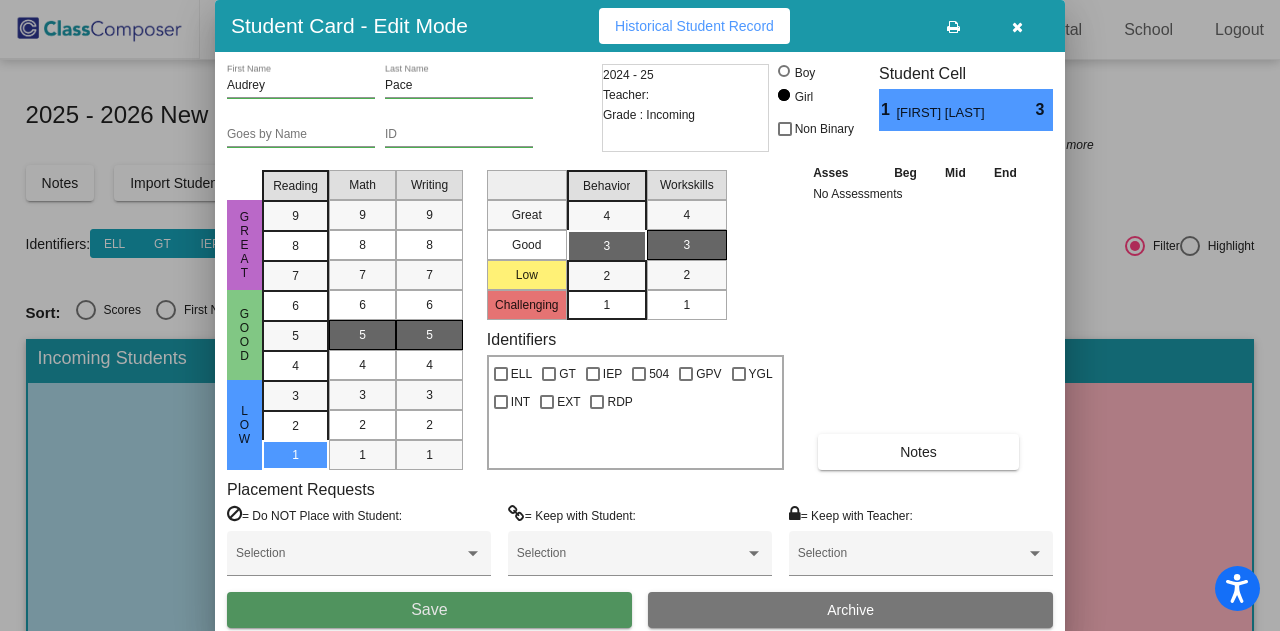 click on "Save" at bounding box center (429, 609) 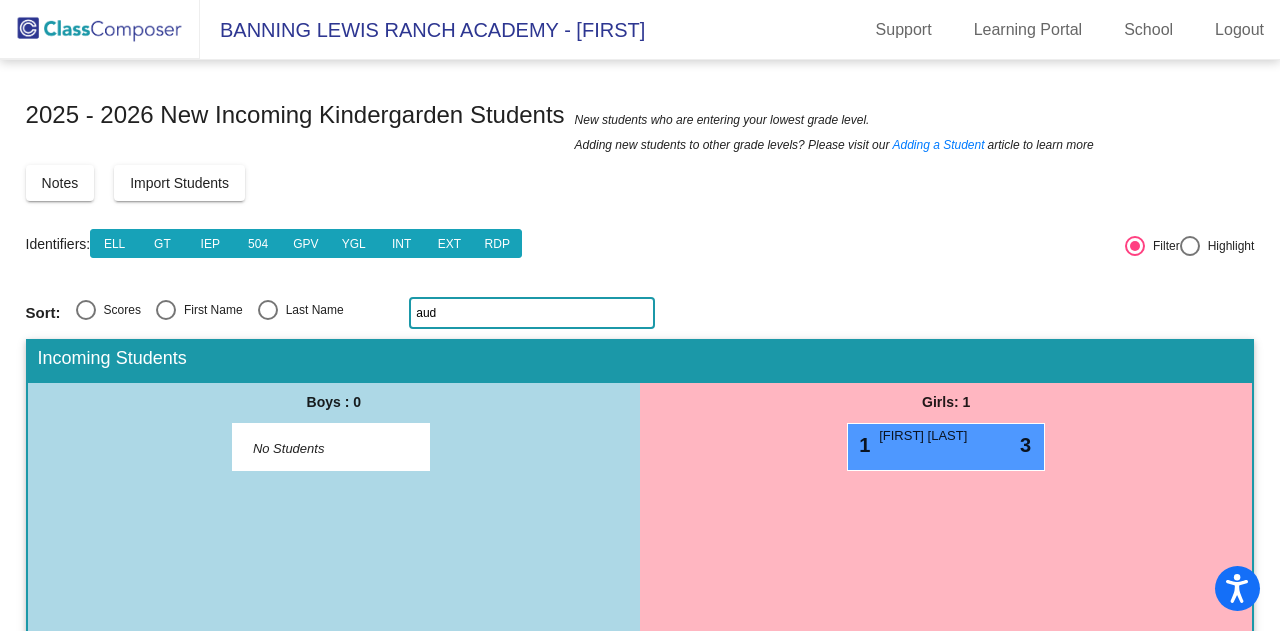 click on "aud" 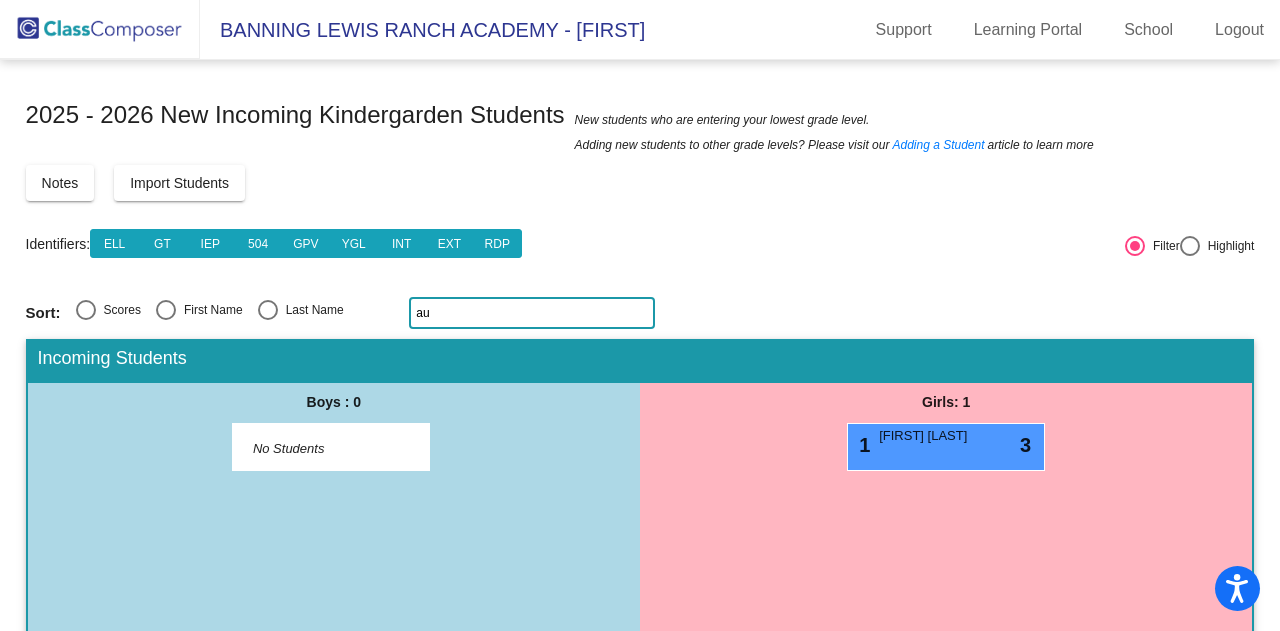 type on "a" 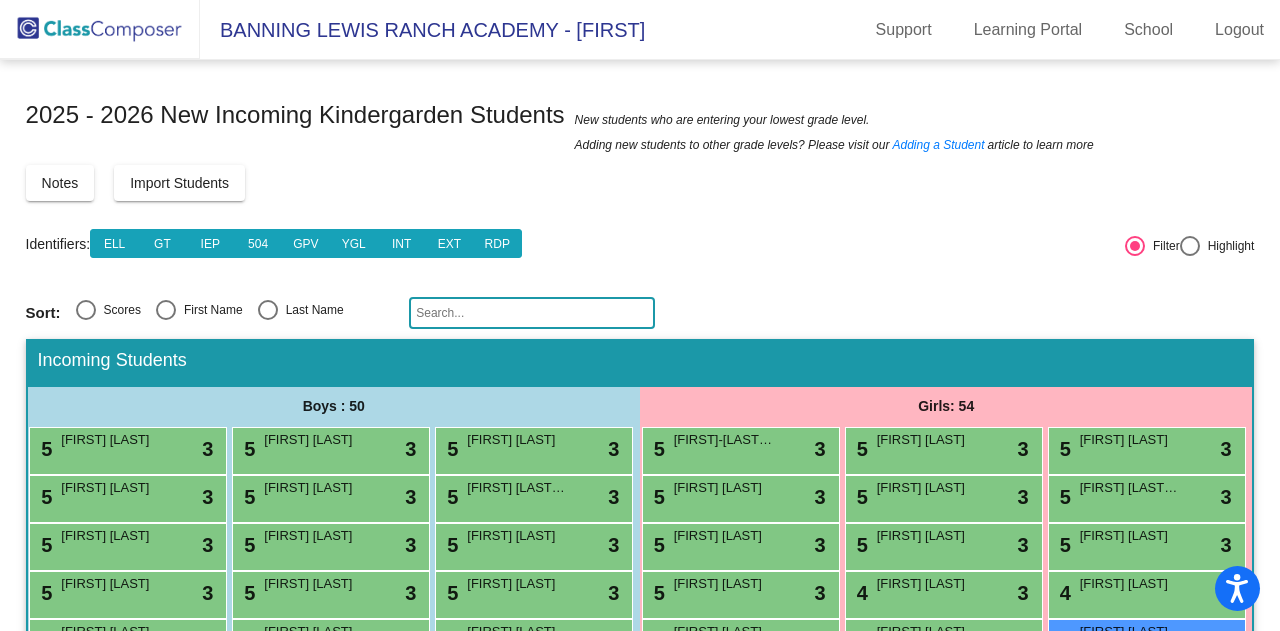 click on "Identifiers:  ELL GT IEP 504 GPV YGL INT EXT RDP" 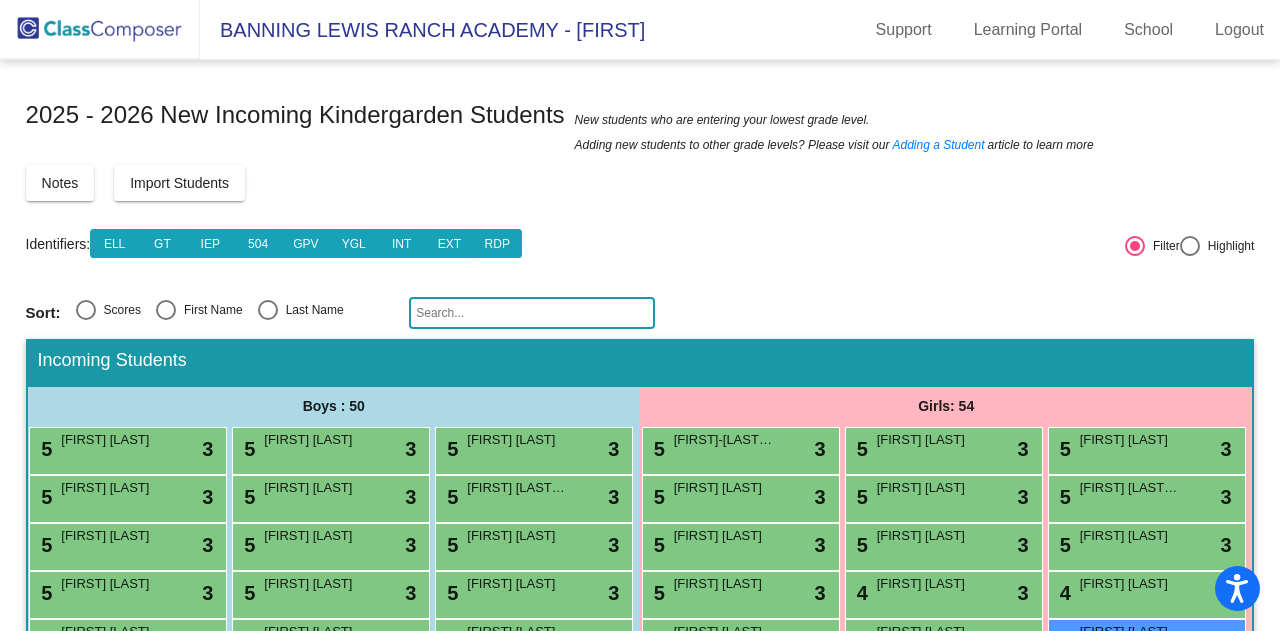 click 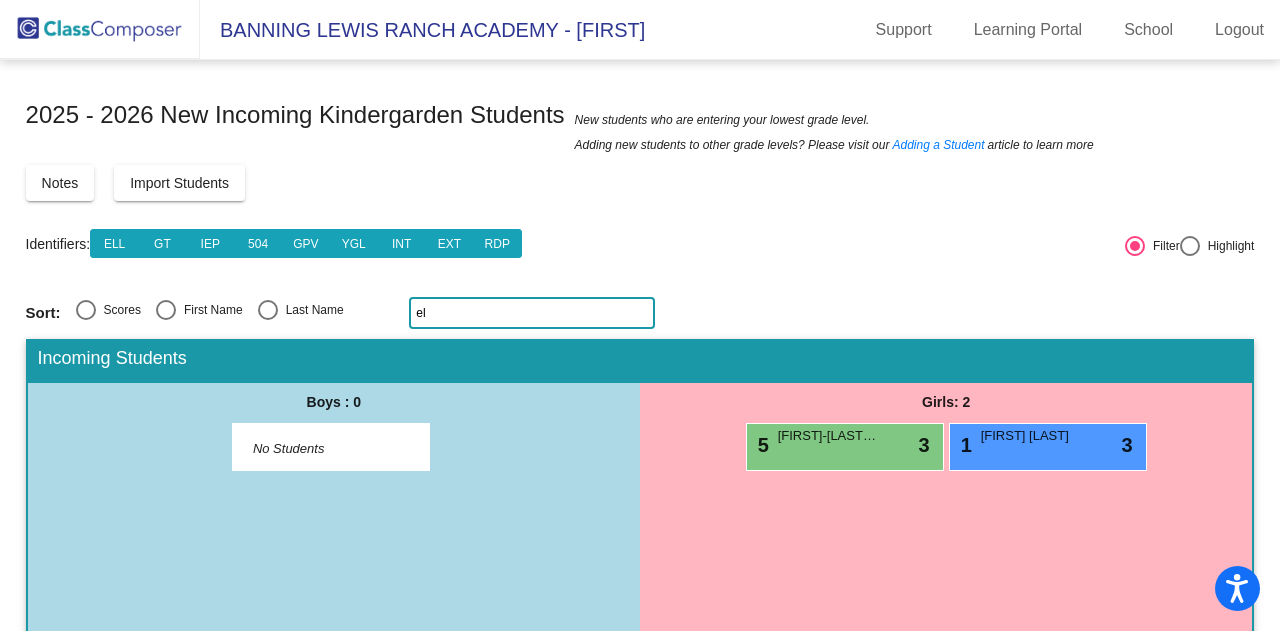 type on "e" 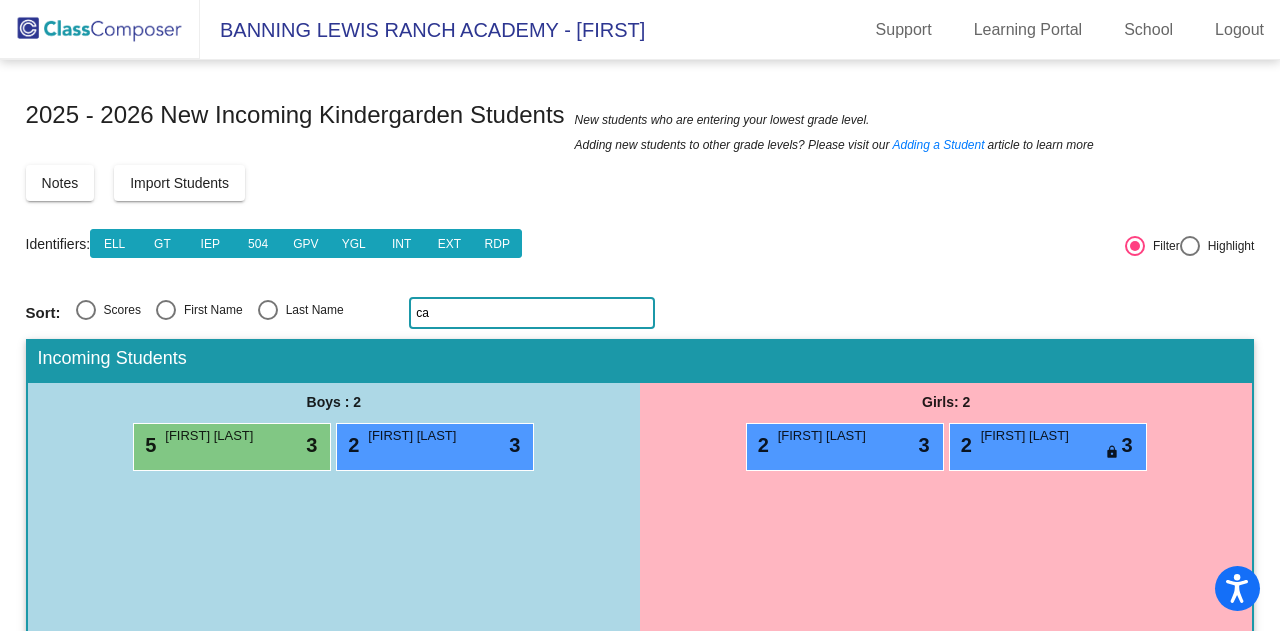 type on "c" 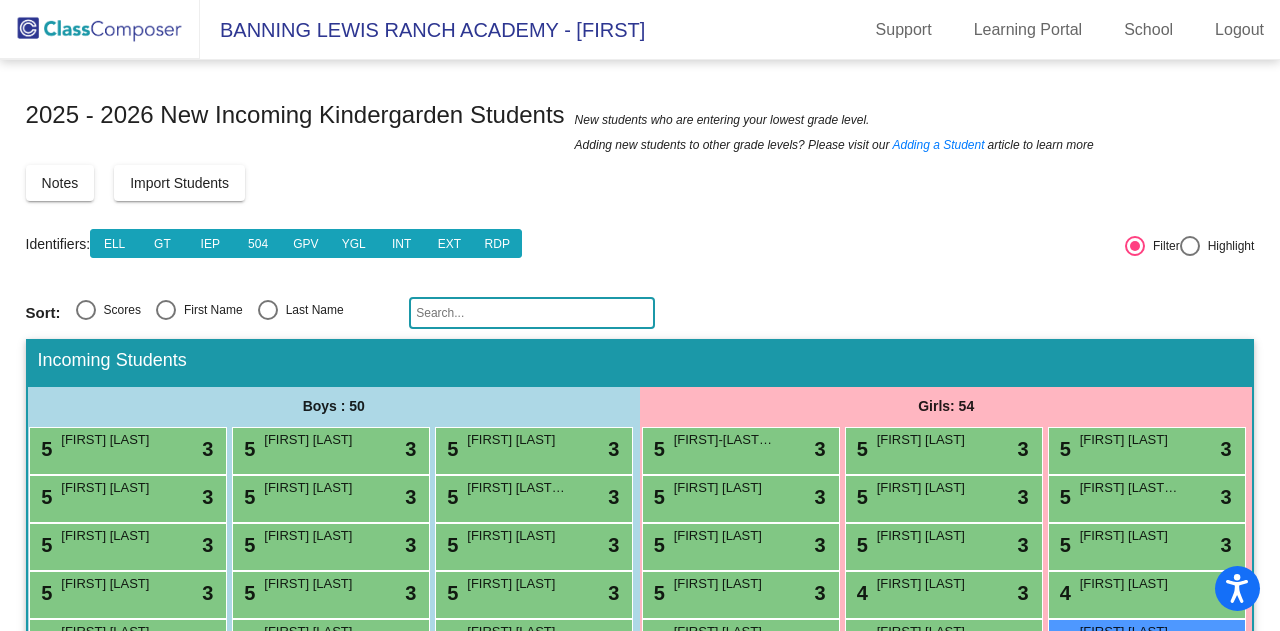 type on "e" 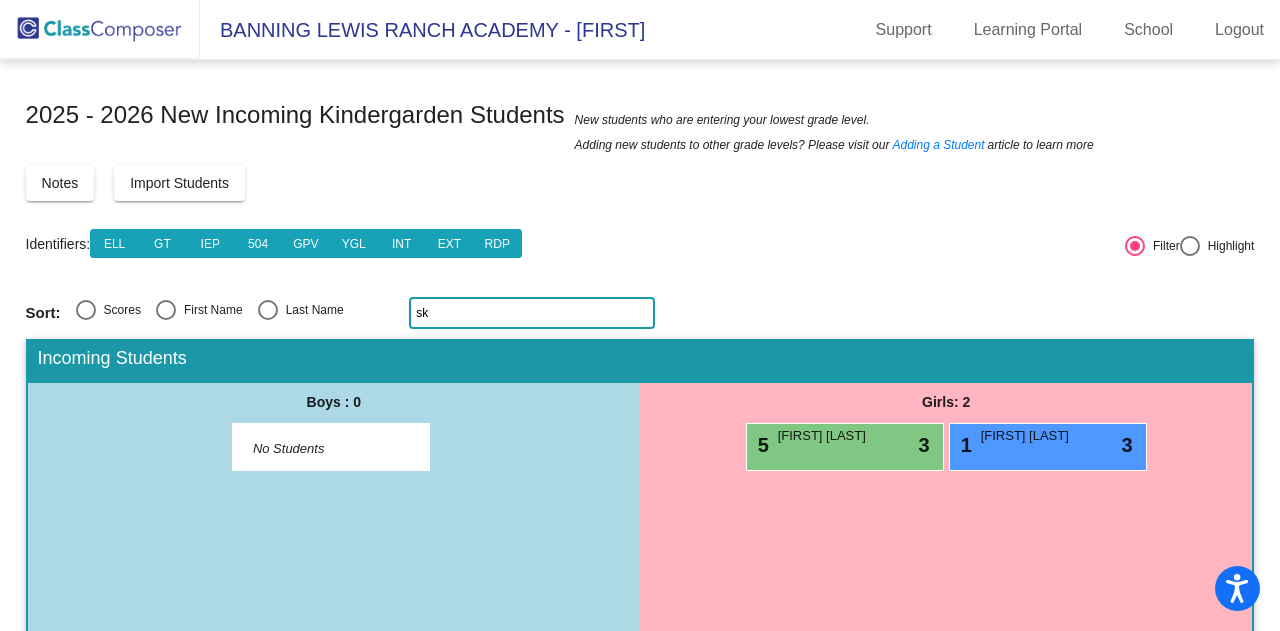 type on "s" 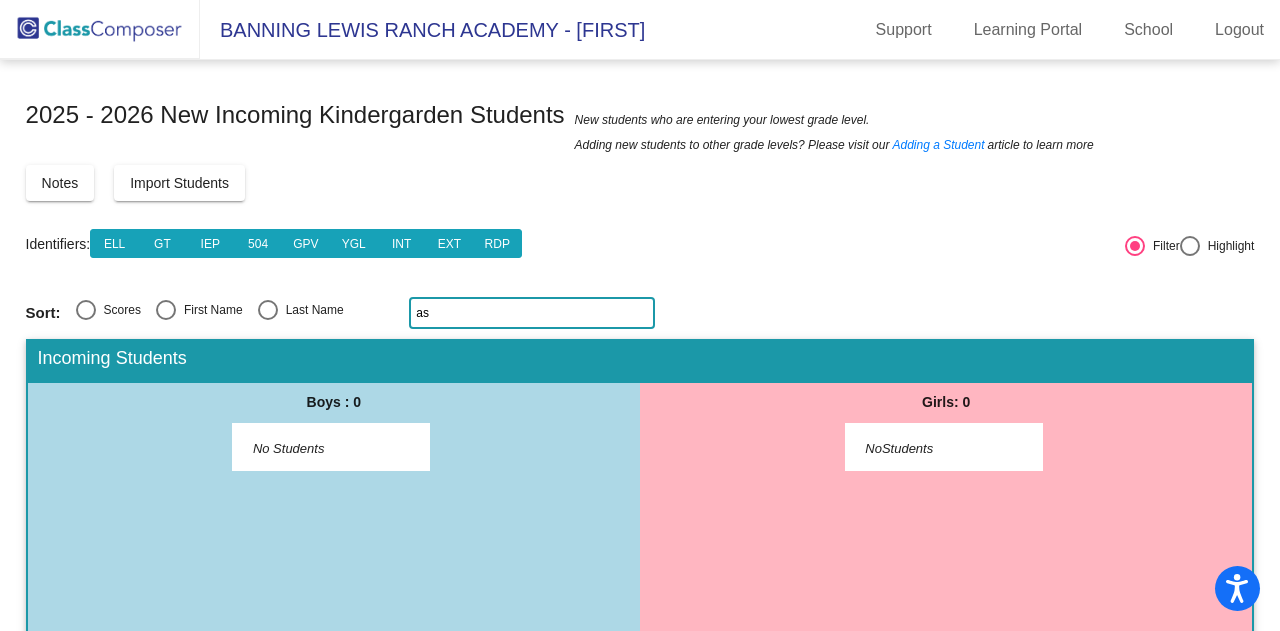 type on "a" 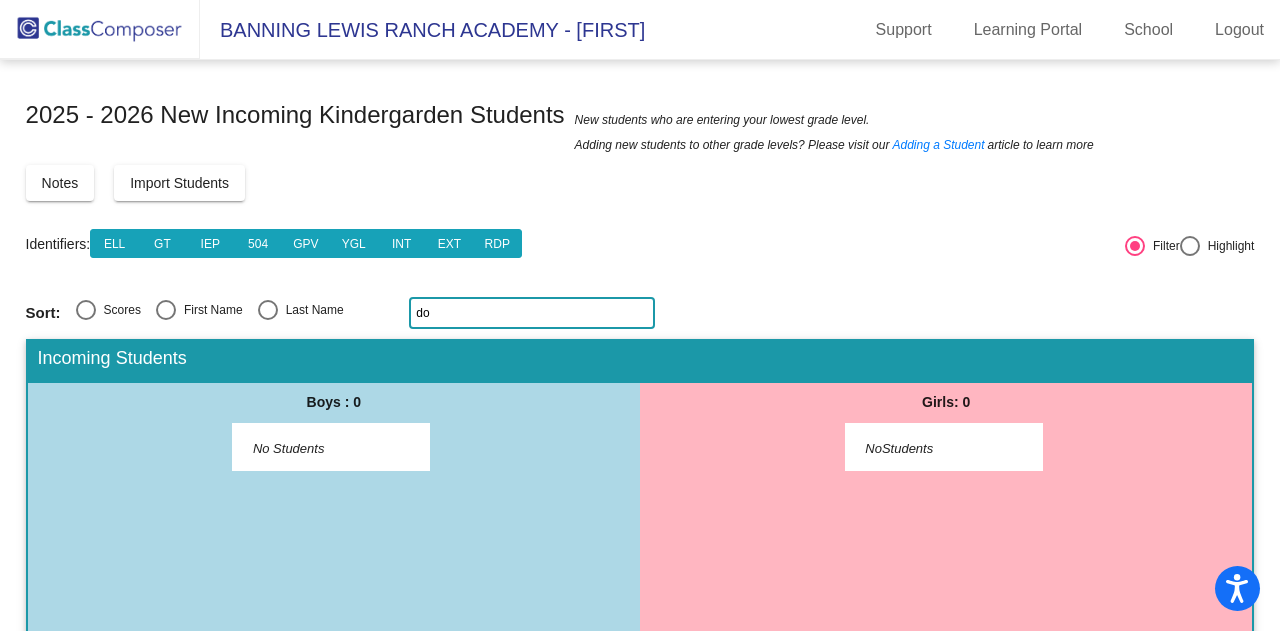 type on "d" 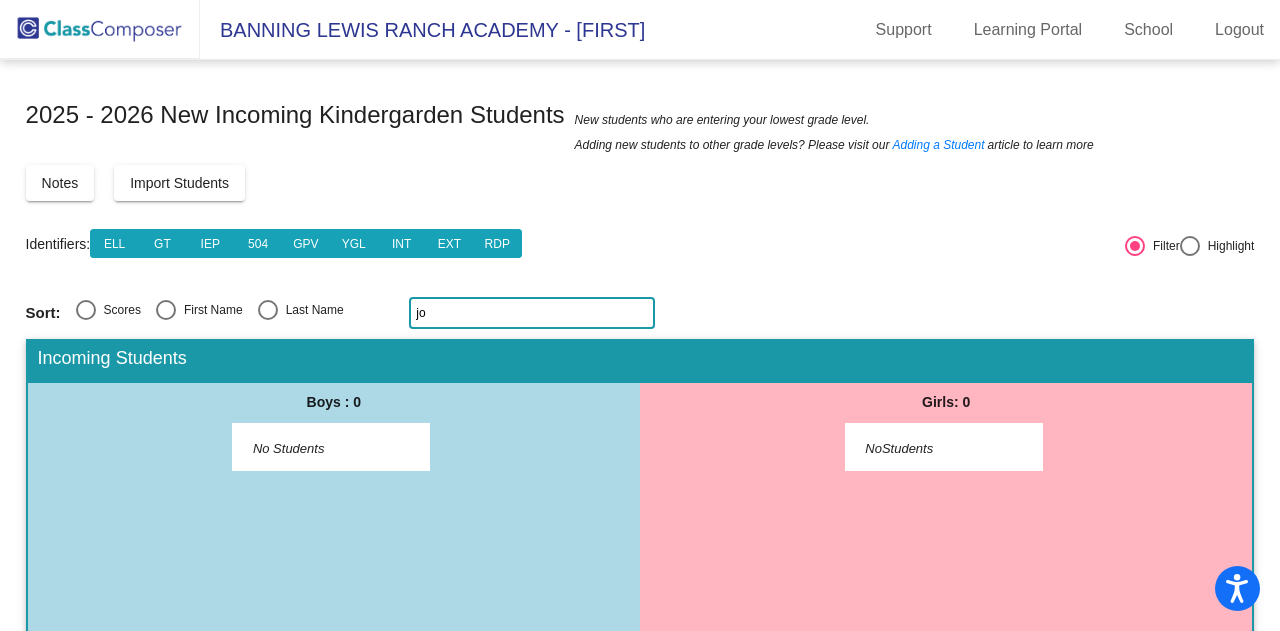 type on "j" 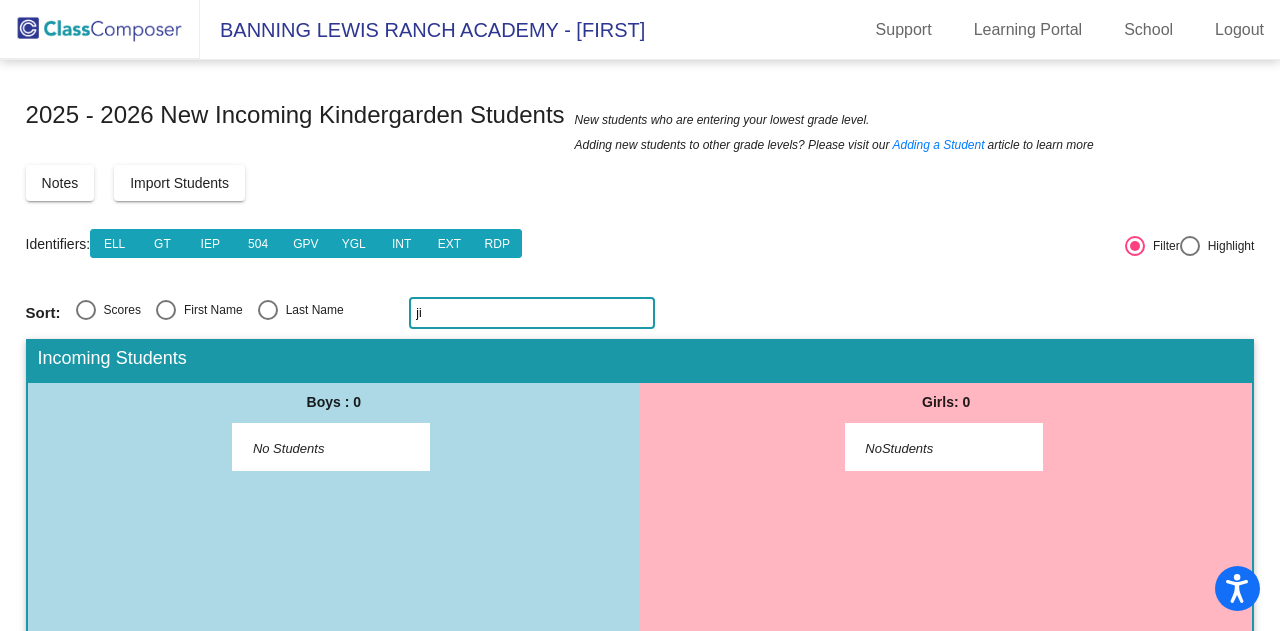 type on "j" 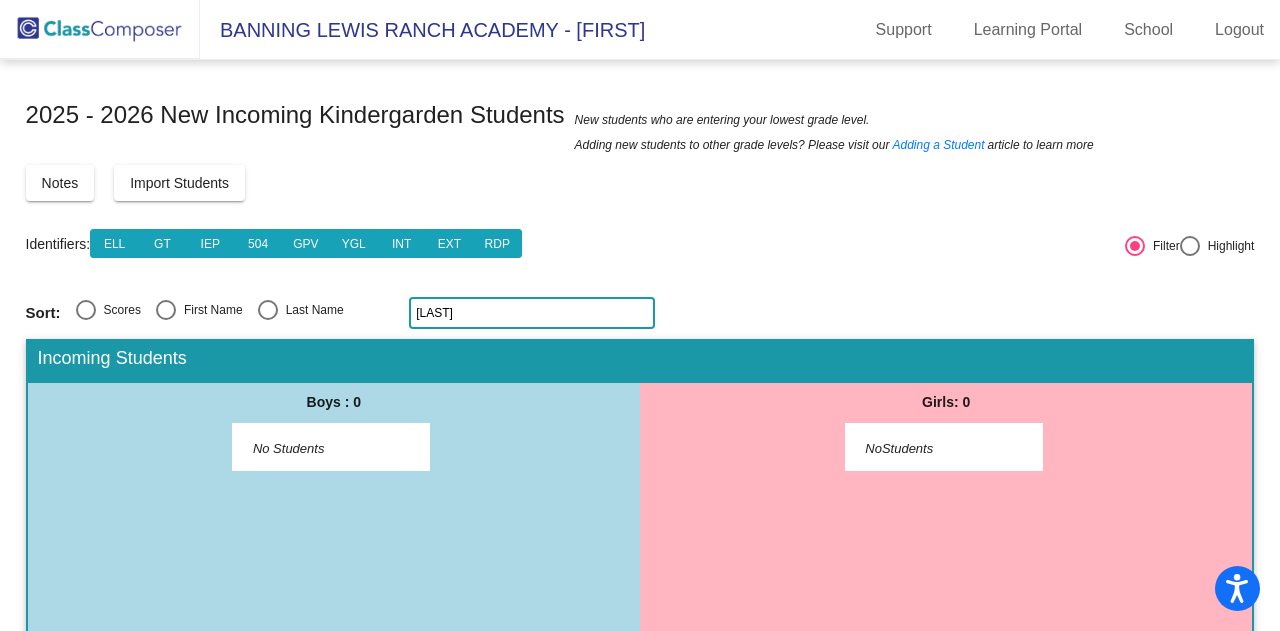 type on "e" 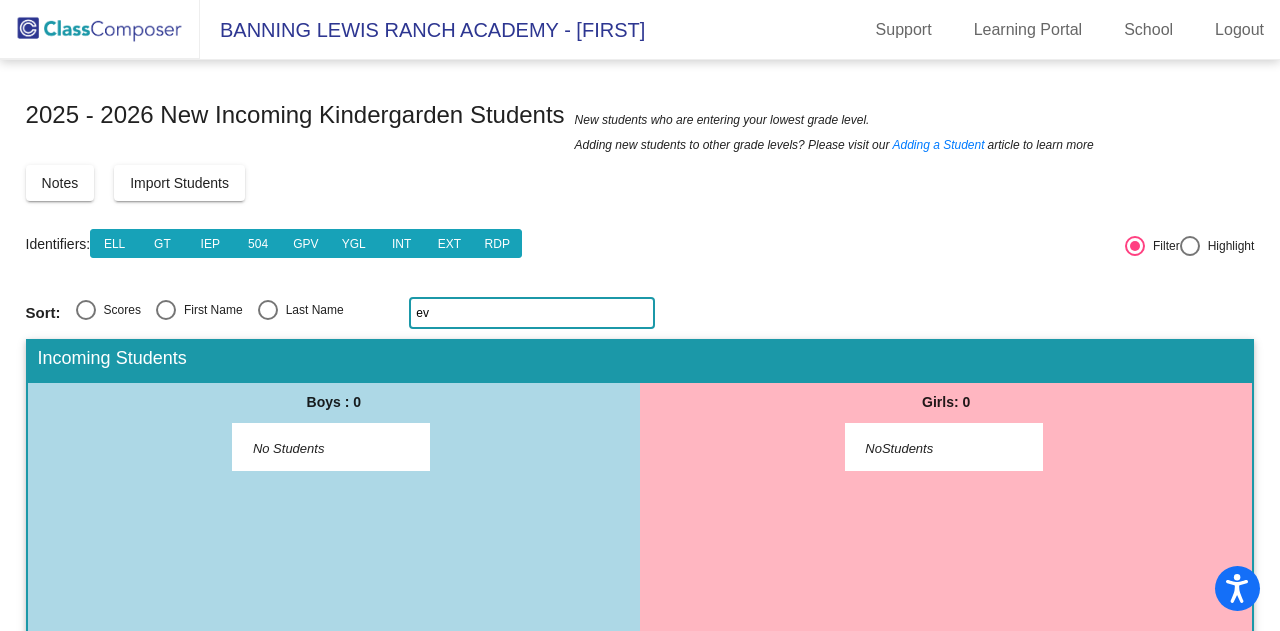 type on "e" 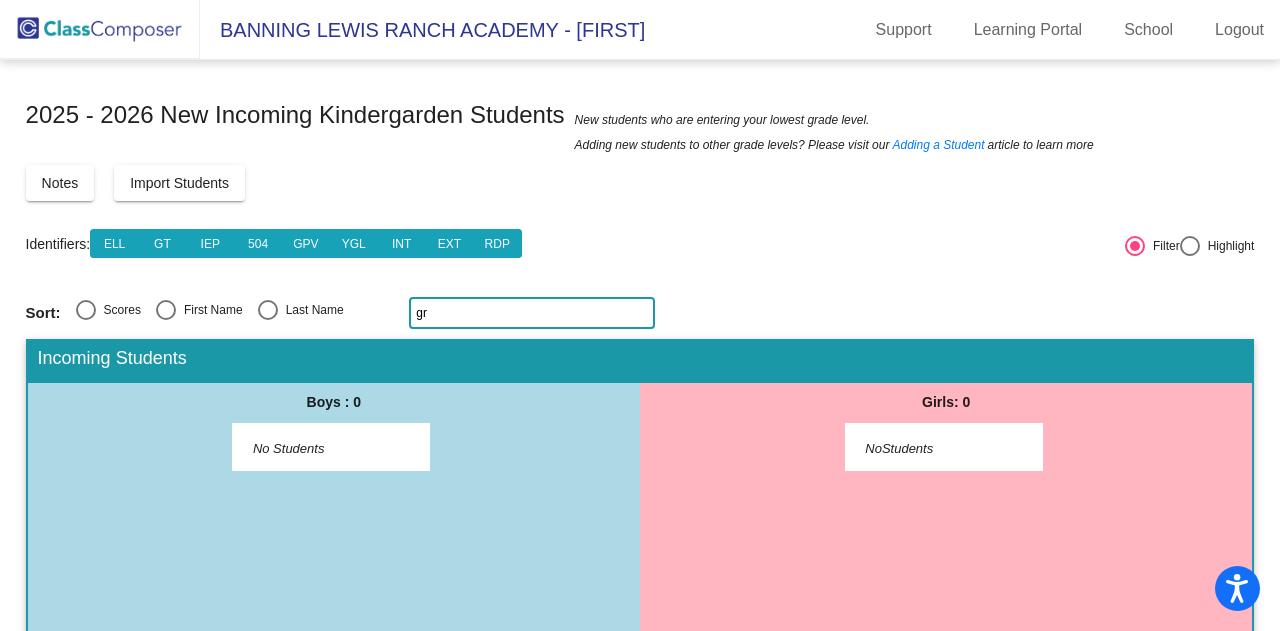 type on "g" 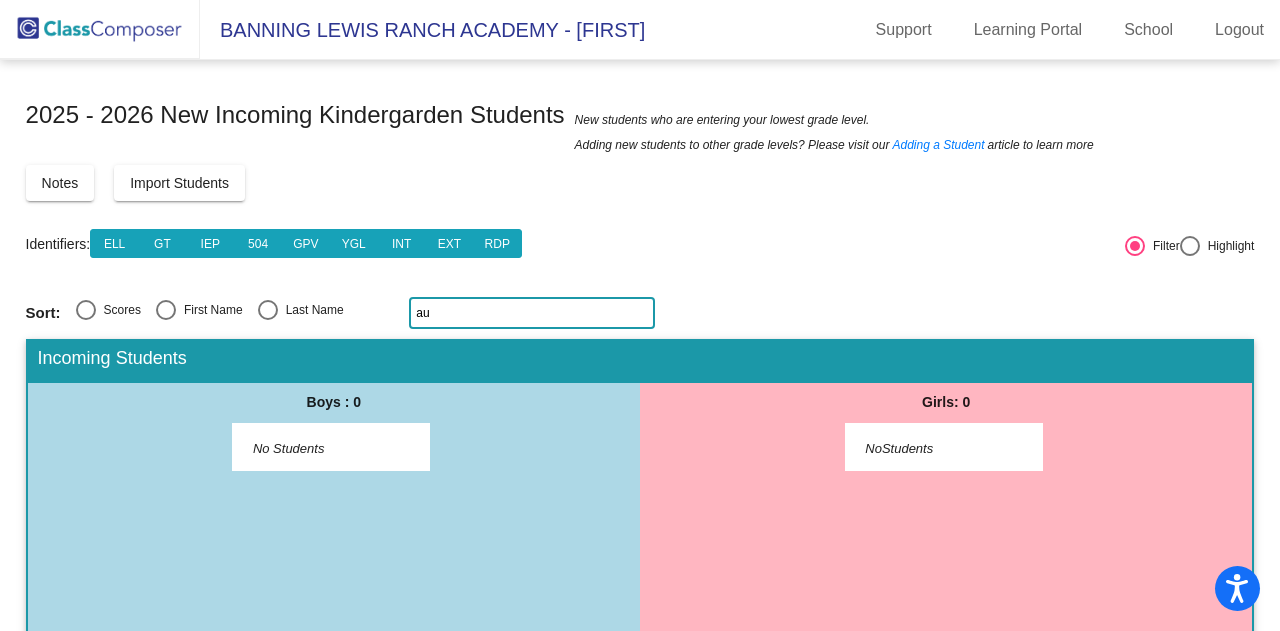type on "a" 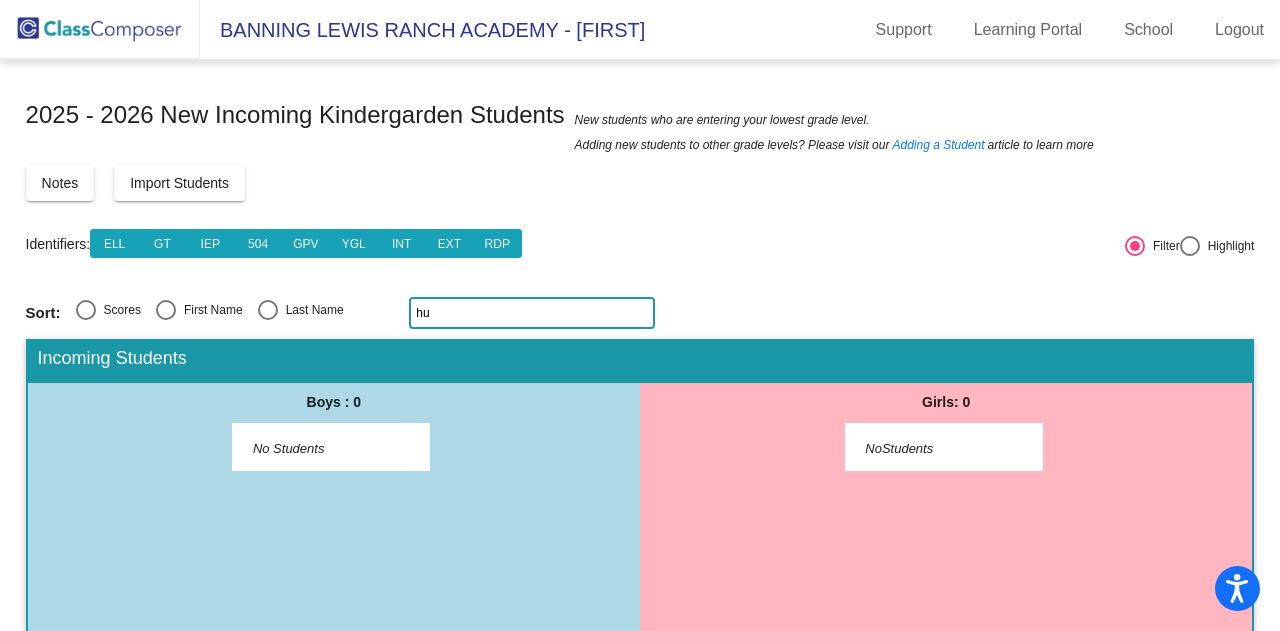 type on "h" 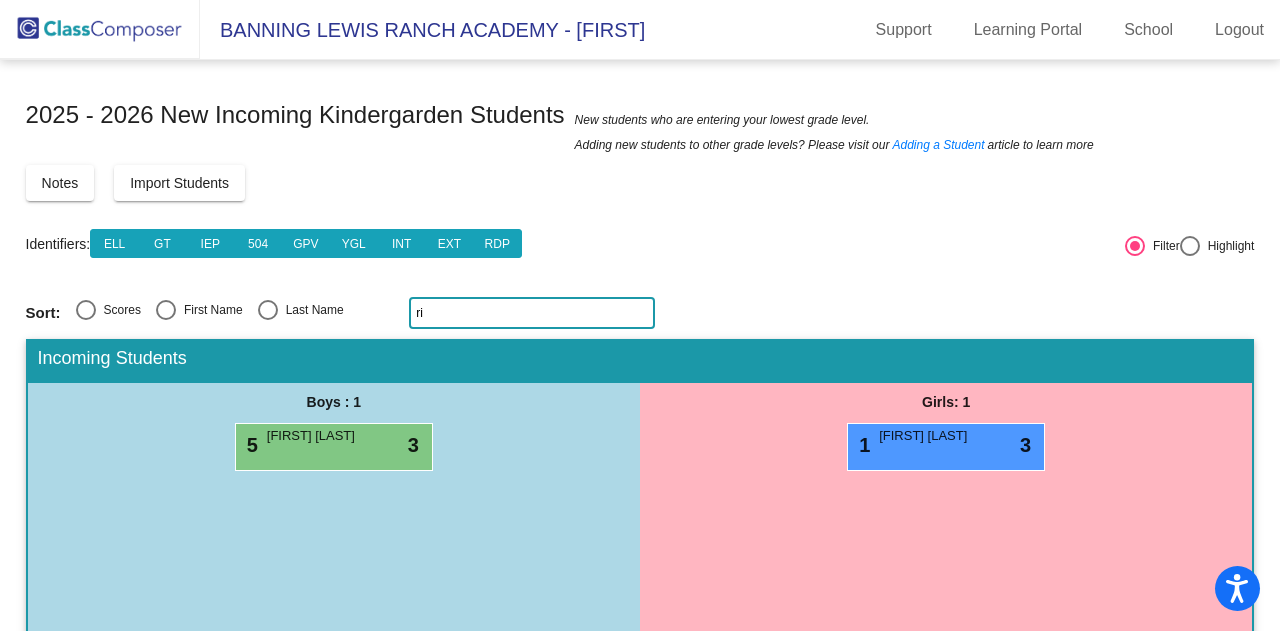 type on "r" 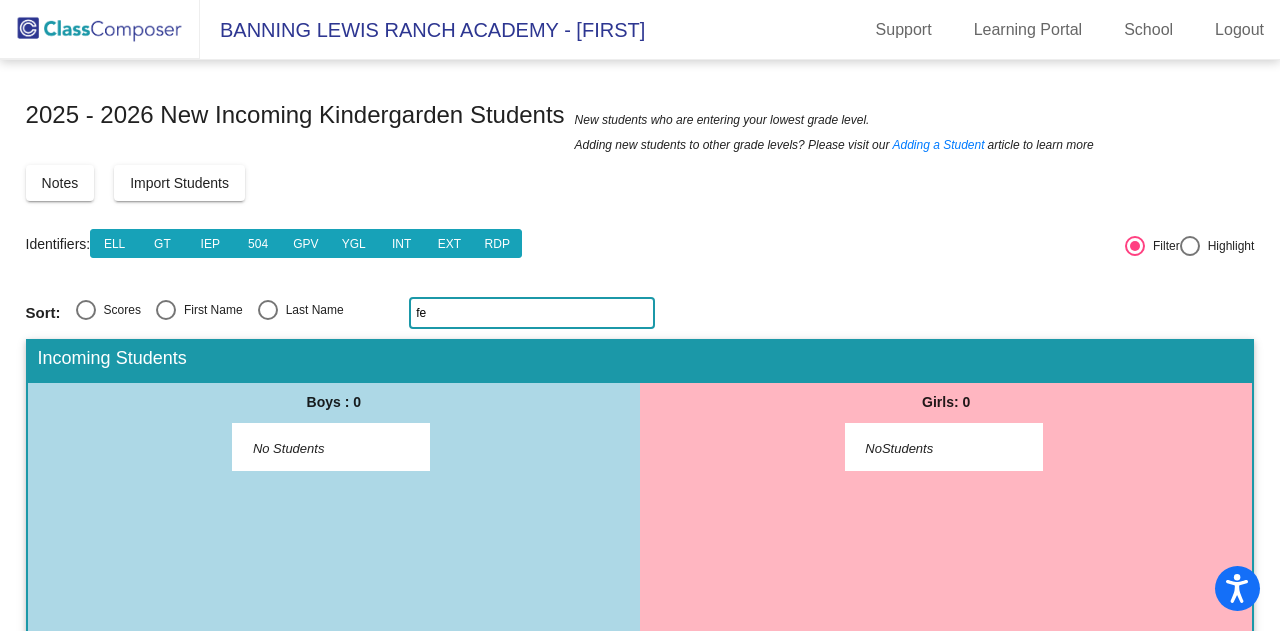 type on "f" 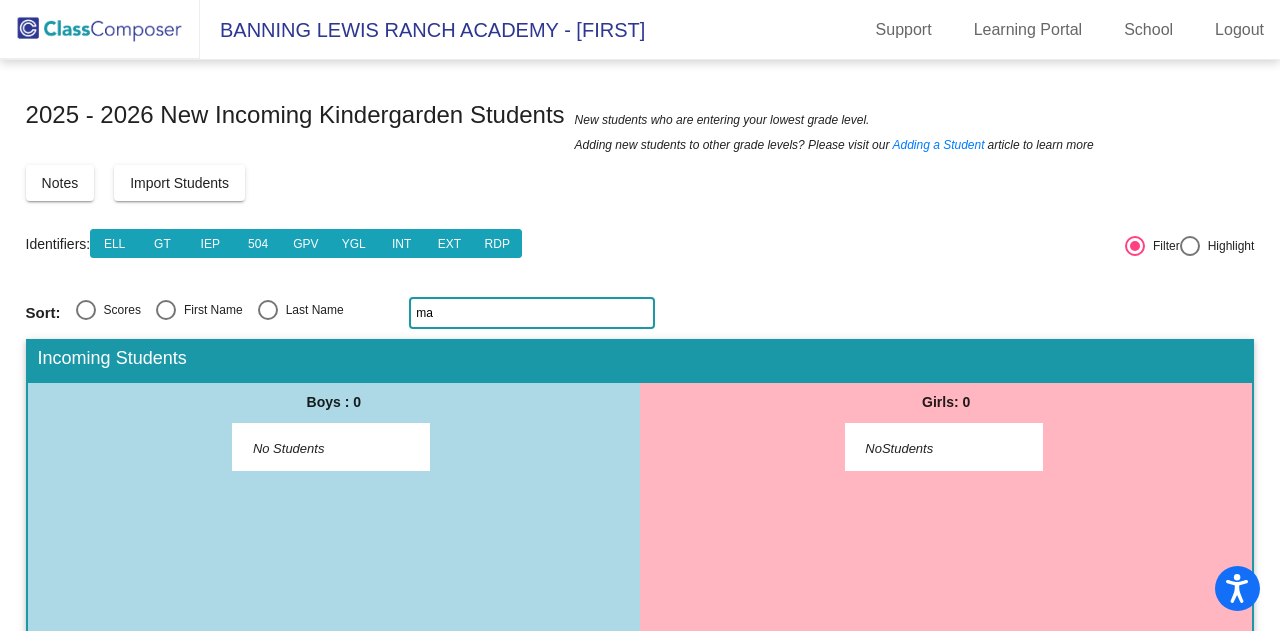 type on "m" 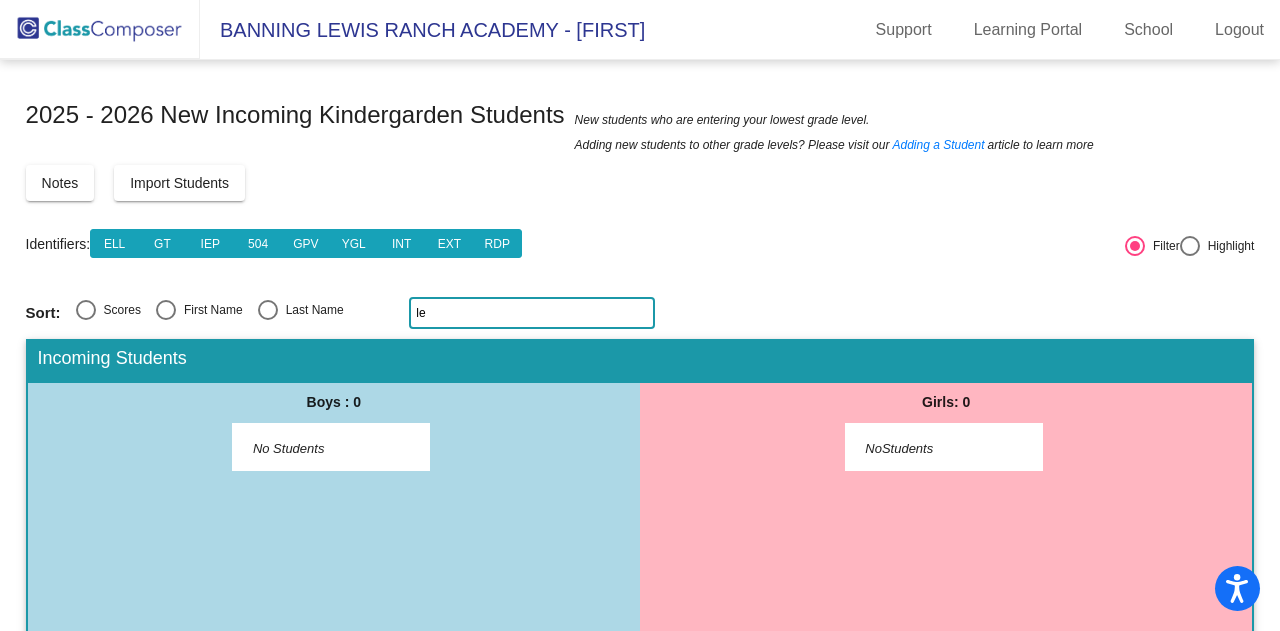 type on "l" 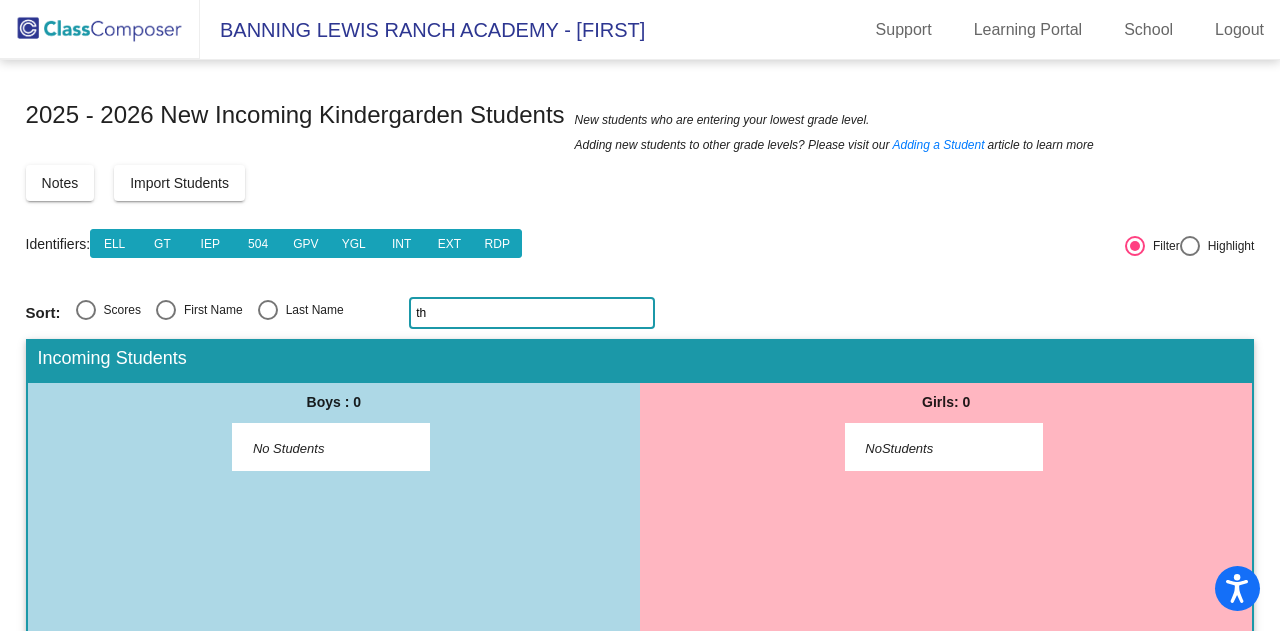 type on "t" 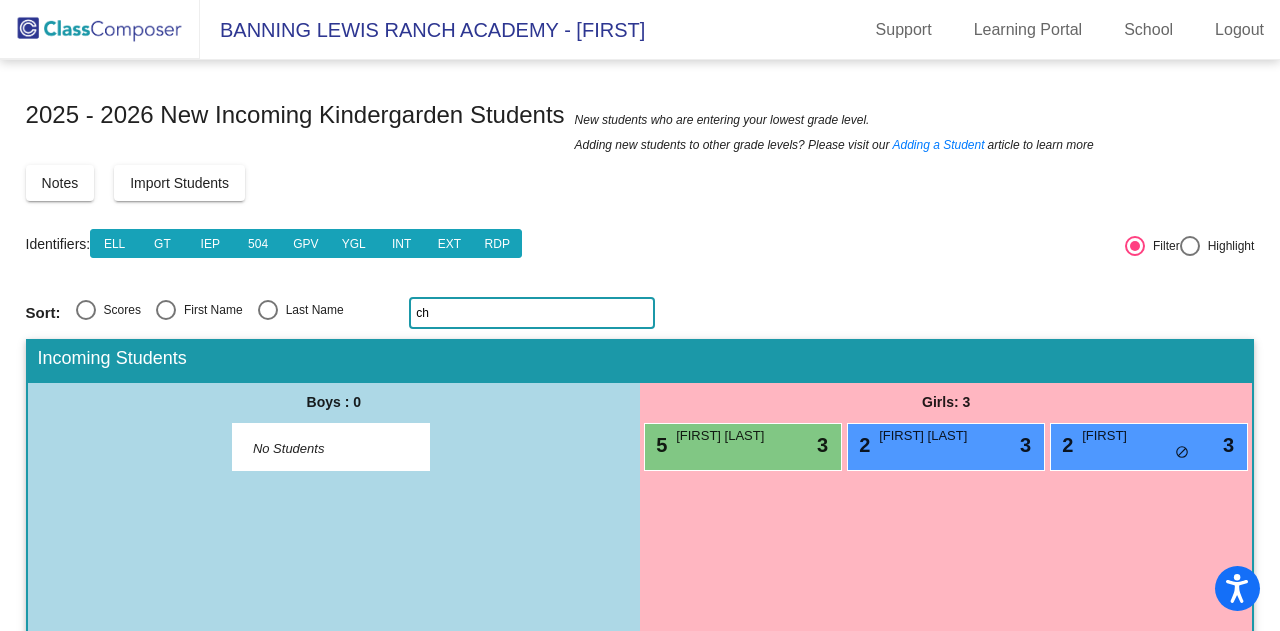 type on "c" 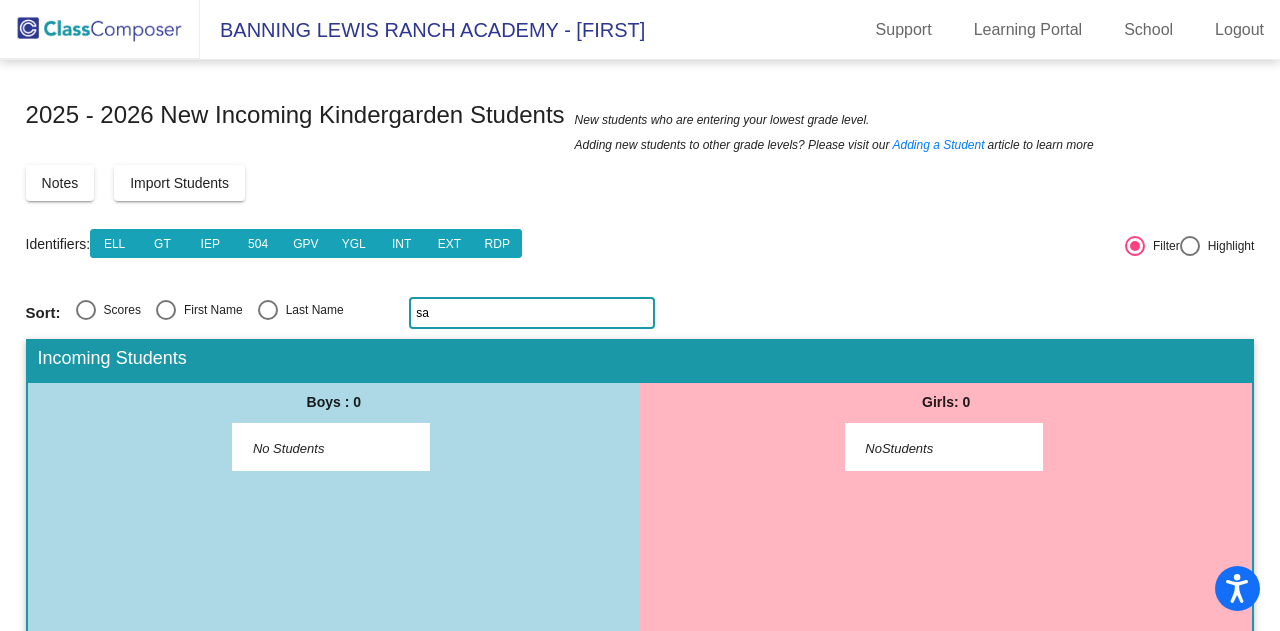 type on "s" 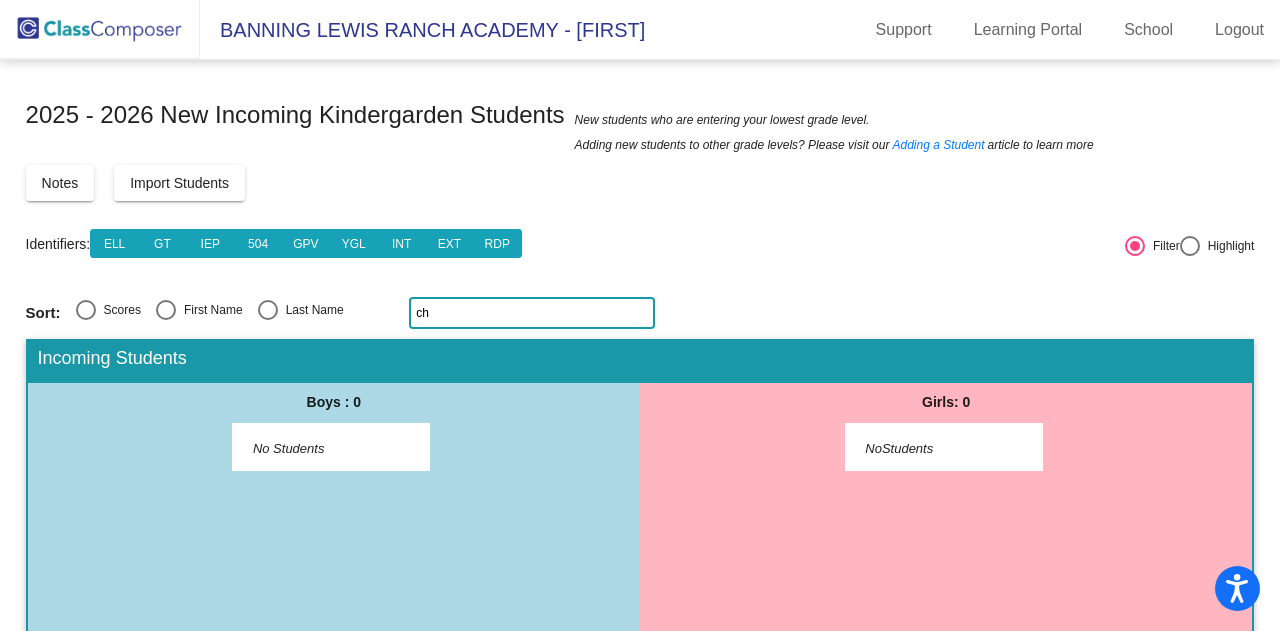 type on "c" 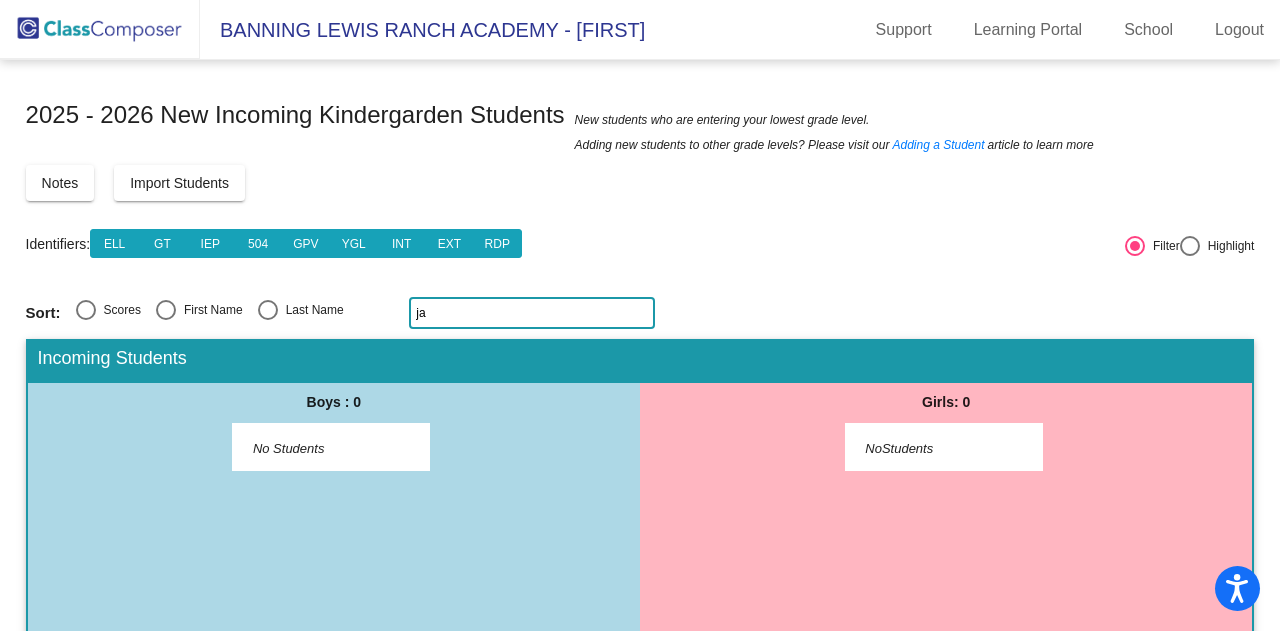 type on "j" 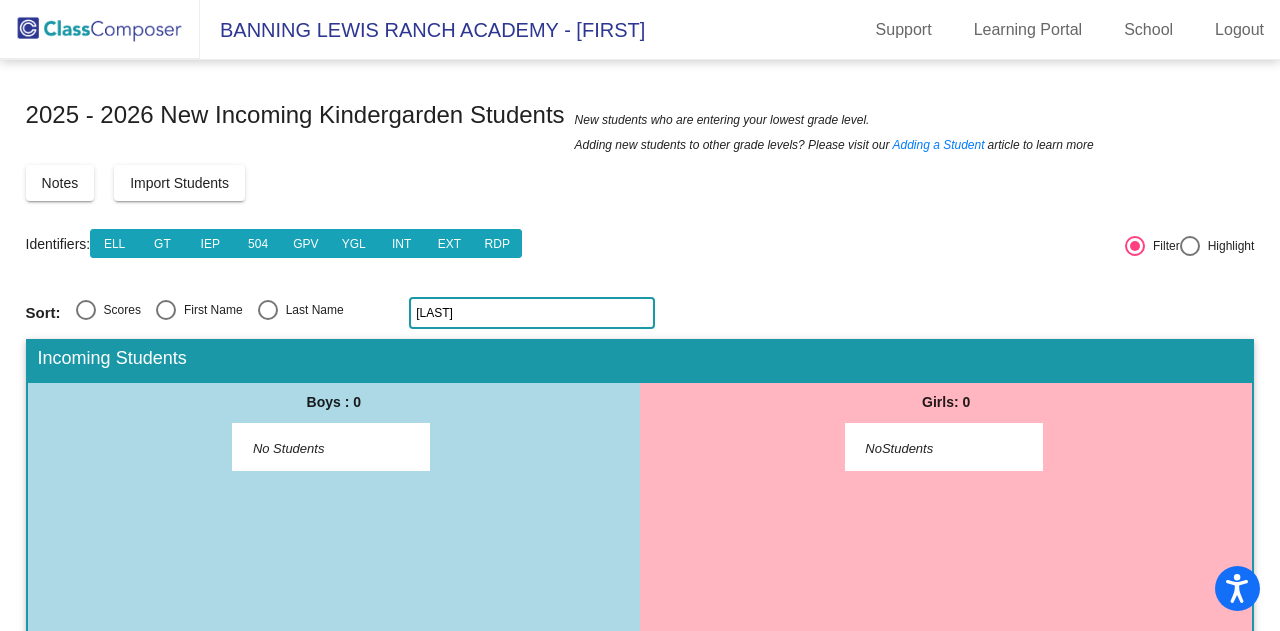 type on "e" 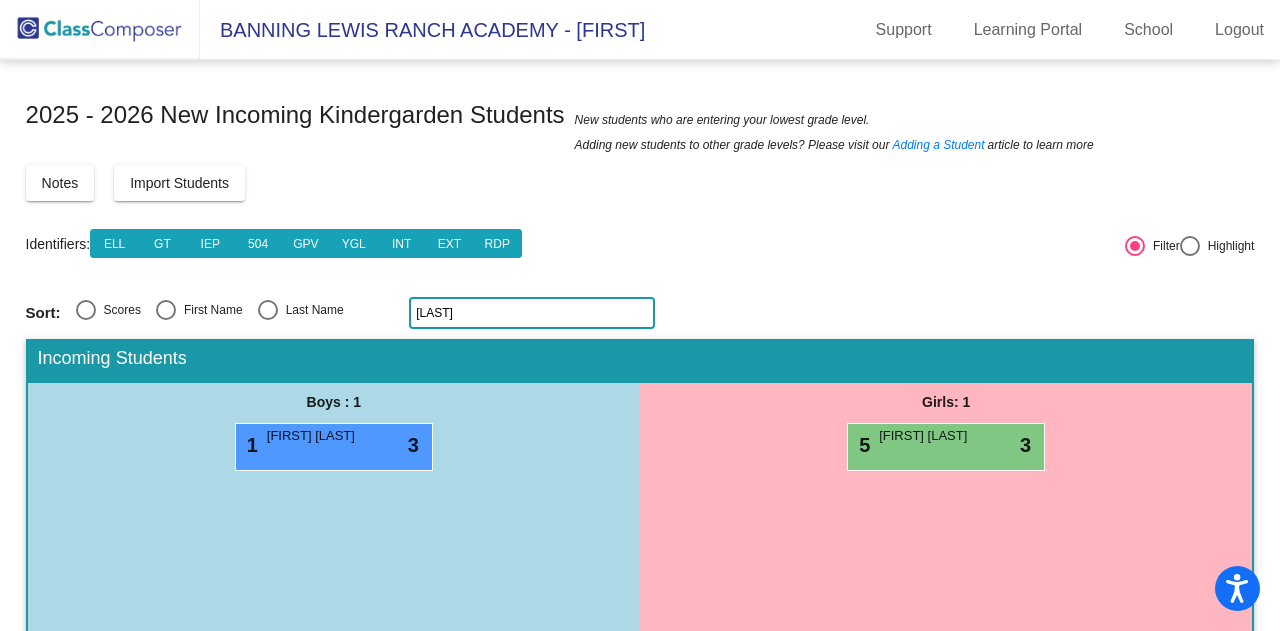 type on "a" 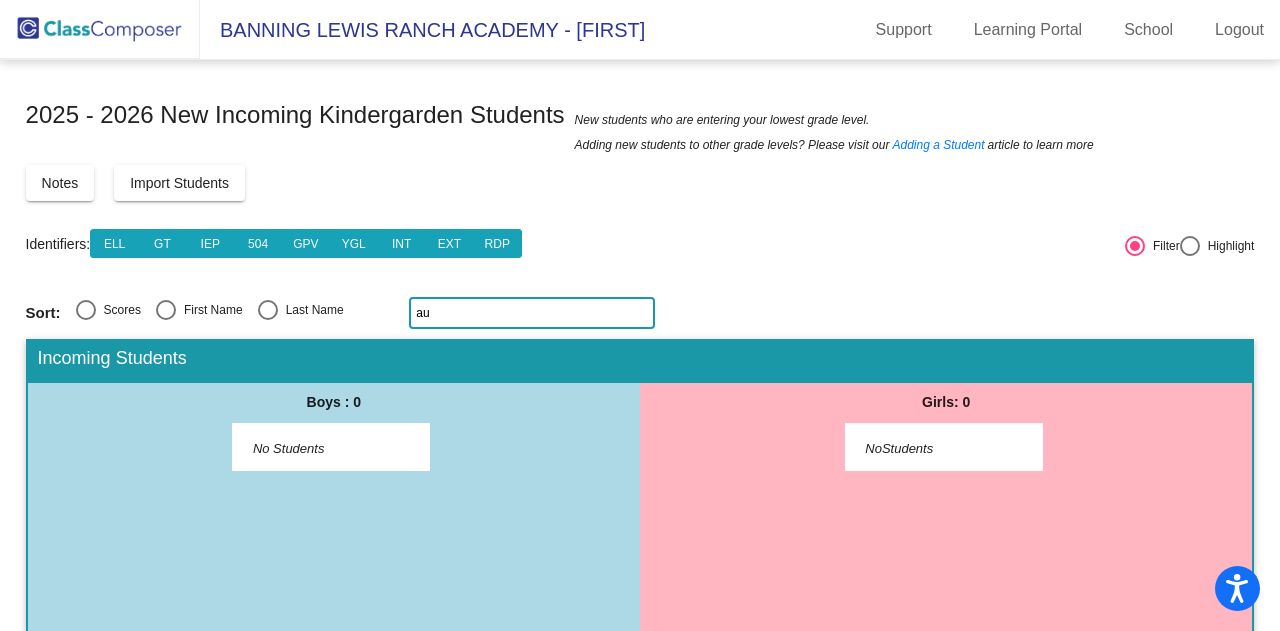 type on "a" 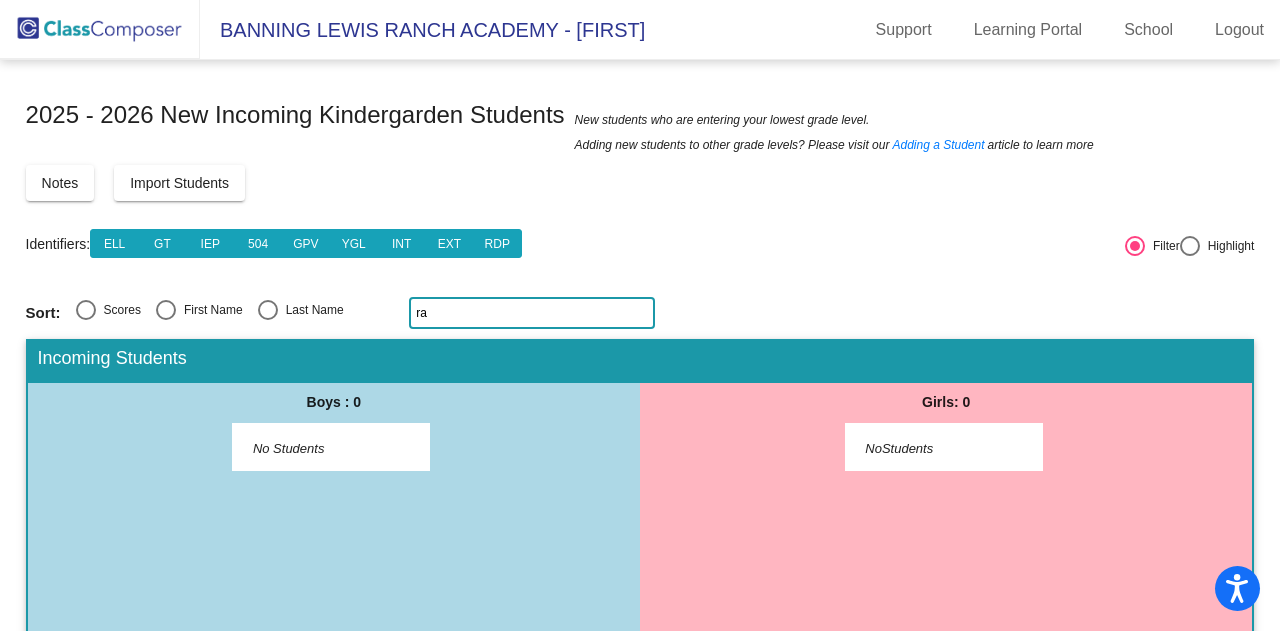 type on "r" 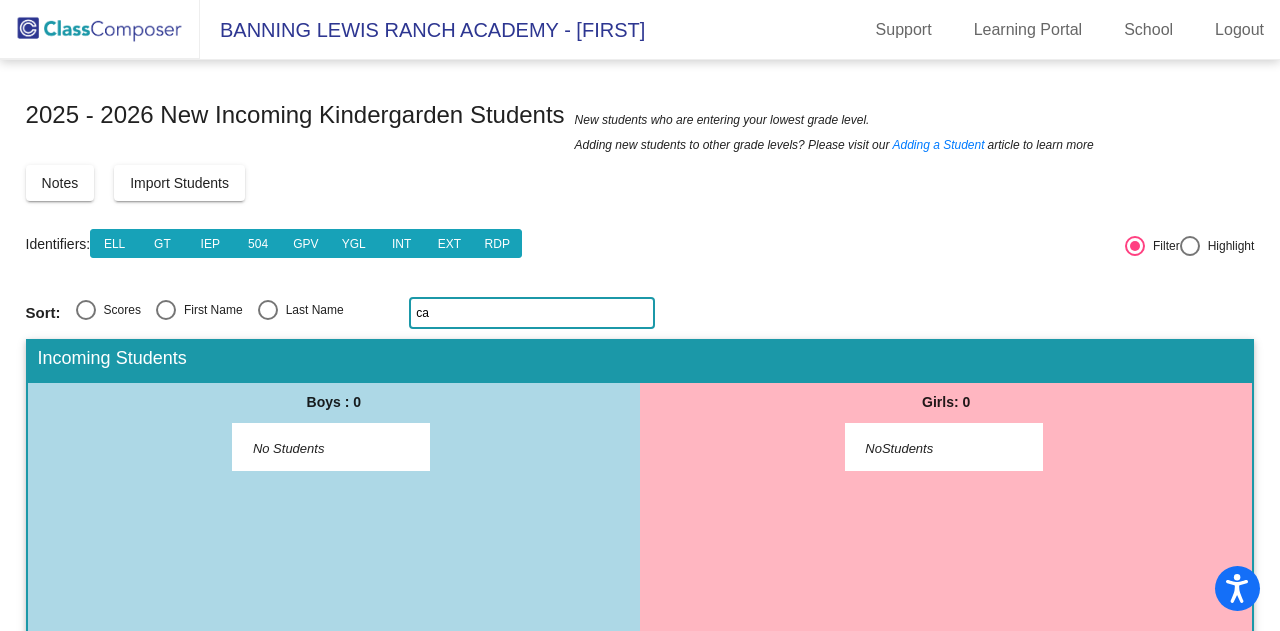type on "c" 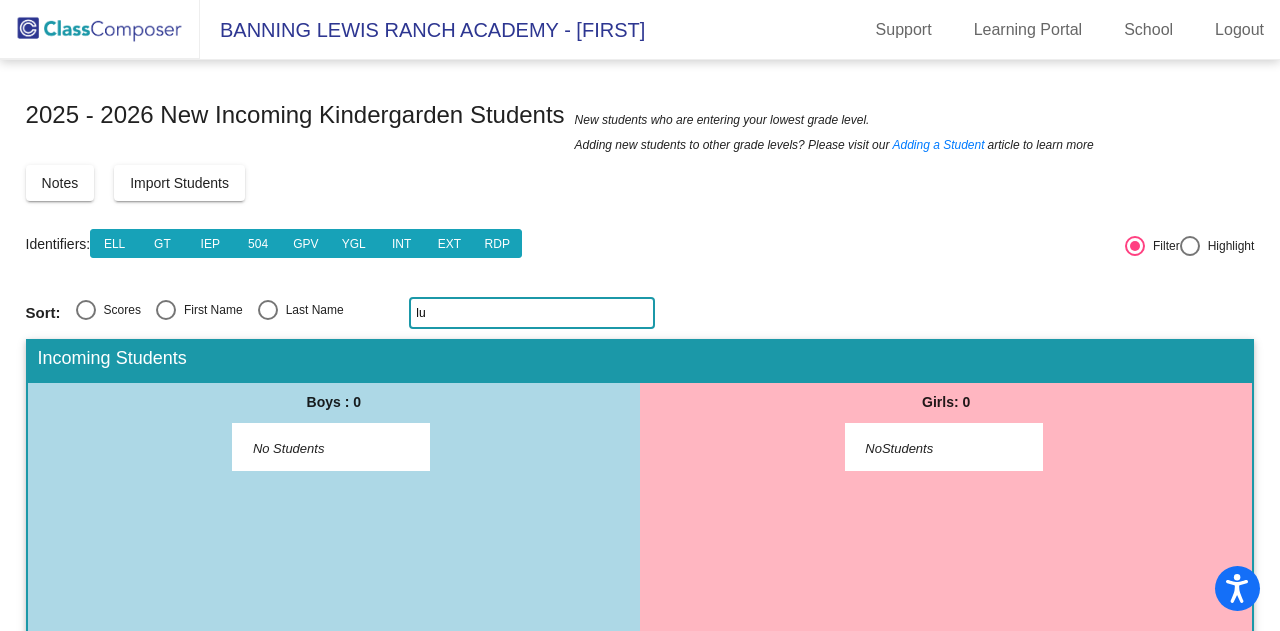 type on "l" 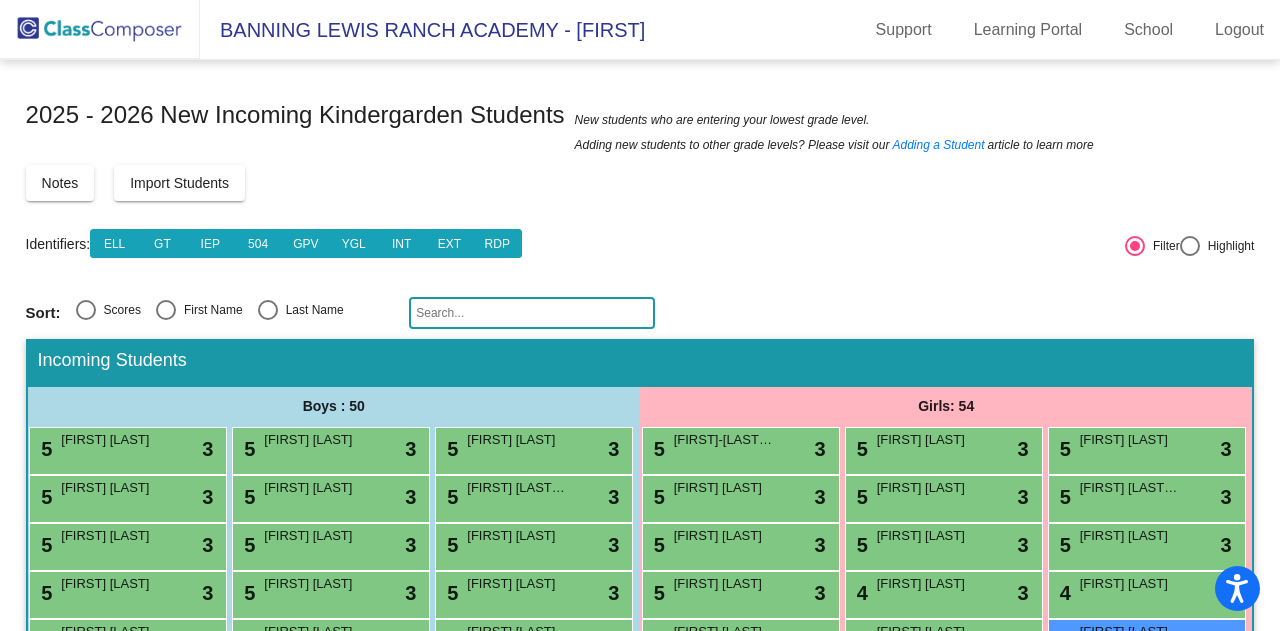 click 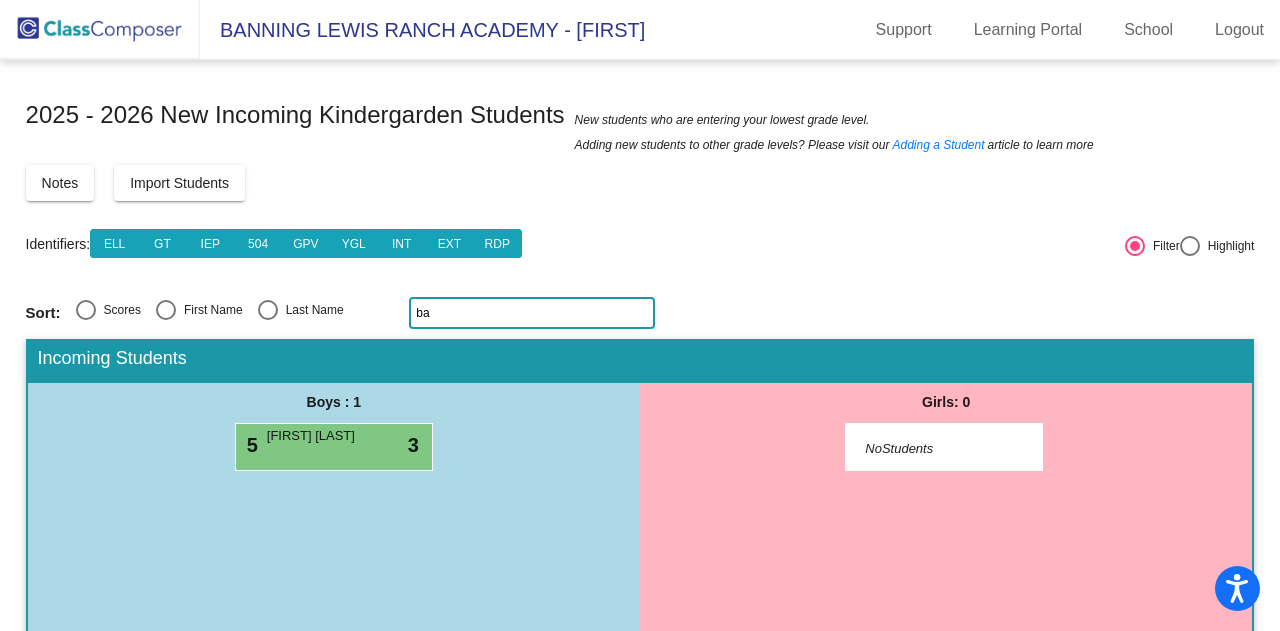 type on "b" 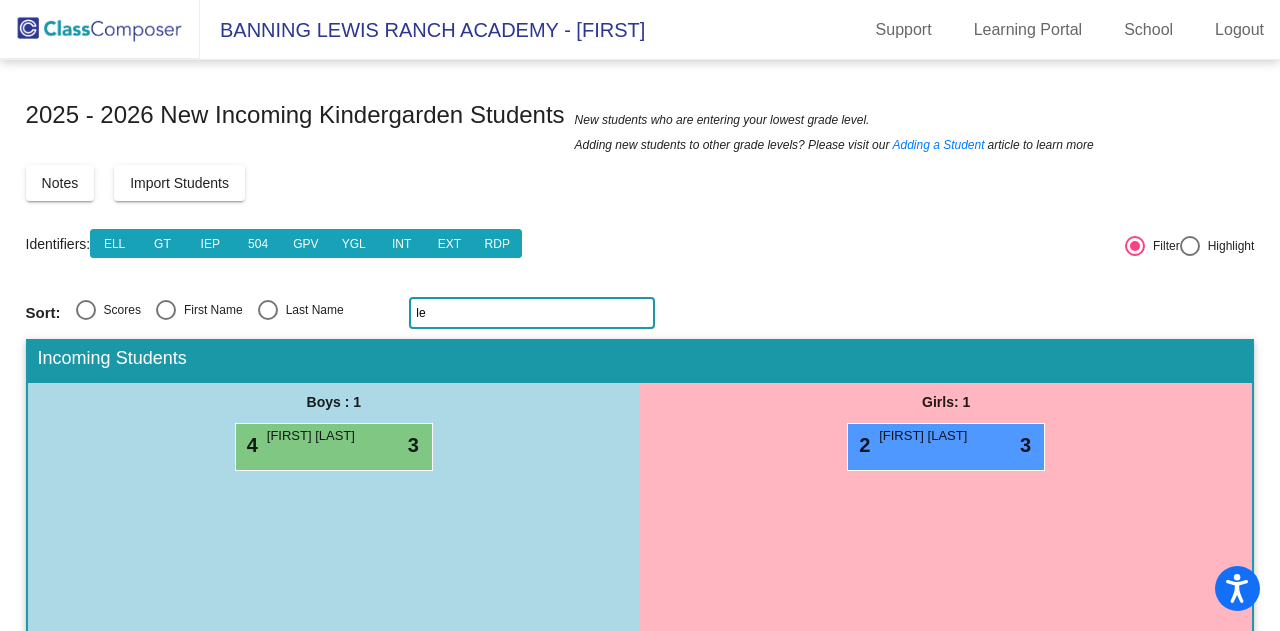 type on "l" 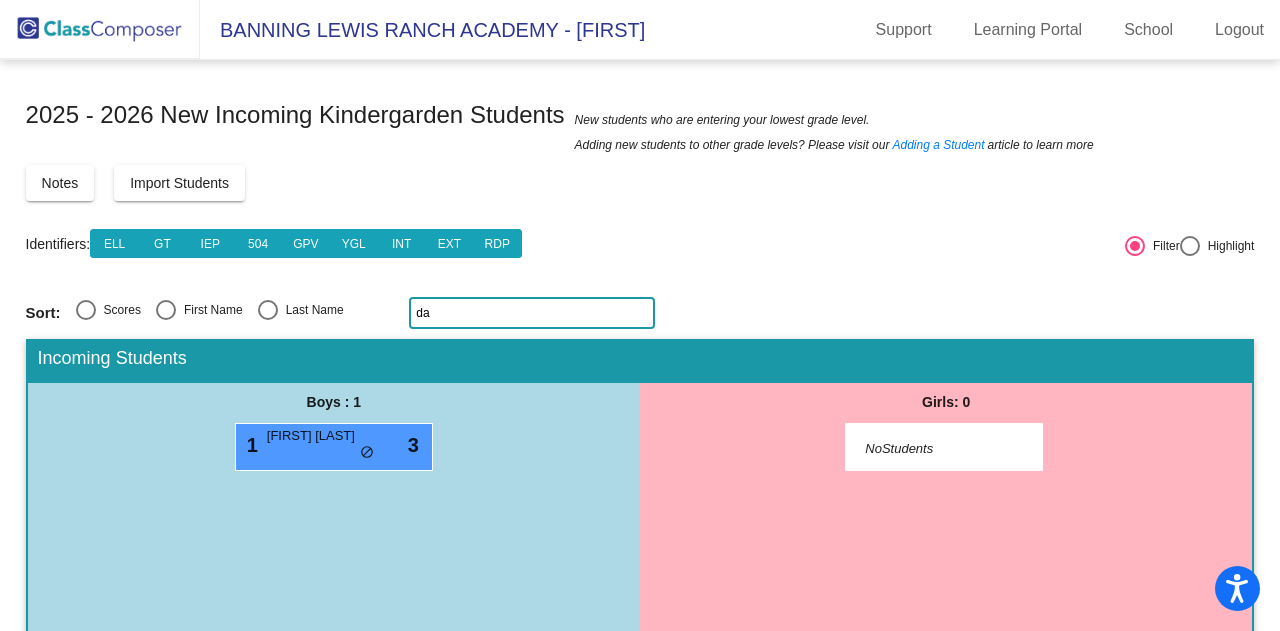 type on "d" 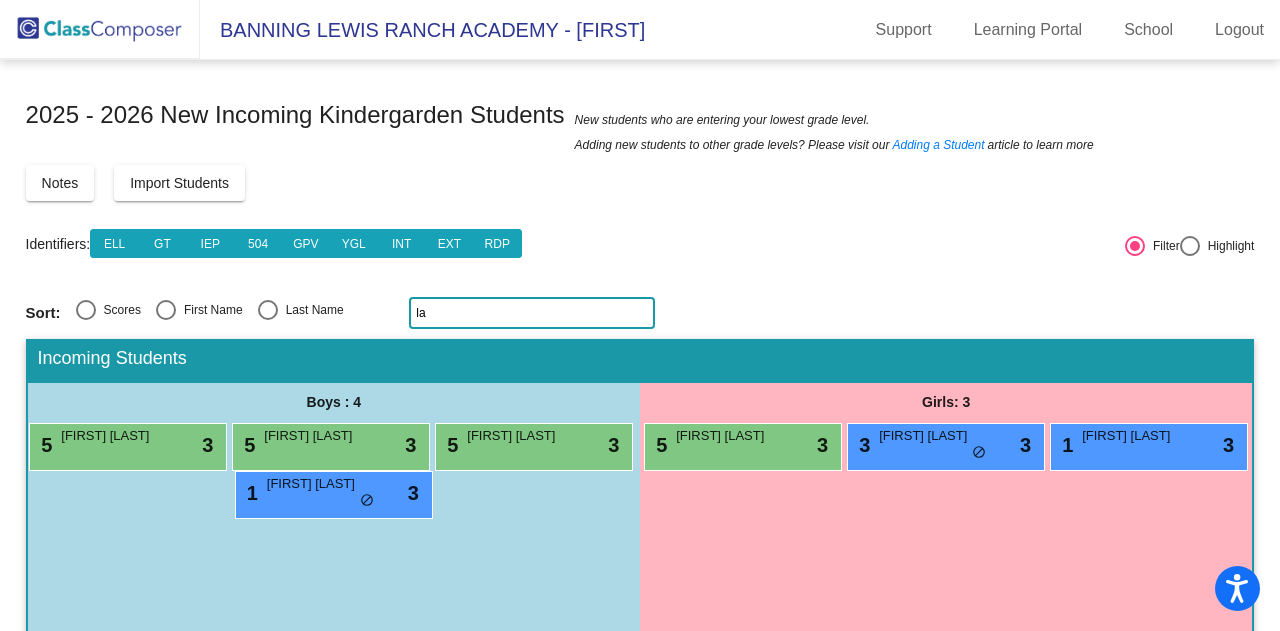 type on "l" 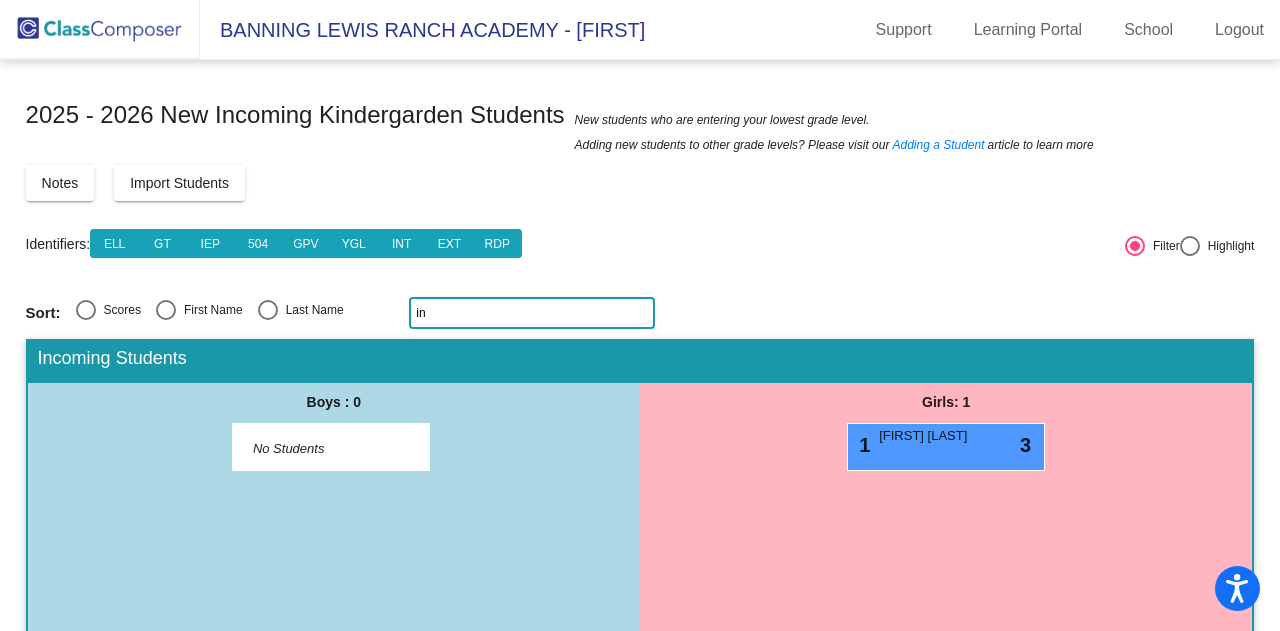 type on "i" 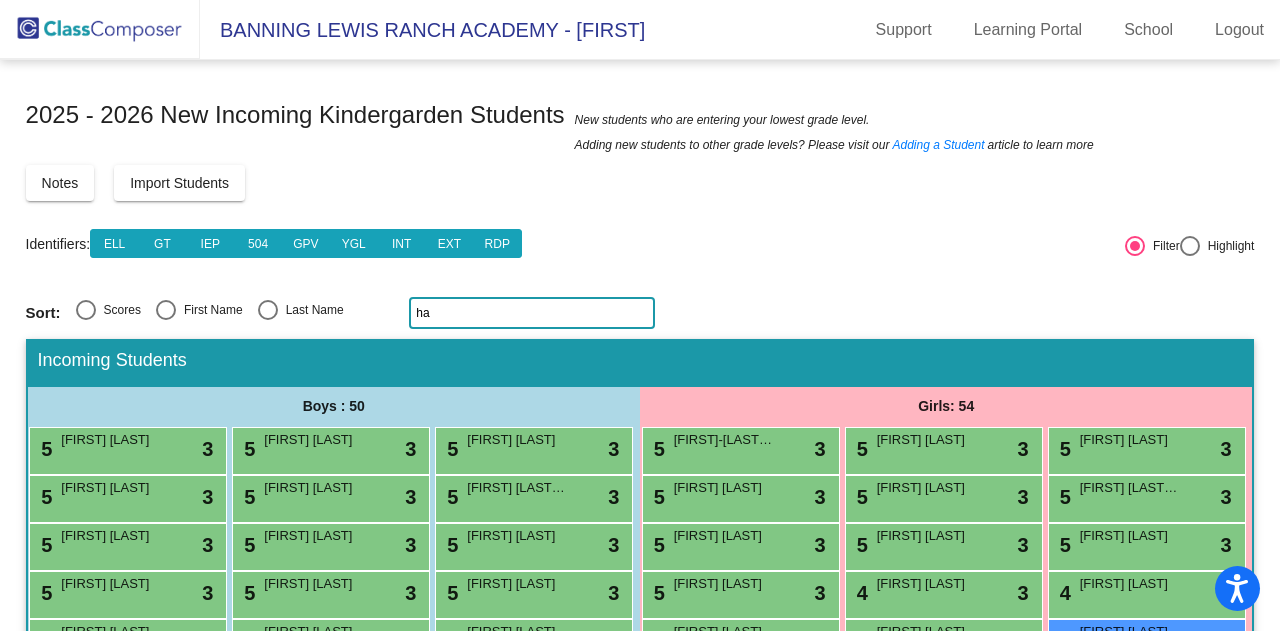 type on "har" 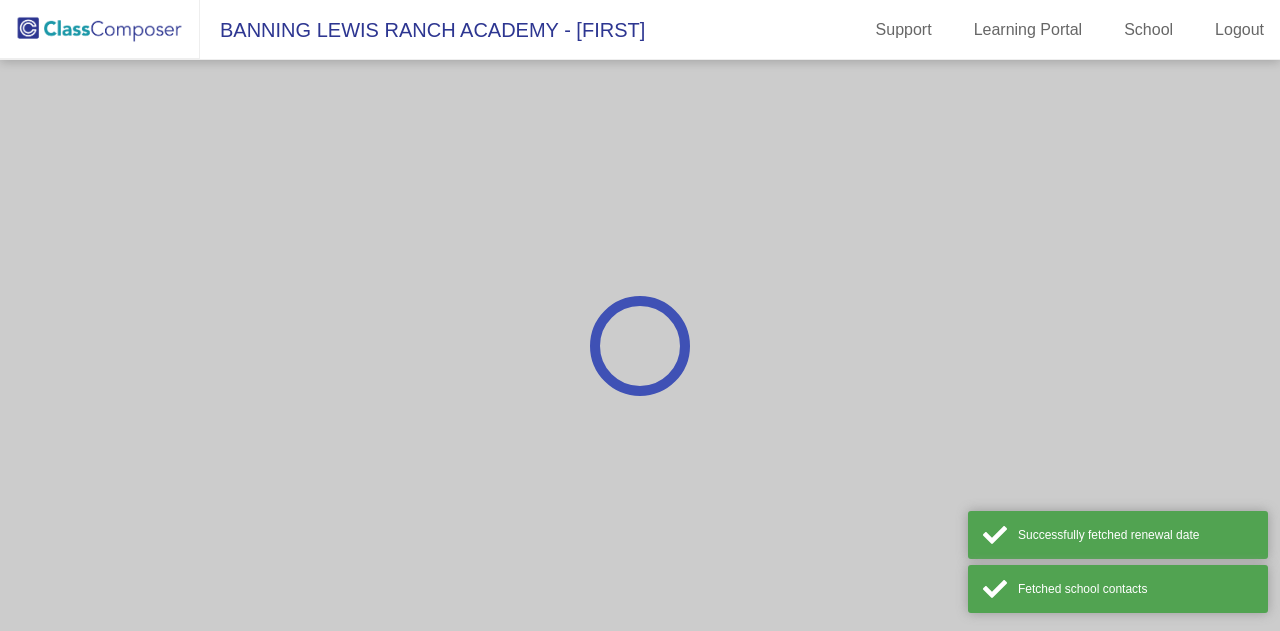 scroll, scrollTop: 0, scrollLeft: 0, axis: both 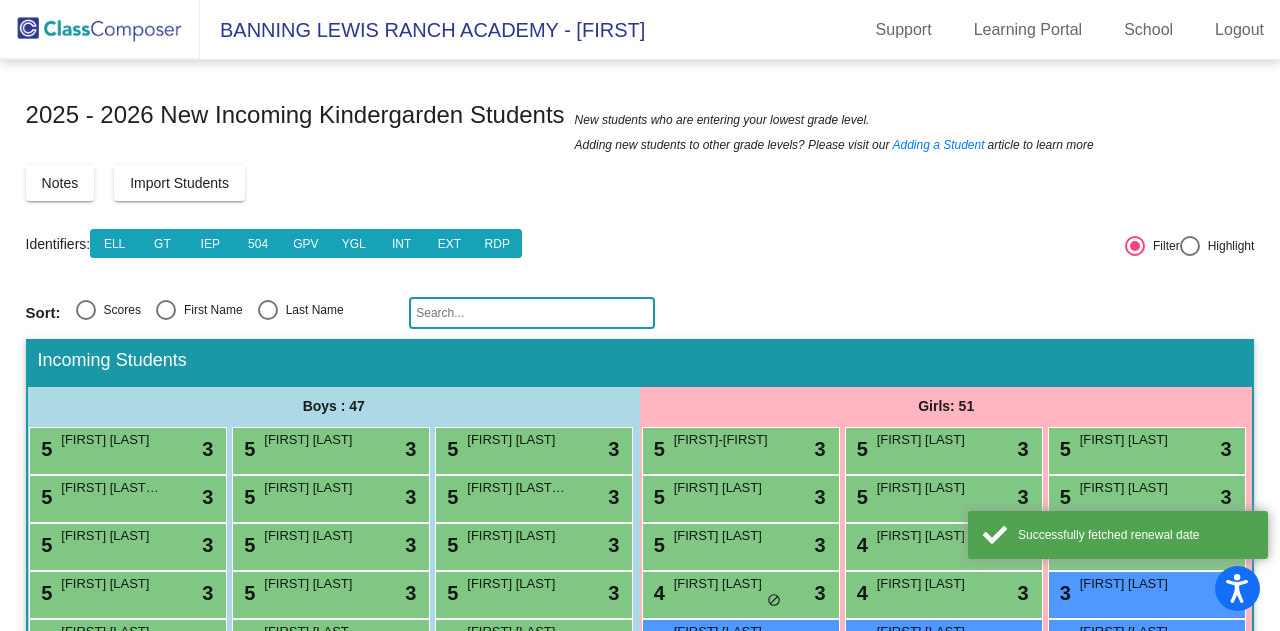 click 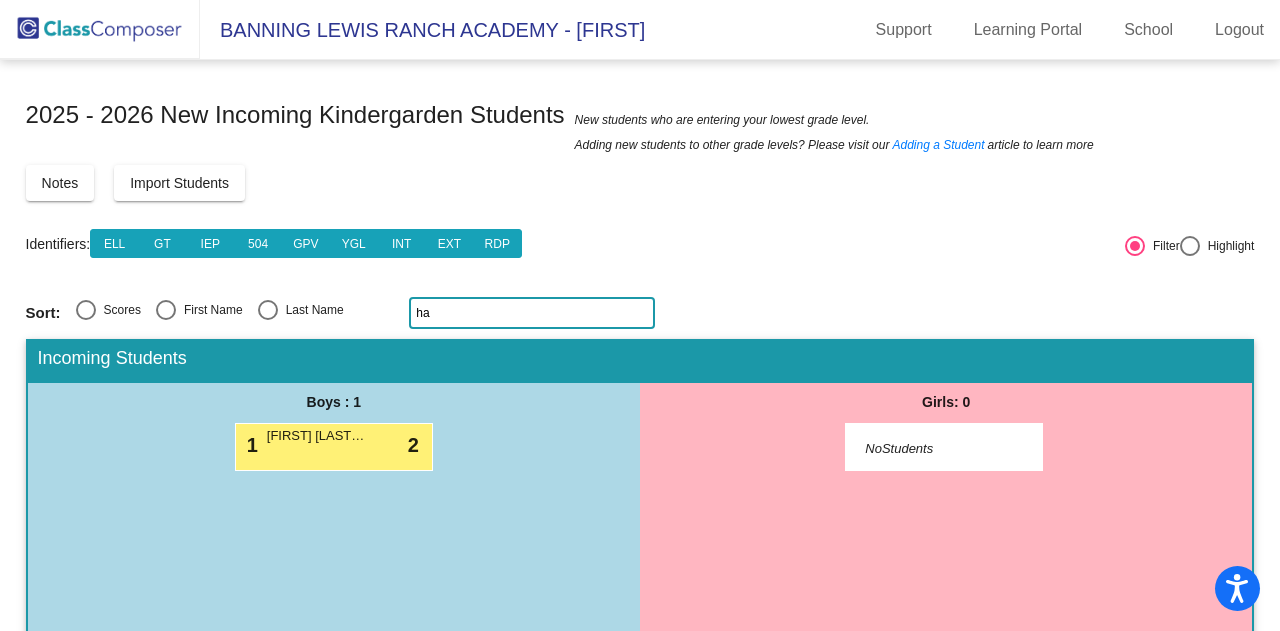 type on "h" 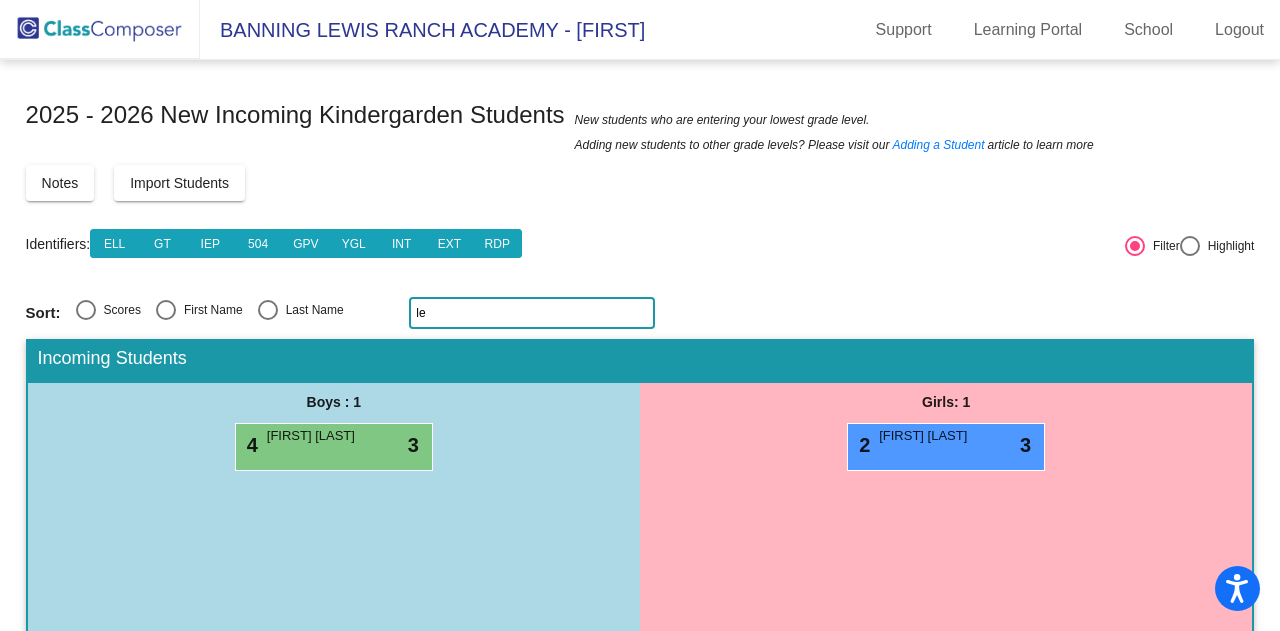 type on "l" 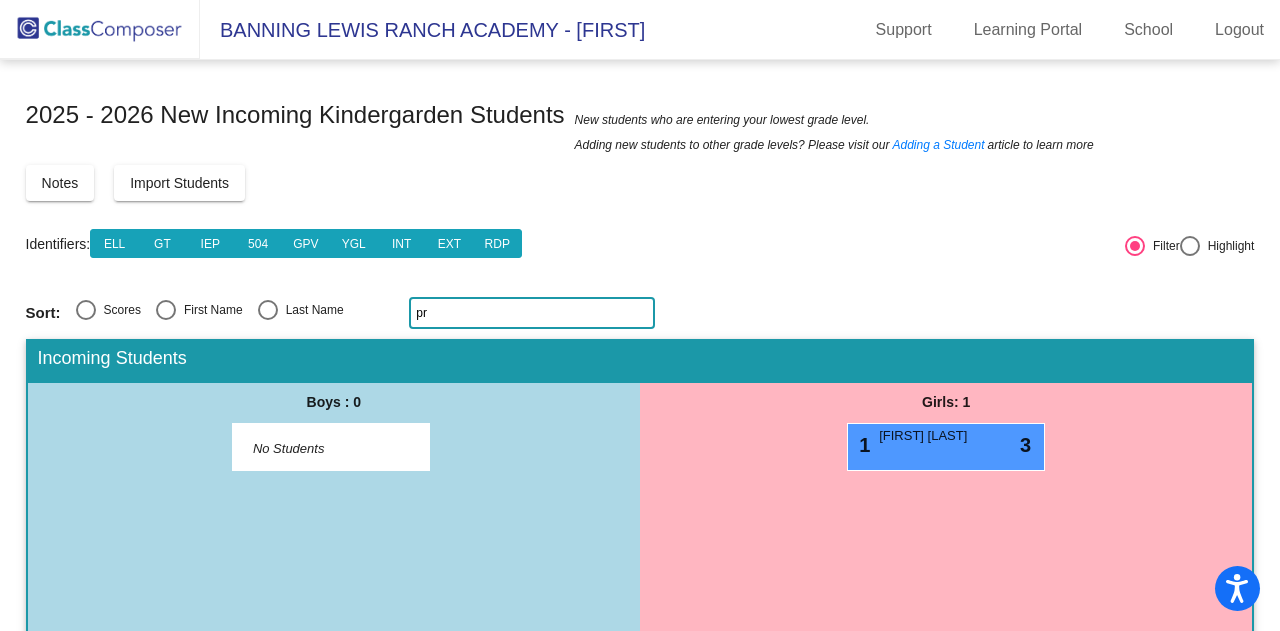 type on "p" 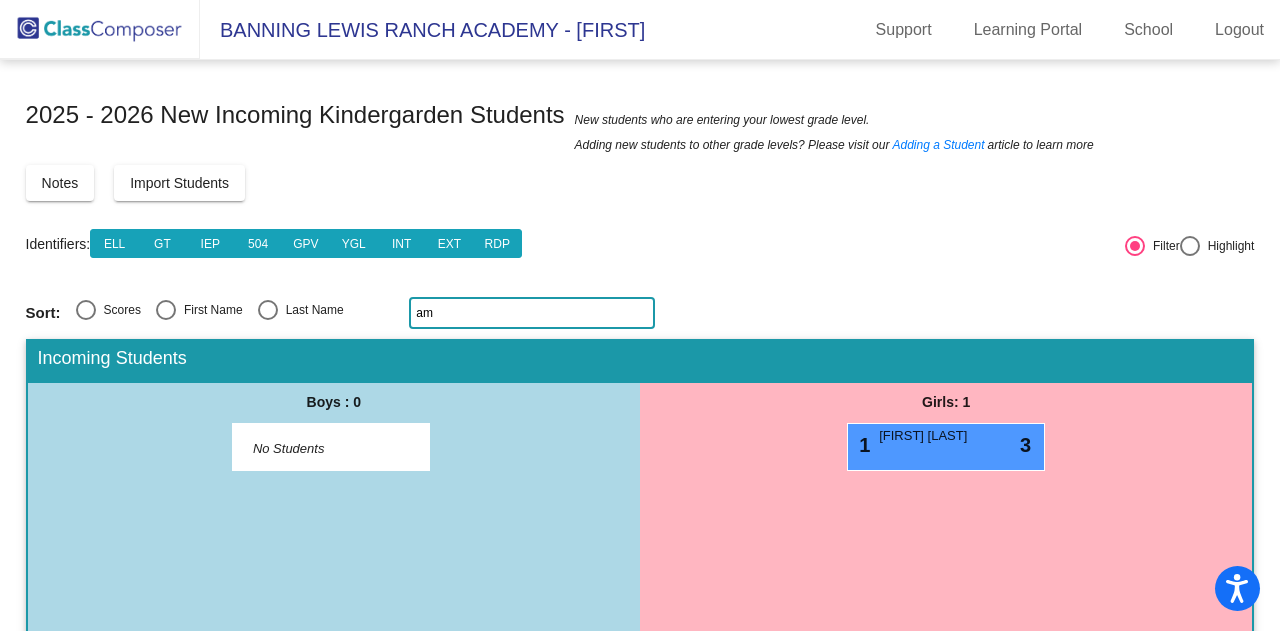 type on "a" 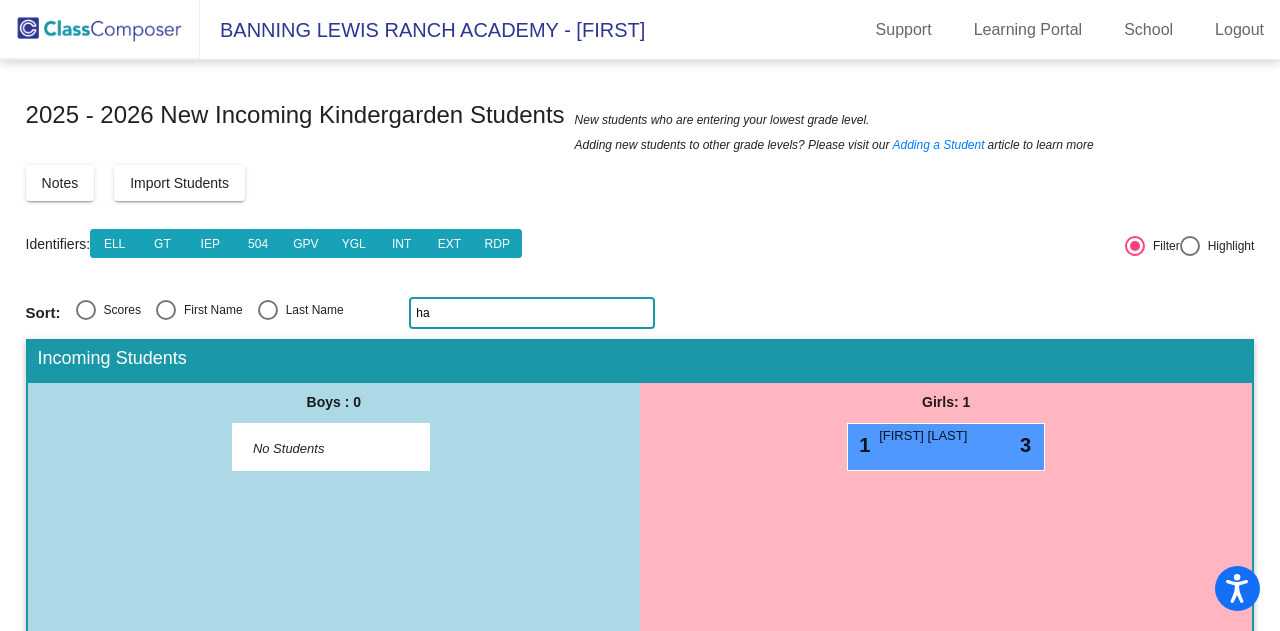 type on "h" 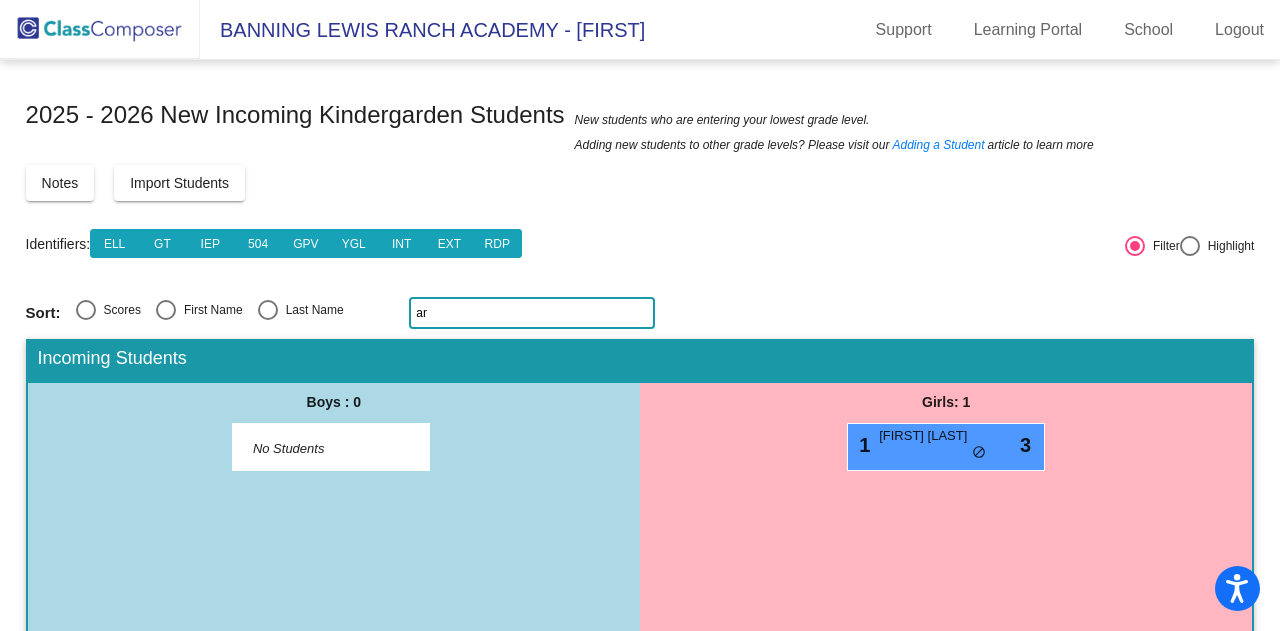 type on "a" 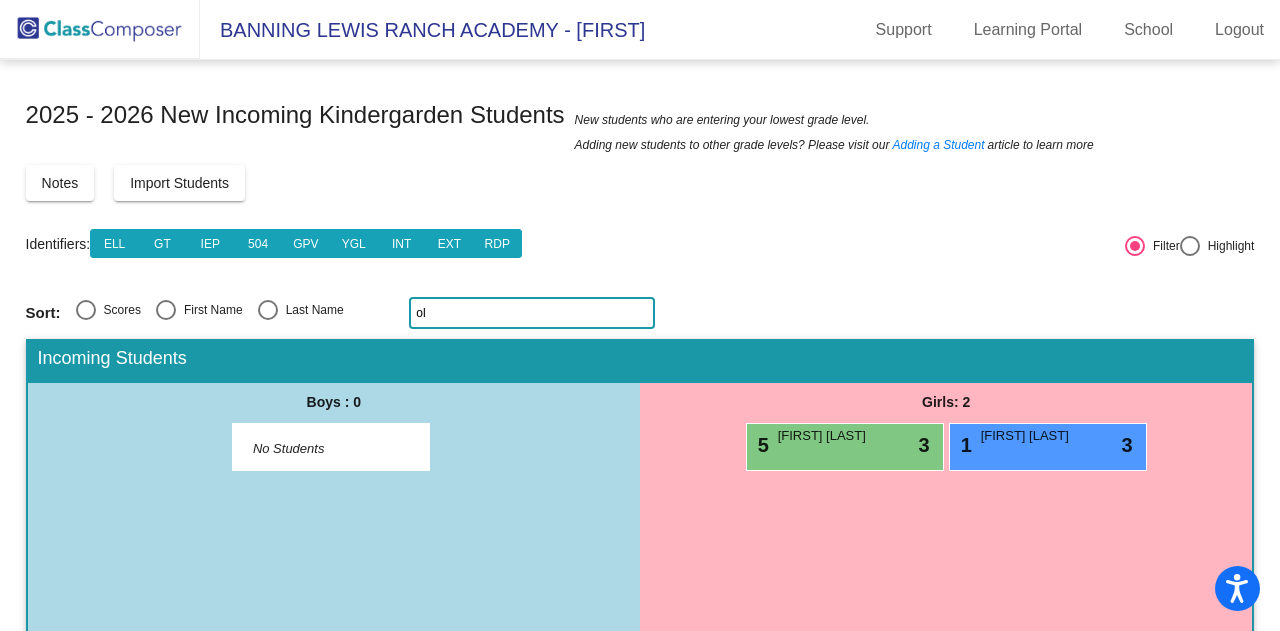 type on "o" 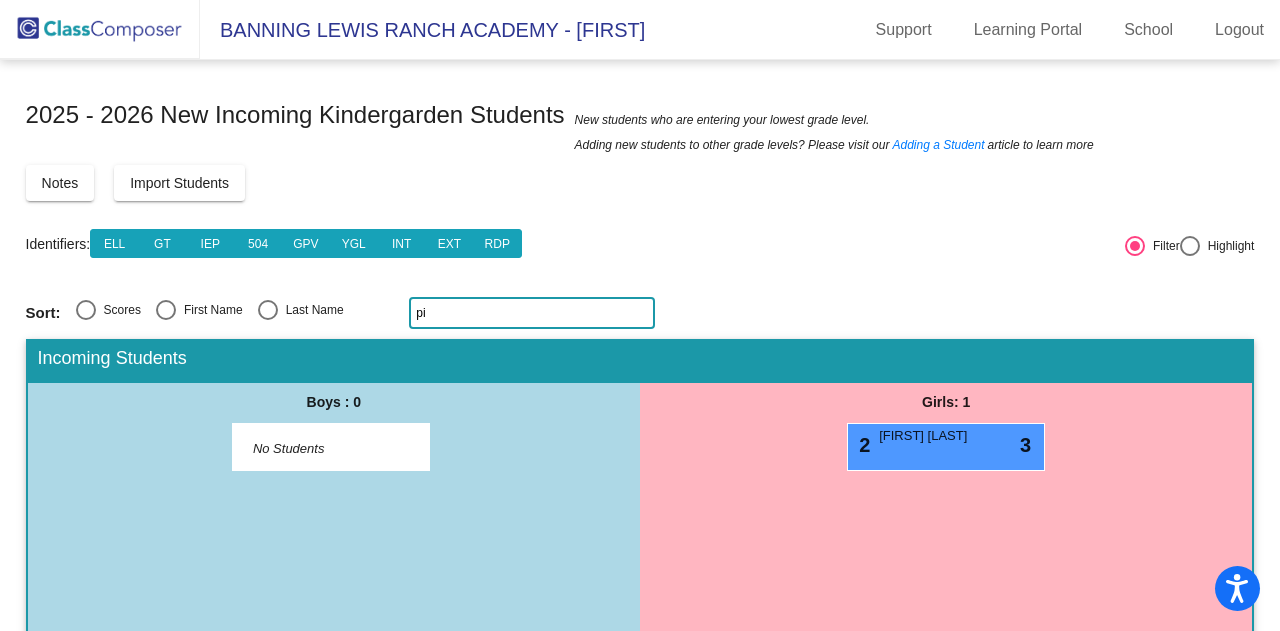 type on "p" 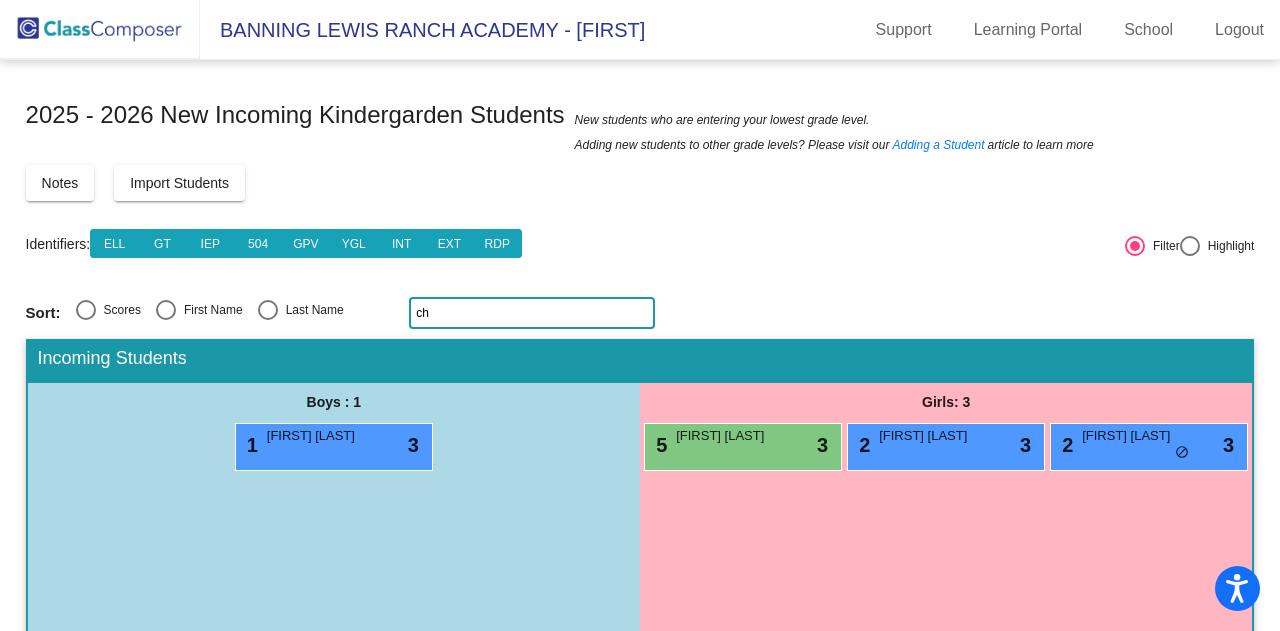 type on "c" 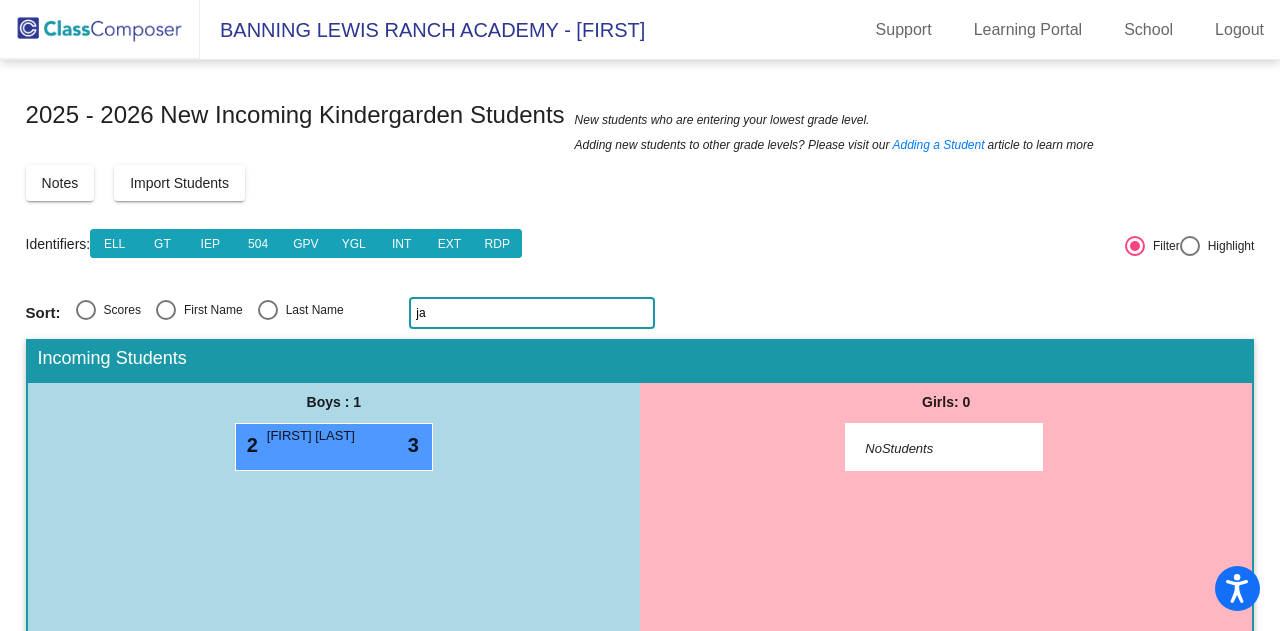 type on "j" 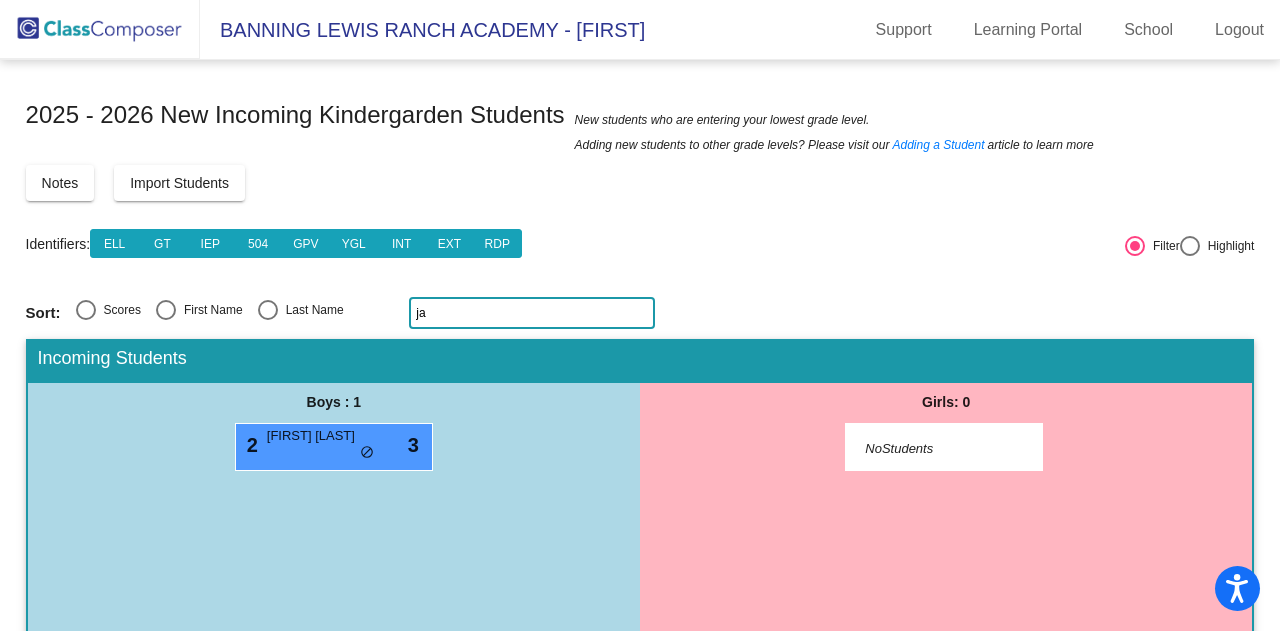 type on "j" 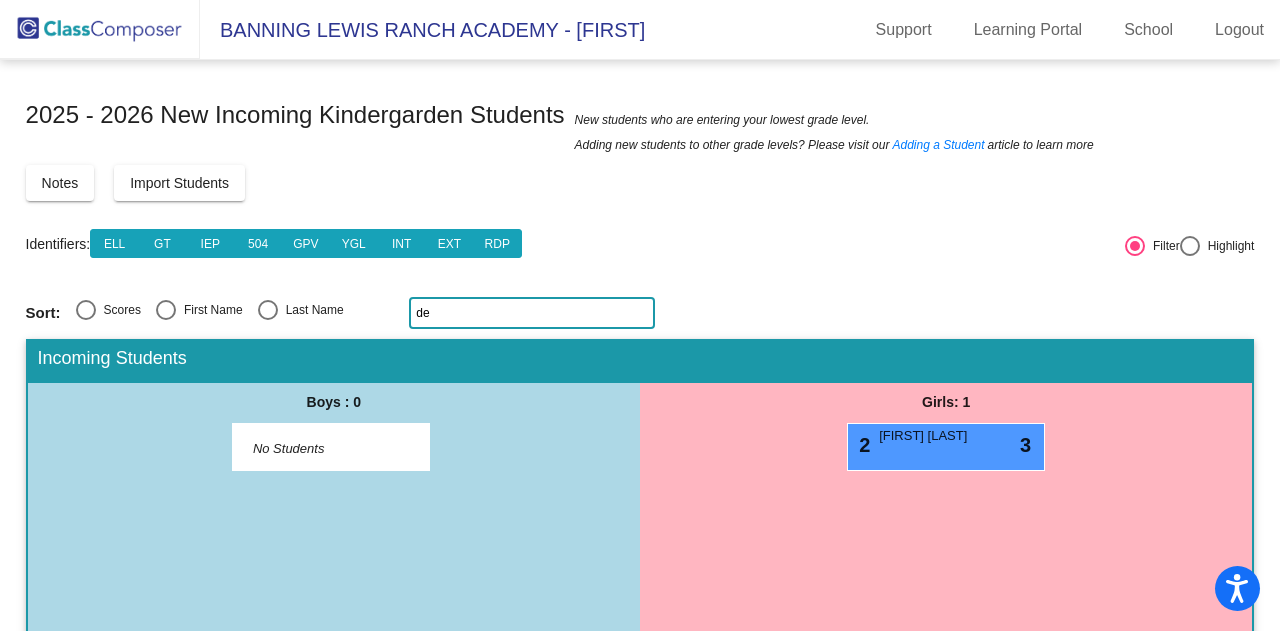 type on "d" 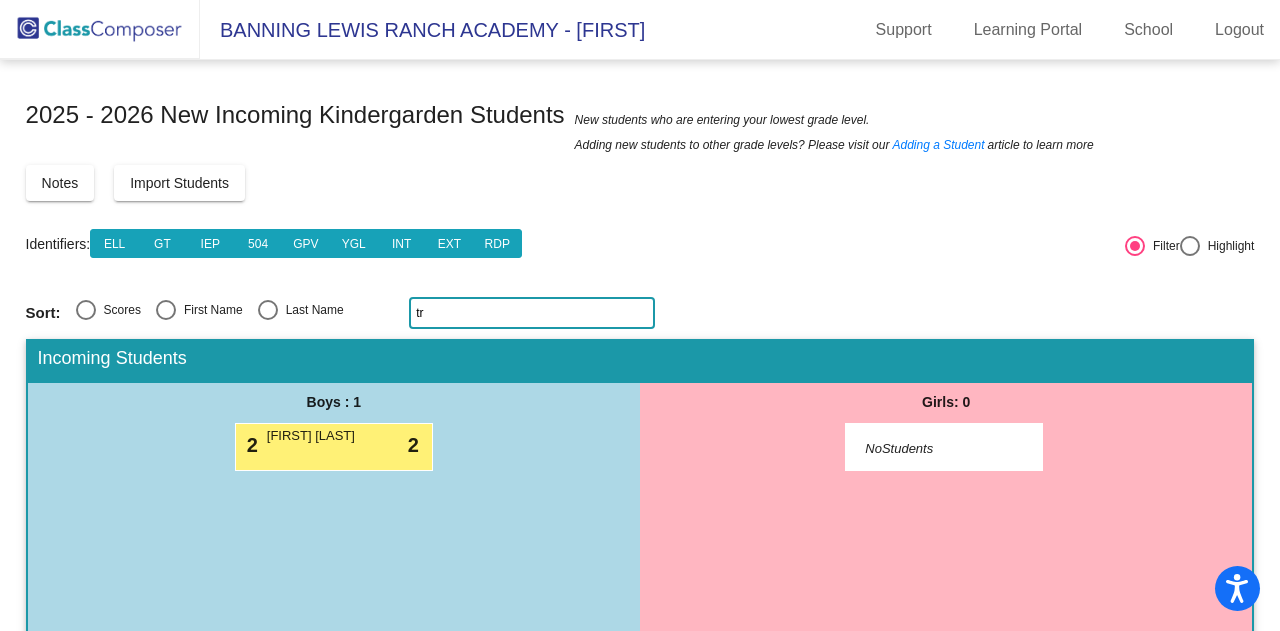 type on "t" 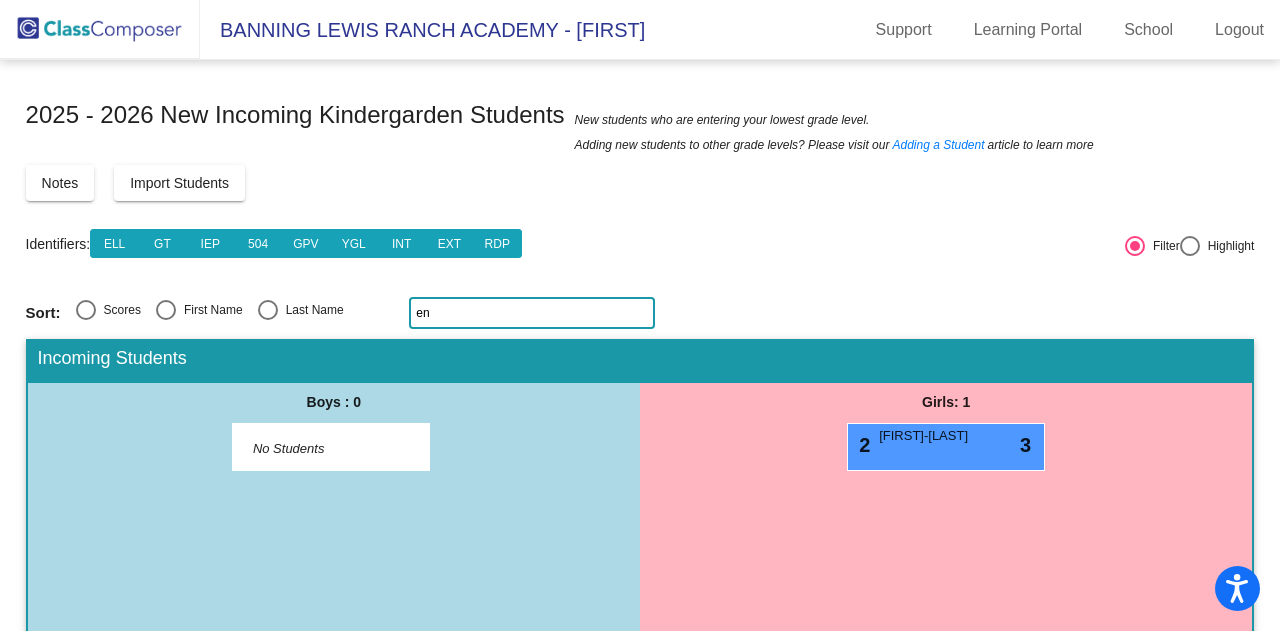 type on "e" 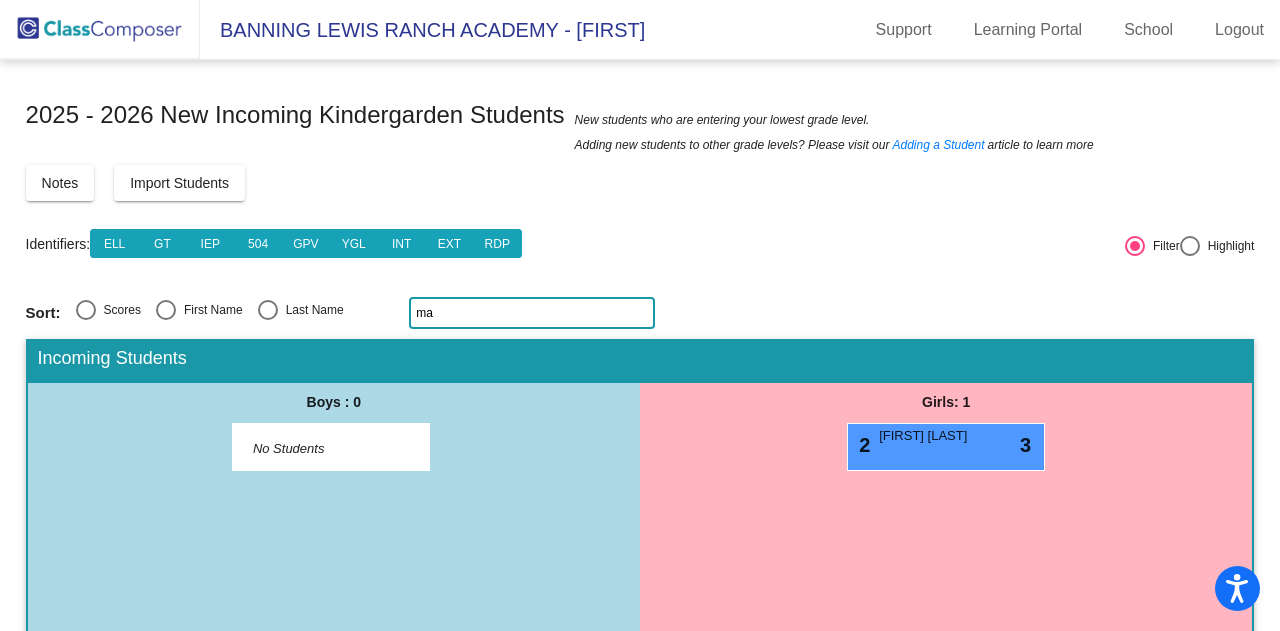 type on "m" 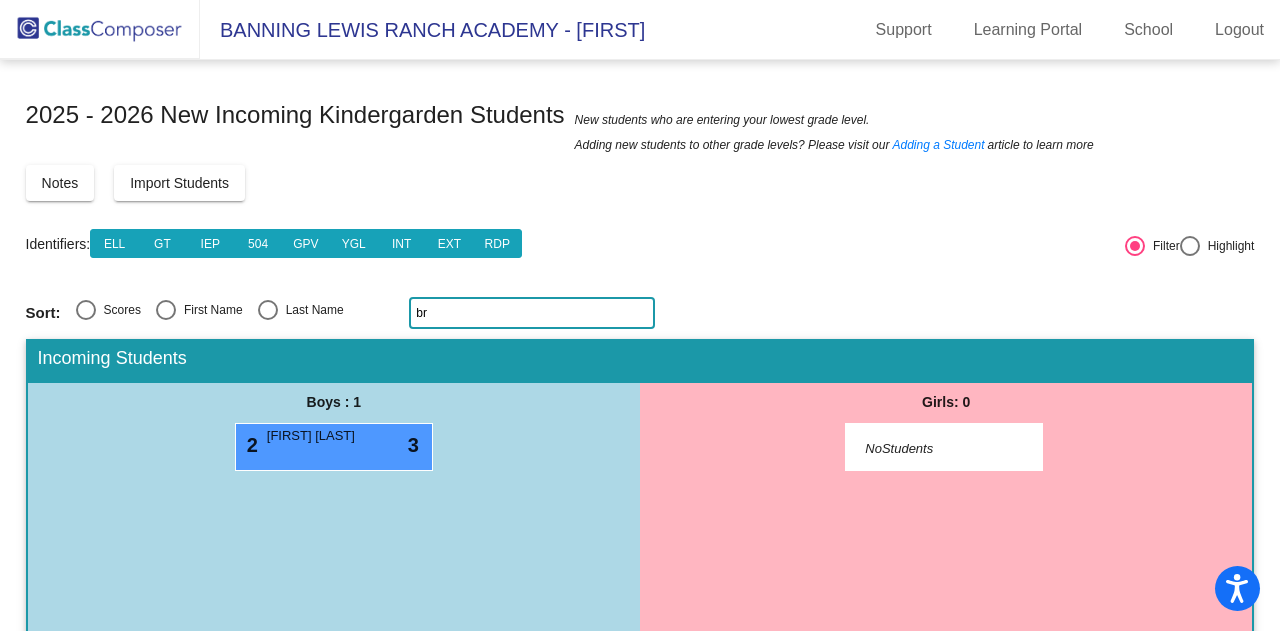 type on "b" 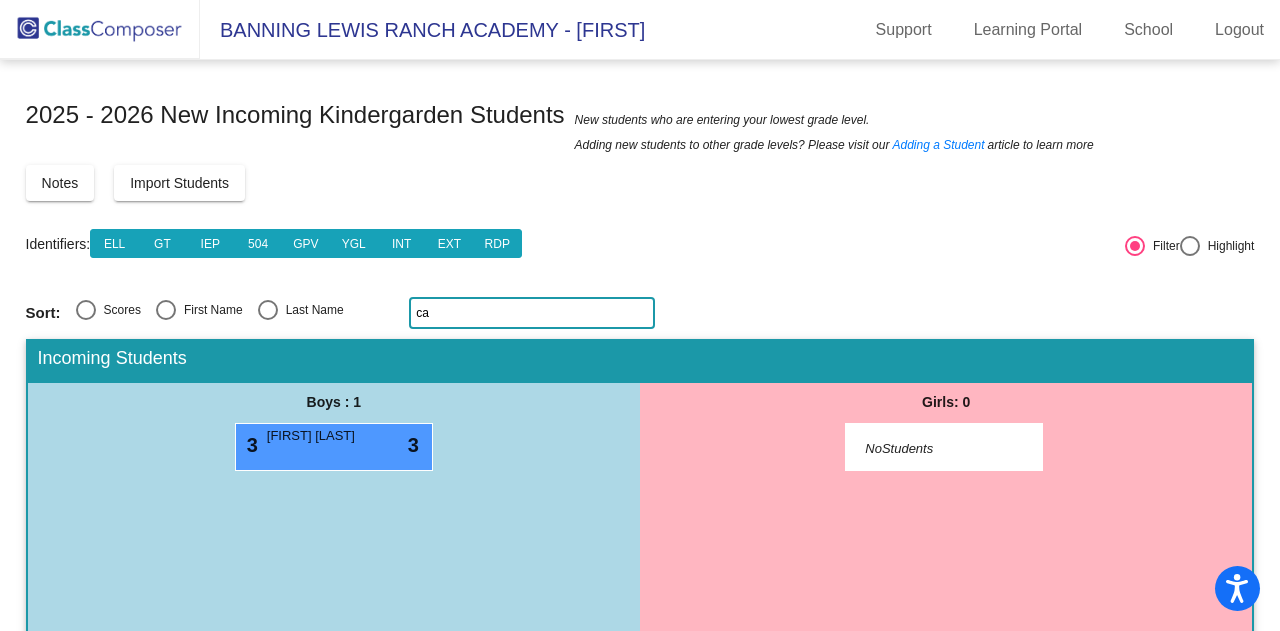 type on "c" 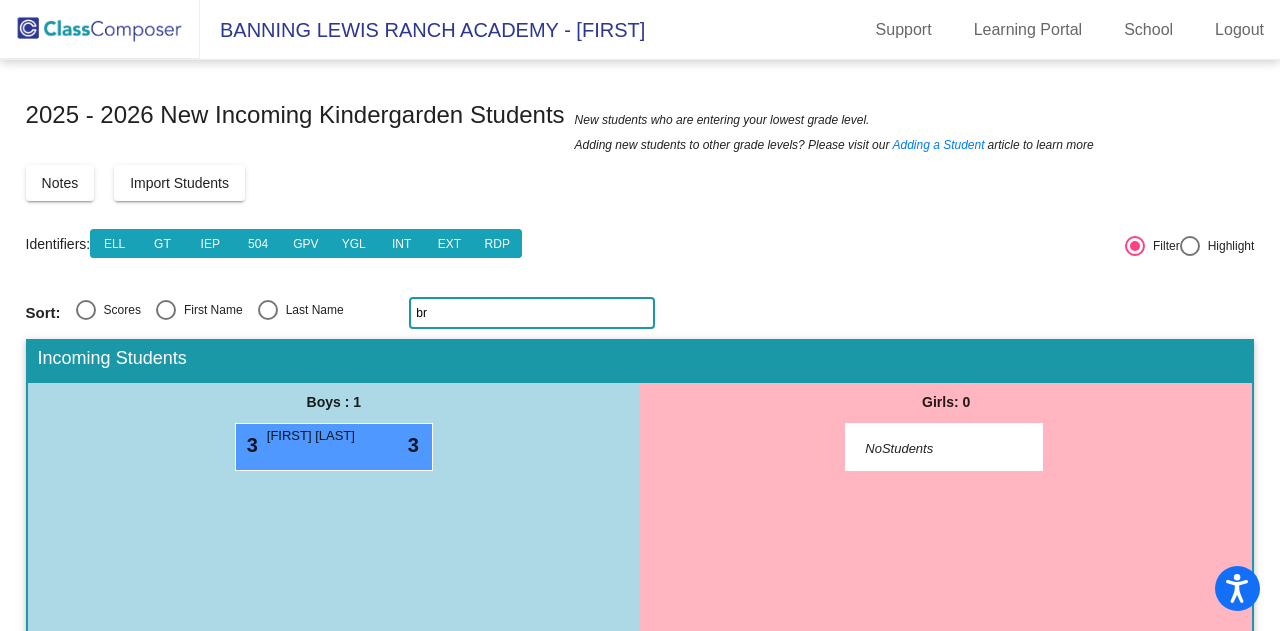 type on "b" 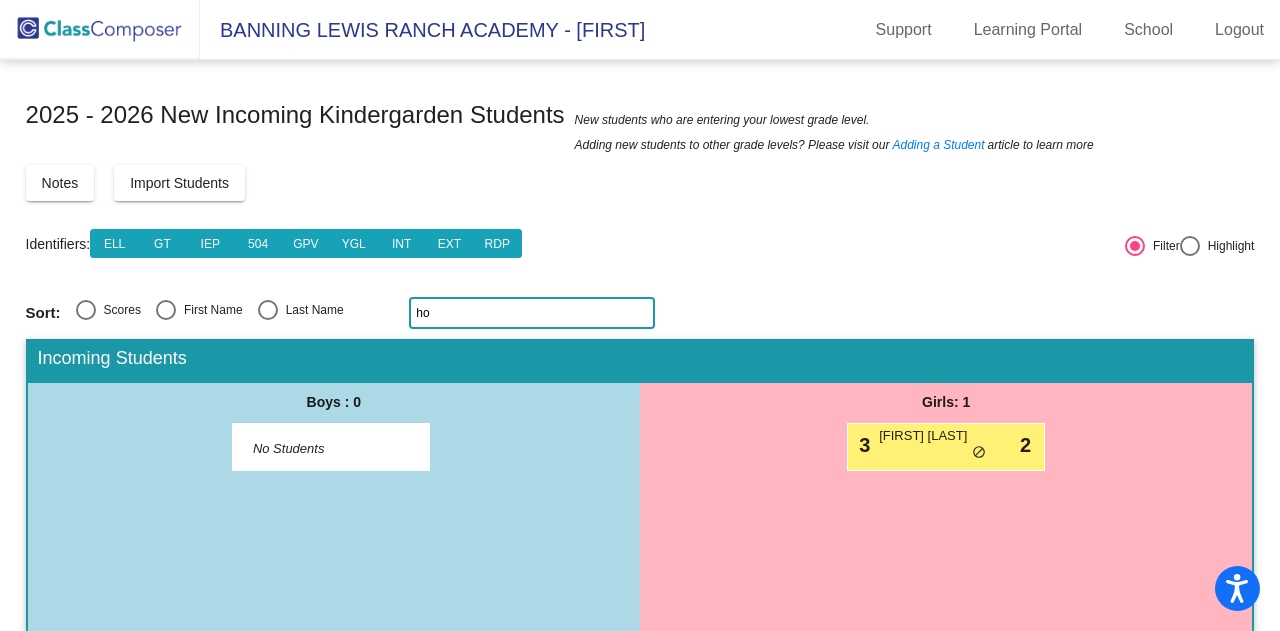 type on "h" 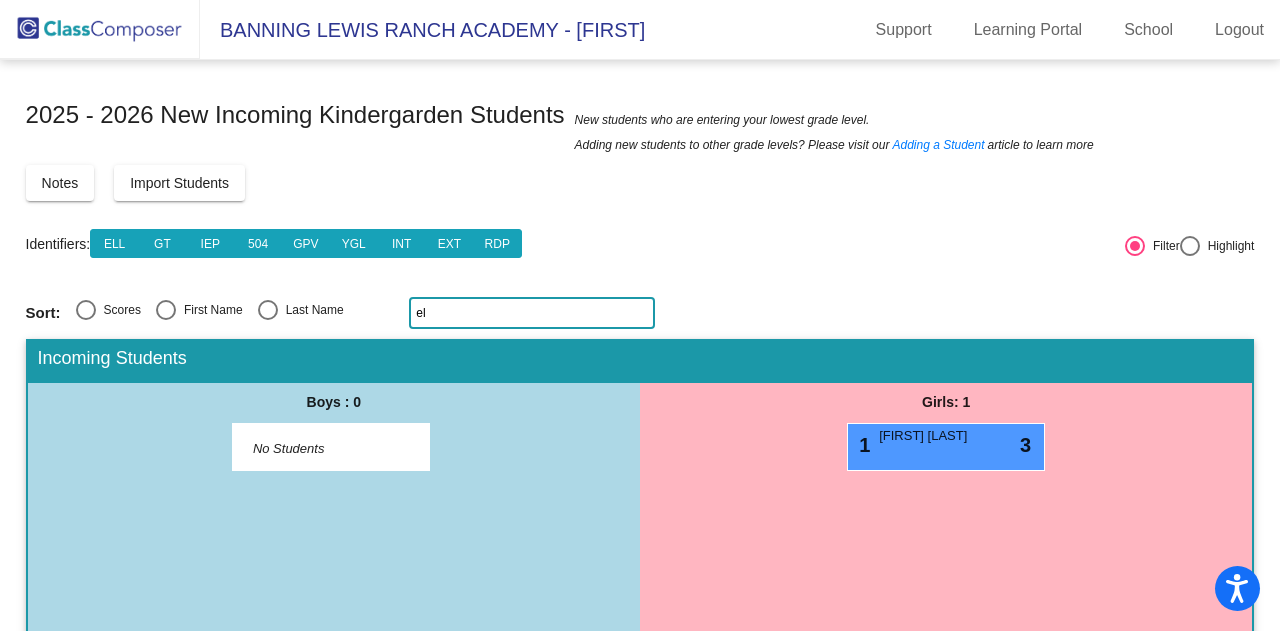 type on "e" 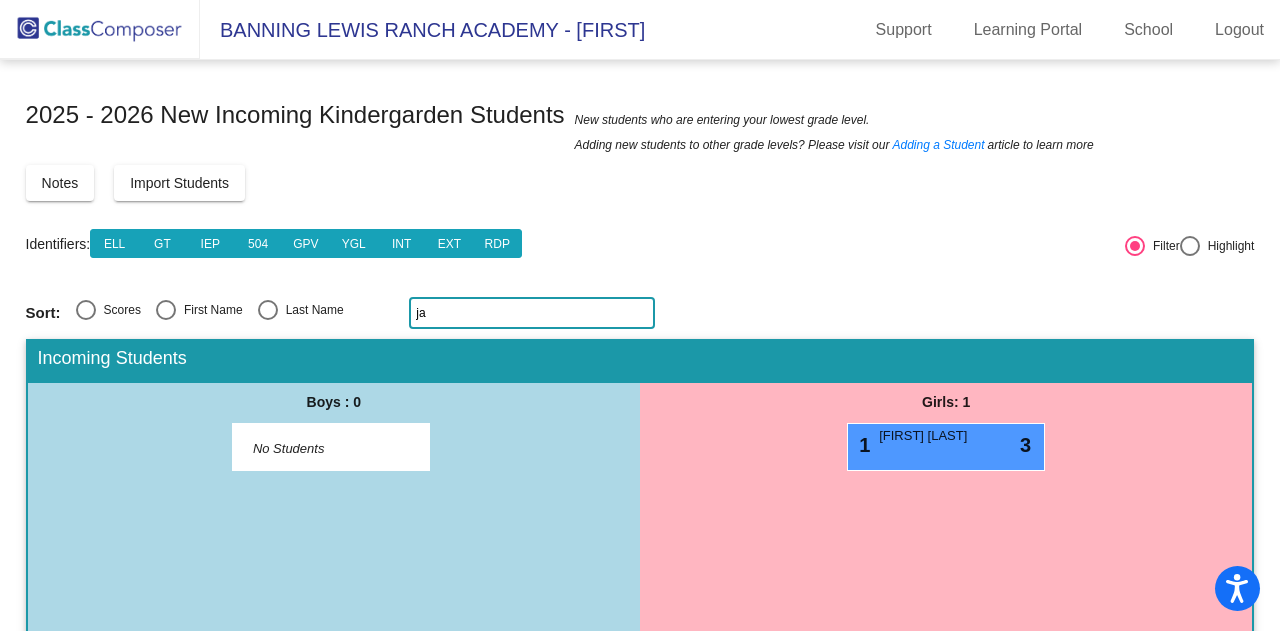 type on "j" 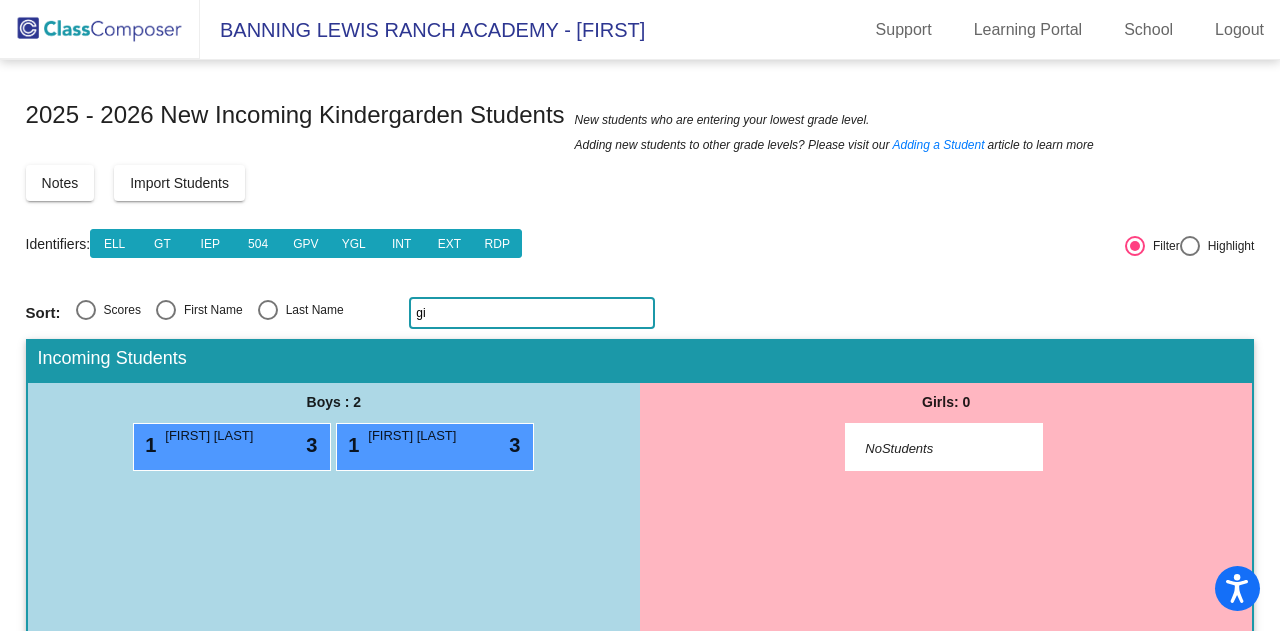 type on "g" 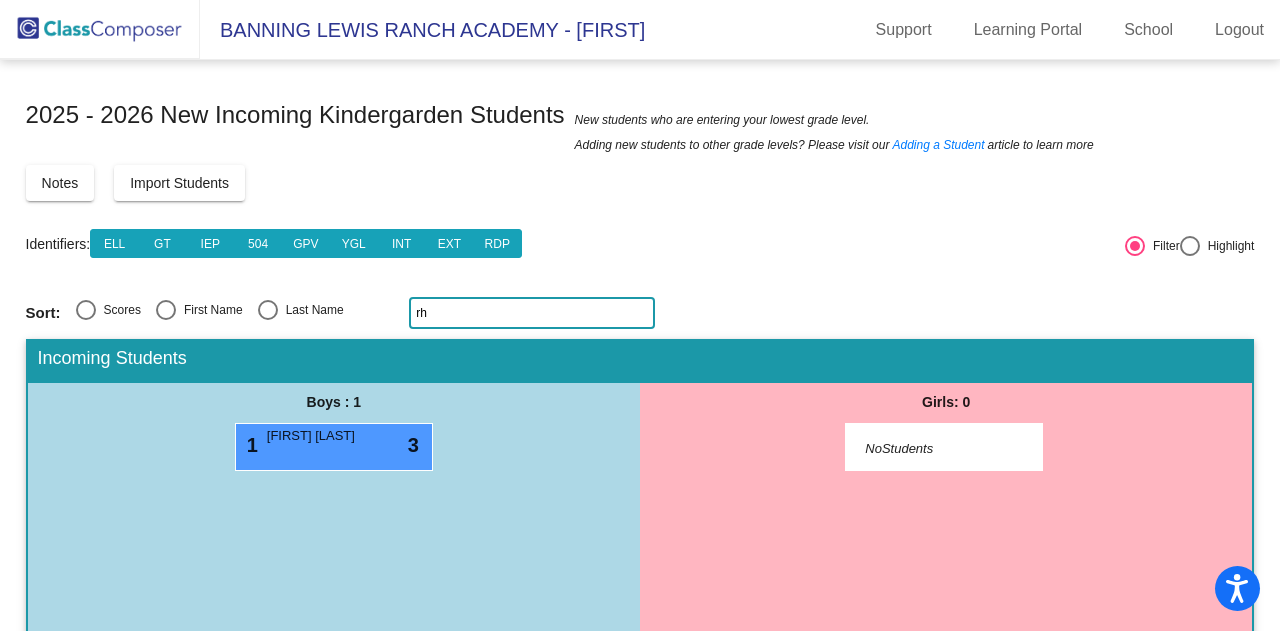 type on "r" 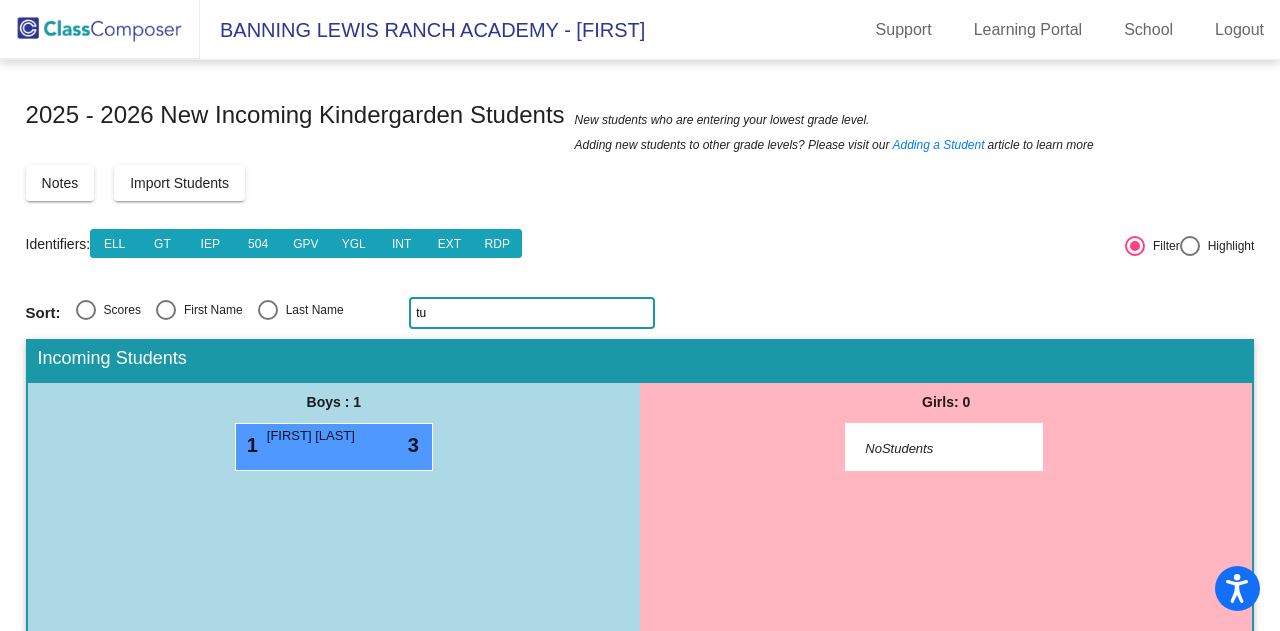 type on "t" 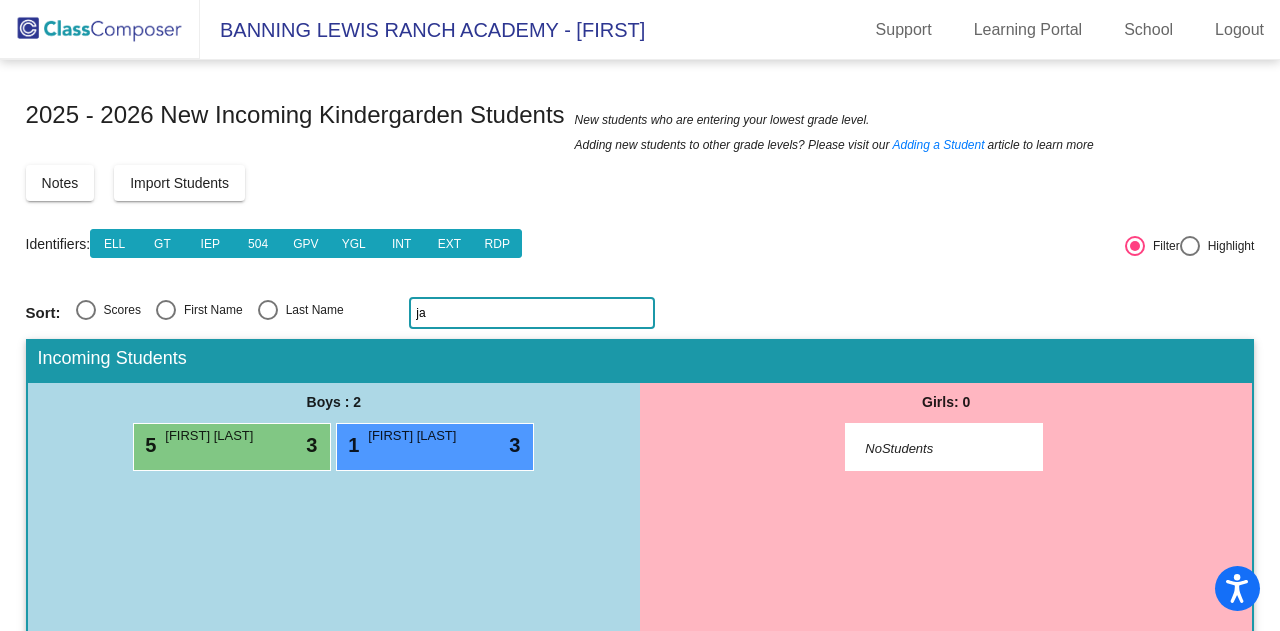 type on "j" 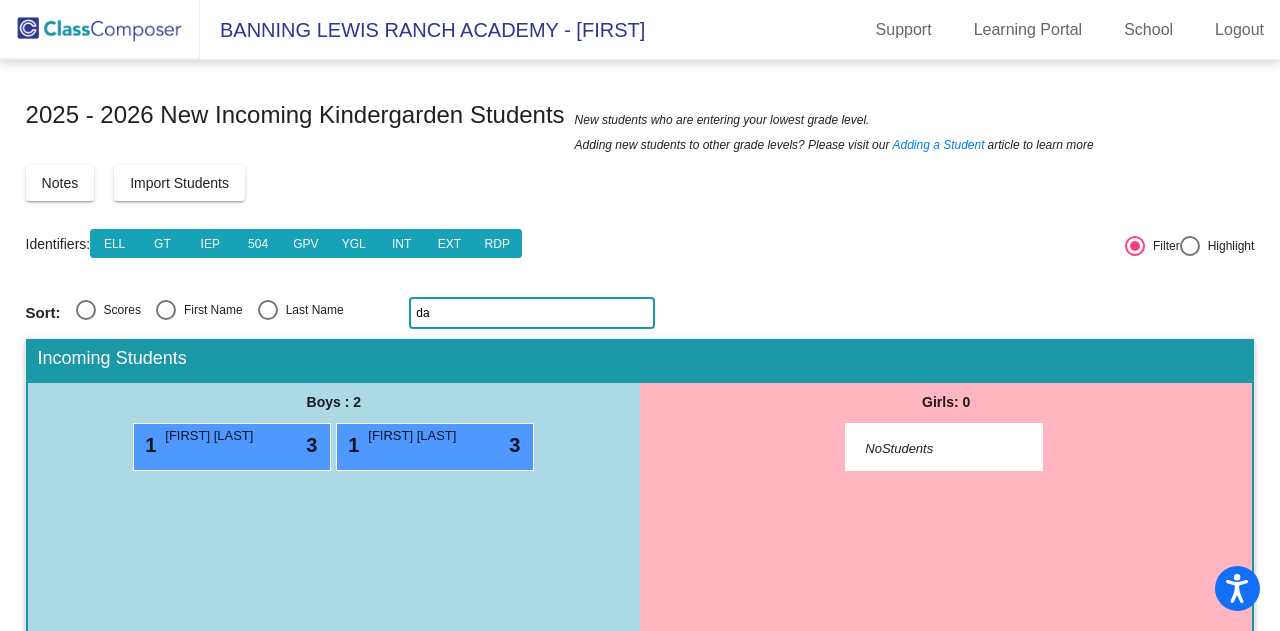type on "d" 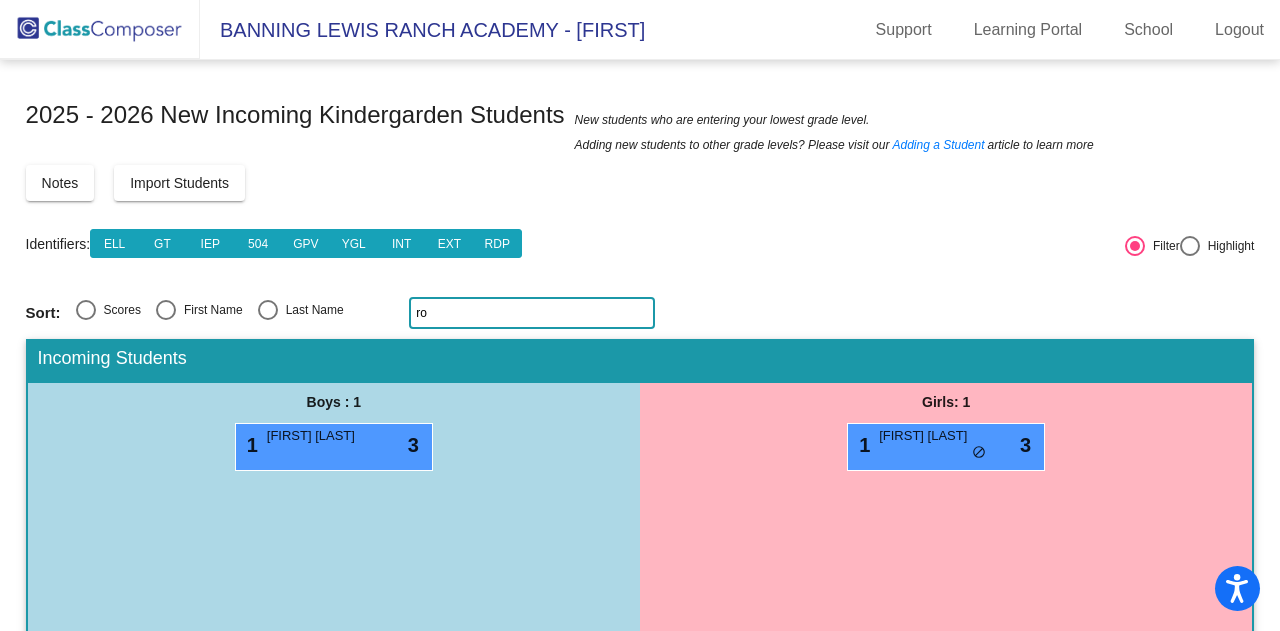 type on "r" 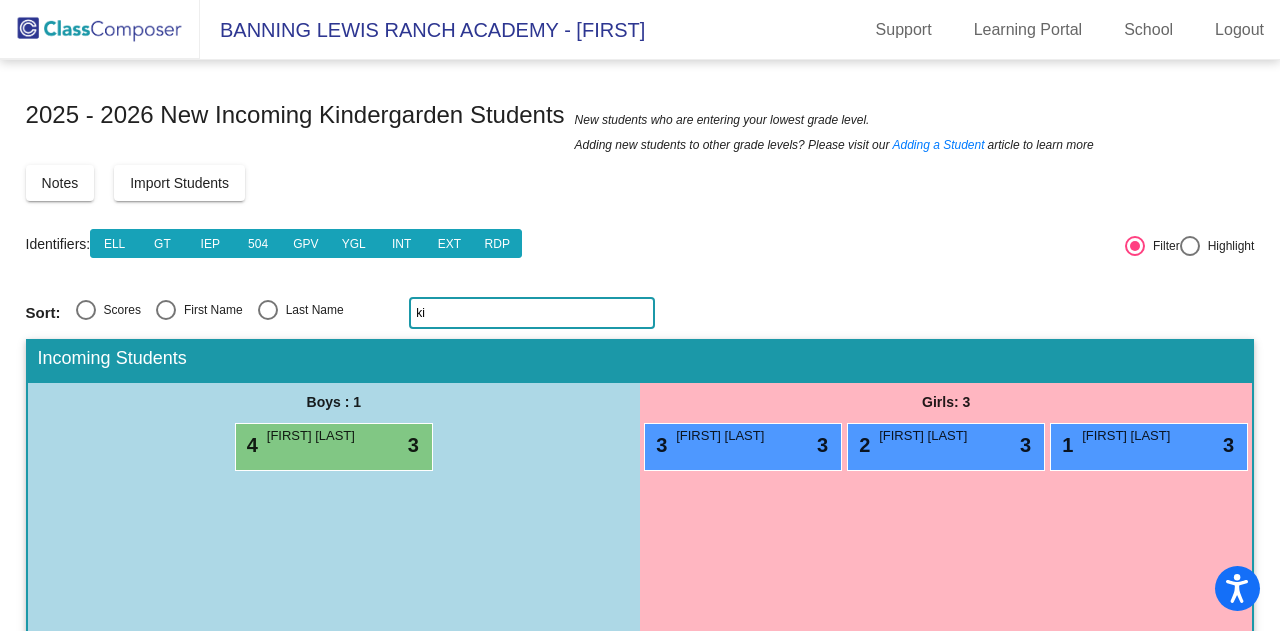 type on "k" 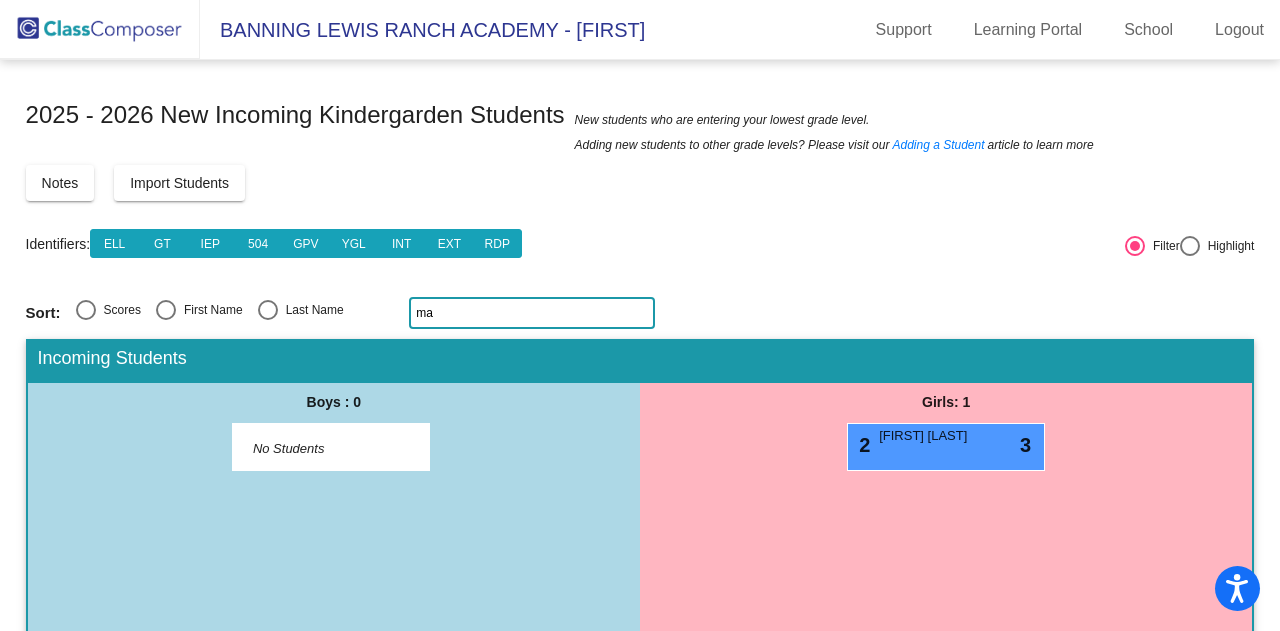 type on "m" 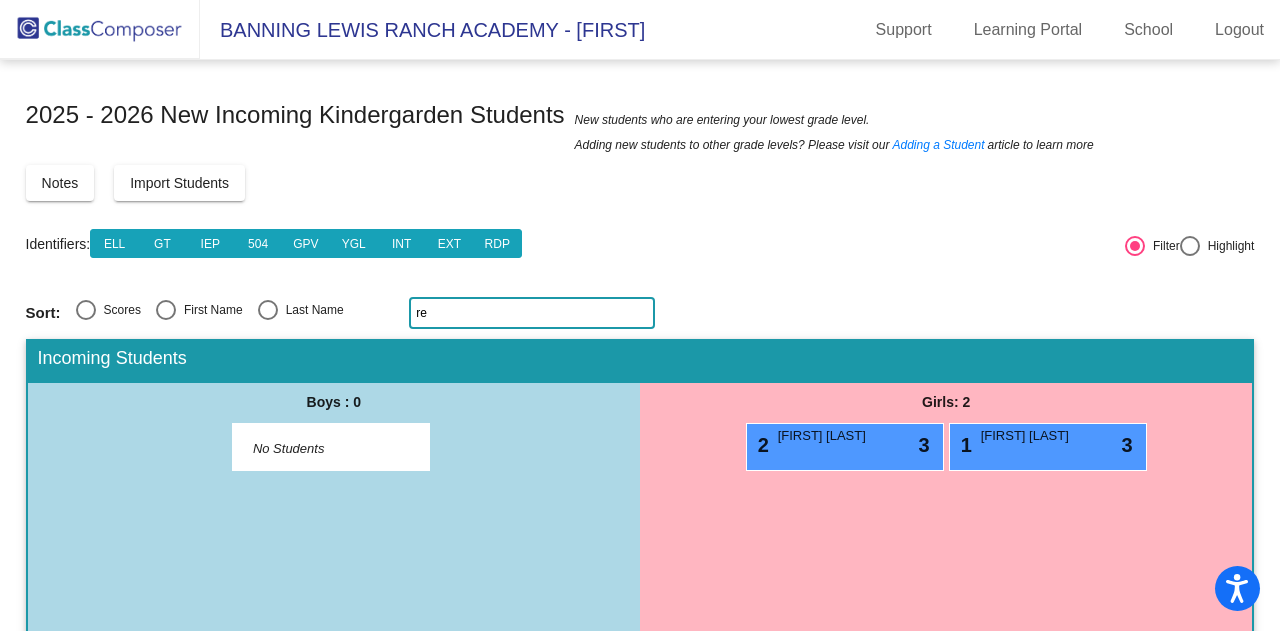 type on "r" 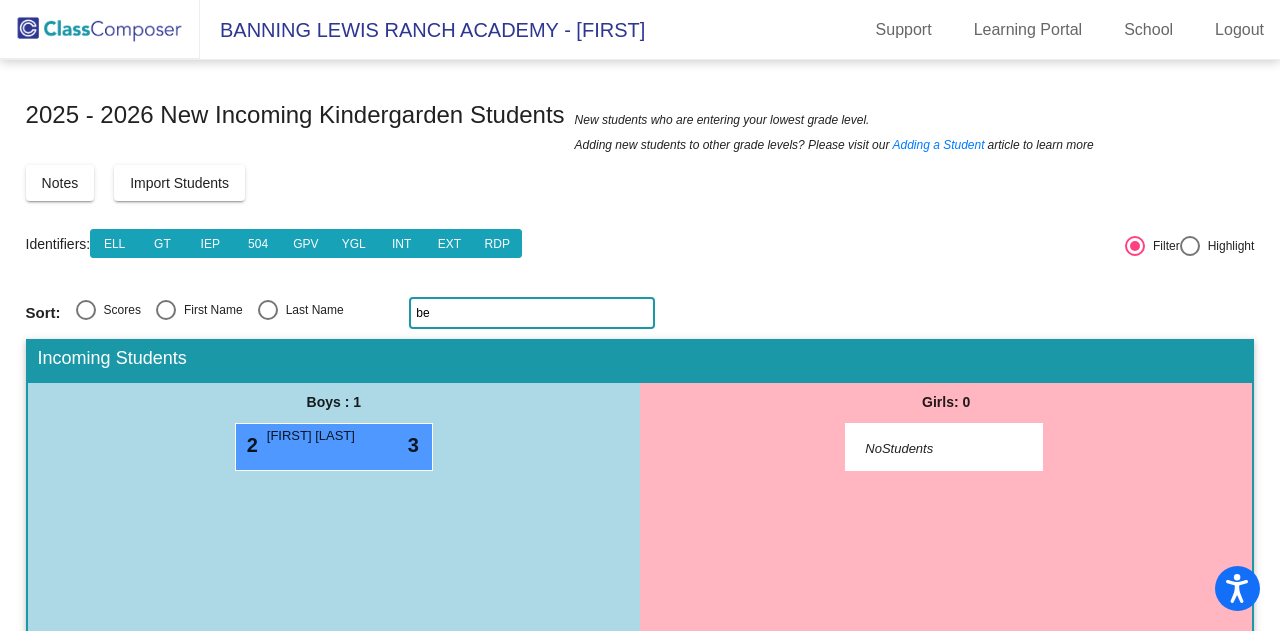type on "b" 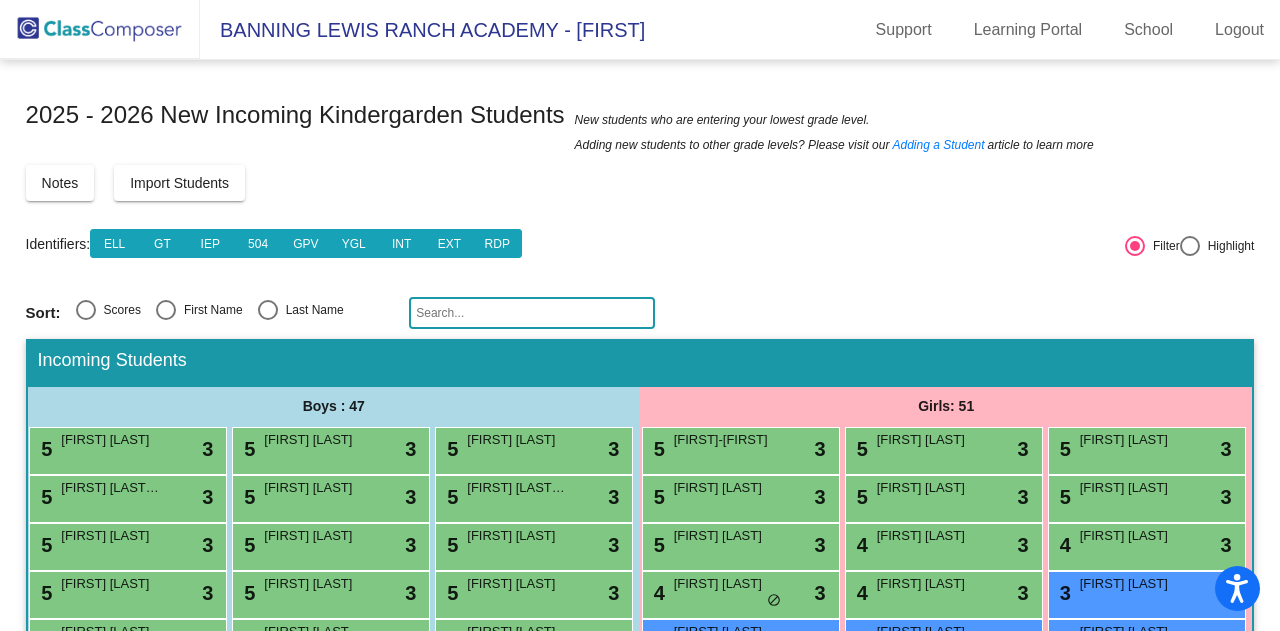 type on "u" 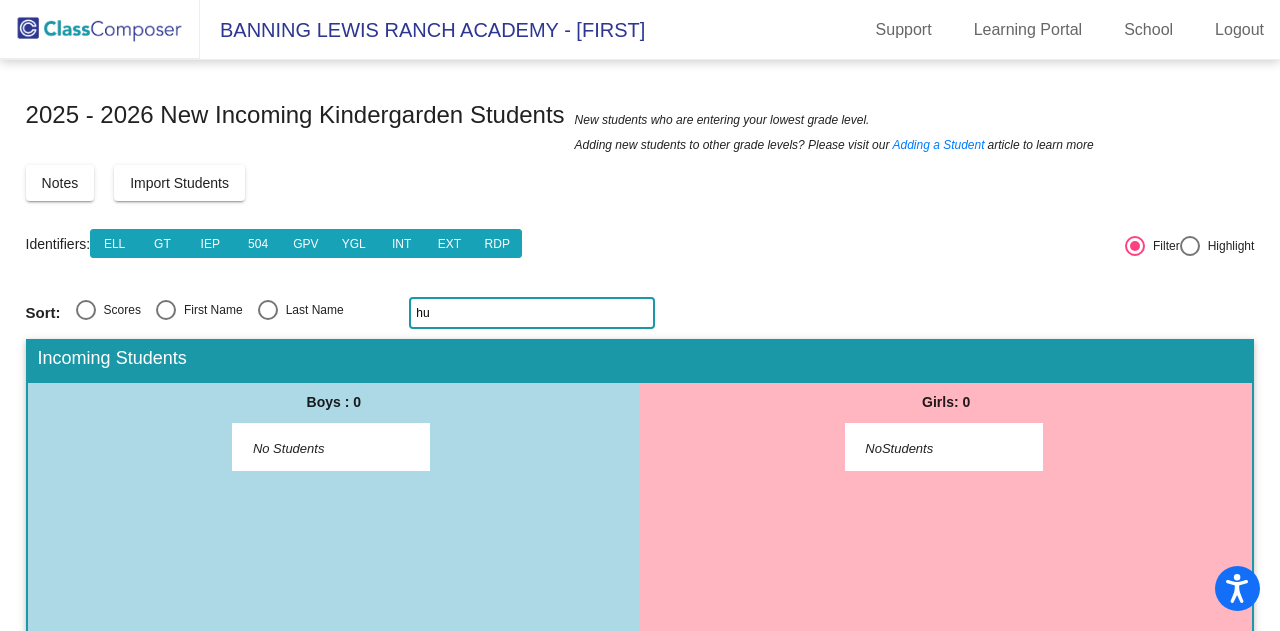 type on "h" 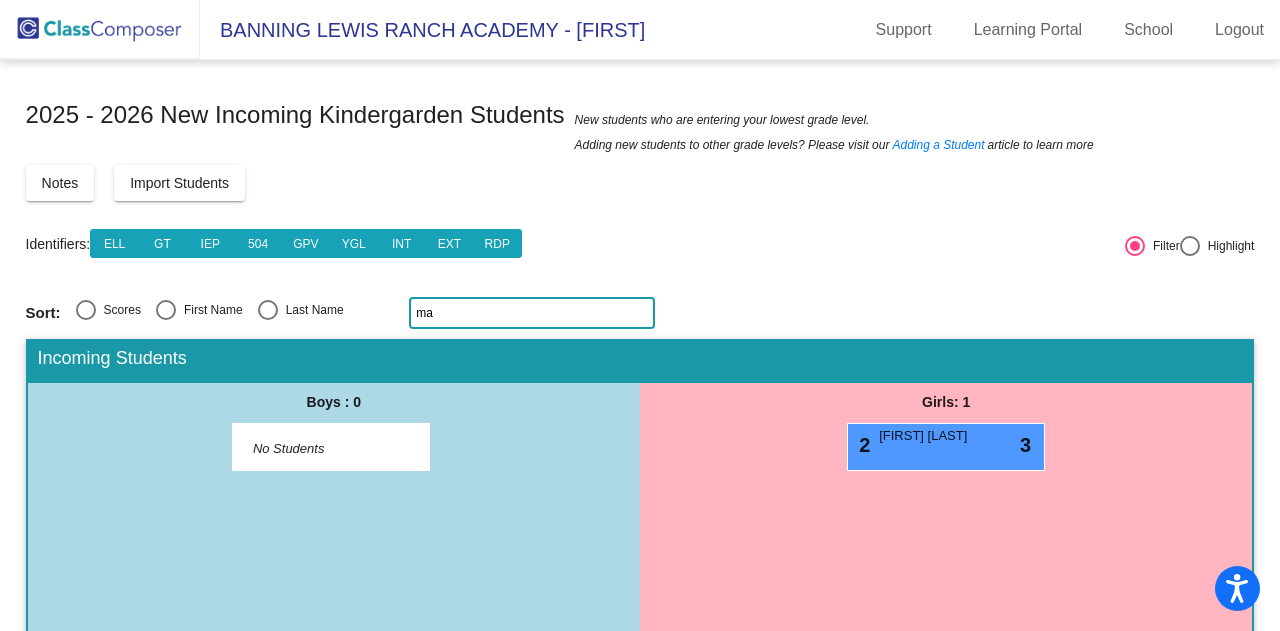 type on "m" 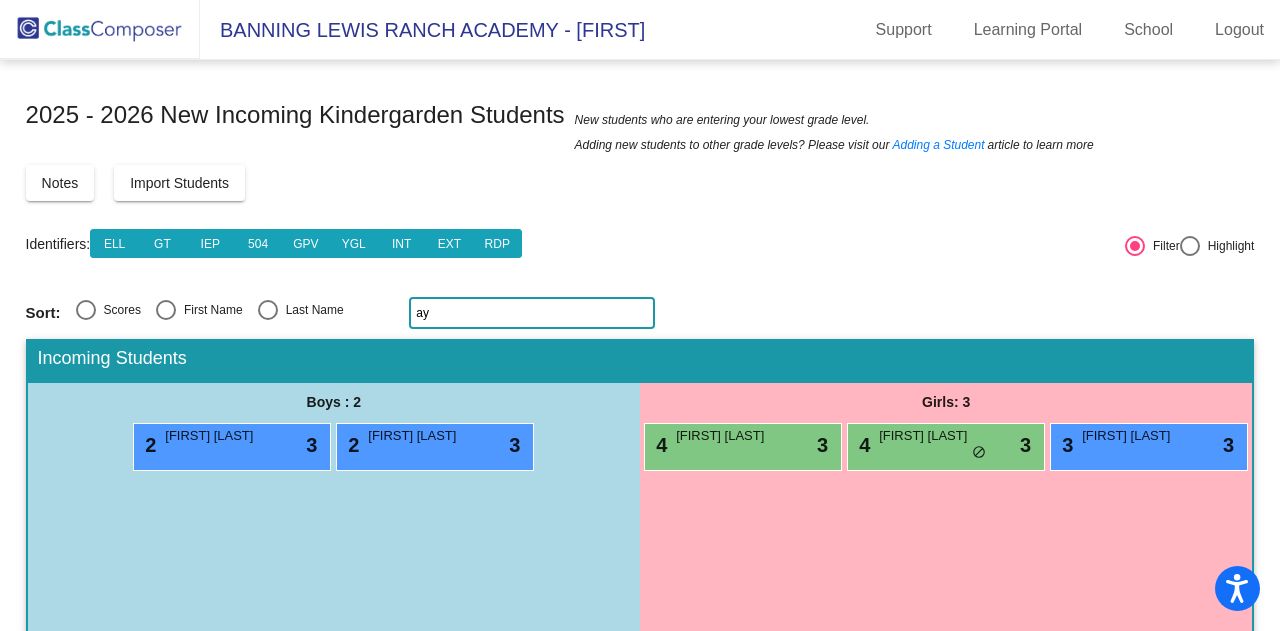 type on "a" 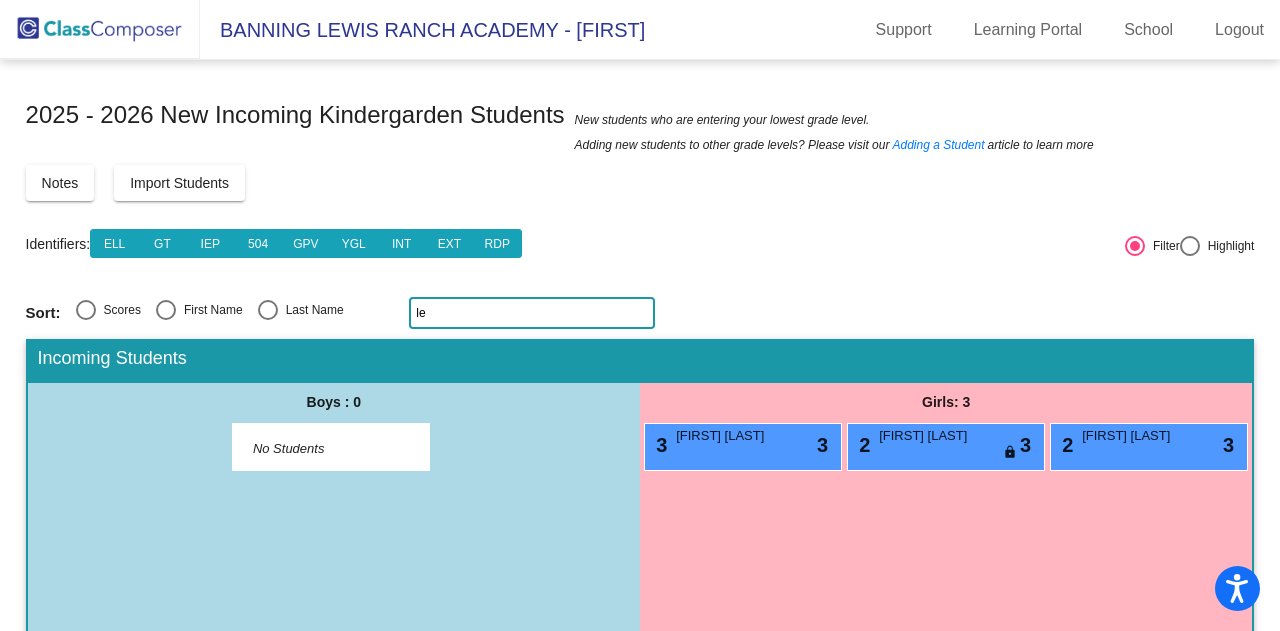 type on "l" 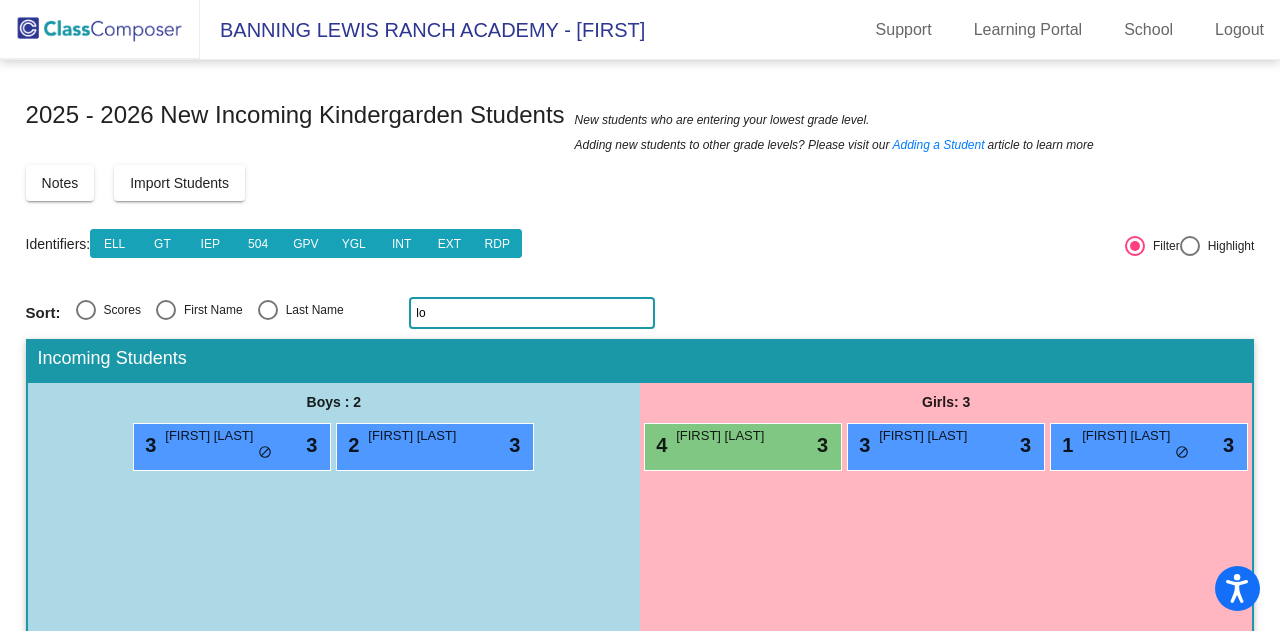 type on "l" 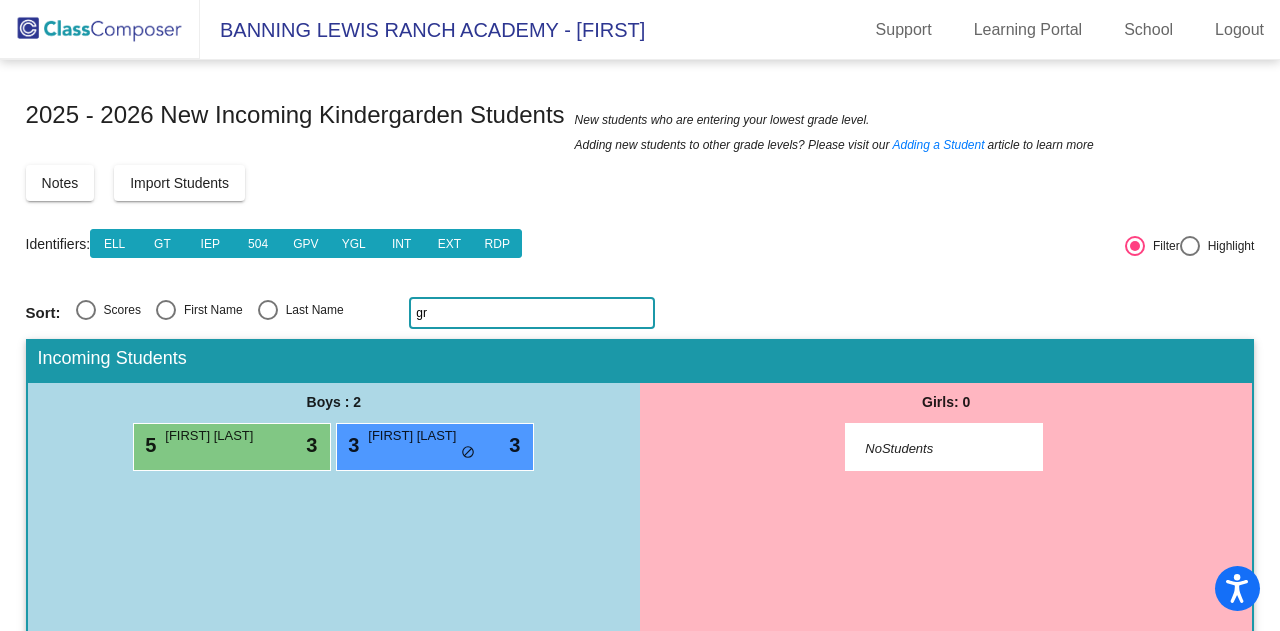 type on "g" 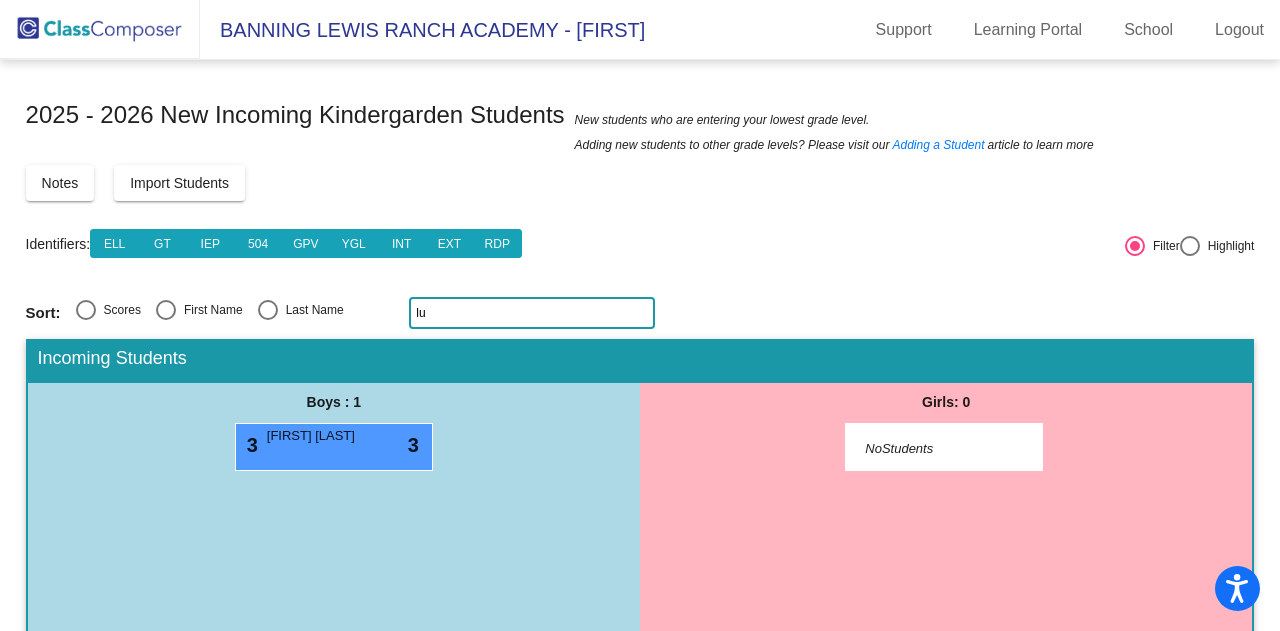 type on "l" 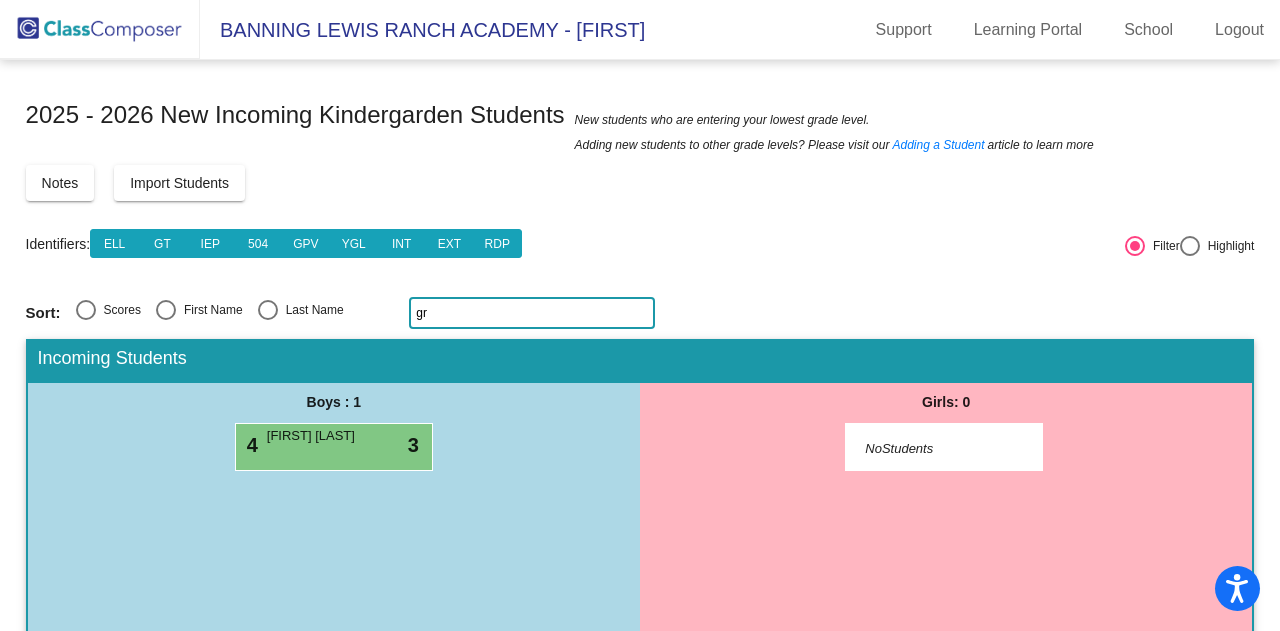 type on "g" 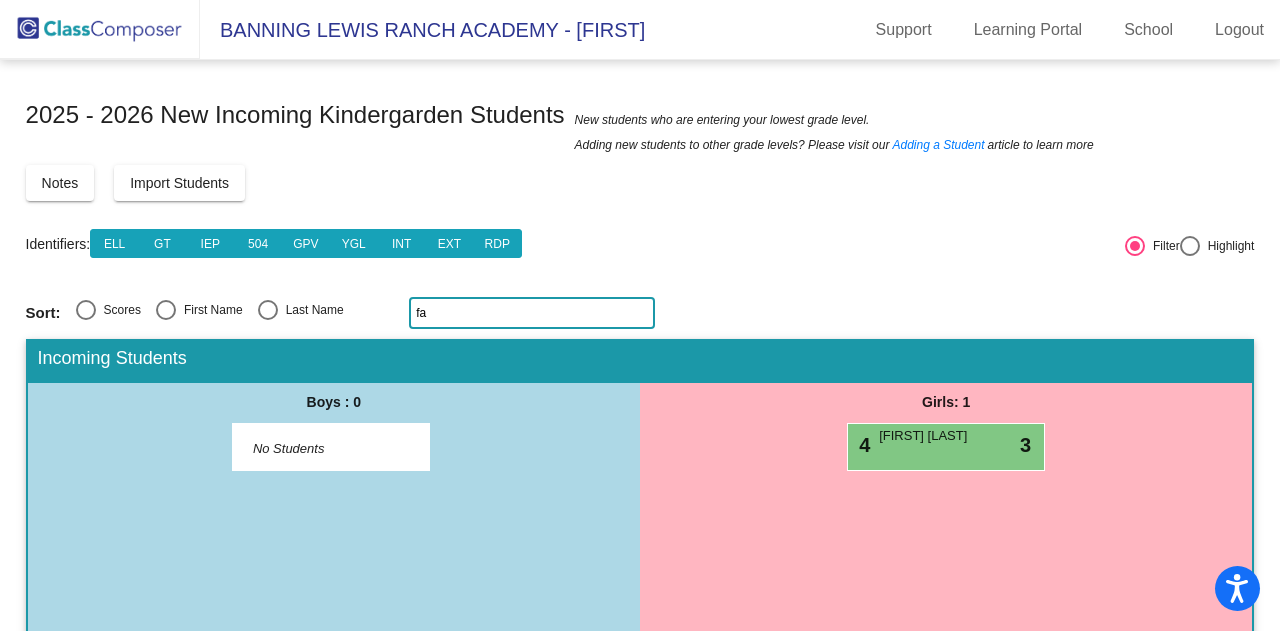 type on "f" 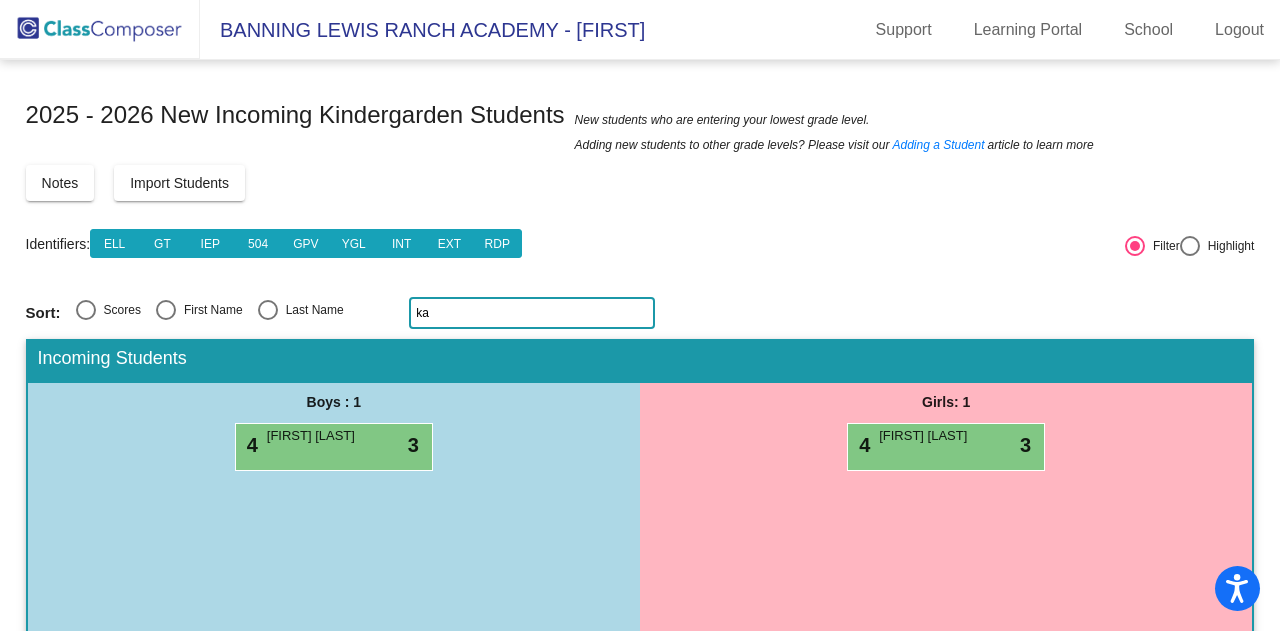type on "k" 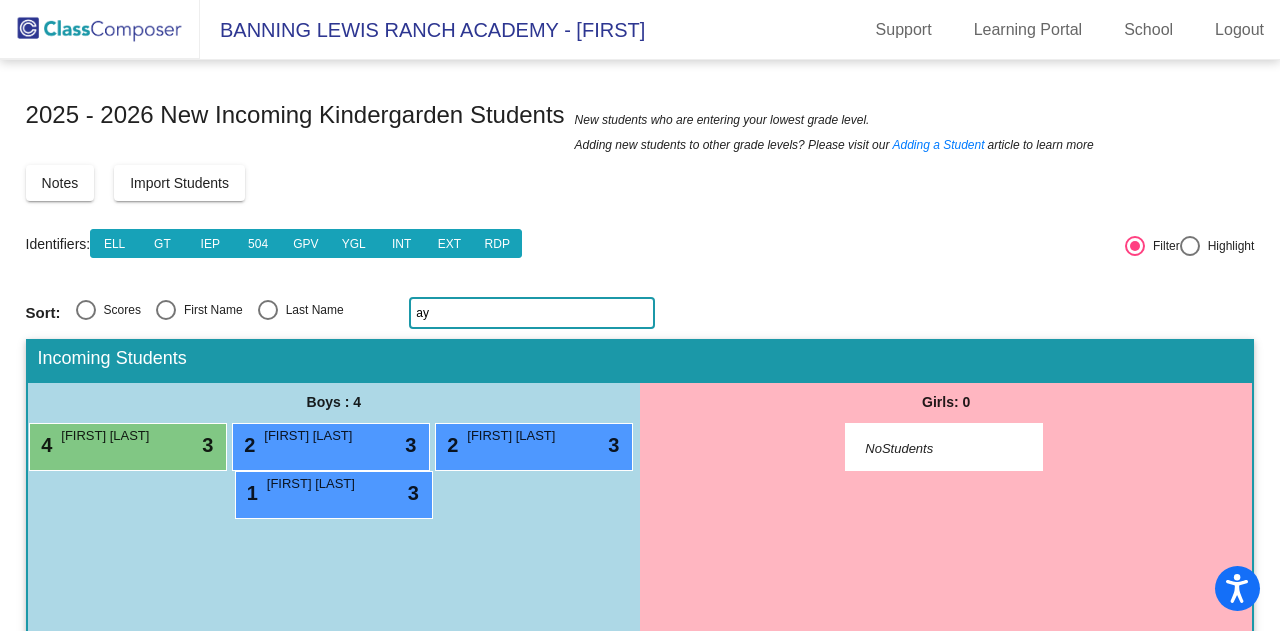 type on "a" 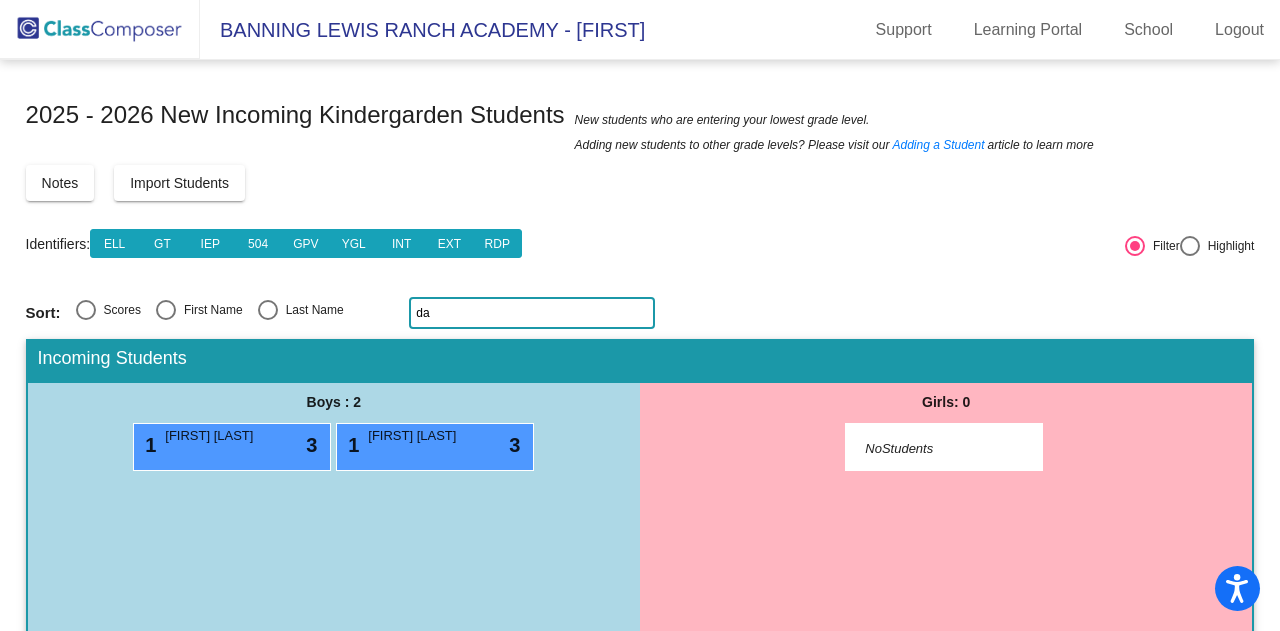 type on "d" 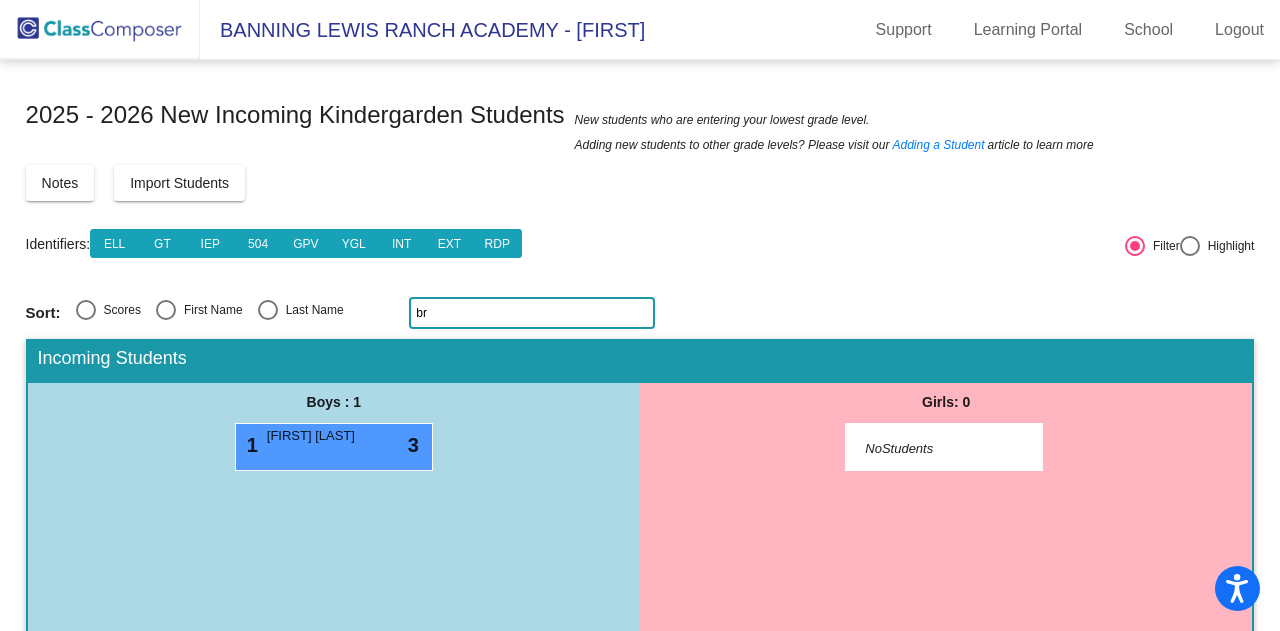 type on "b" 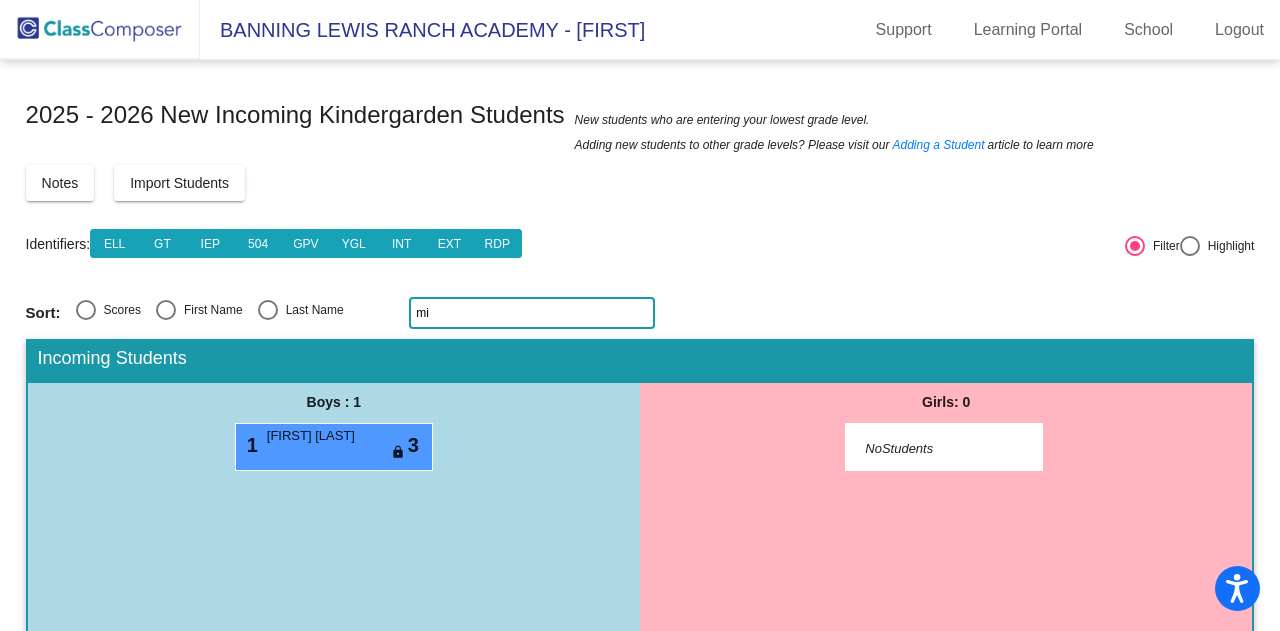 type on "m" 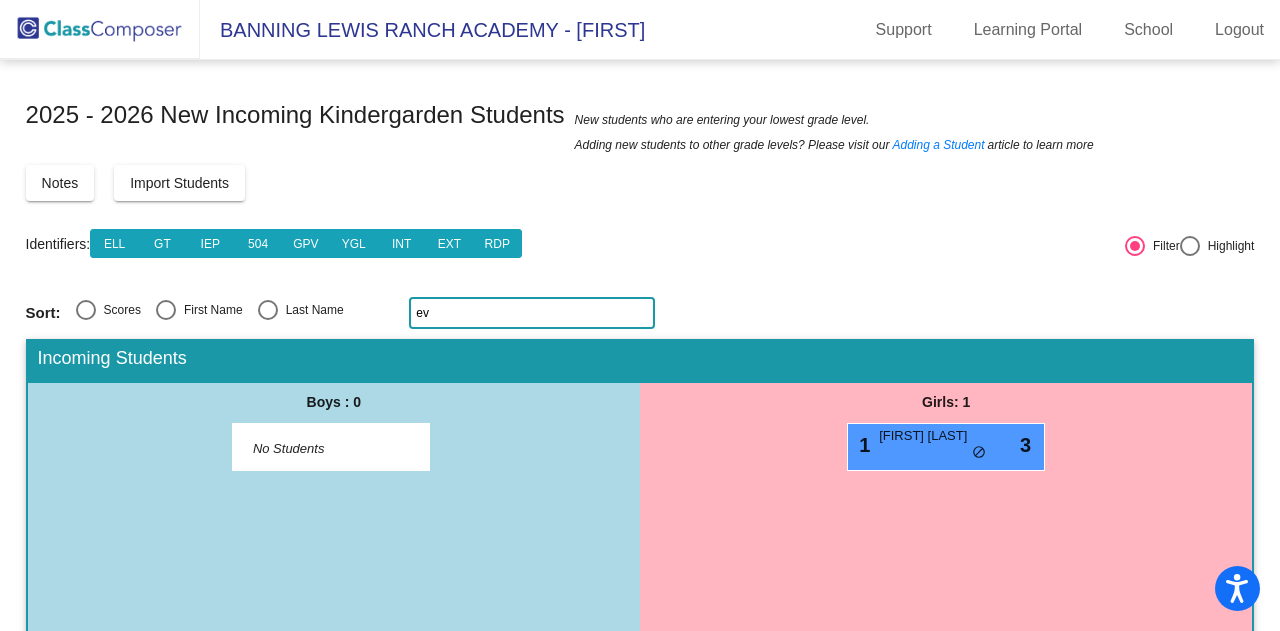 type on "e" 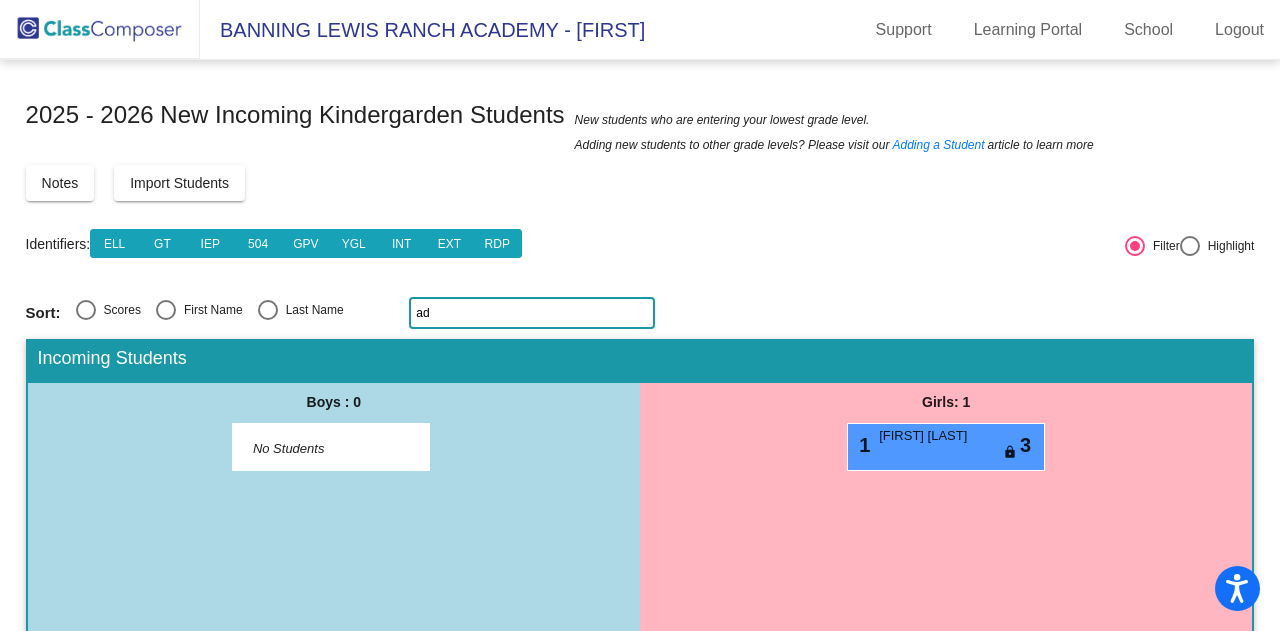 type on "a" 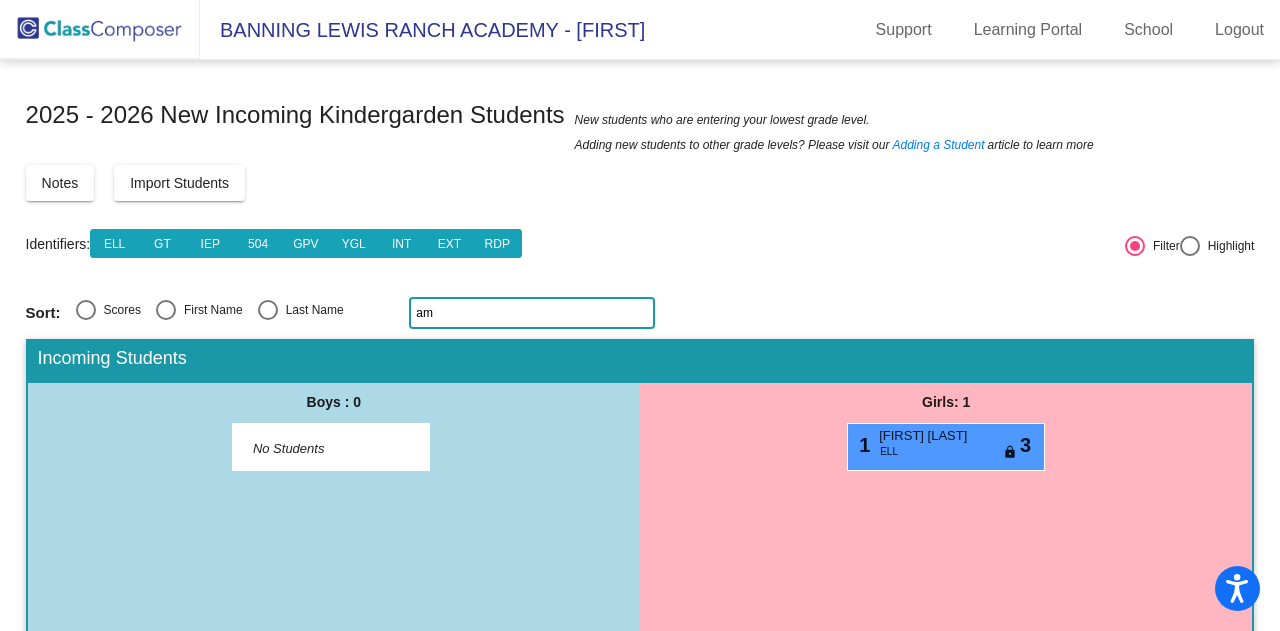 type on "a" 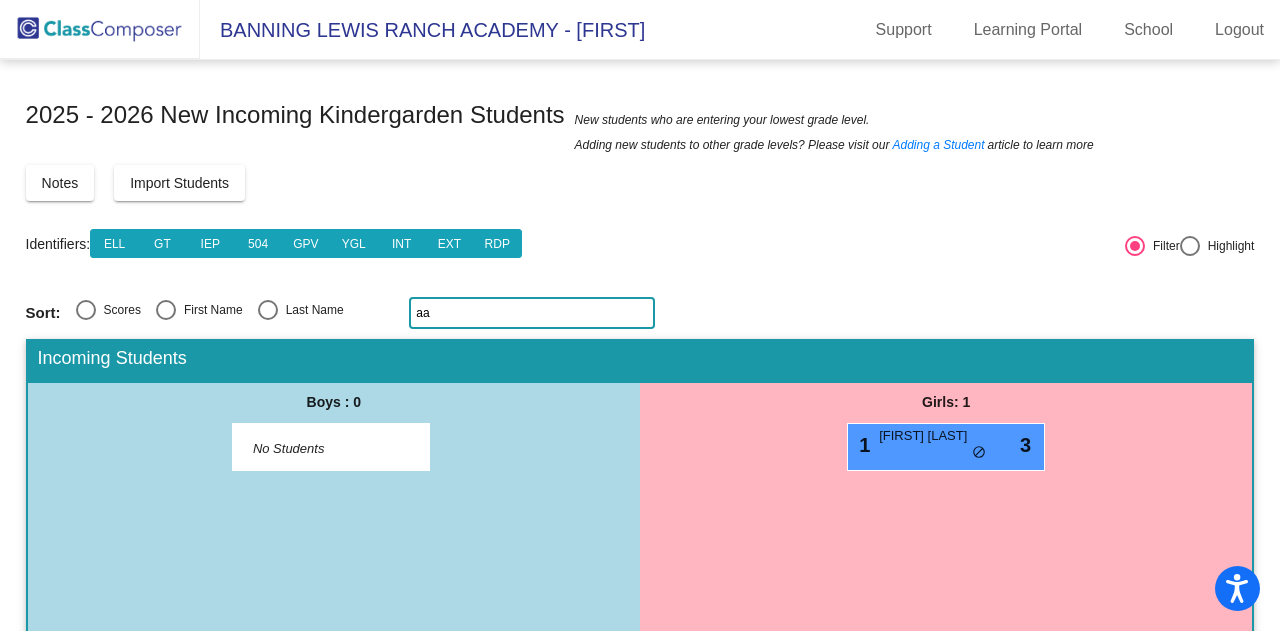 type on "a" 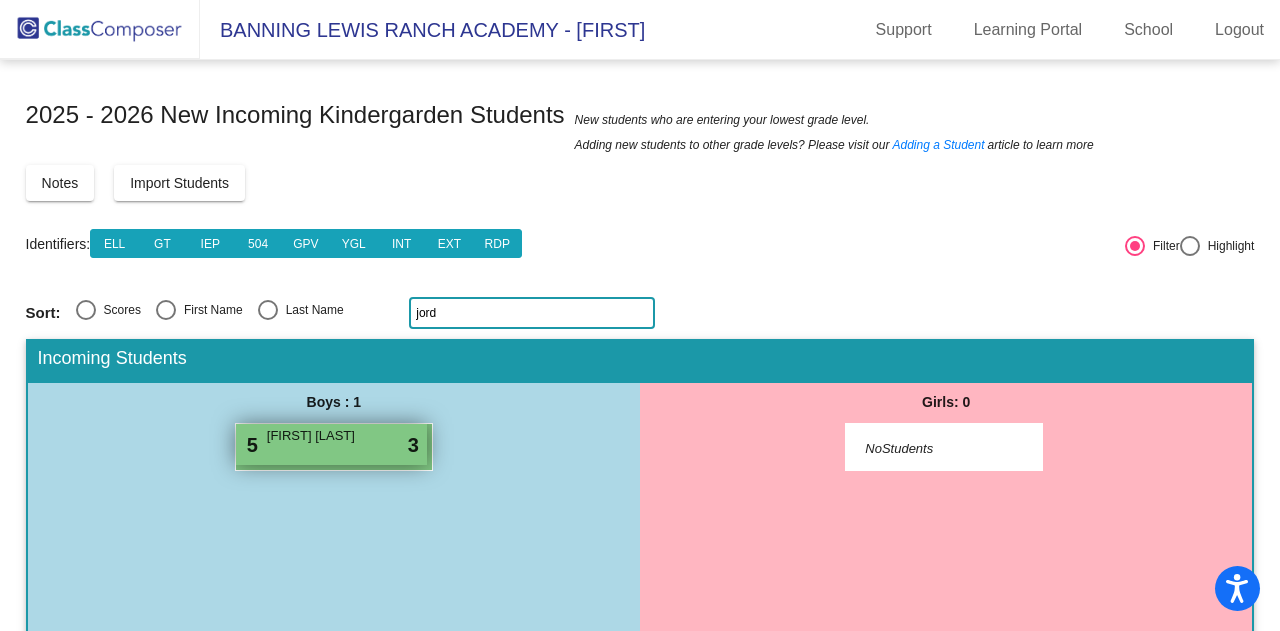 click on "5 [FIRST] [LAST] lock do_not_disturb_alt 3" at bounding box center [331, 444] 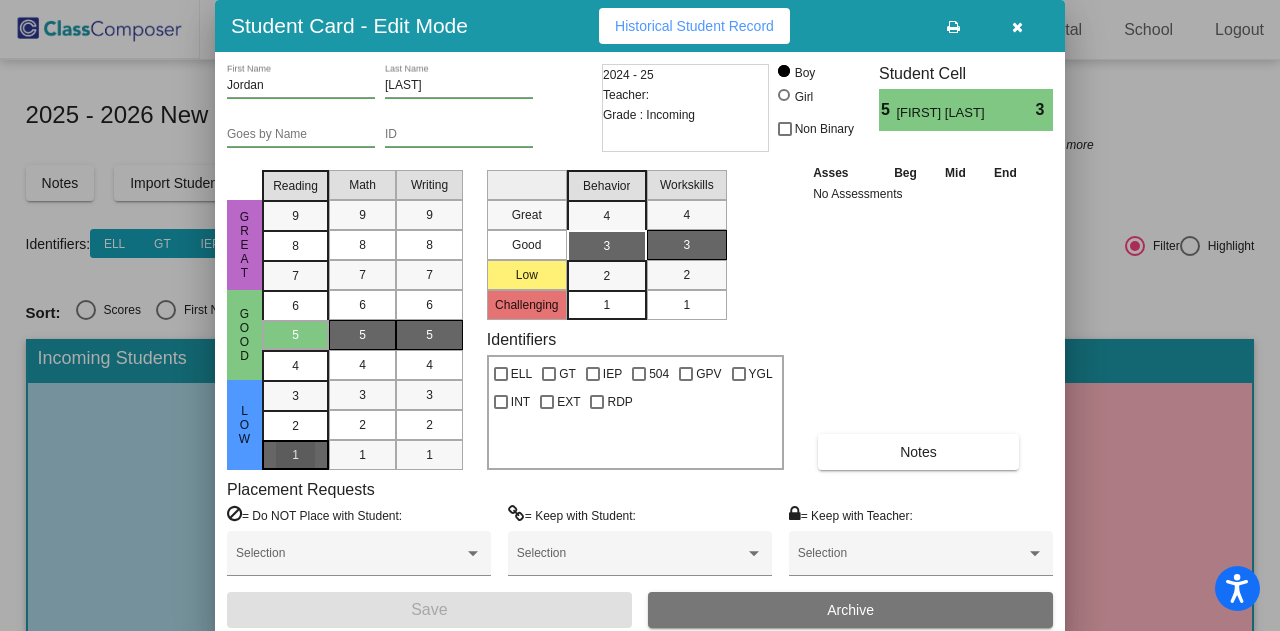 click on "1" at bounding box center (295, 396) 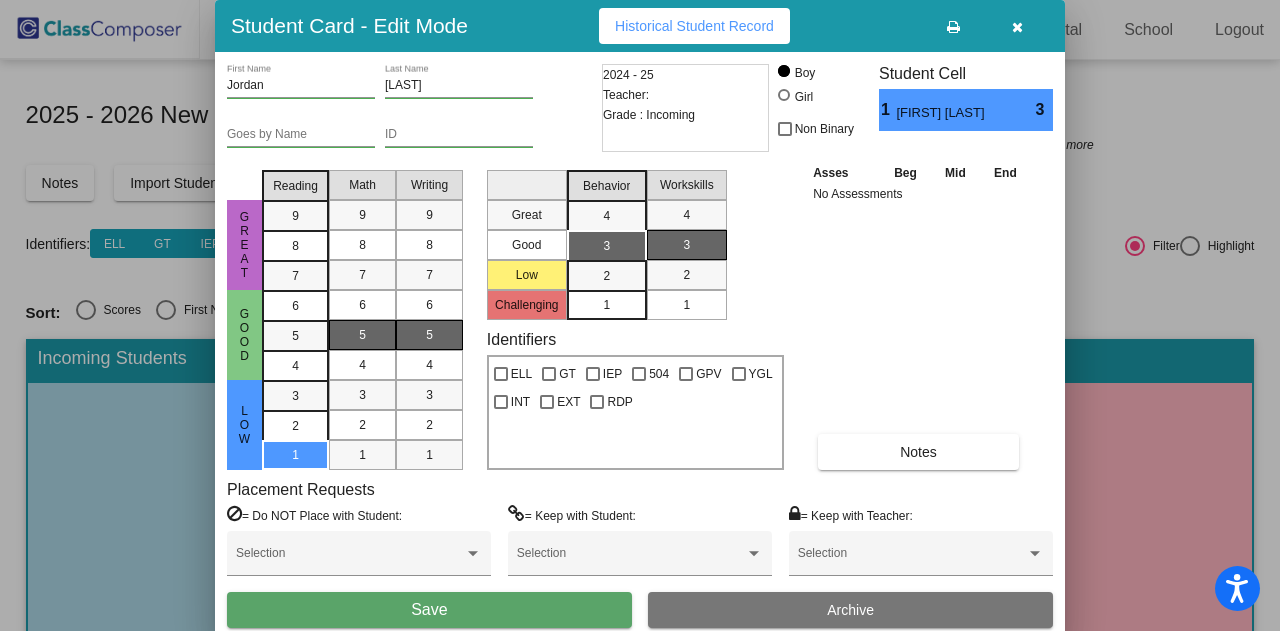 click on "Save" at bounding box center [429, 610] 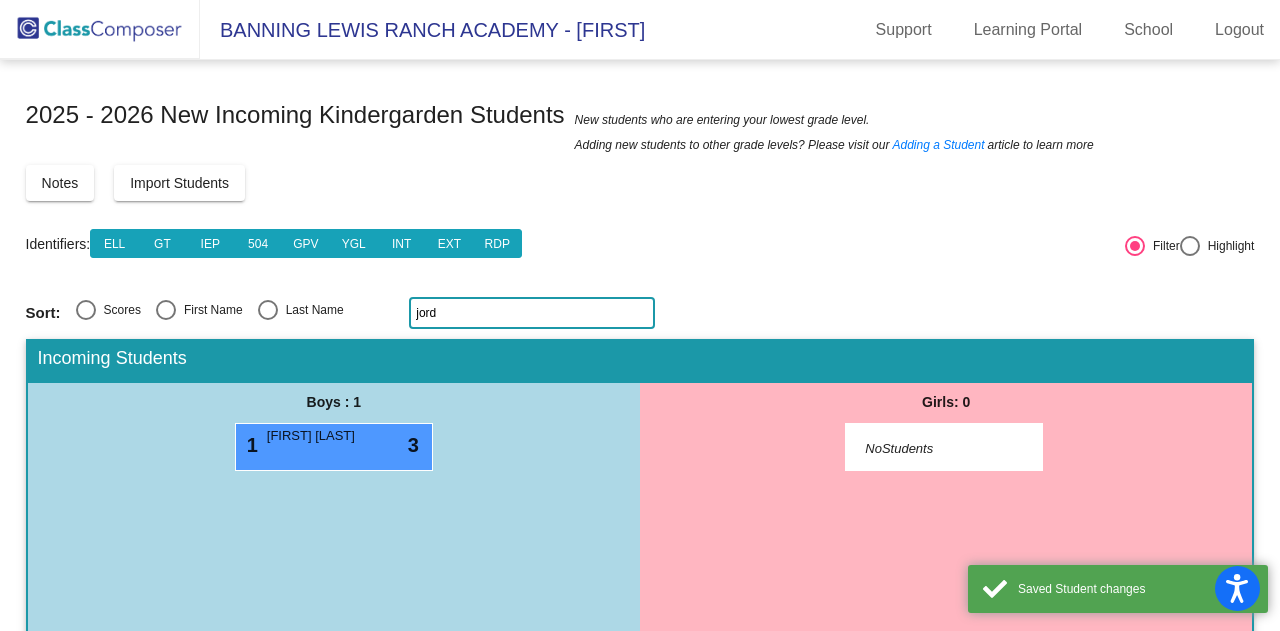 click on "jord" 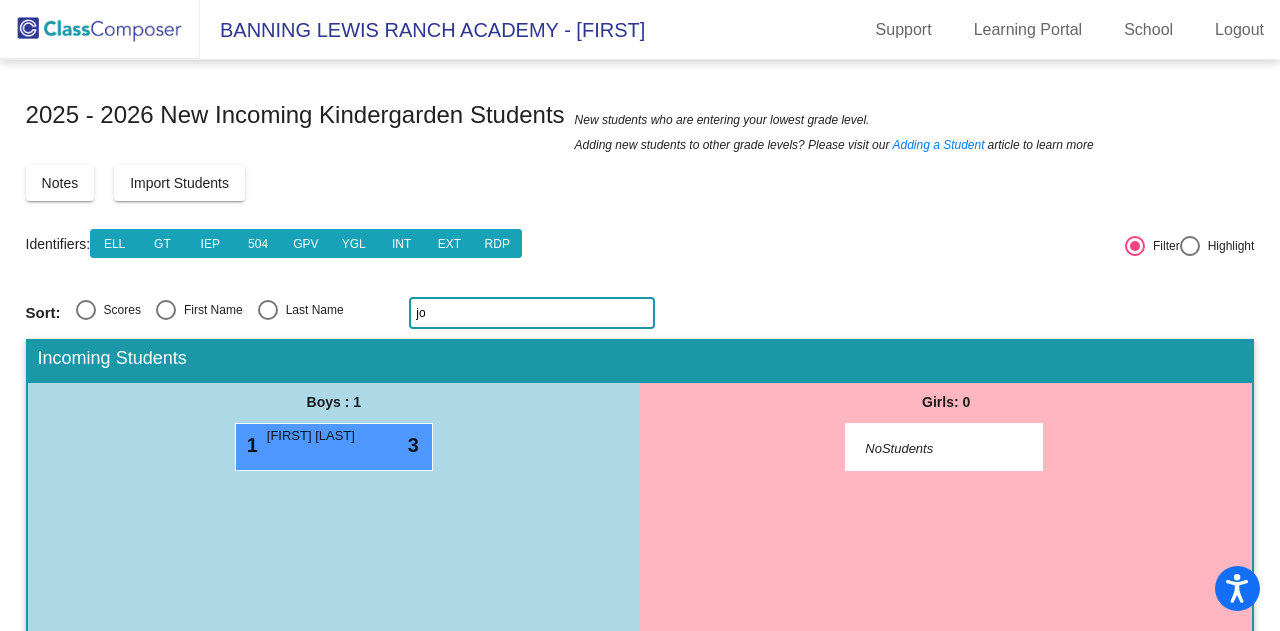 type on "j" 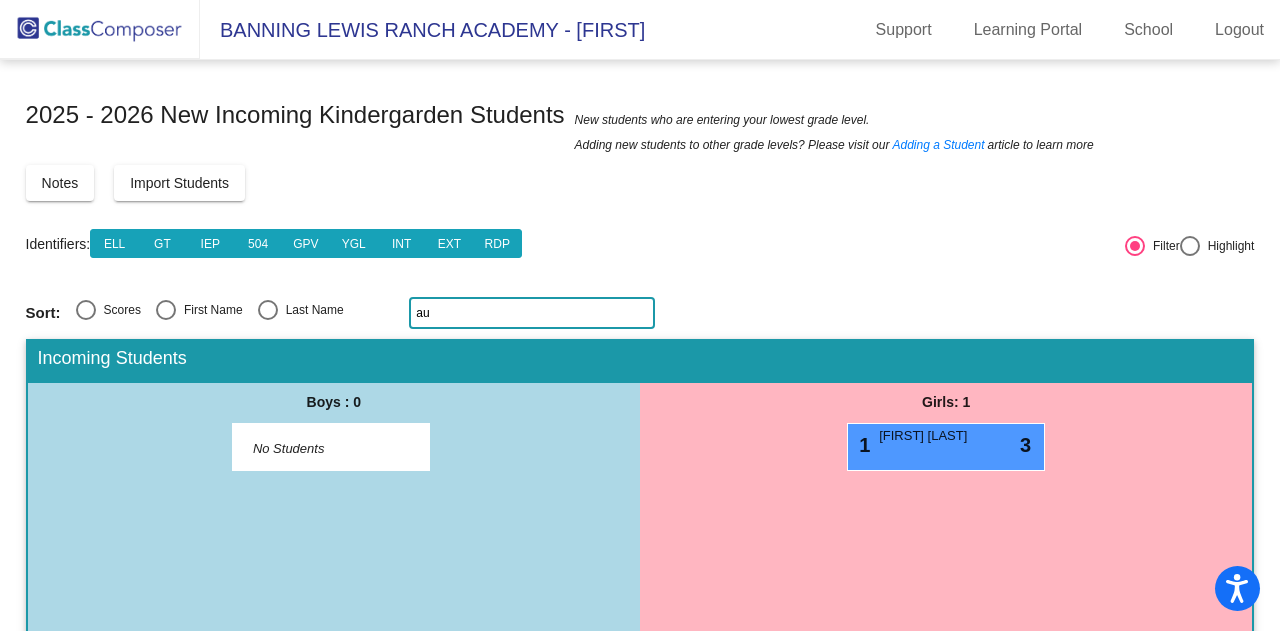type on "a" 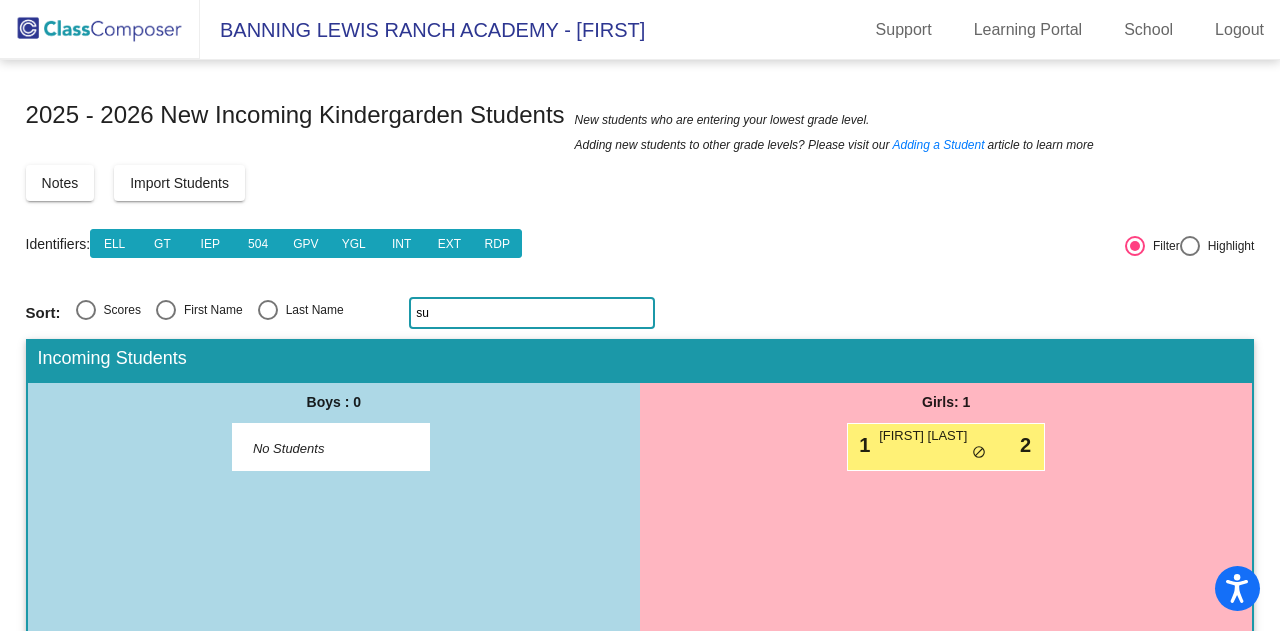 type on "s" 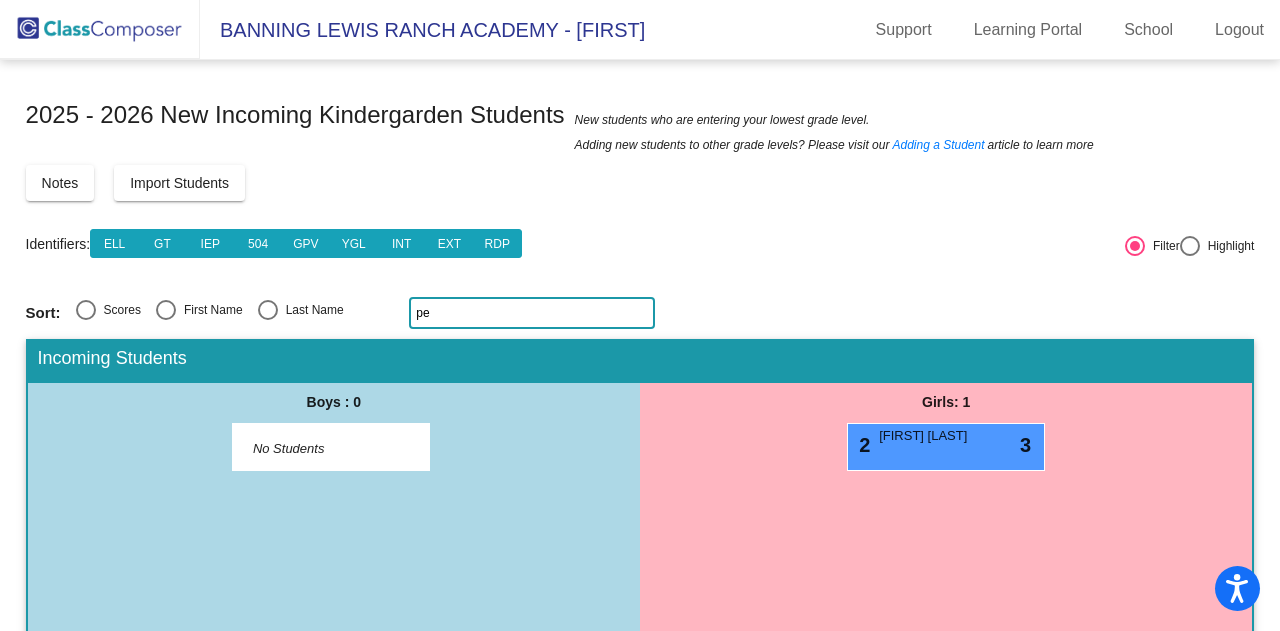 type on "p" 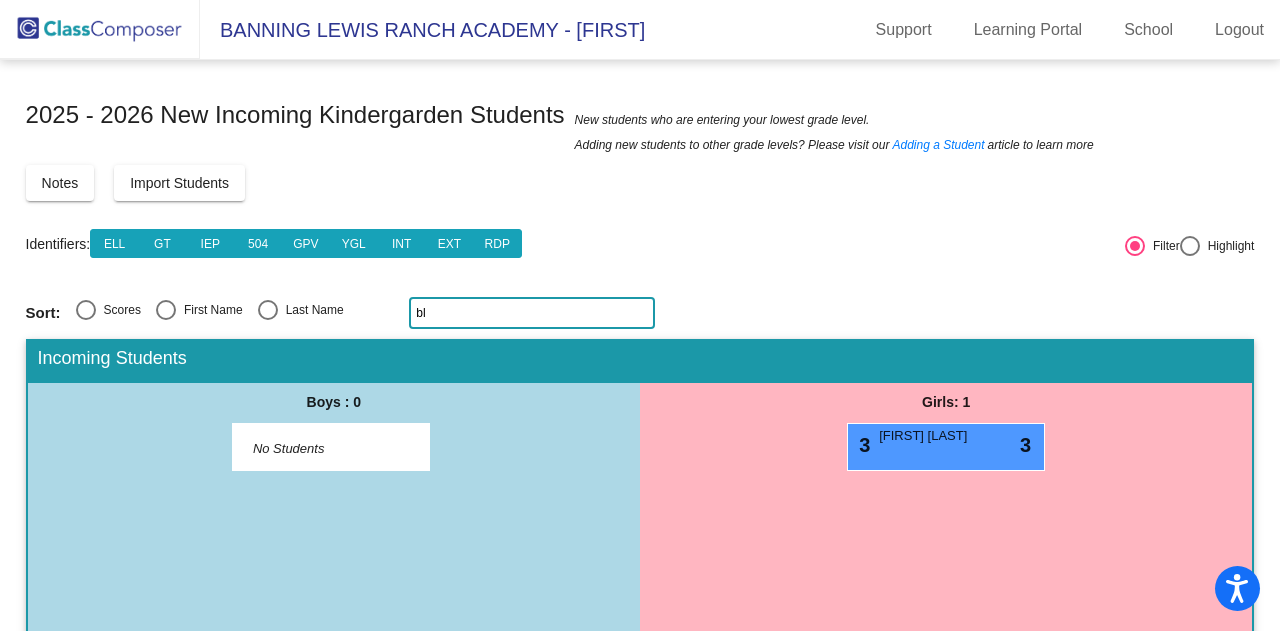 type on "b" 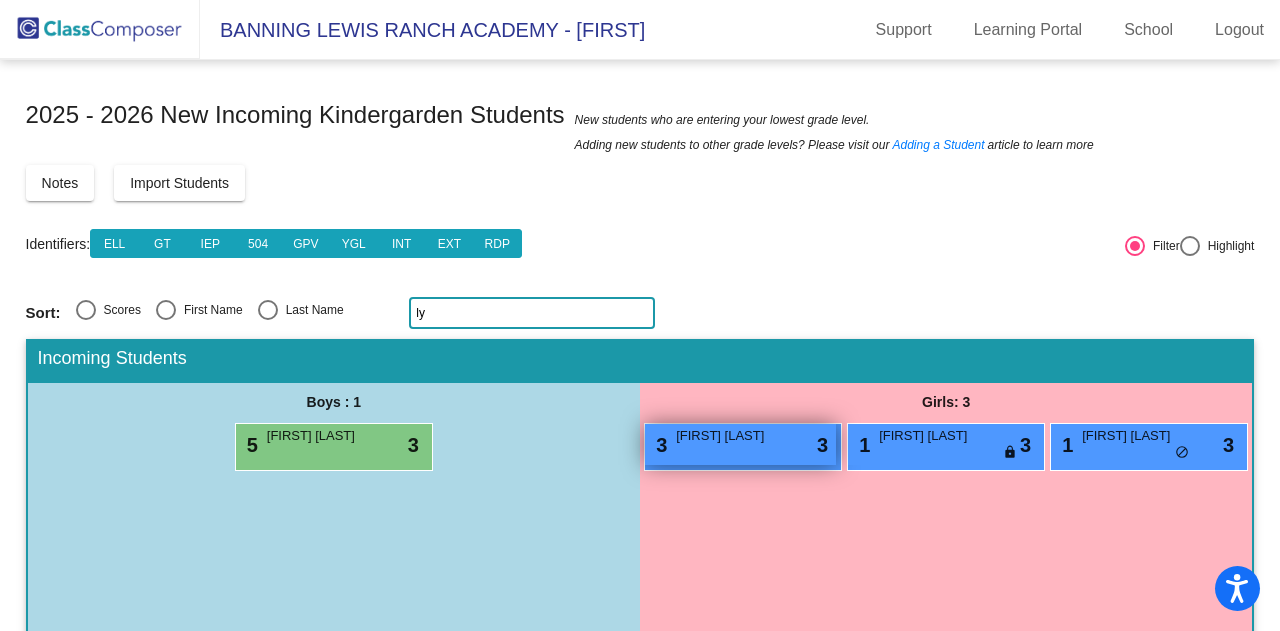 scroll, scrollTop: 28, scrollLeft: 0, axis: vertical 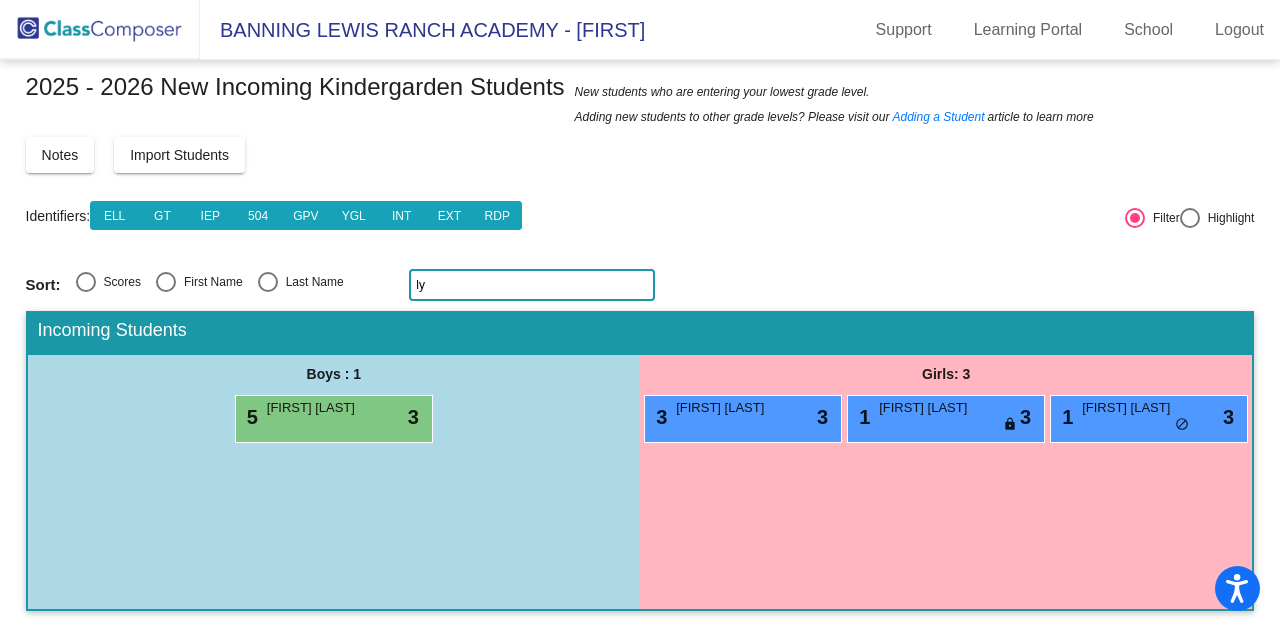 type on "l" 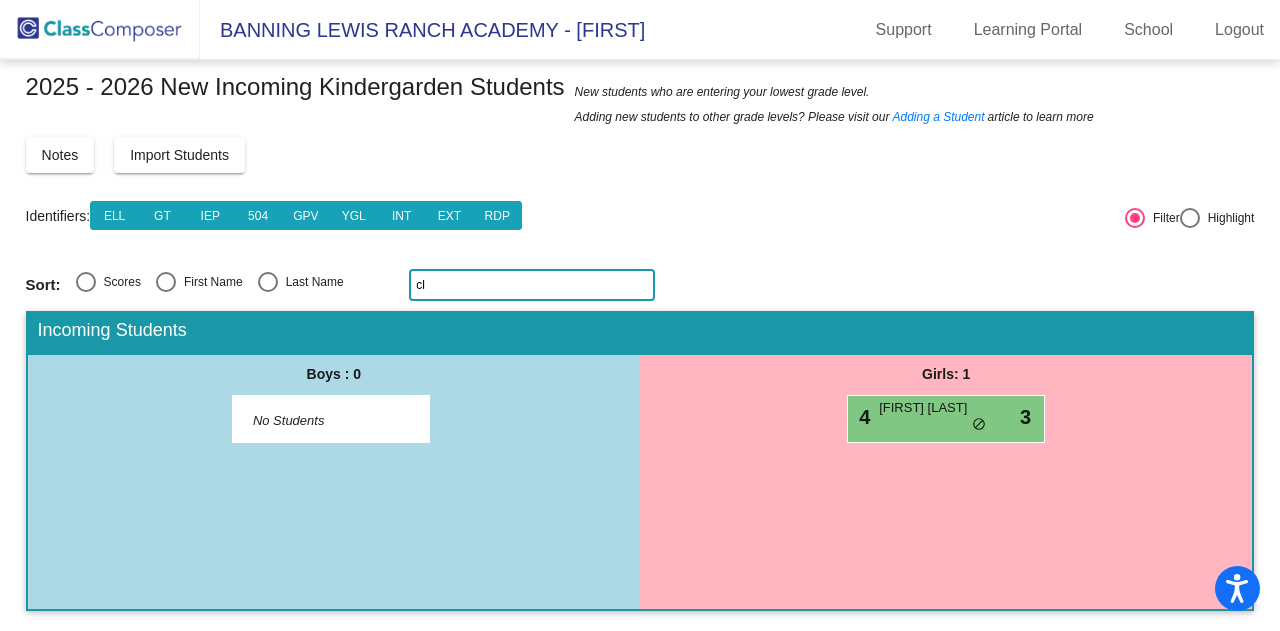 type on "c" 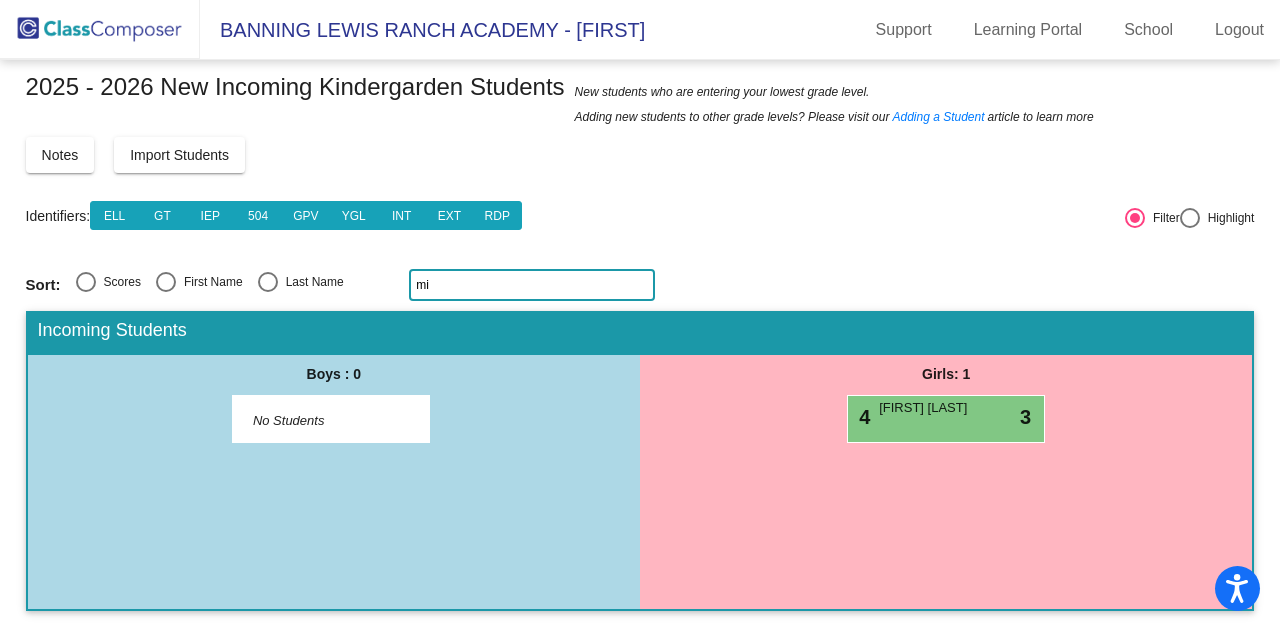 type on "m" 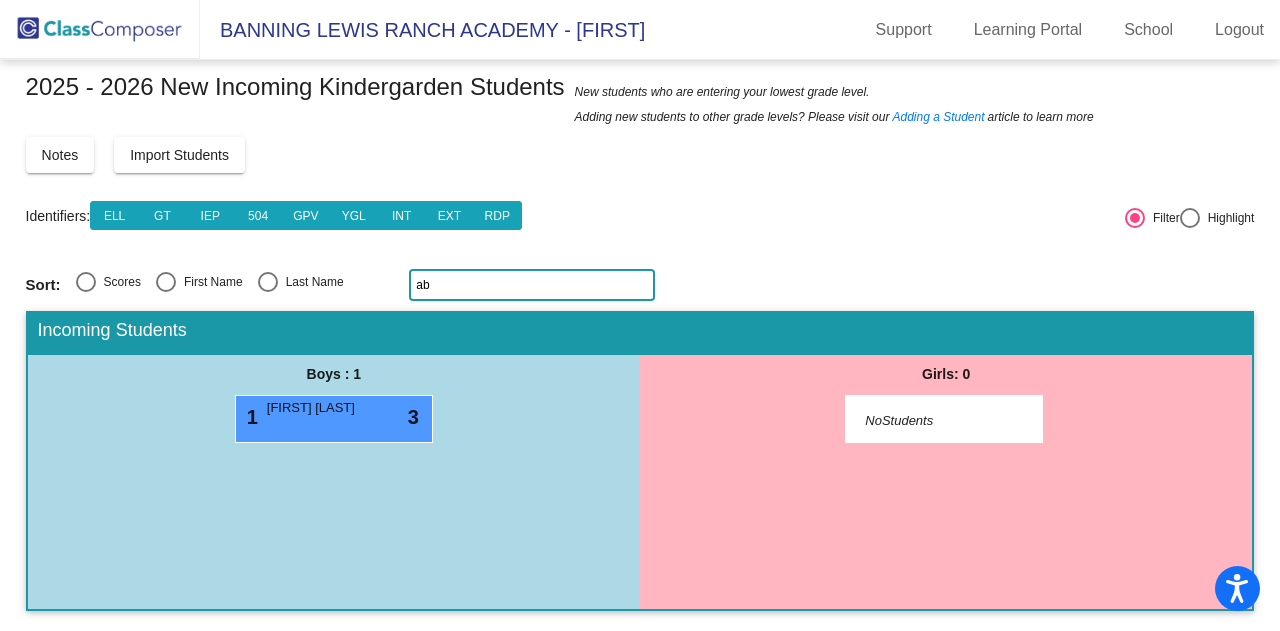 type on "a" 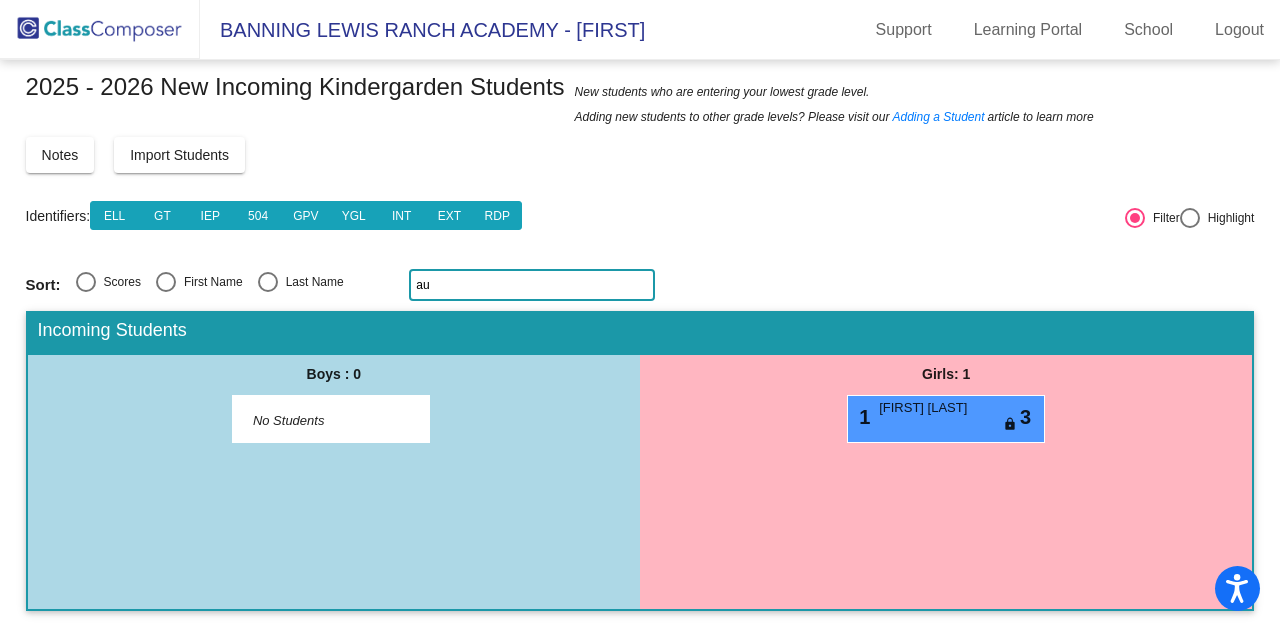 type on "a" 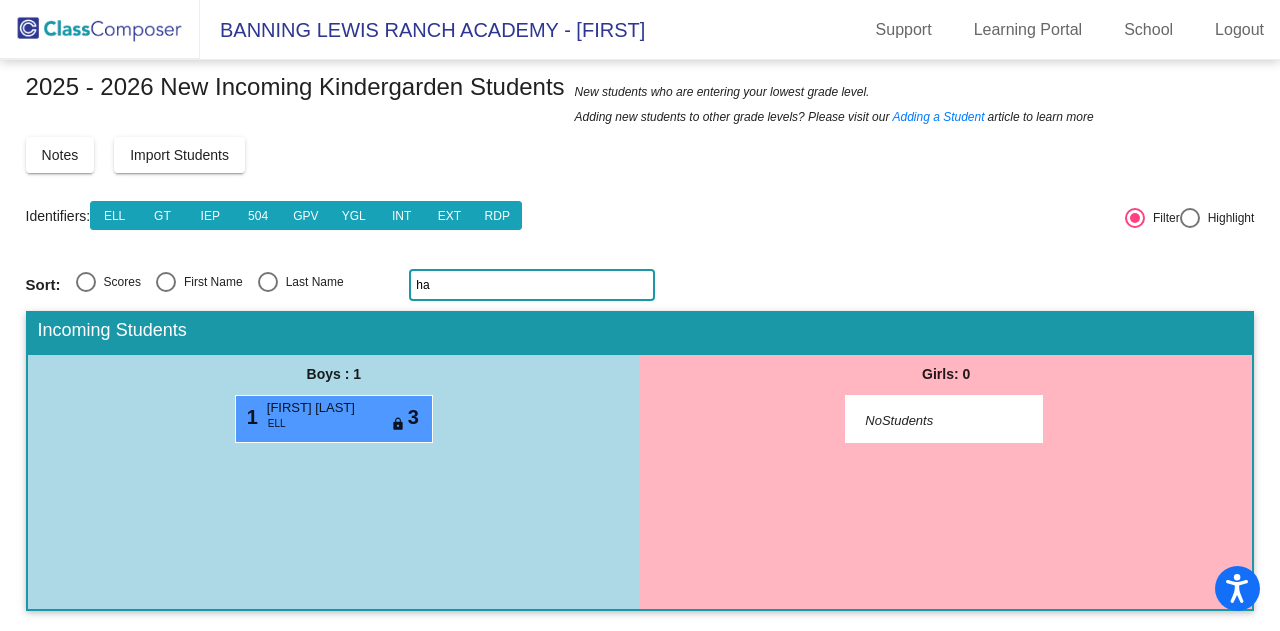 type on "h" 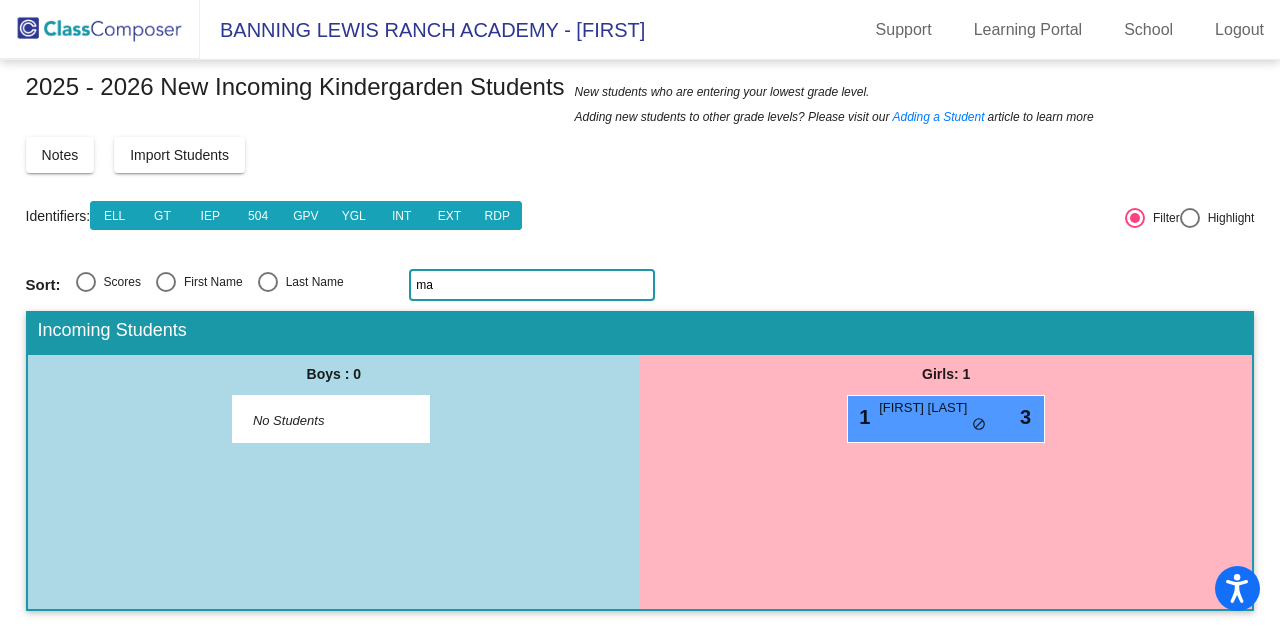 type on "m" 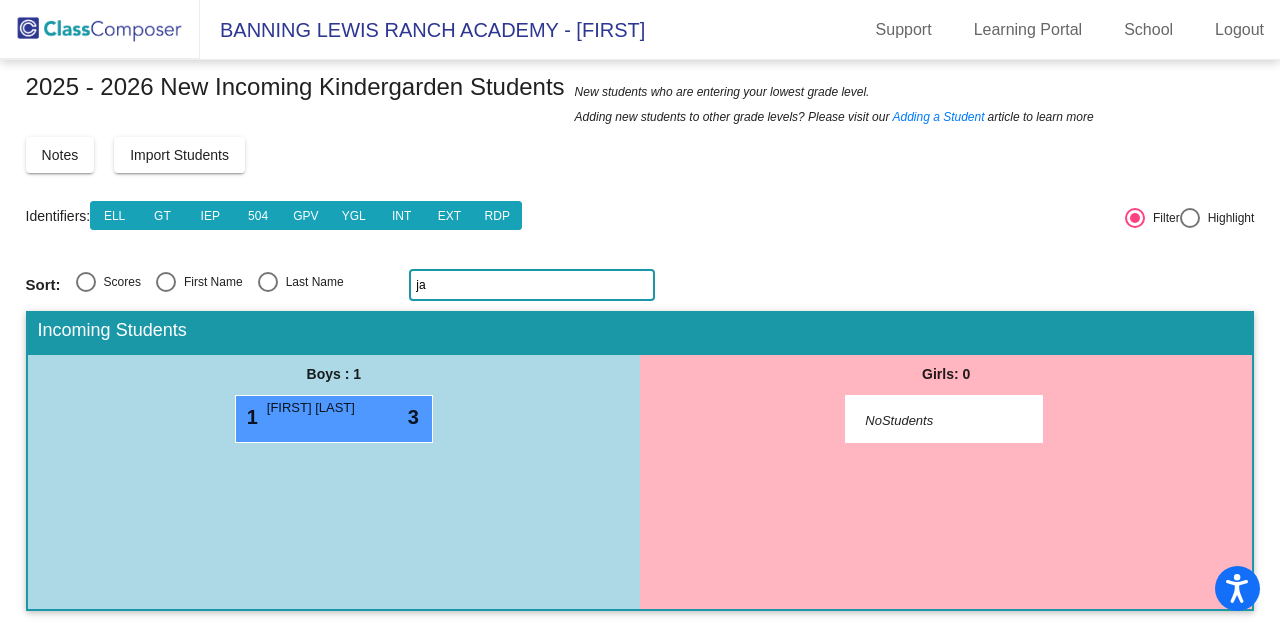 type on "j" 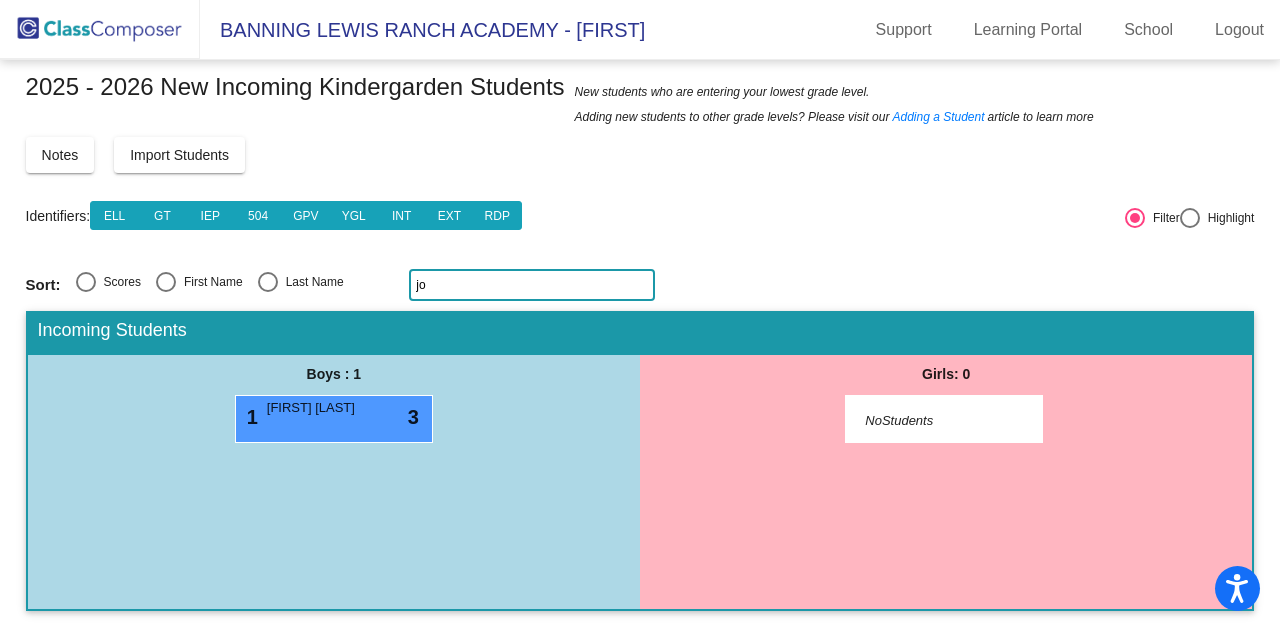 type on "j" 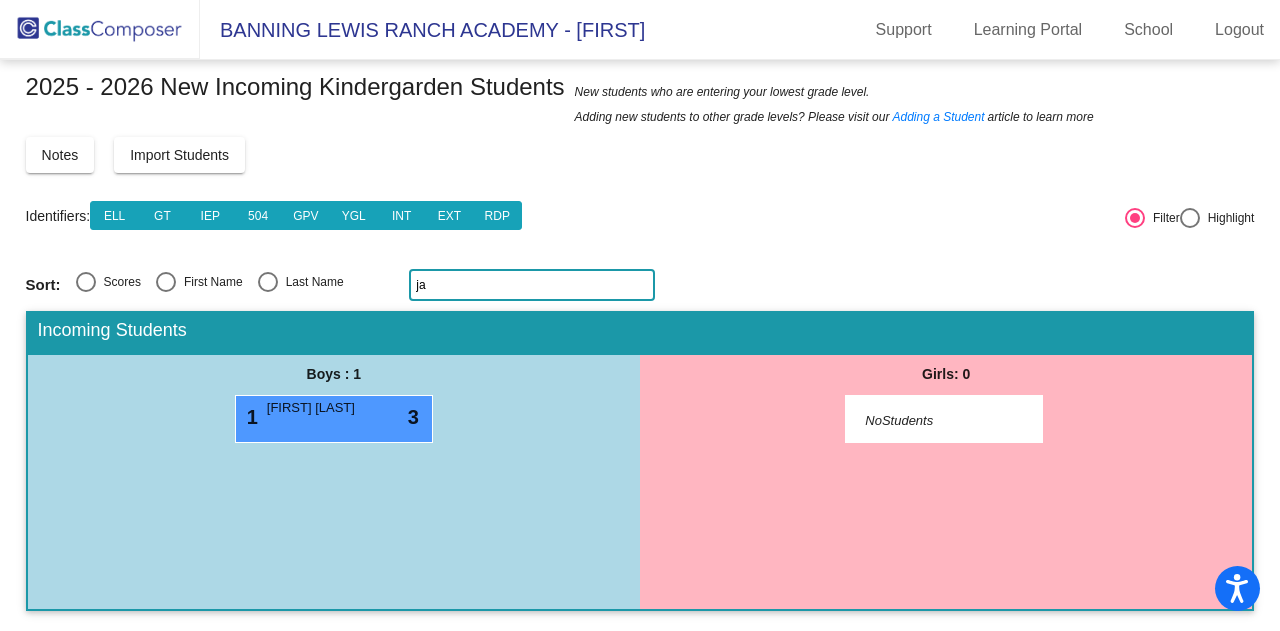 type on "j" 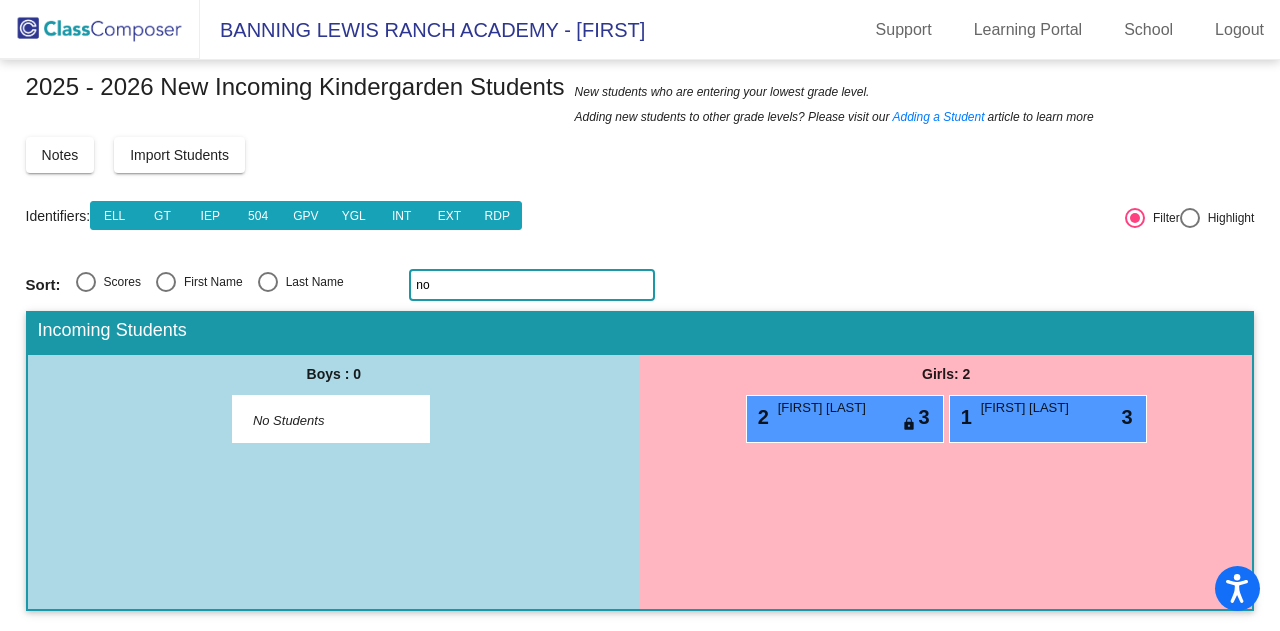 type on "n" 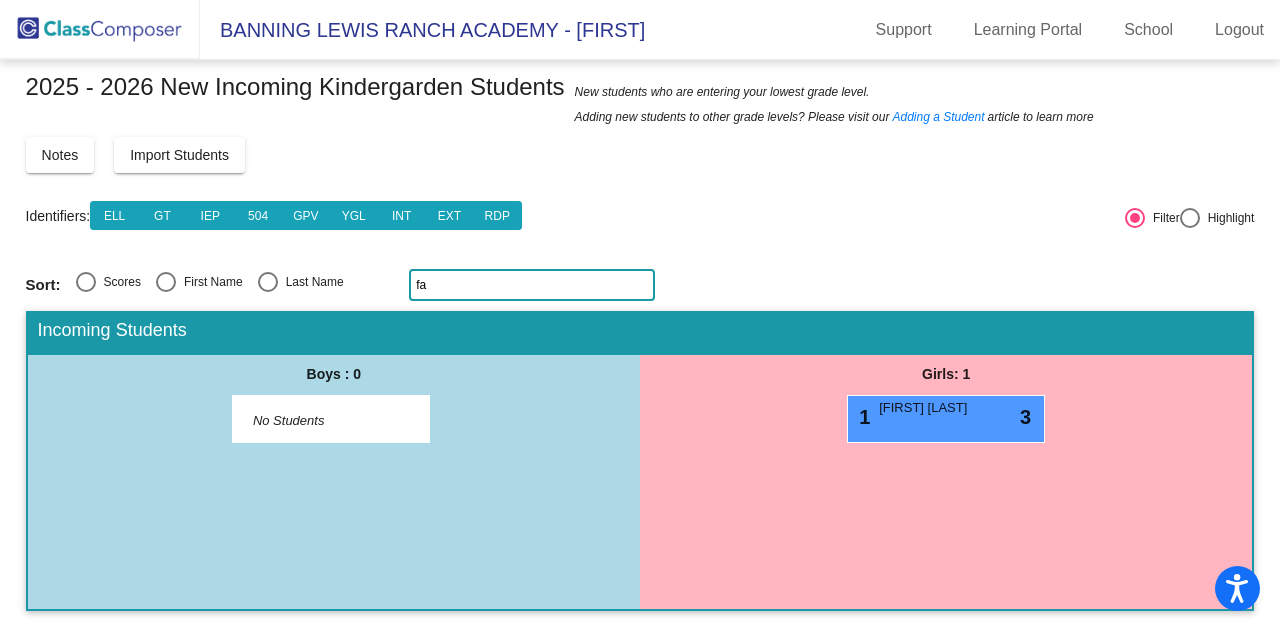 type on "f" 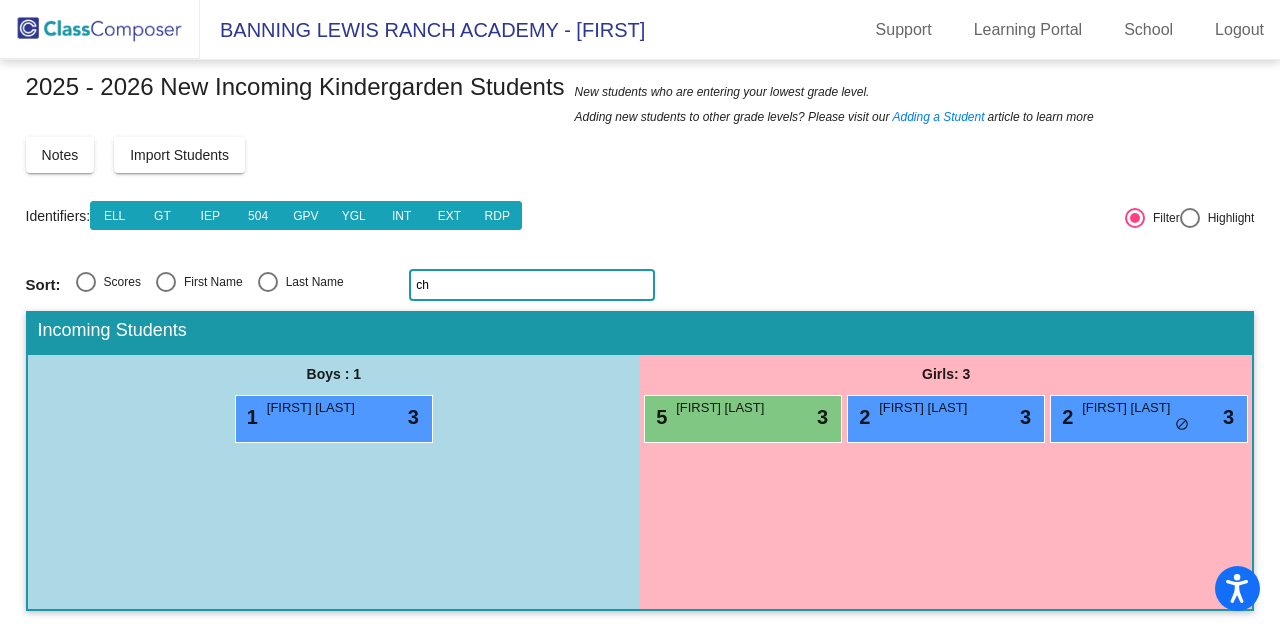 type on "c" 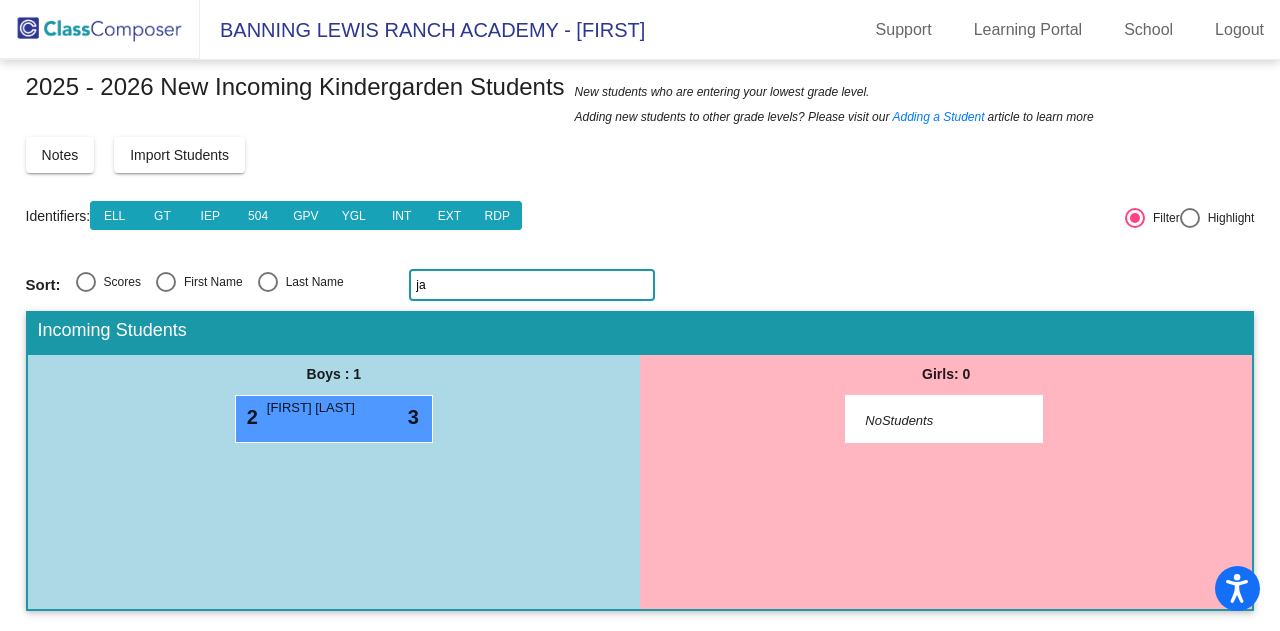 type on "j" 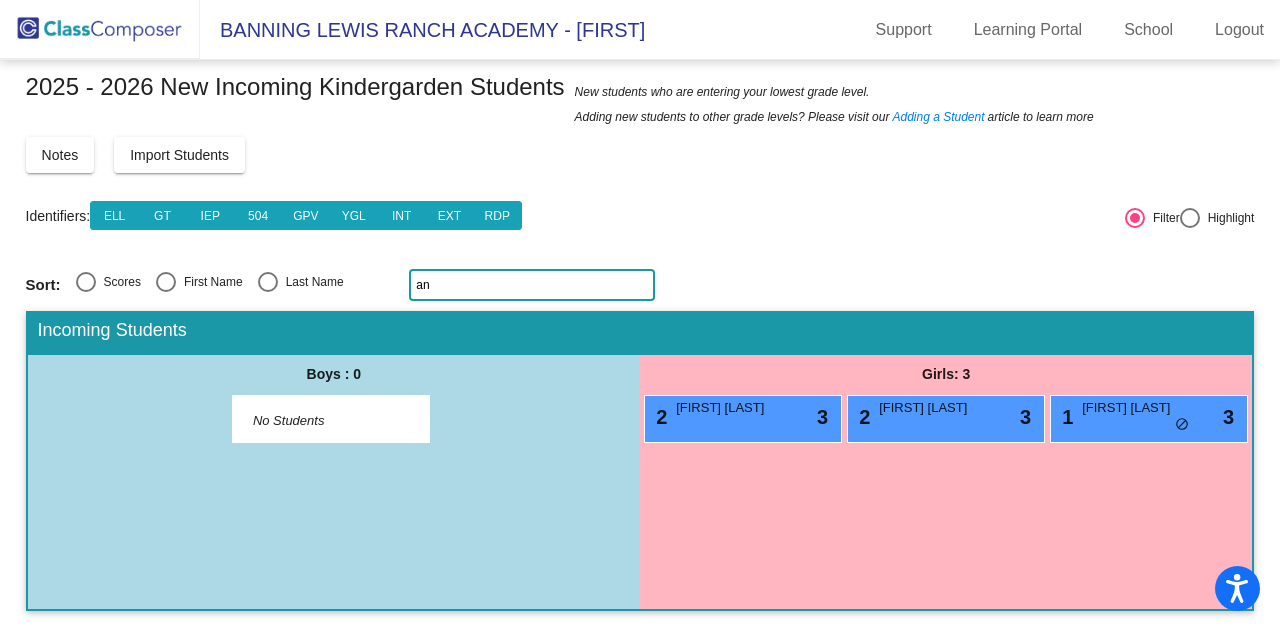 type on "a" 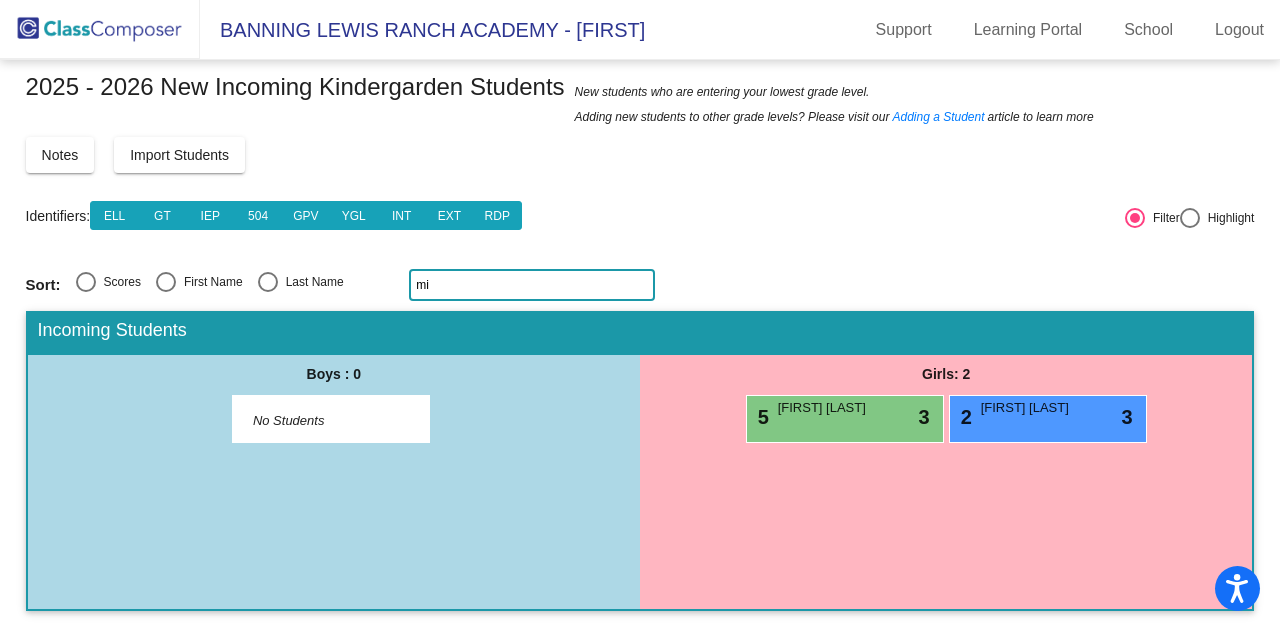 type on "m" 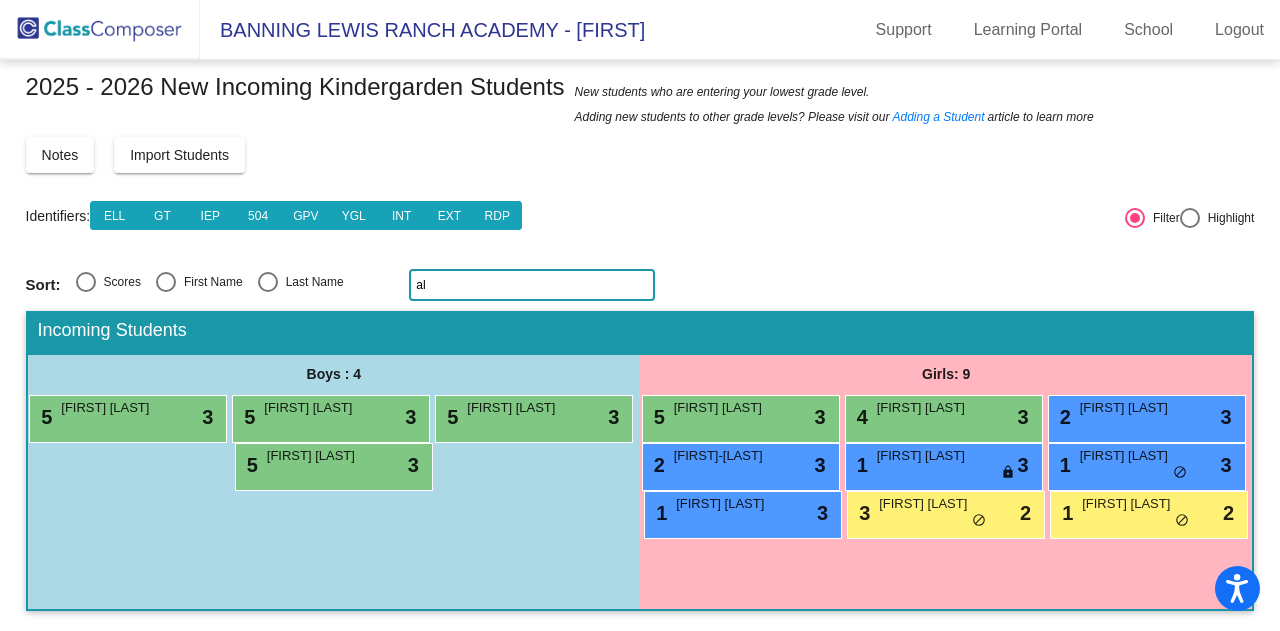 type on "a" 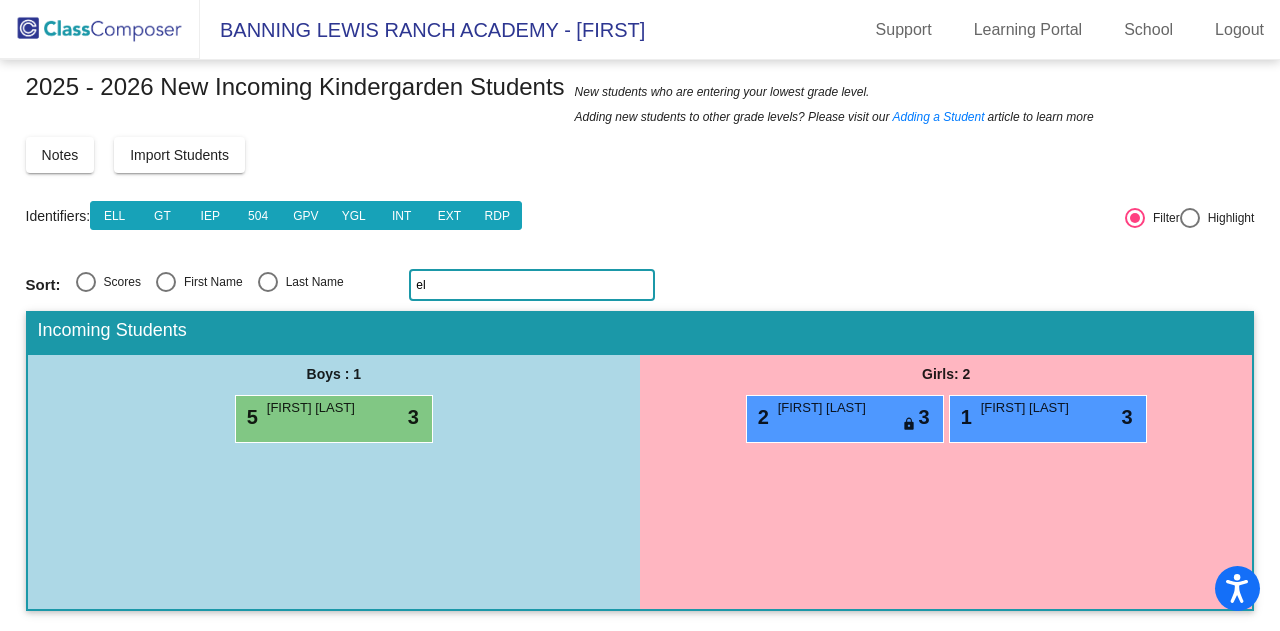 type on "e" 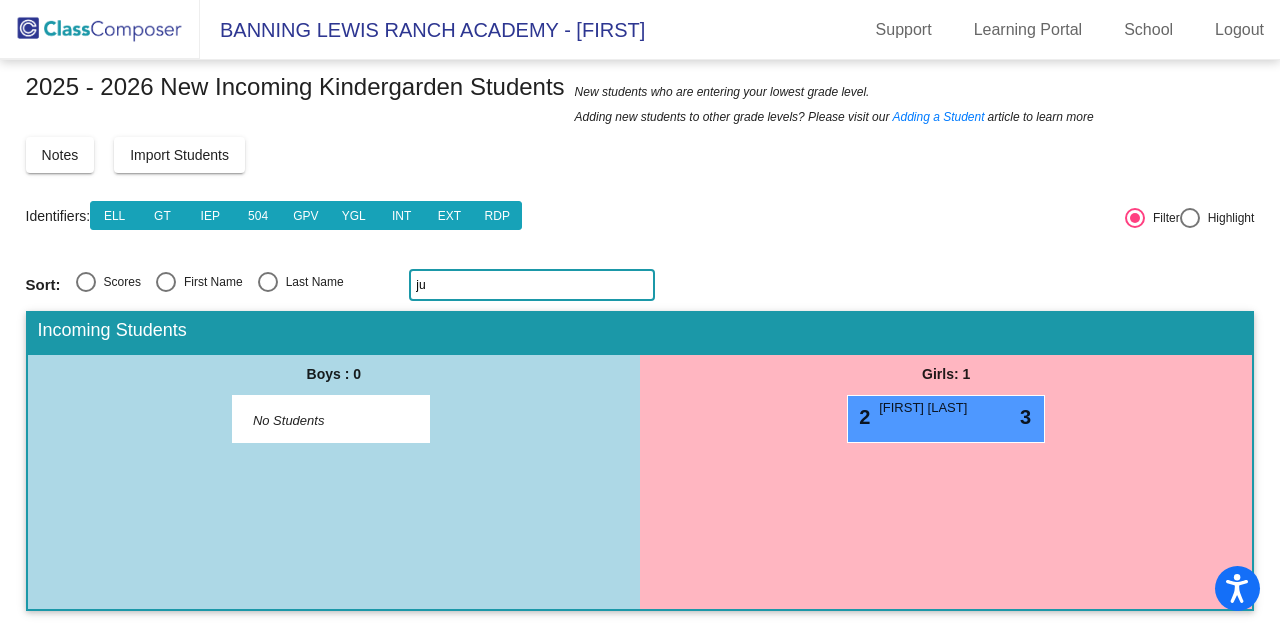 type on "j" 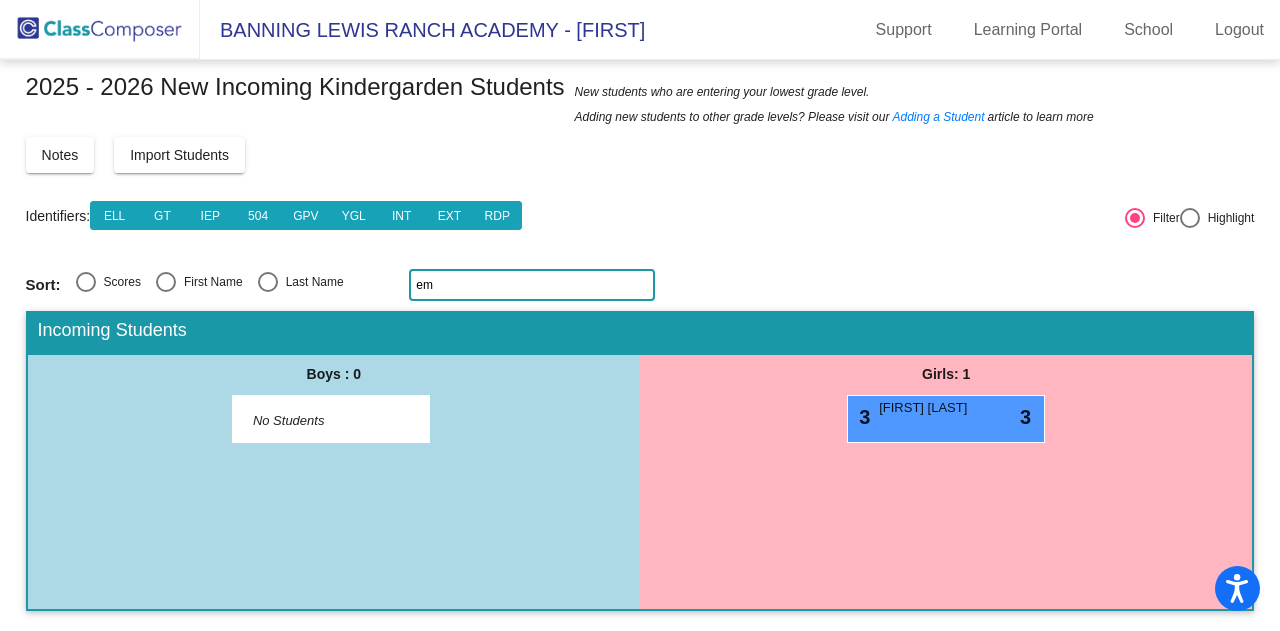 type on "e" 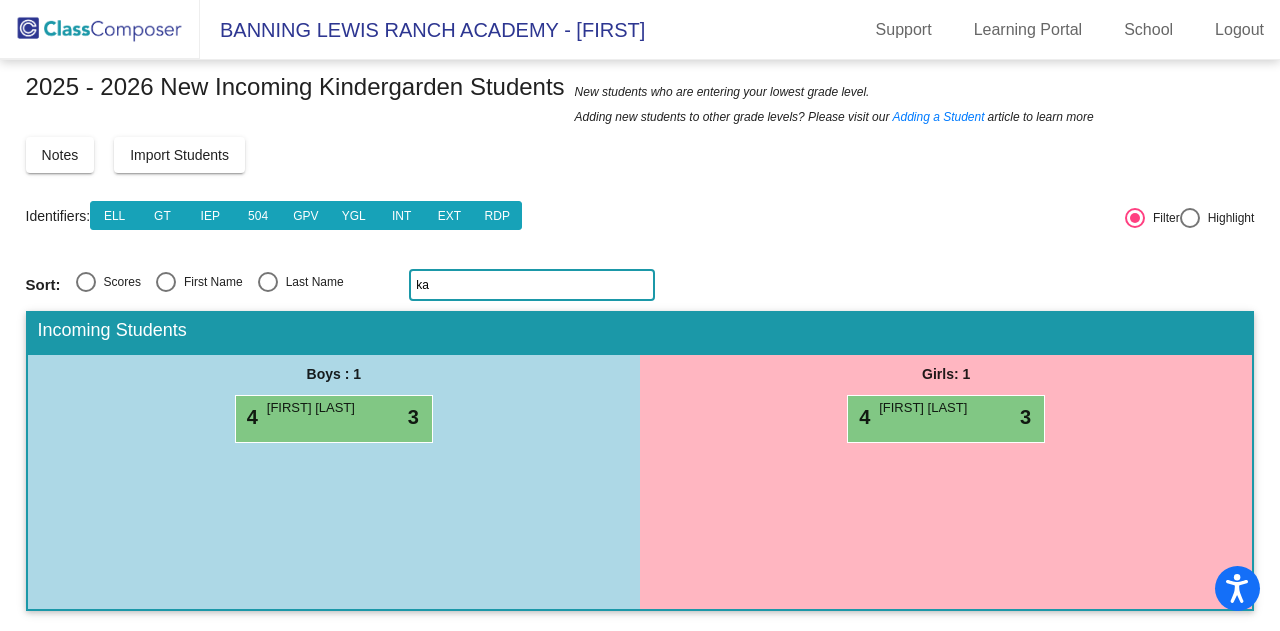 type on "k" 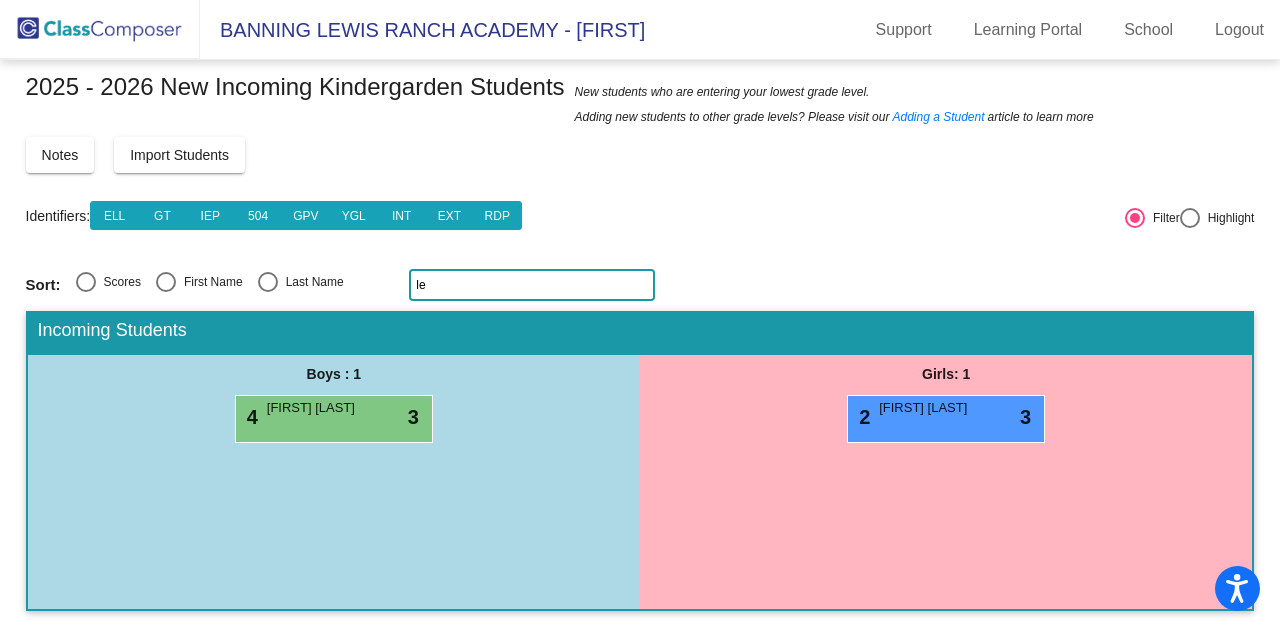 type on "l" 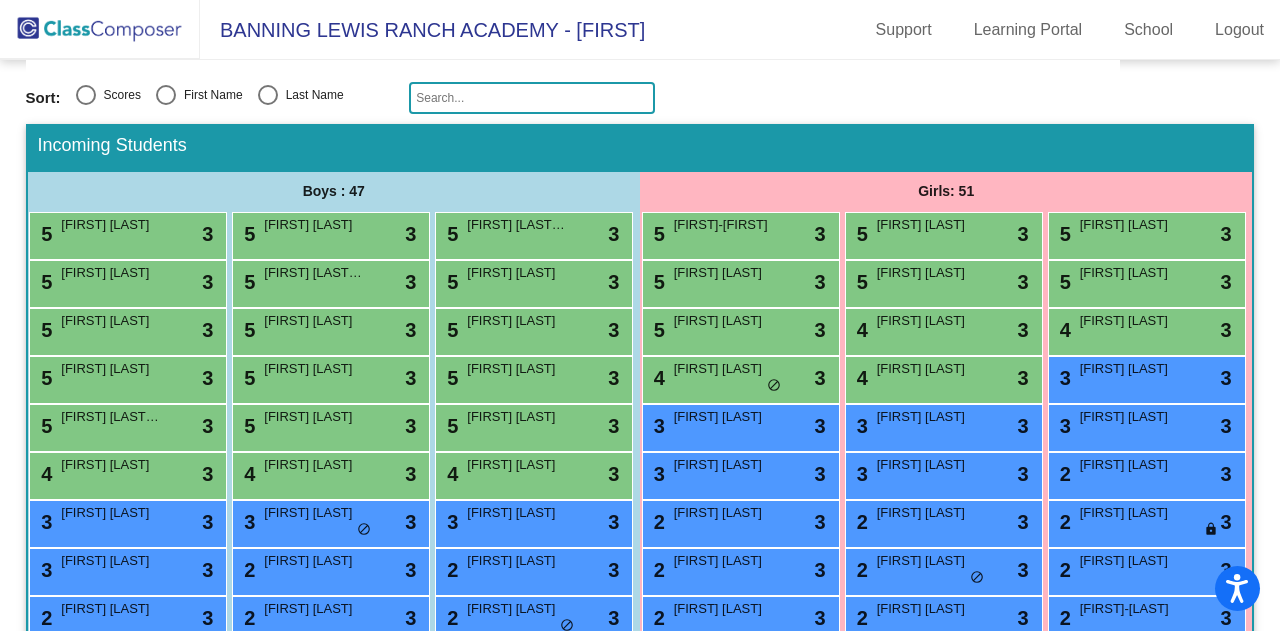 scroll, scrollTop: 216, scrollLeft: 0, axis: vertical 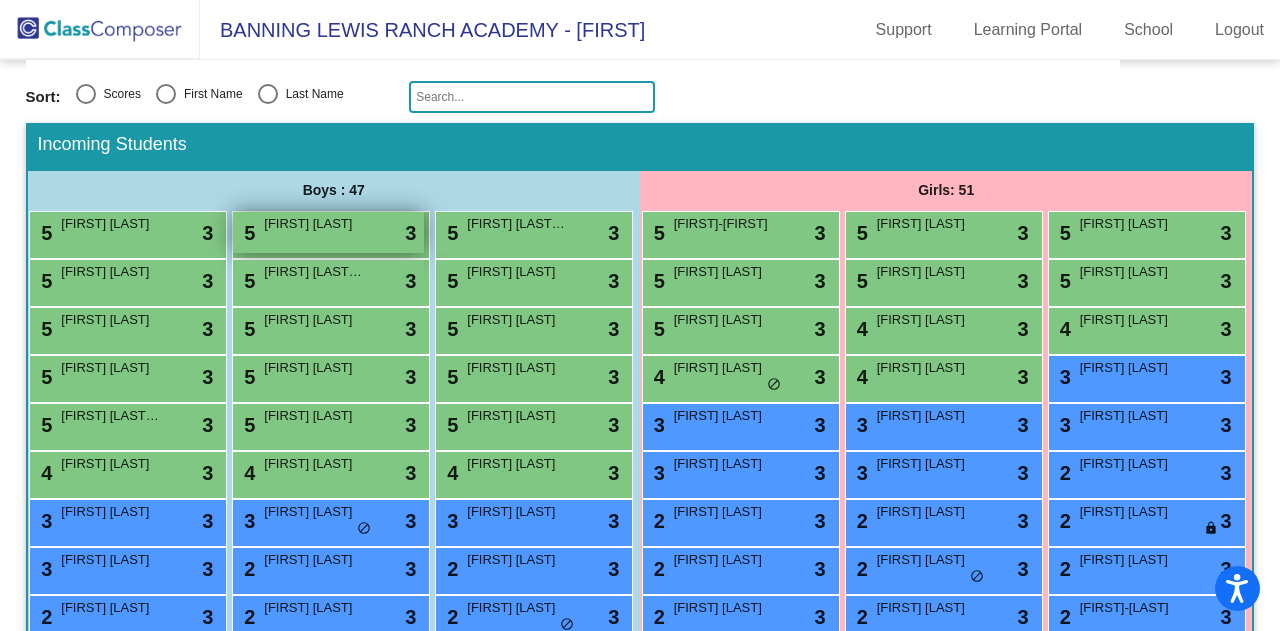 click on "5 [FIRST] [LAST] lock do_not_disturb_alt 3" at bounding box center [328, 232] 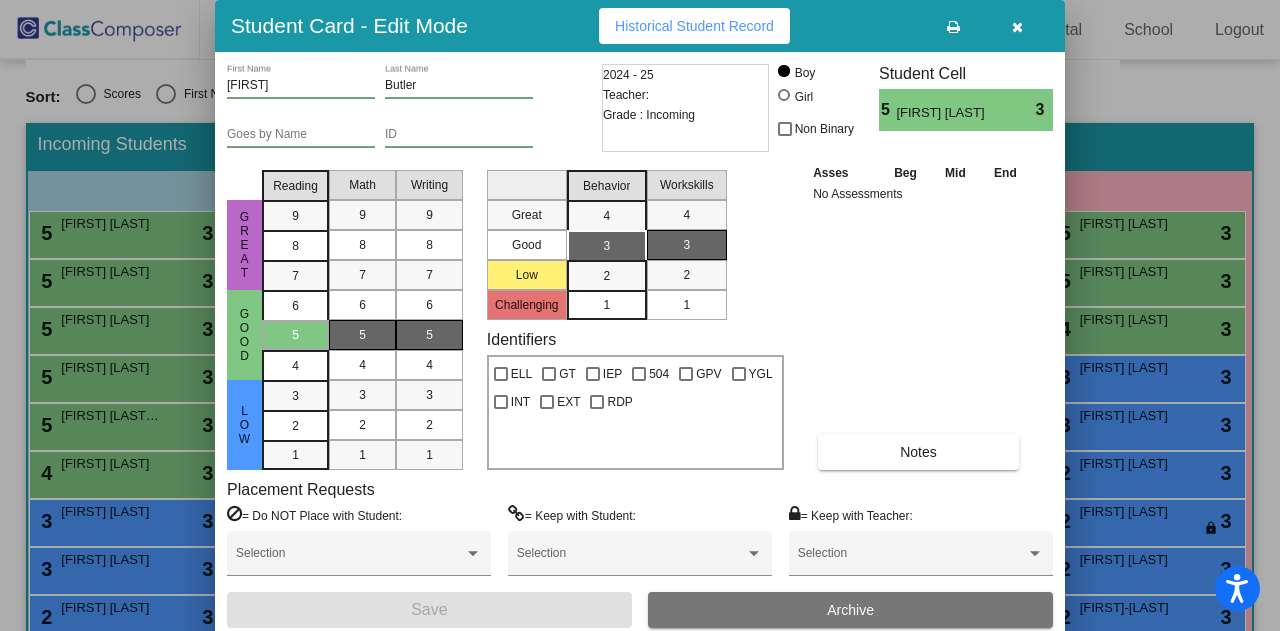 click at bounding box center (1017, 27) 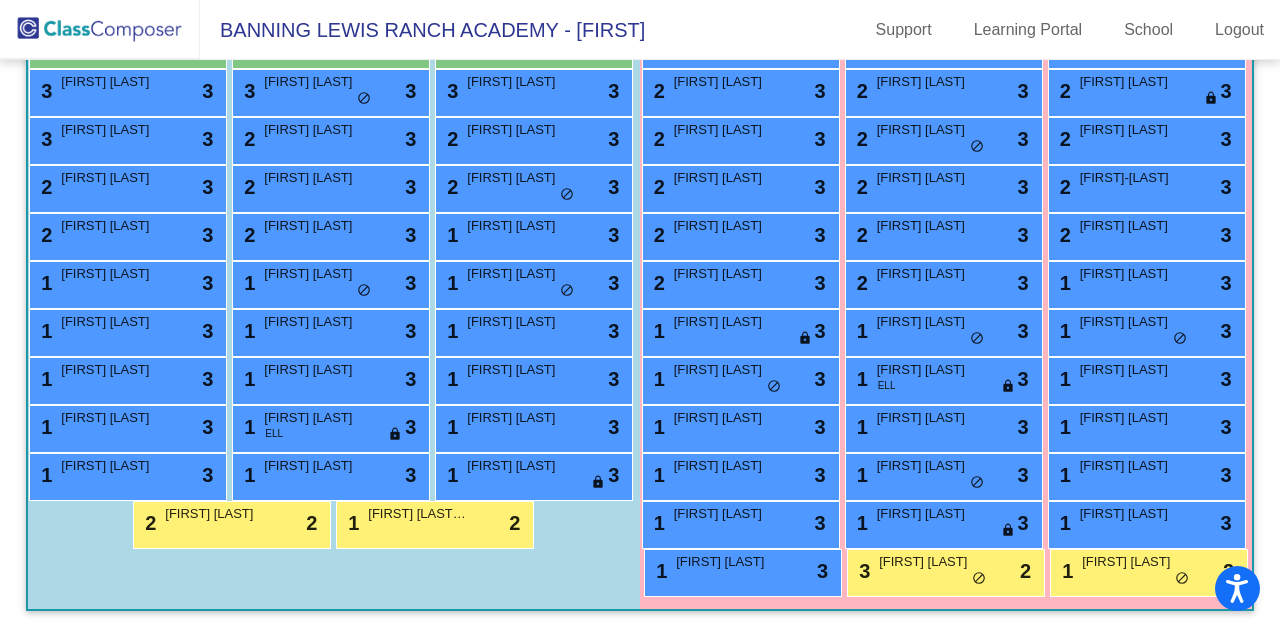 scroll, scrollTop: 652, scrollLeft: 0, axis: vertical 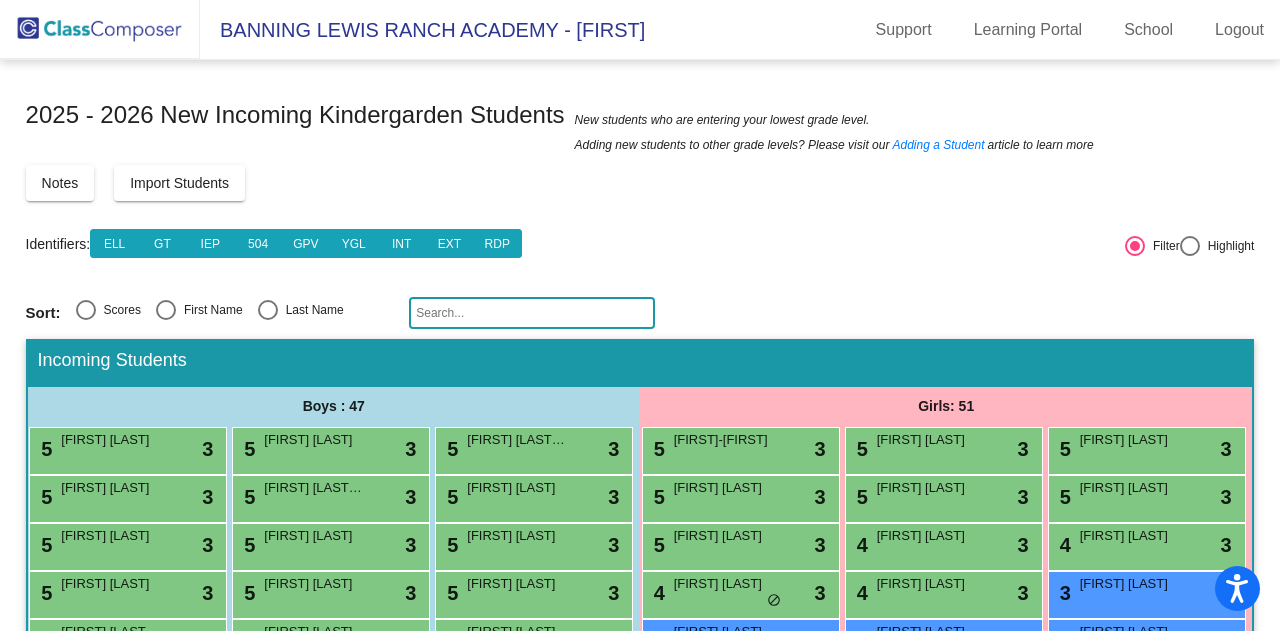 click 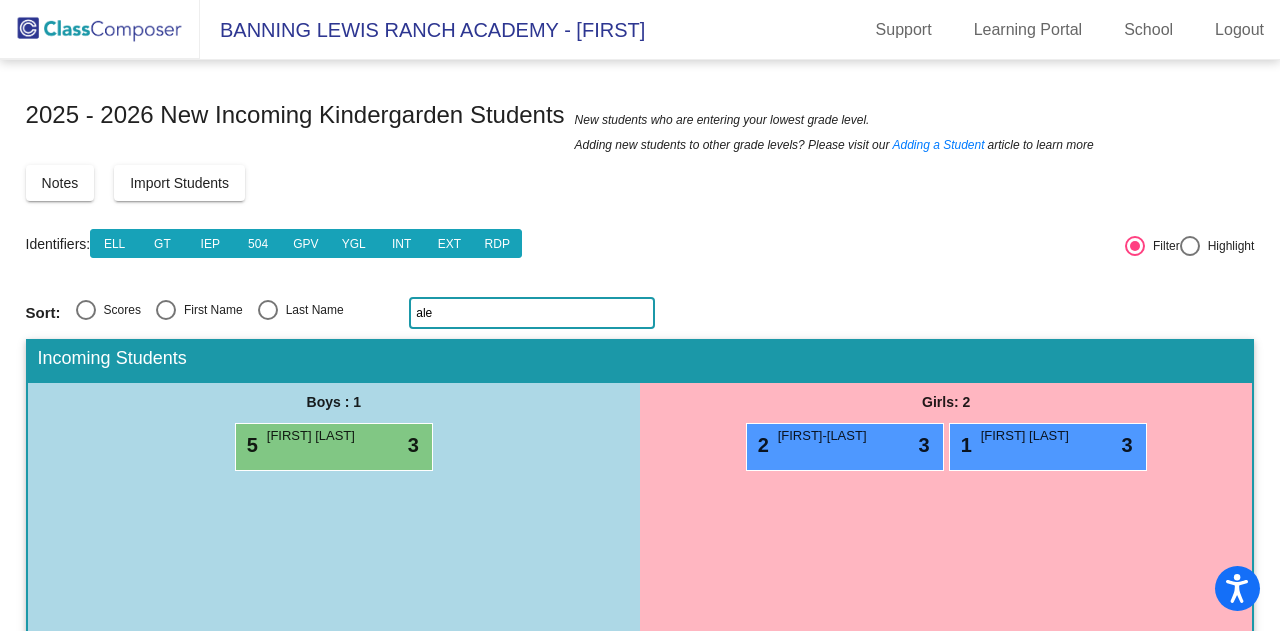 click on "5 [FIRST] [LAST] lock do_not_disturb_alt 3" at bounding box center (334, 447) 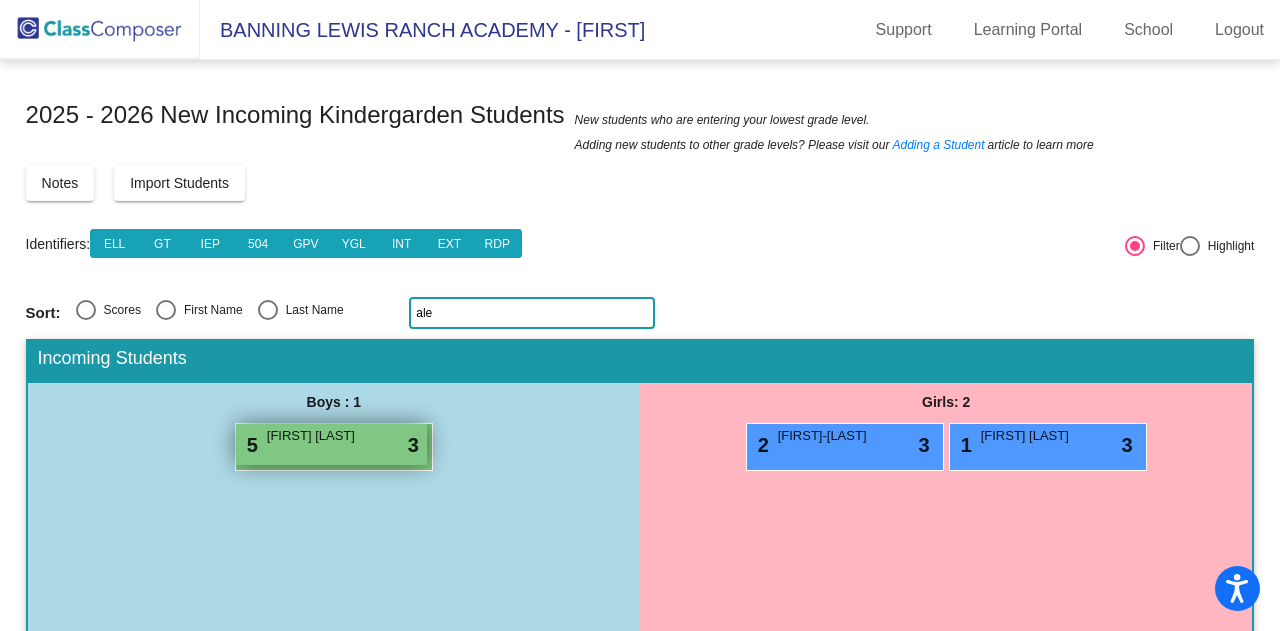 click on "5 [FIRST] [LAST] lock do_not_disturb_alt 3" at bounding box center [331, 444] 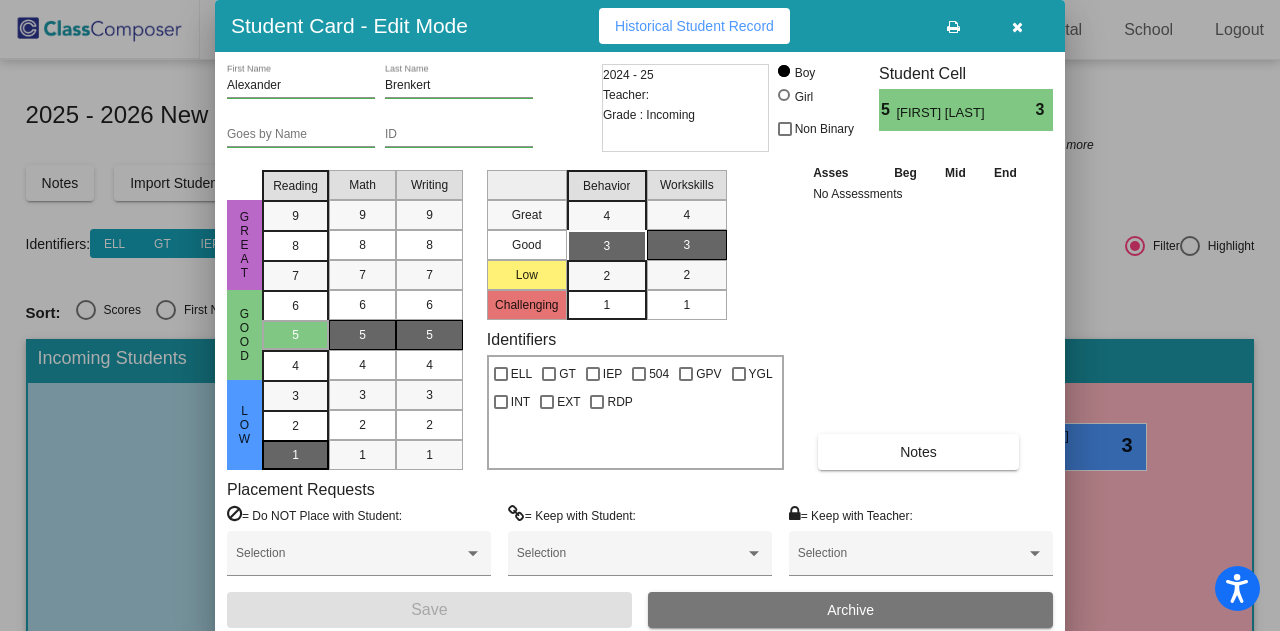 click on "1" at bounding box center (295, 396) 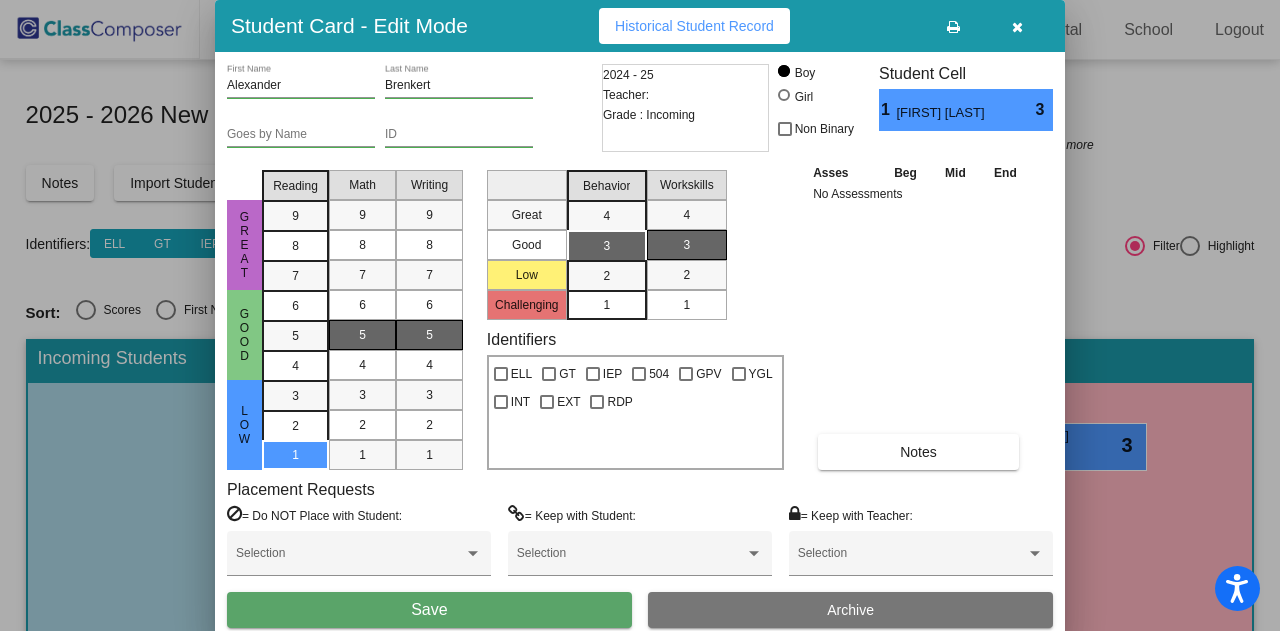 click on "Save" at bounding box center [429, 610] 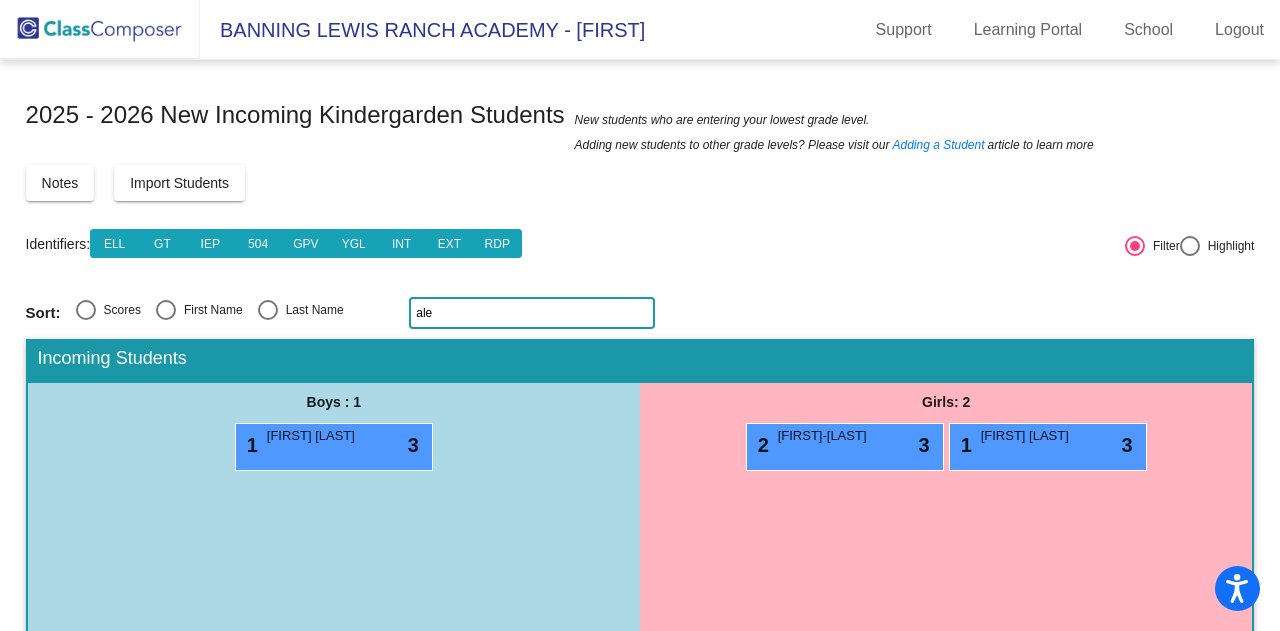 click on "ale" 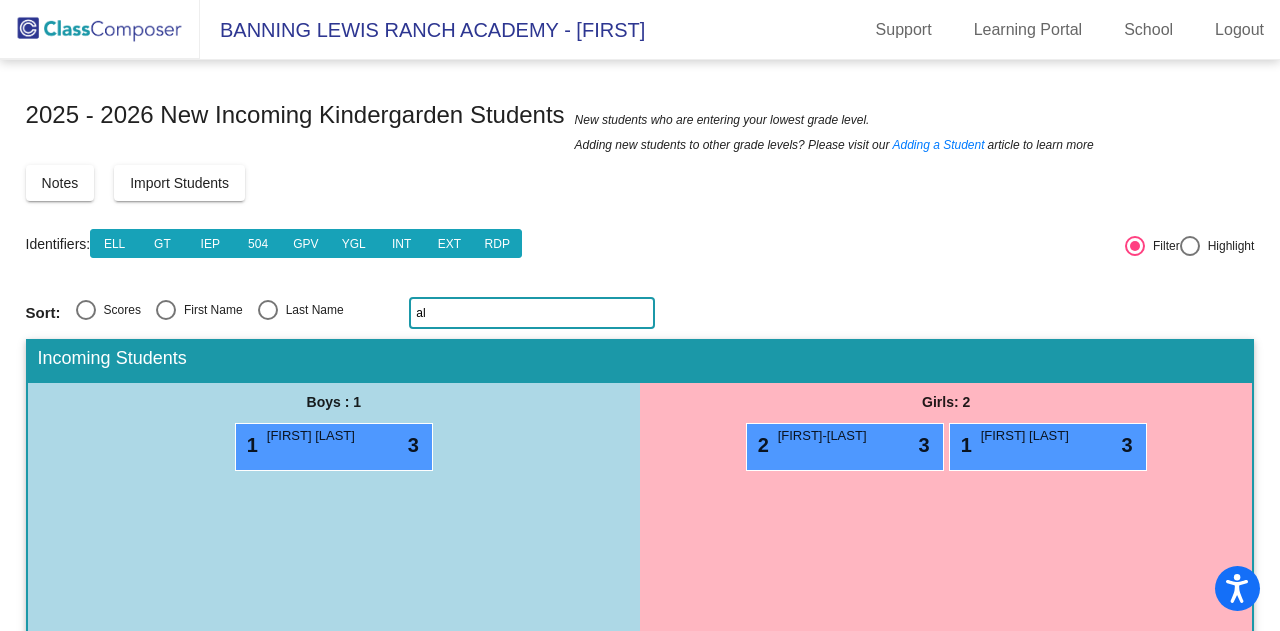 type on "a" 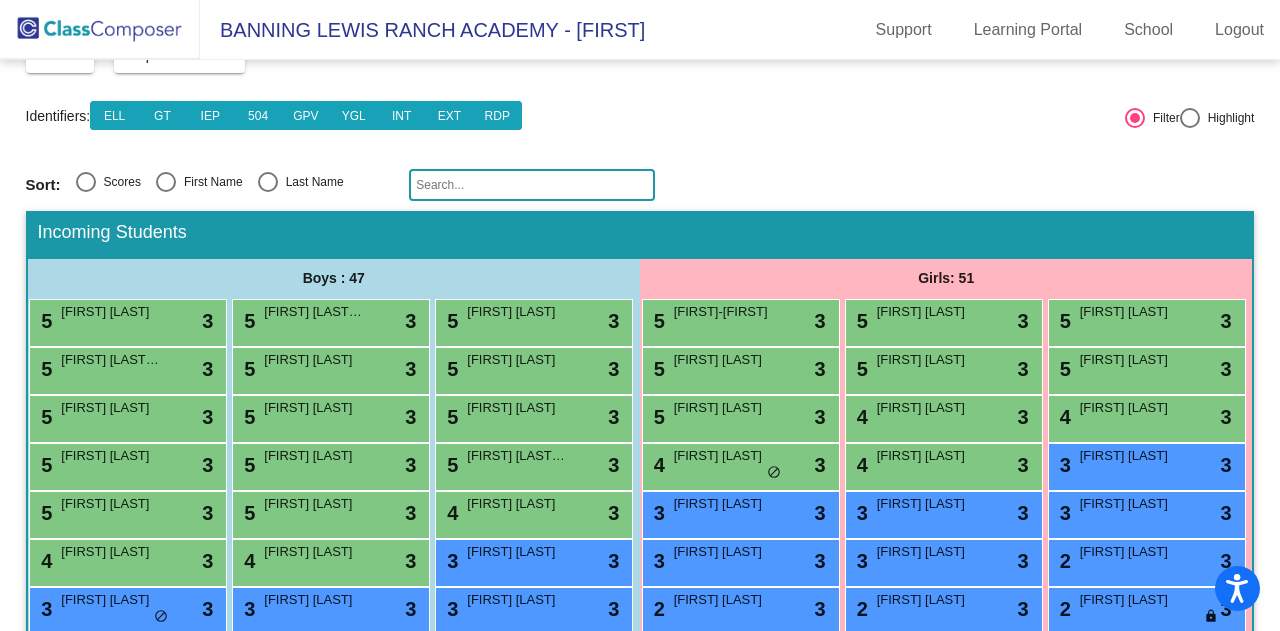scroll, scrollTop: 0, scrollLeft: 0, axis: both 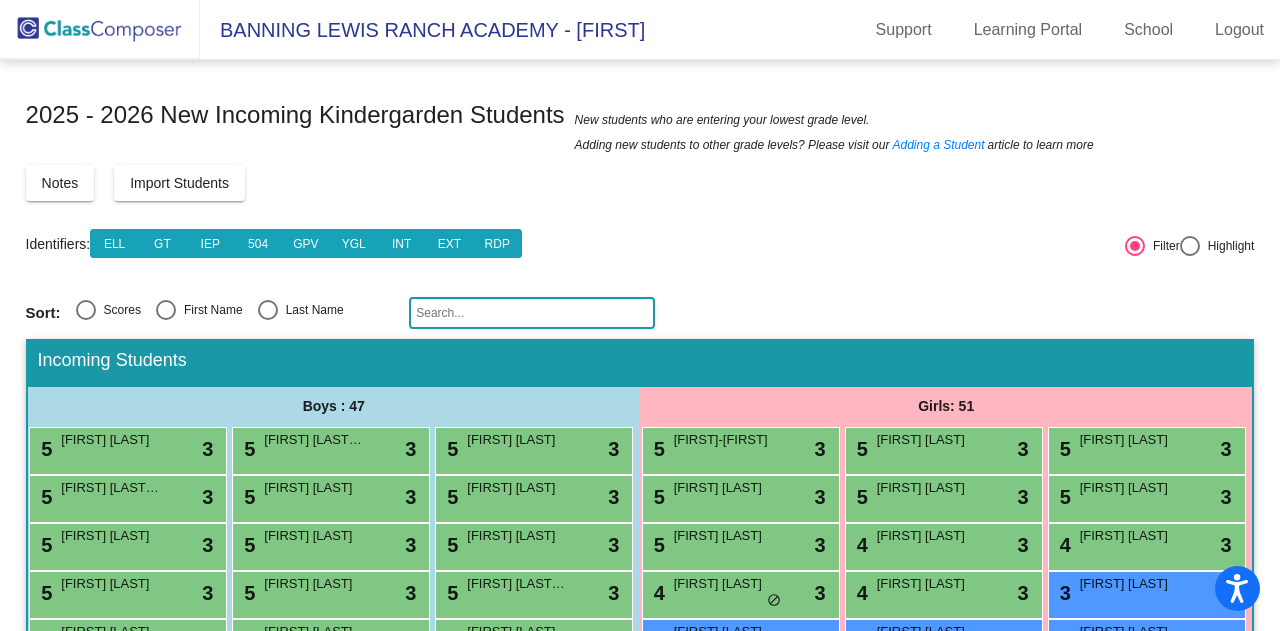 click on "Identifiers:  ELL GT IEP 504 GPV YGL INT EXT RDP" 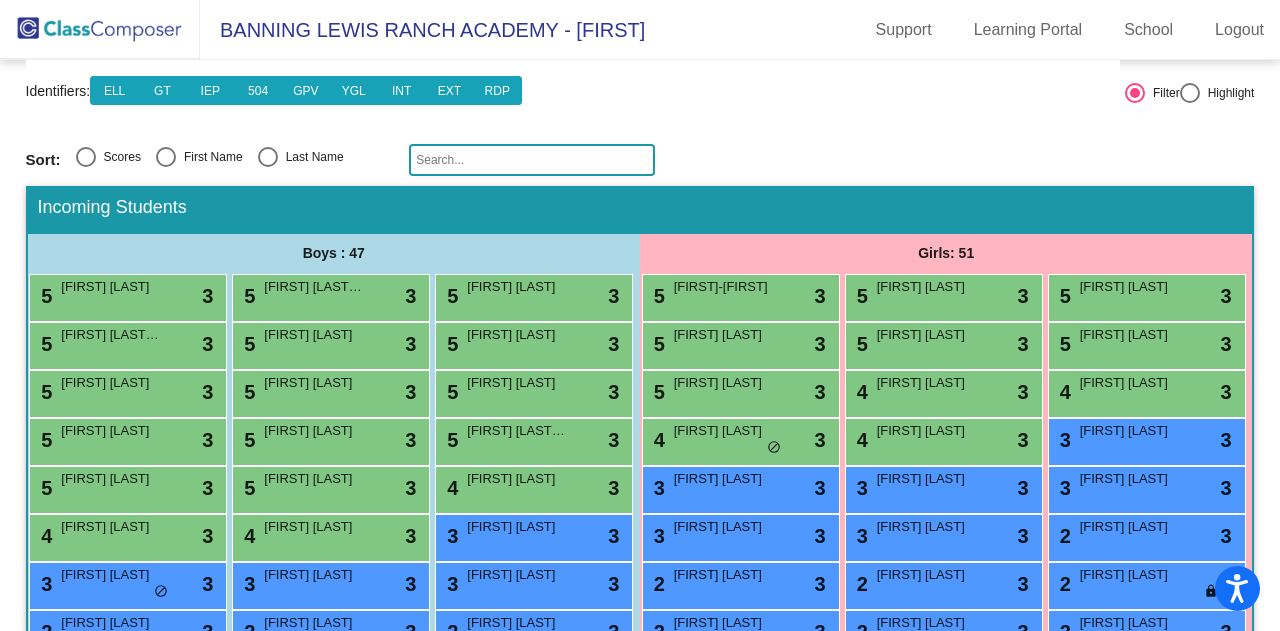 scroll, scrollTop: 0, scrollLeft: 0, axis: both 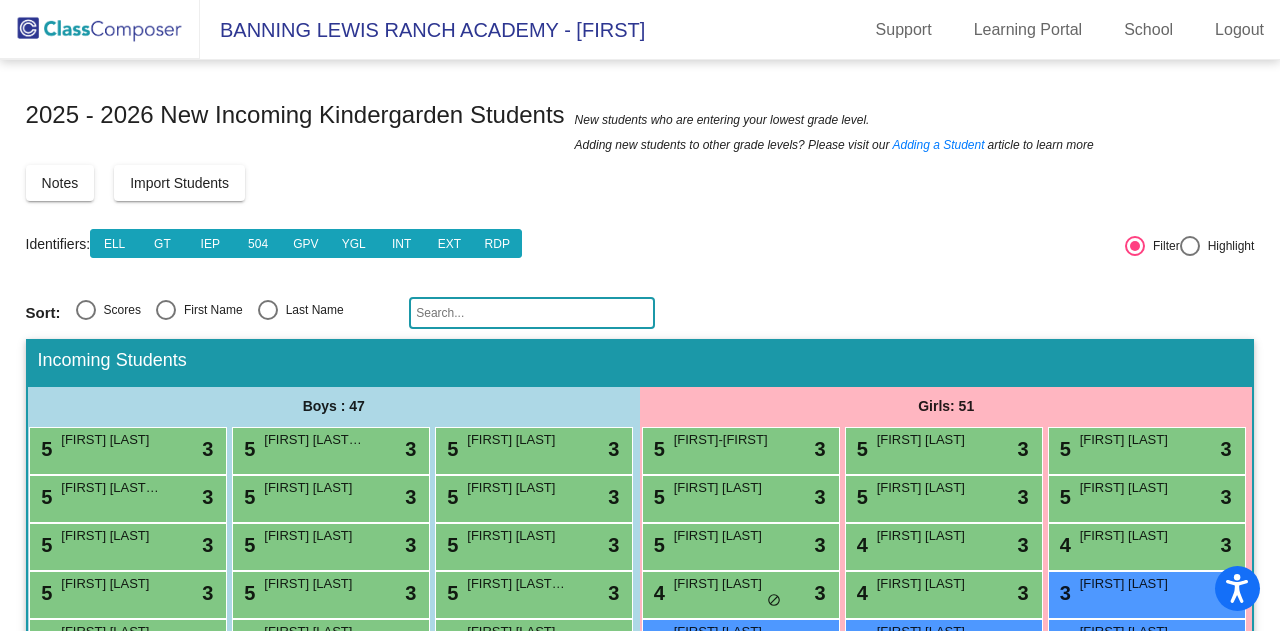 click 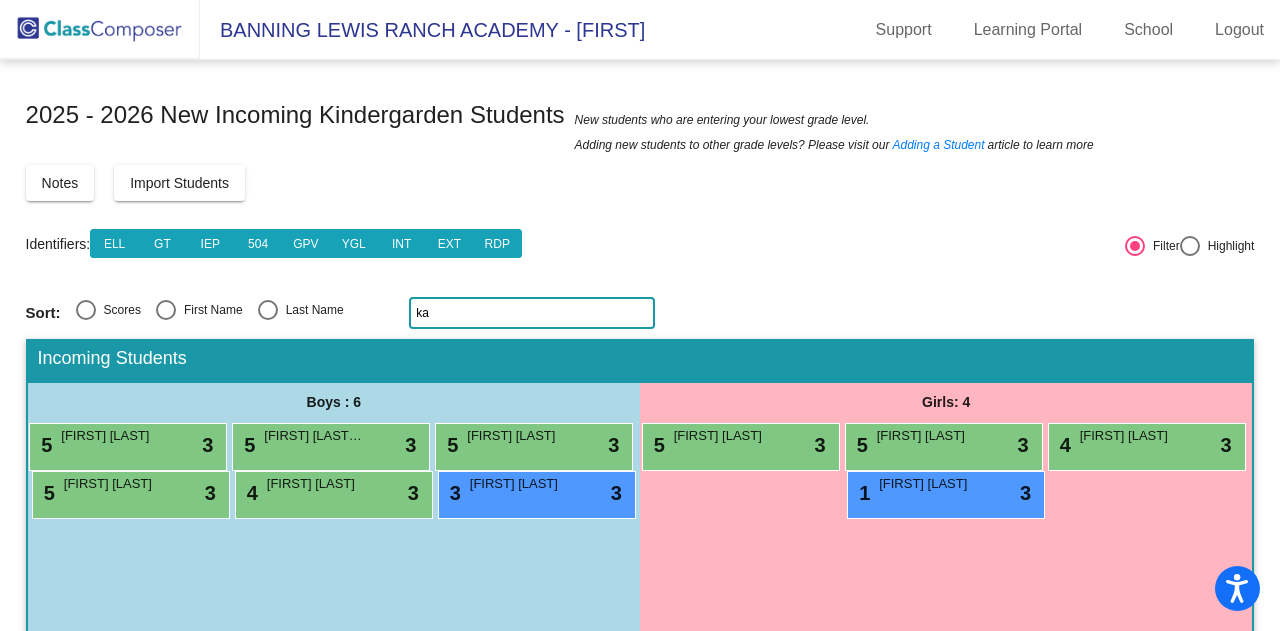 click on "ka" 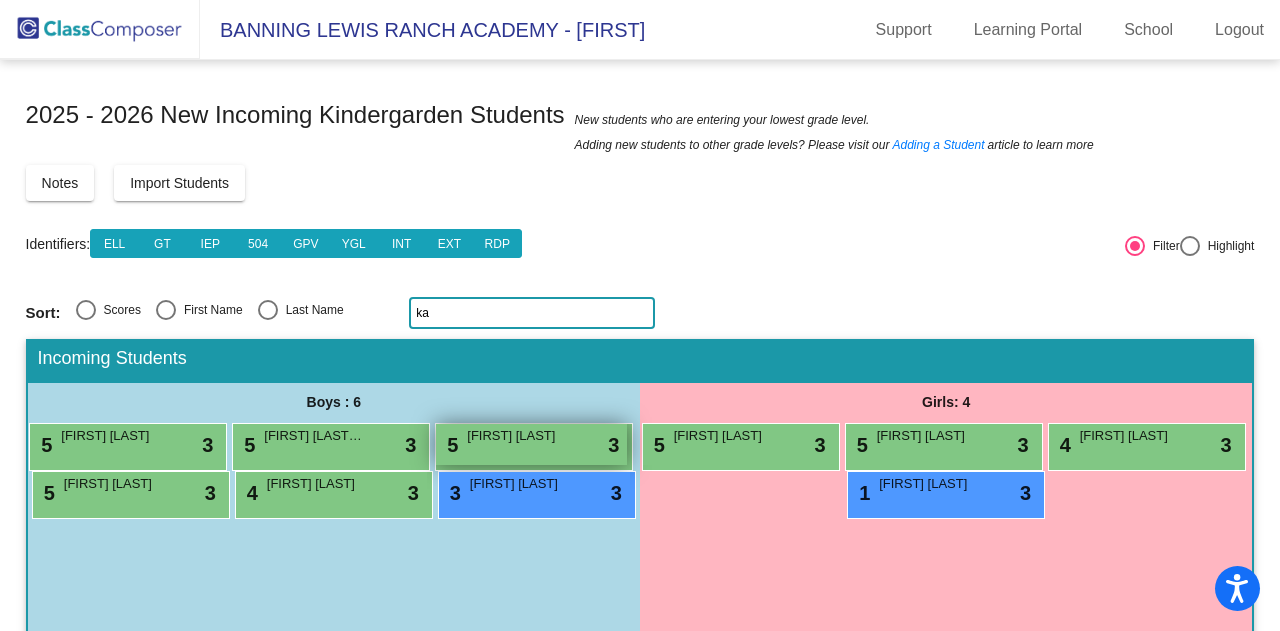 click on "[FIRST] [LAST]" at bounding box center [517, 436] 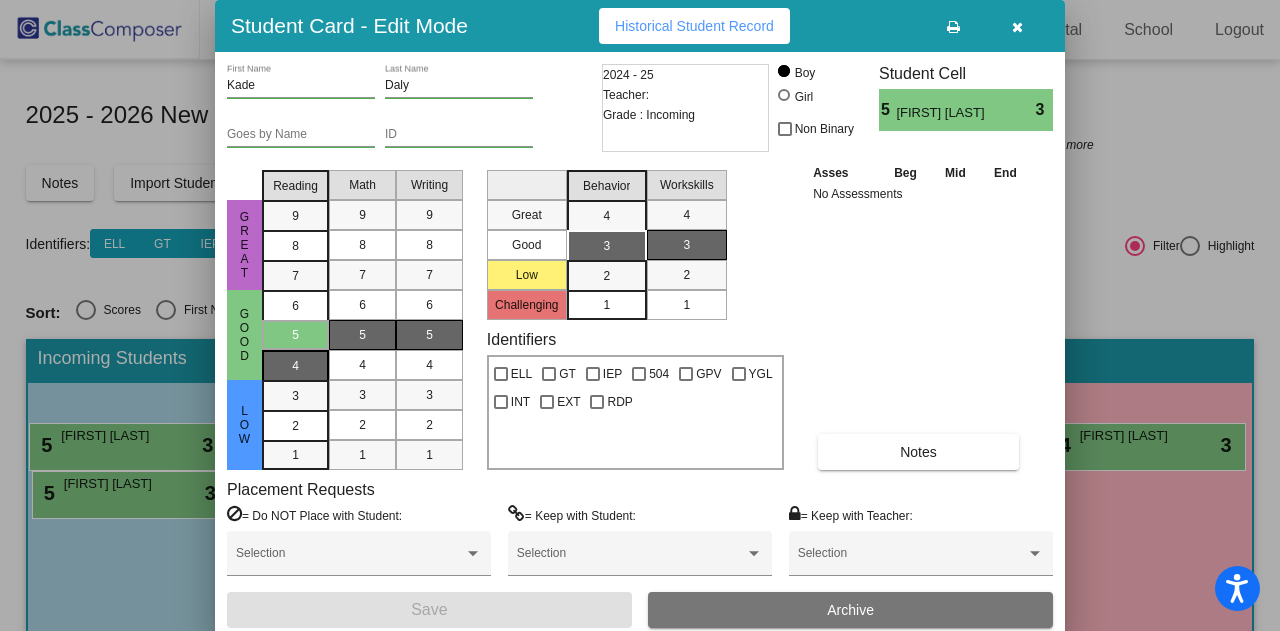 click on "4" at bounding box center (295, 306) 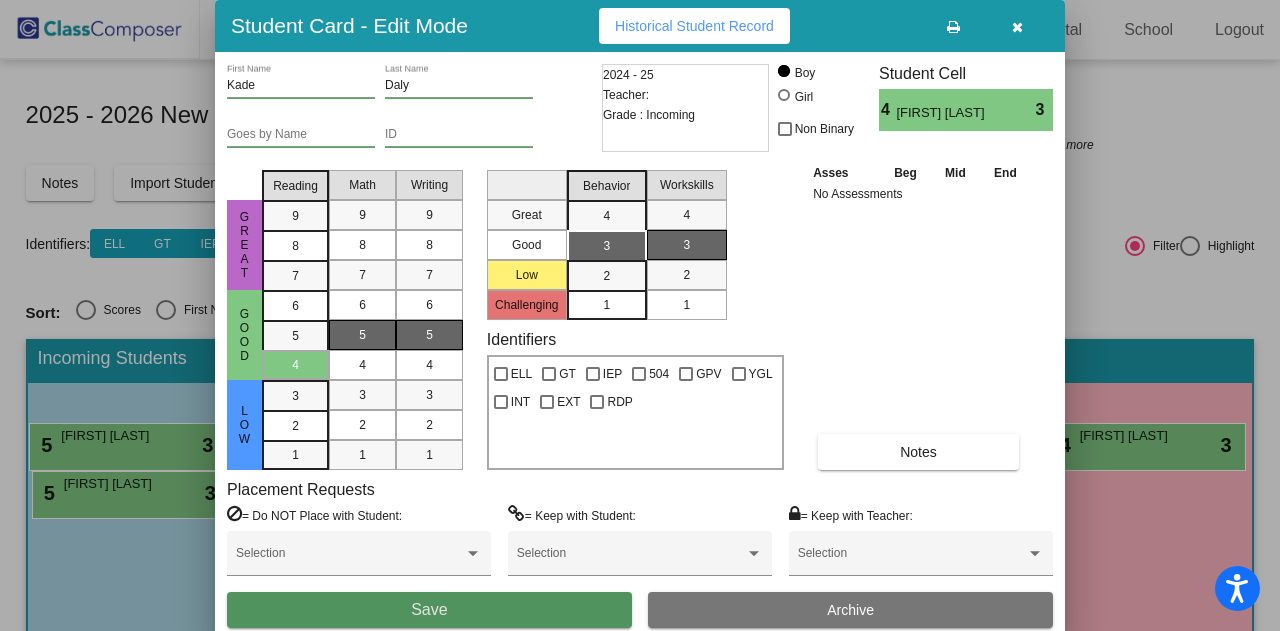 click on "Save" at bounding box center (429, 609) 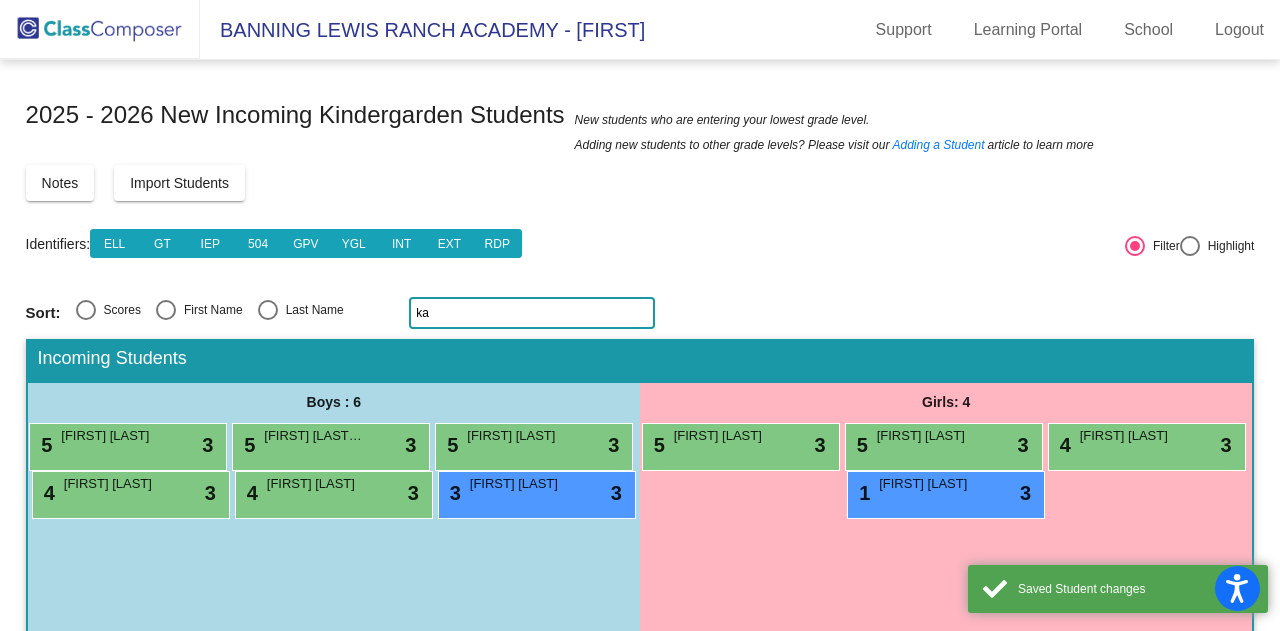click on "Sort:  Scores  First Name  Last Name ka" 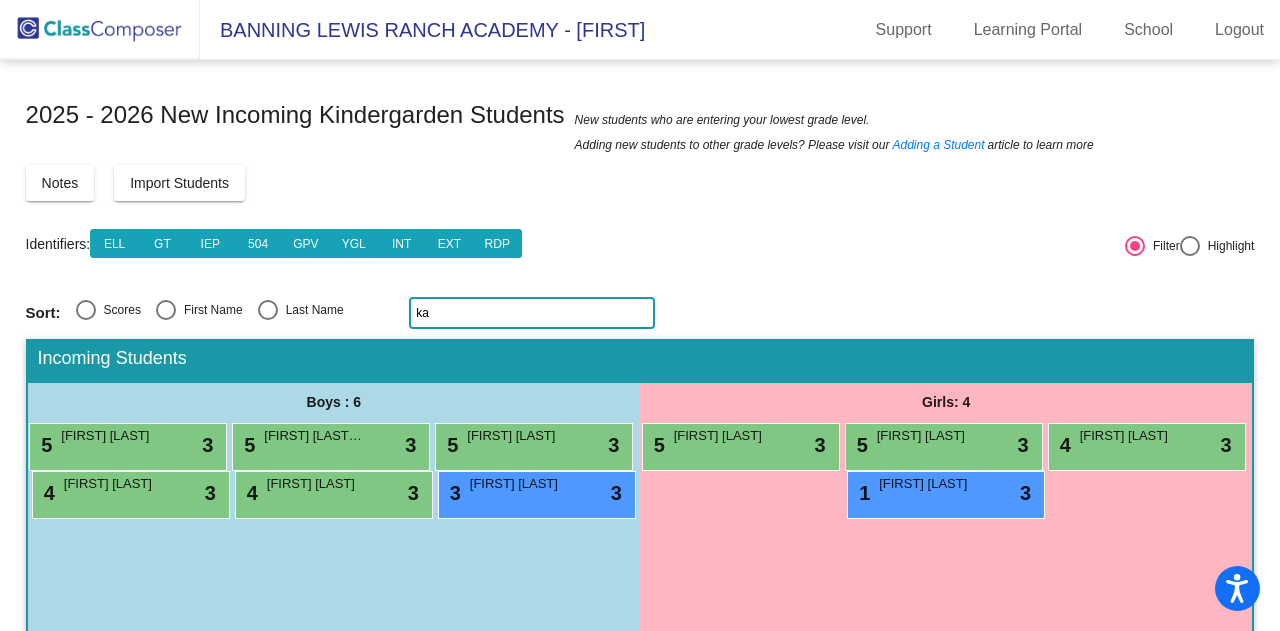 scroll, scrollTop: 28, scrollLeft: 0, axis: vertical 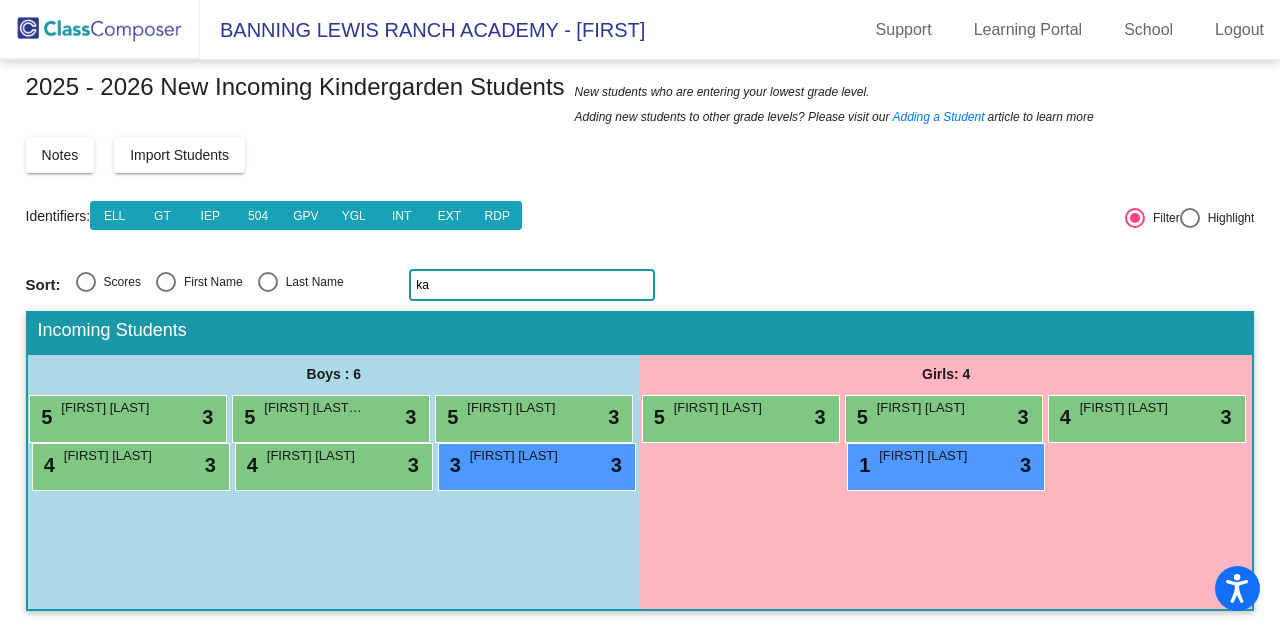 click on "ka" 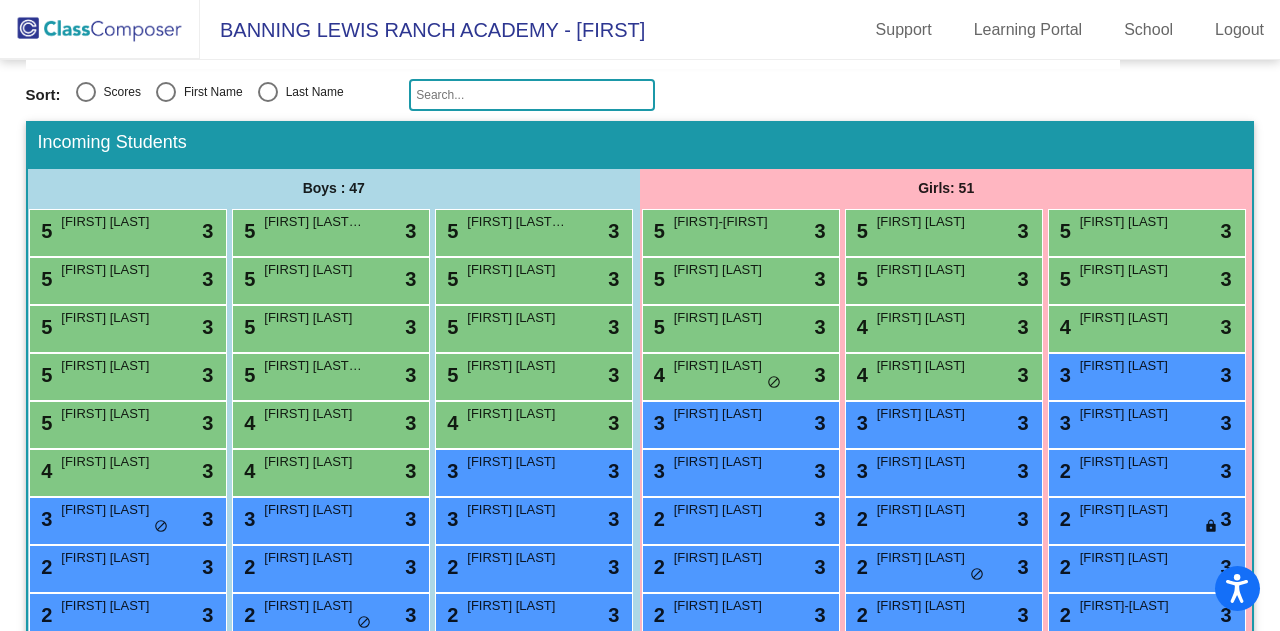 scroll, scrollTop: 221, scrollLeft: 0, axis: vertical 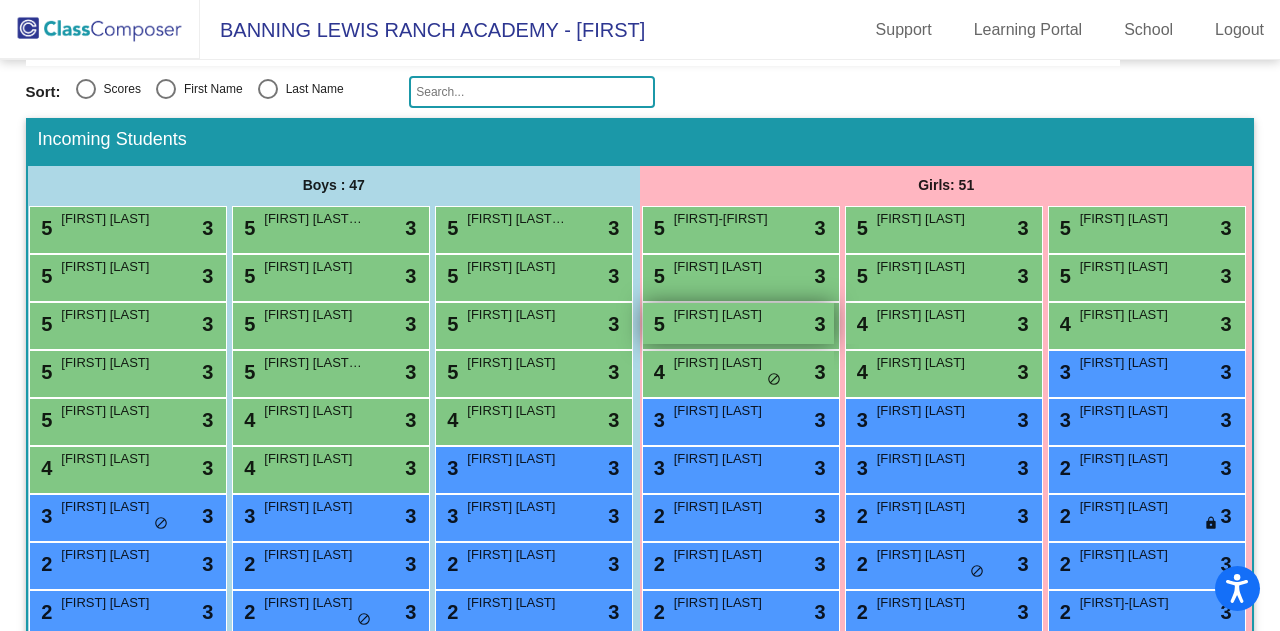 click on "[FIRST] [LAST]" at bounding box center (724, 315) 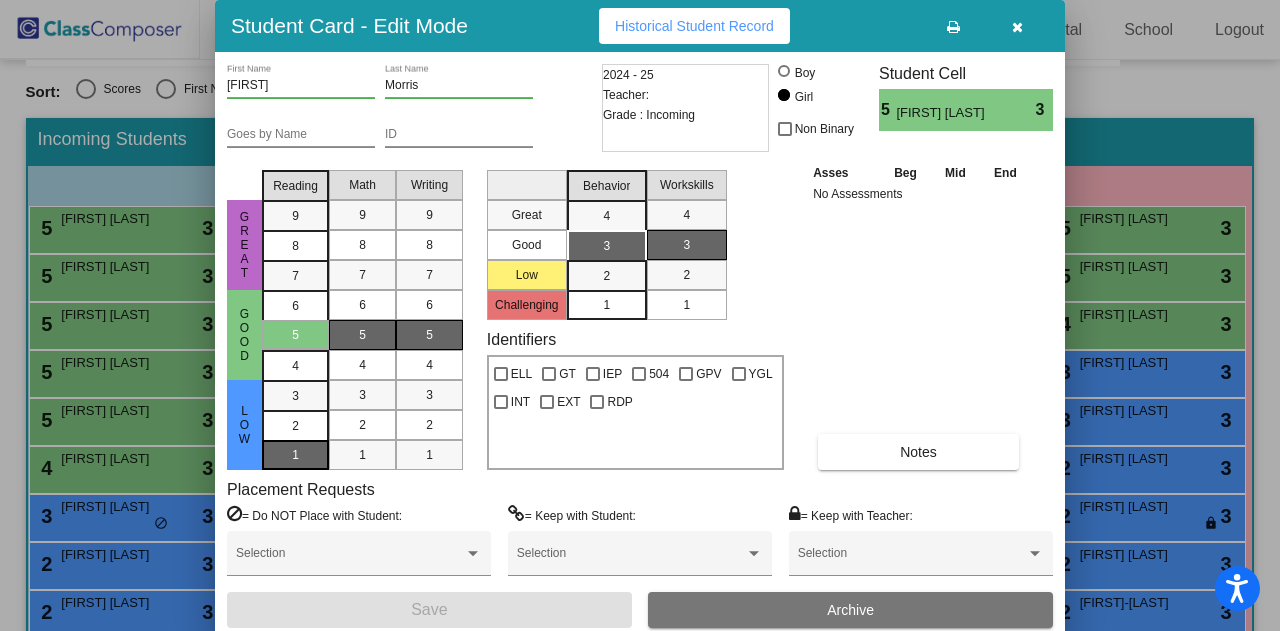 click on "1" at bounding box center (295, 396) 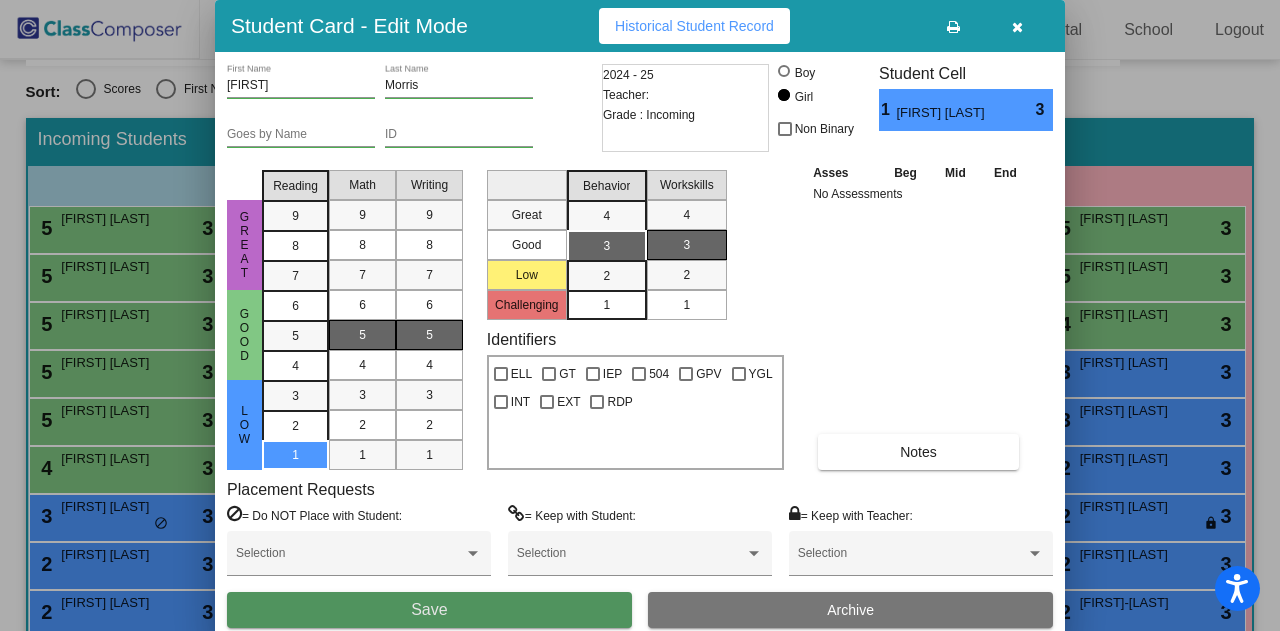 click on "Save" at bounding box center [429, 610] 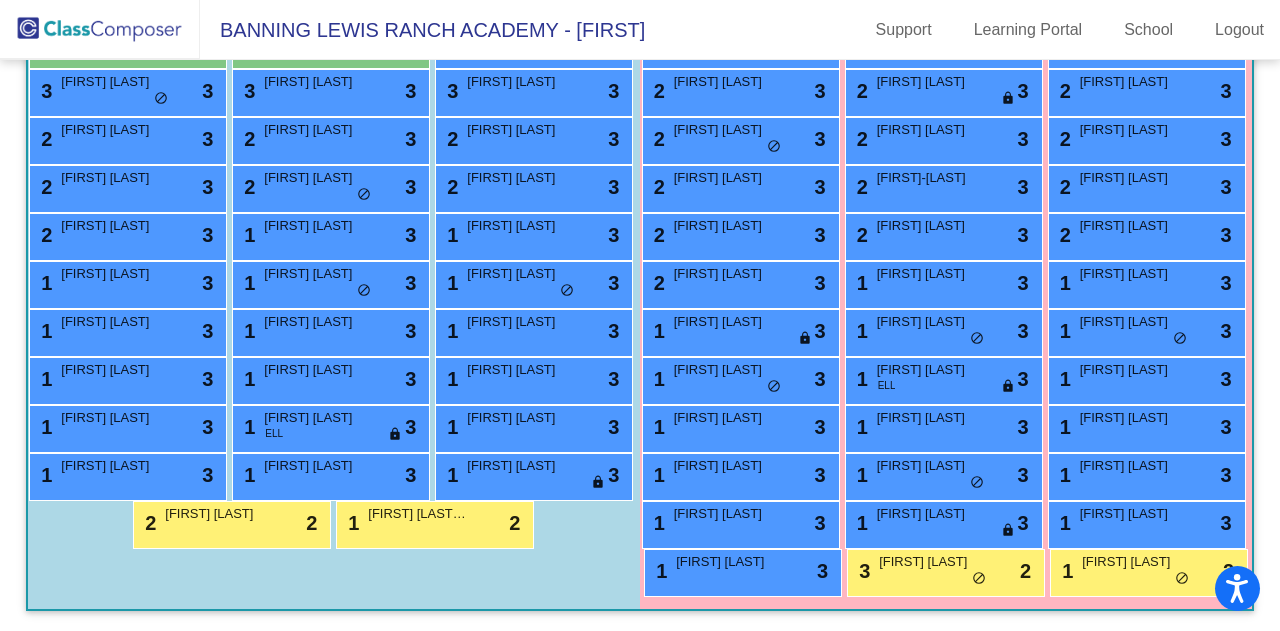 scroll, scrollTop: 0, scrollLeft: 0, axis: both 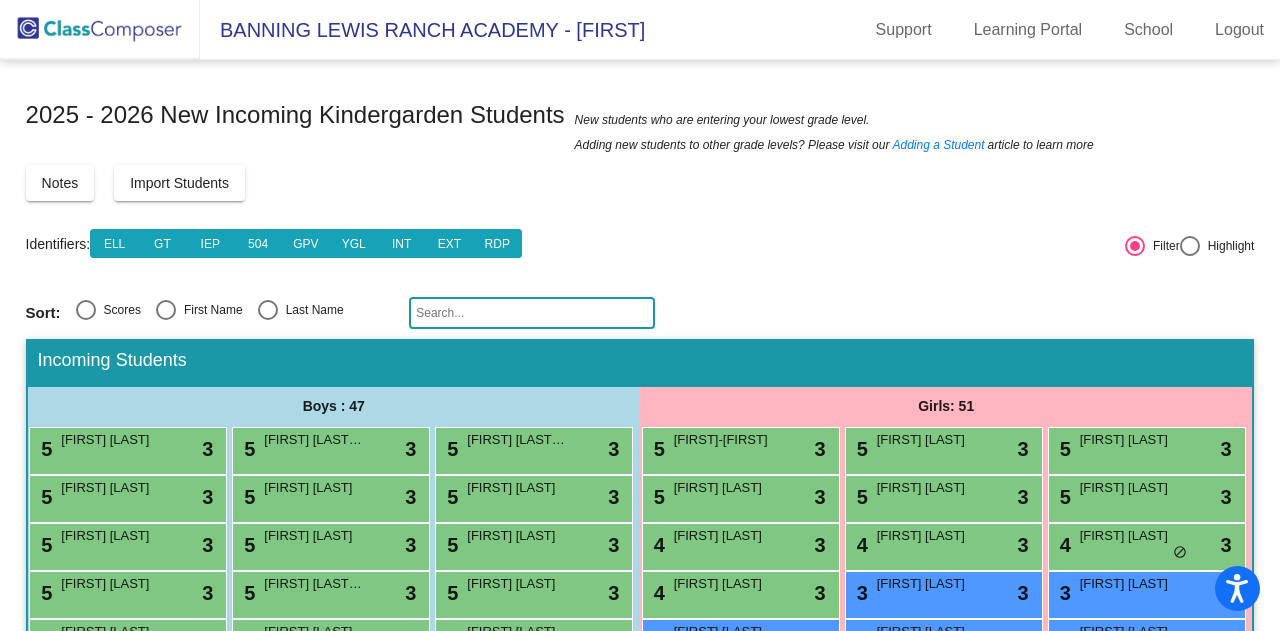 click 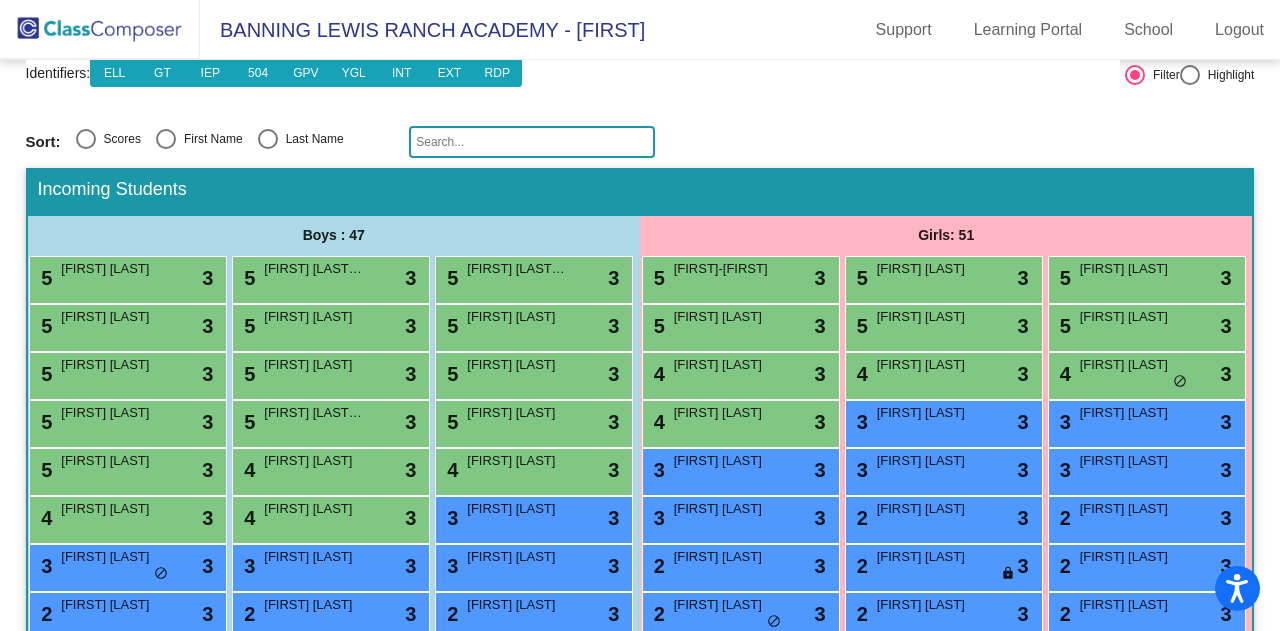 scroll, scrollTop: 172, scrollLeft: 0, axis: vertical 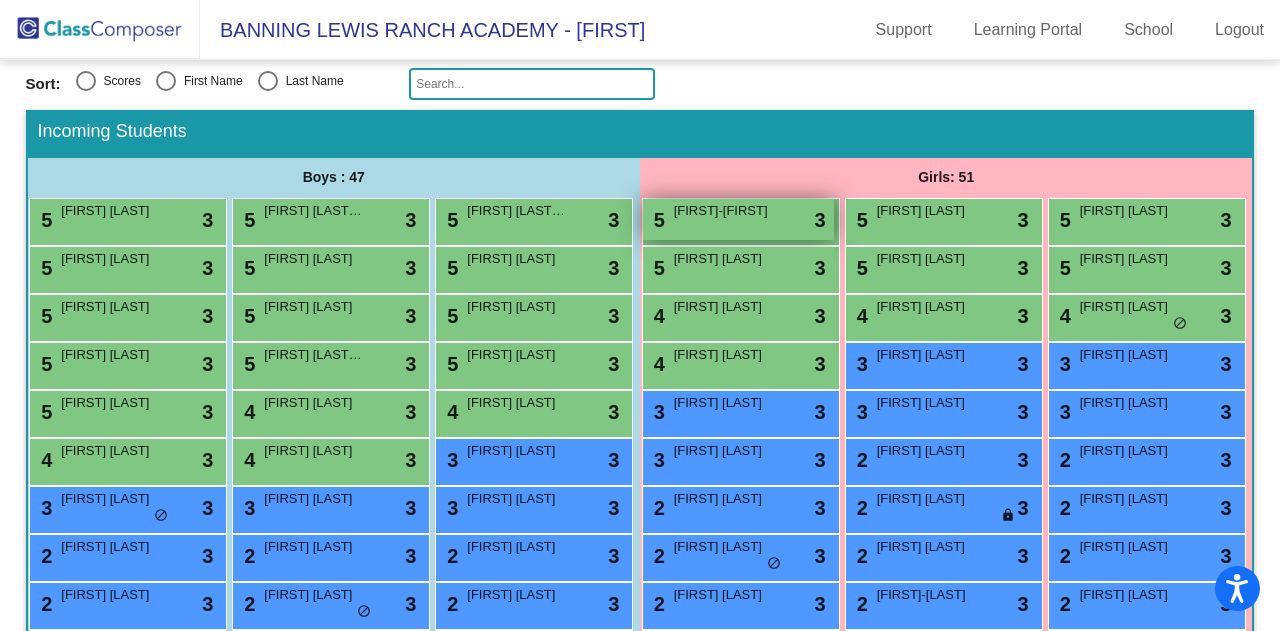 click on "[FIRST]-[FIRST]" at bounding box center (724, 211) 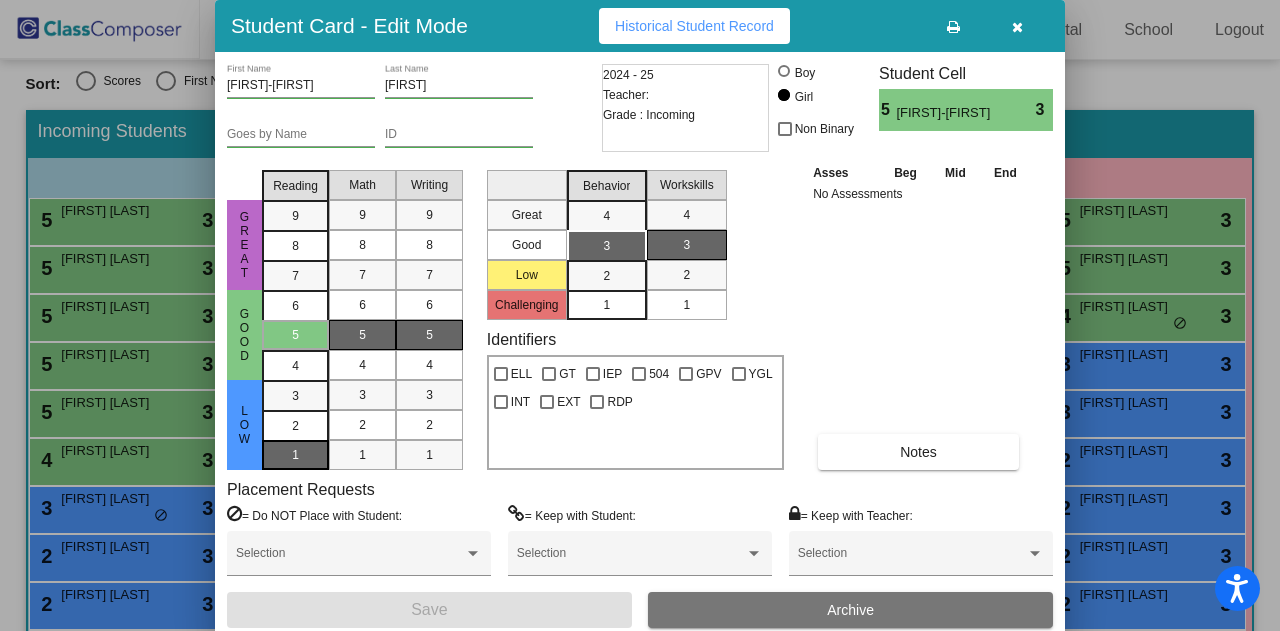 click on "1" at bounding box center (295, 396) 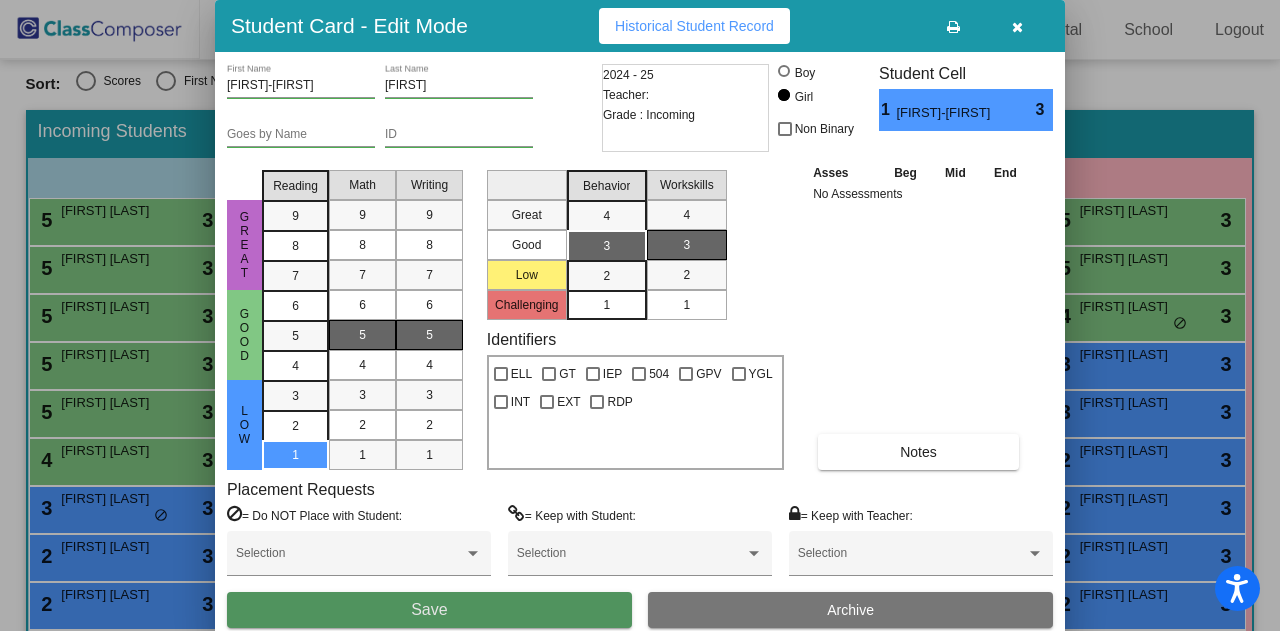 click on "Save" at bounding box center (429, 610) 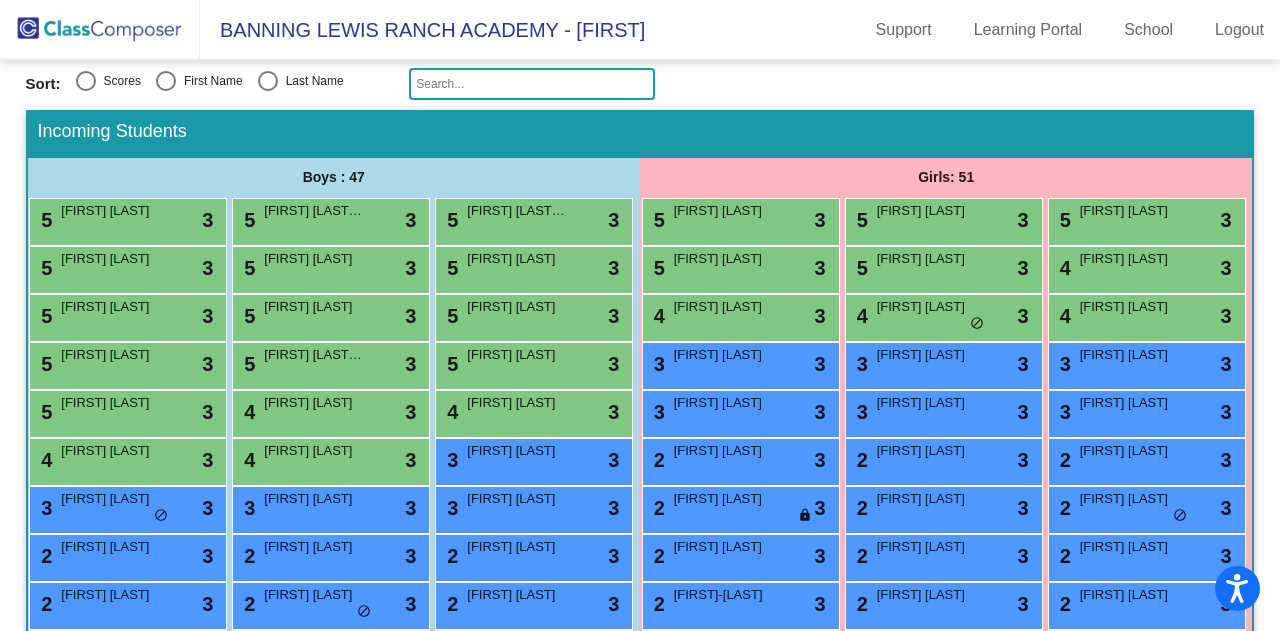 click 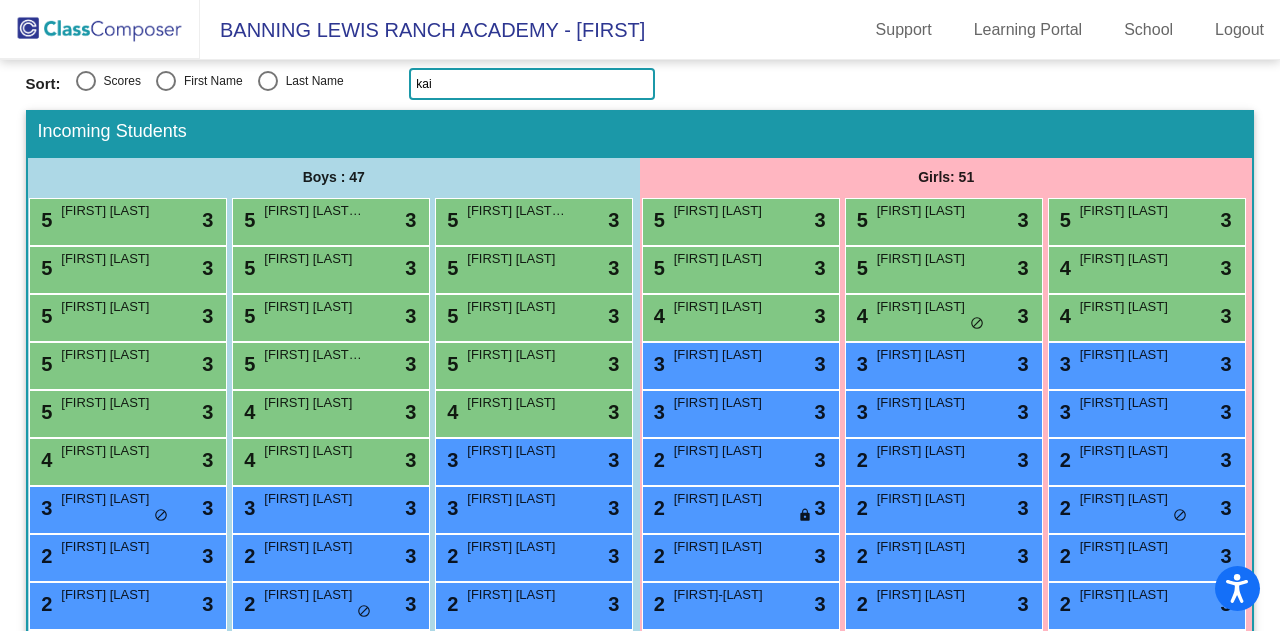 scroll, scrollTop: 28, scrollLeft: 0, axis: vertical 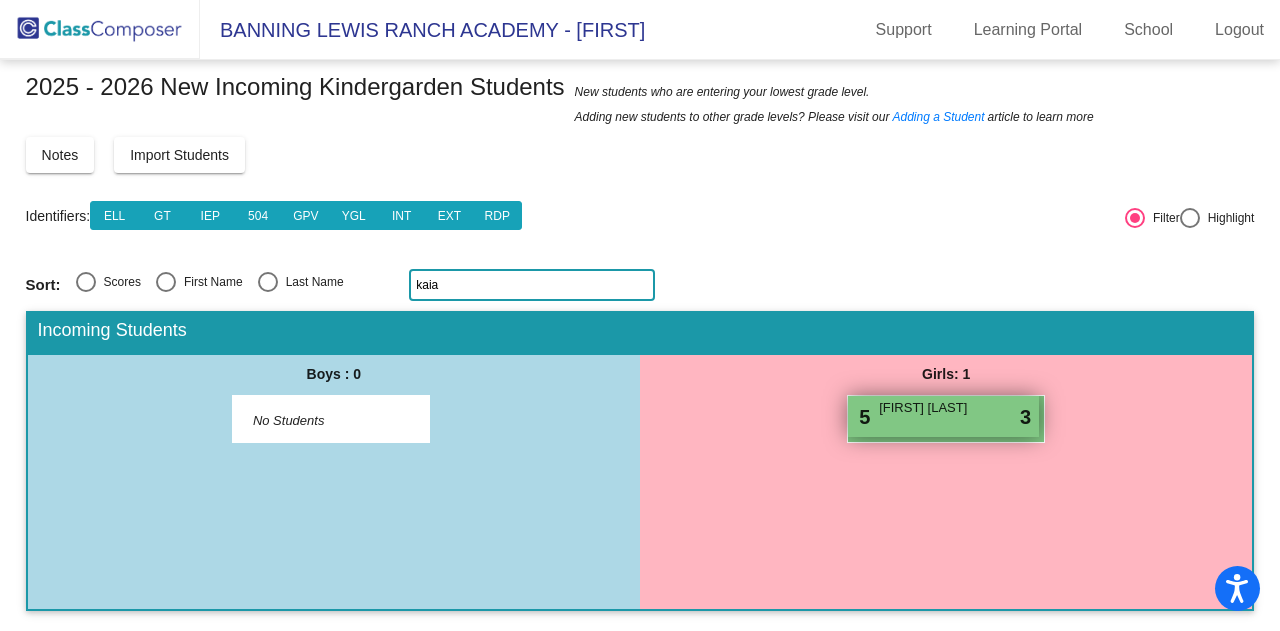click on "5 [FIRST] [LAST] lock do_not_disturb_alt 3" at bounding box center [943, 416] 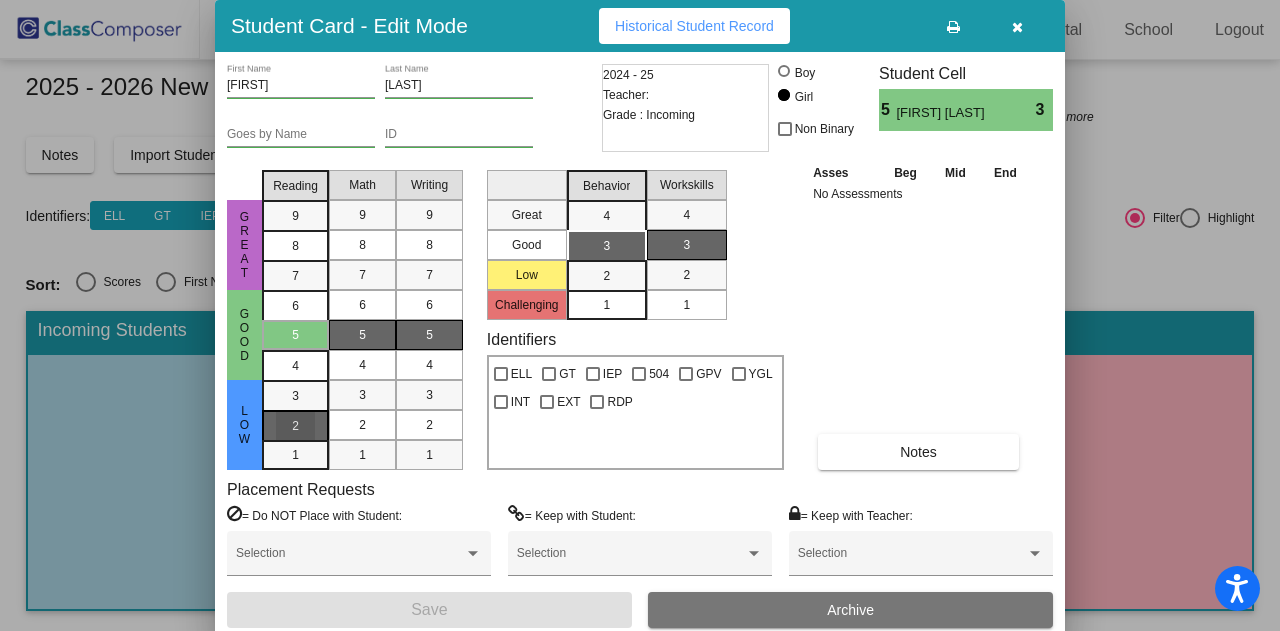 click on "2" at bounding box center (295, 396) 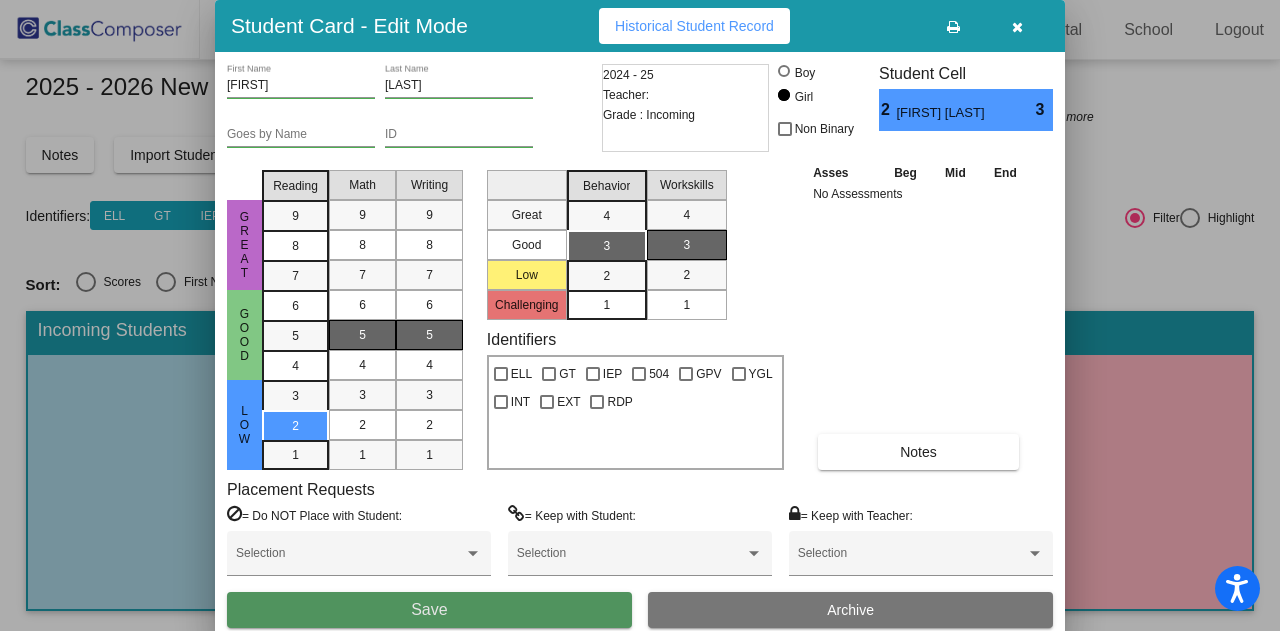 click on "Save" at bounding box center (429, 610) 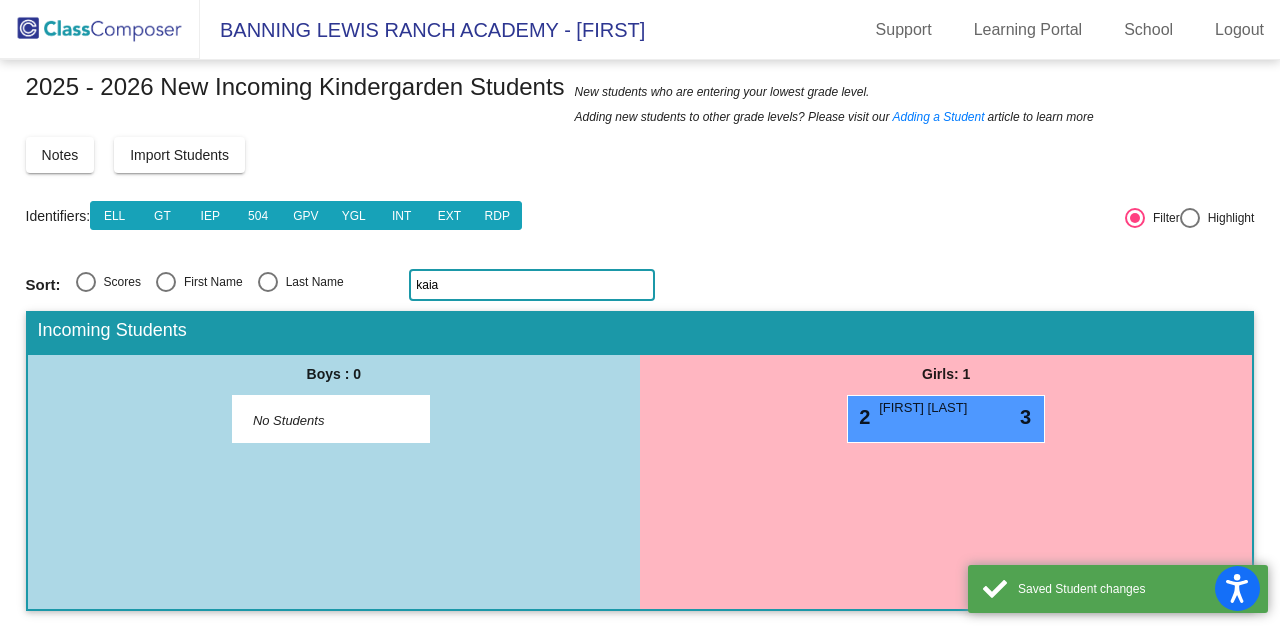 click on "kaia" 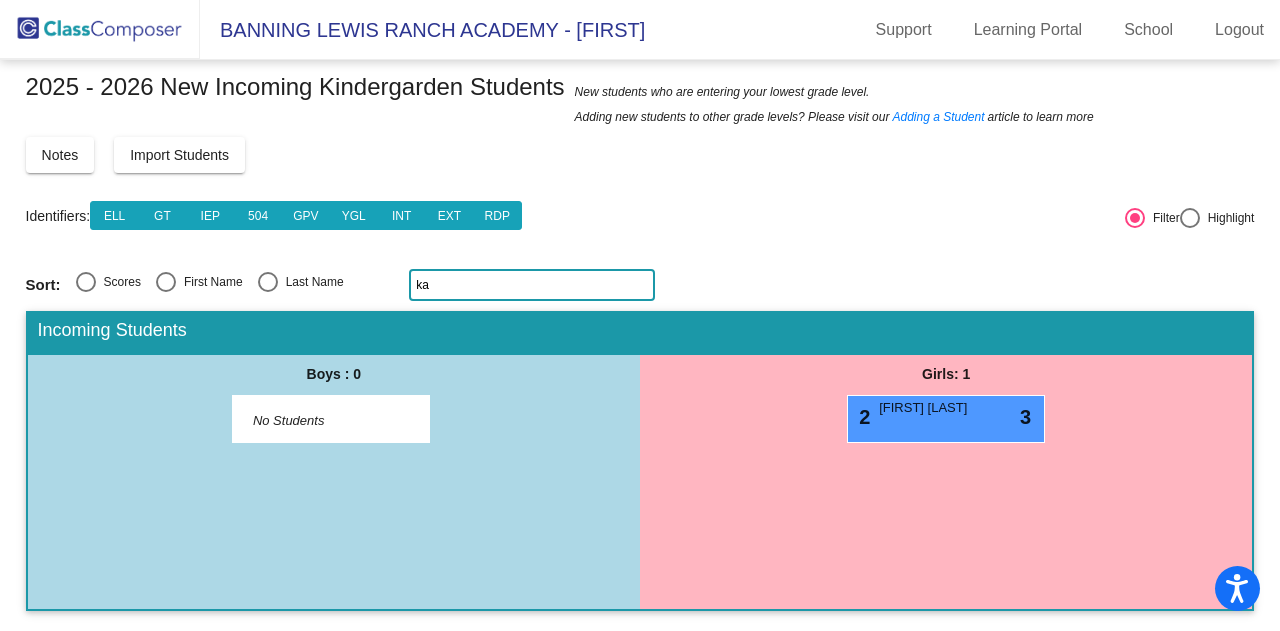 type on "k" 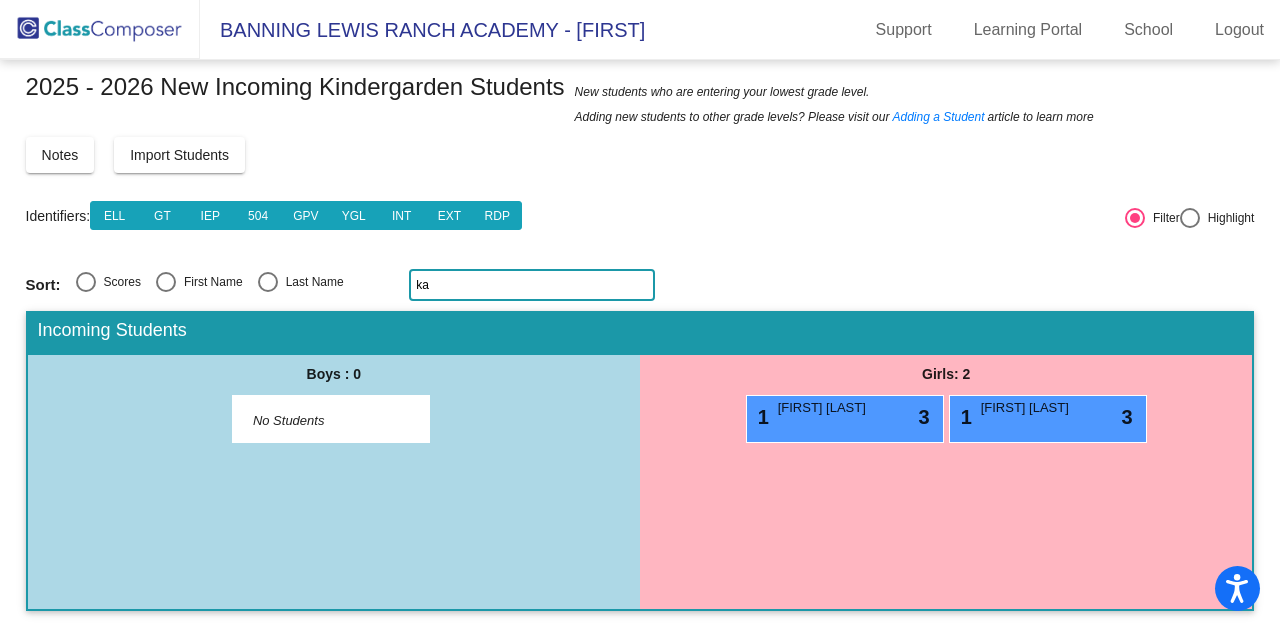 type on "k" 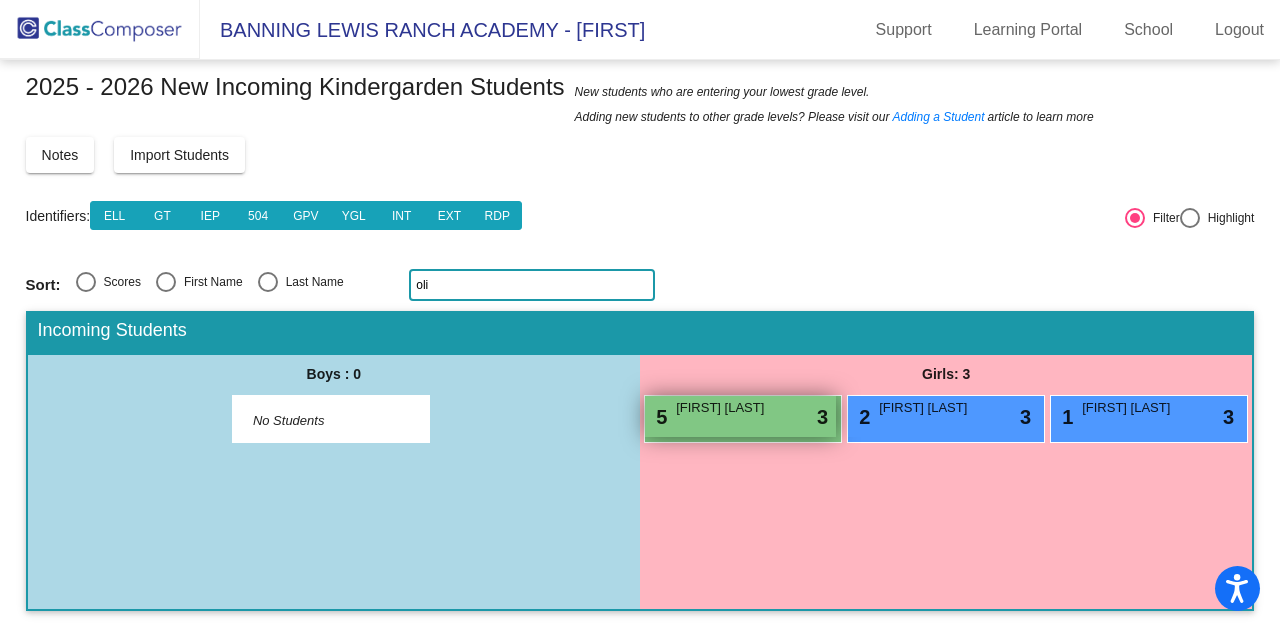 click on "5 [FIRST] [LAST] lock do_not_disturb_alt 3" at bounding box center (740, 416) 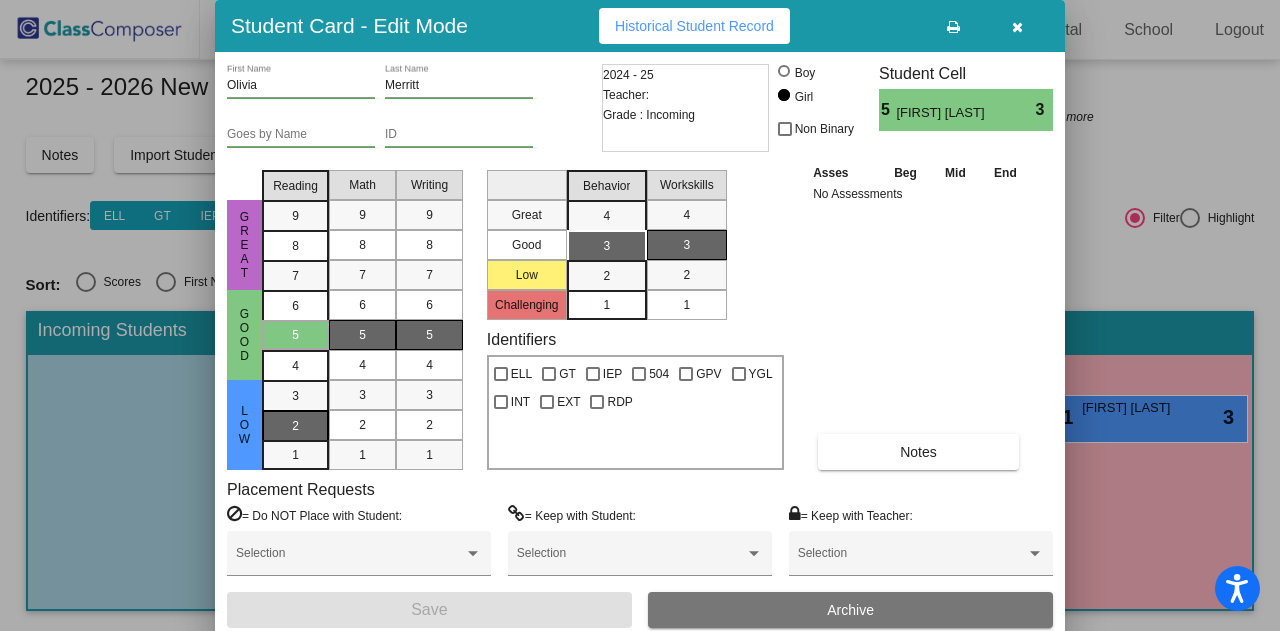 click on "2" at bounding box center (295, 396) 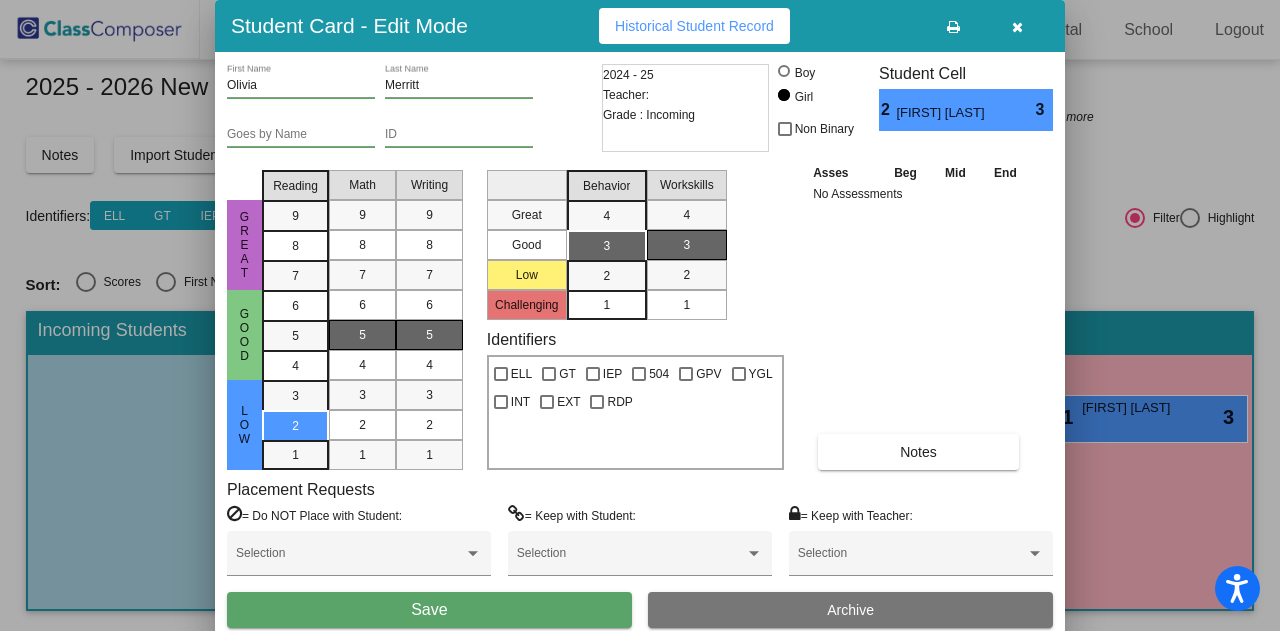 click on "Save" at bounding box center (429, 609) 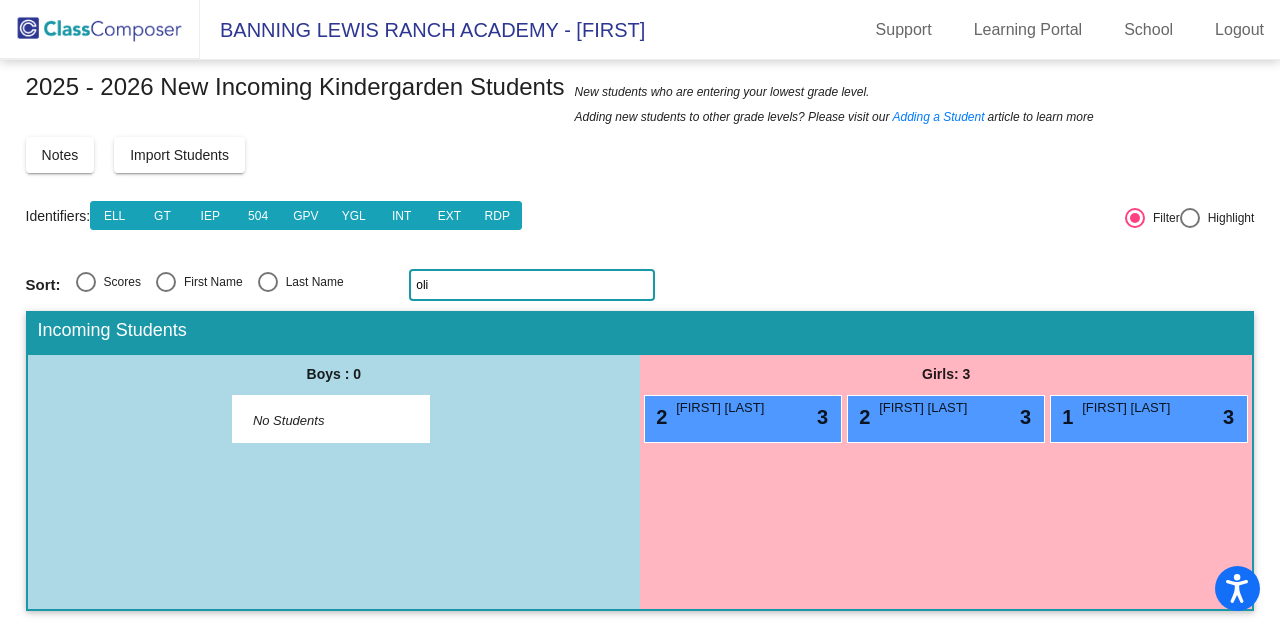 click on "oli" 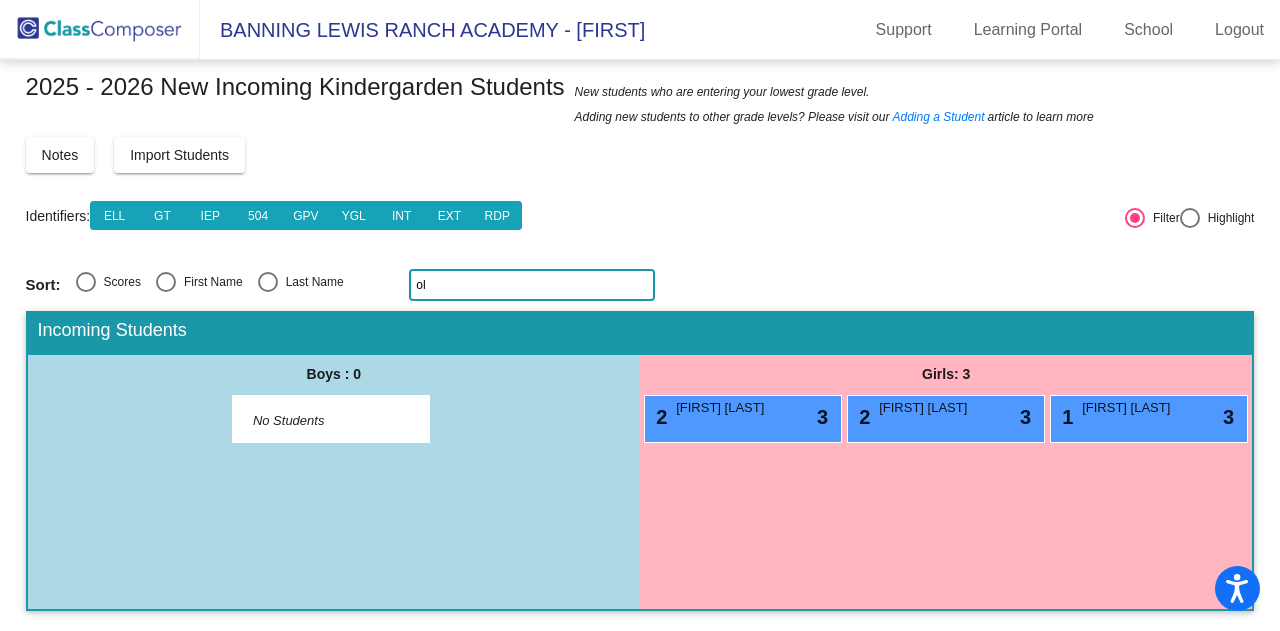type on "o" 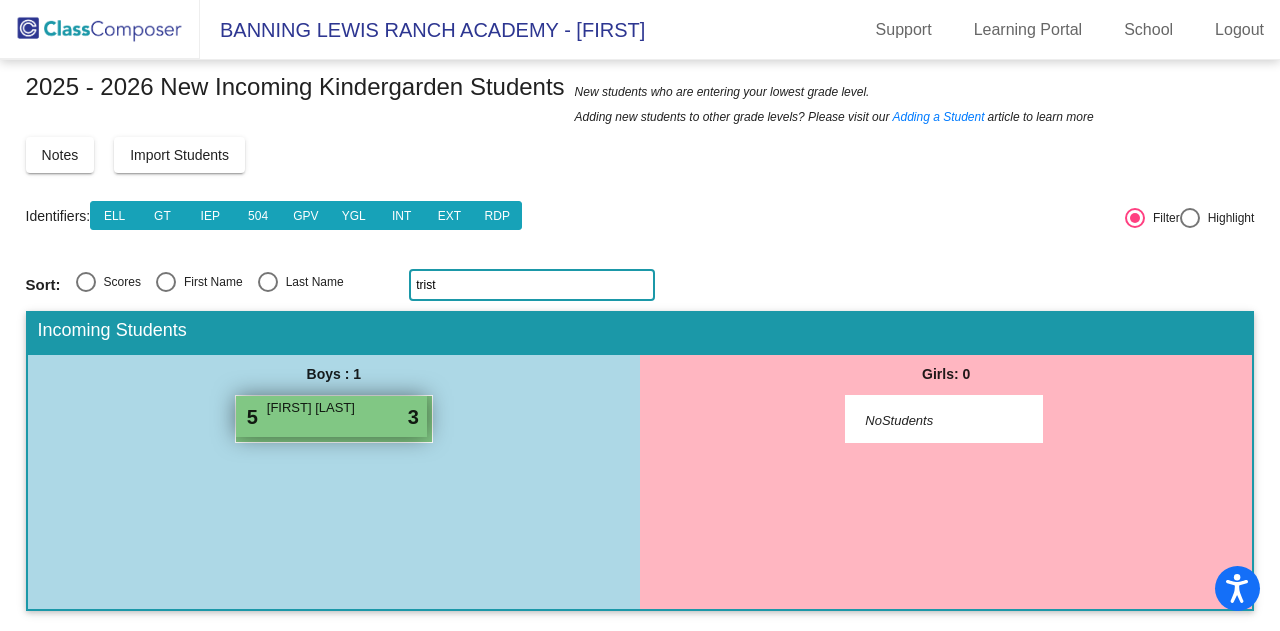 click on "5 [FIRST] [LAST] lock do_not_disturb_alt 3" at bounding box center (331, 416) 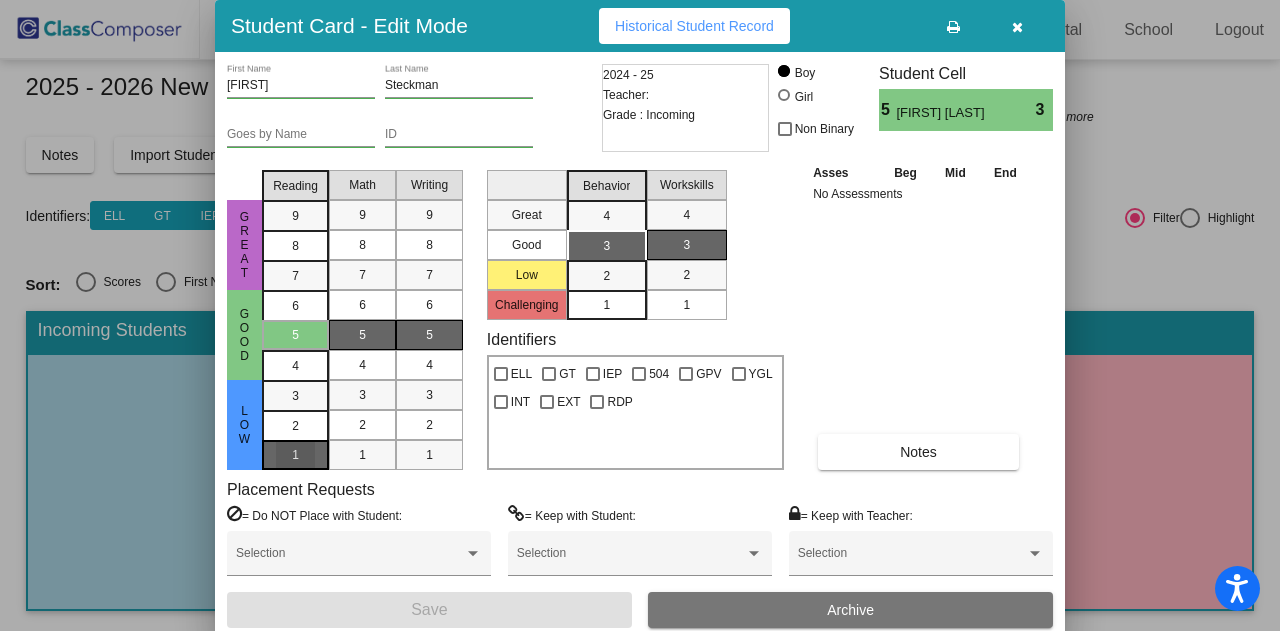 click on "1" at bounding box center (295, 396) 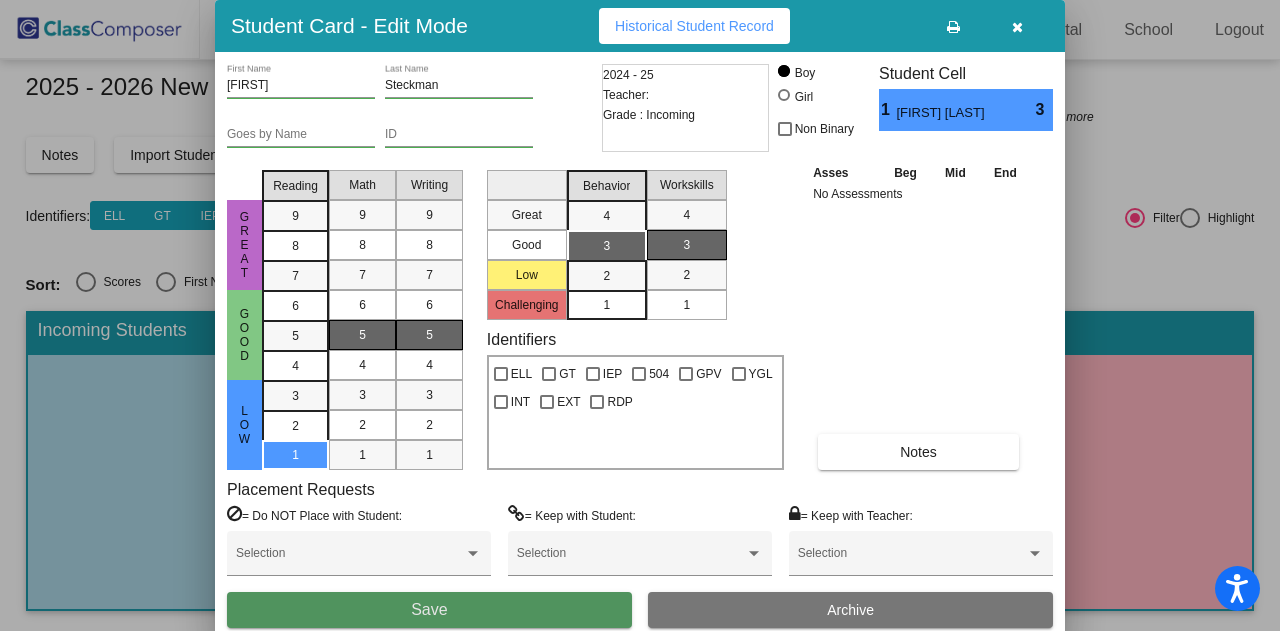 click on "Save" at bounding box center [429, 610] 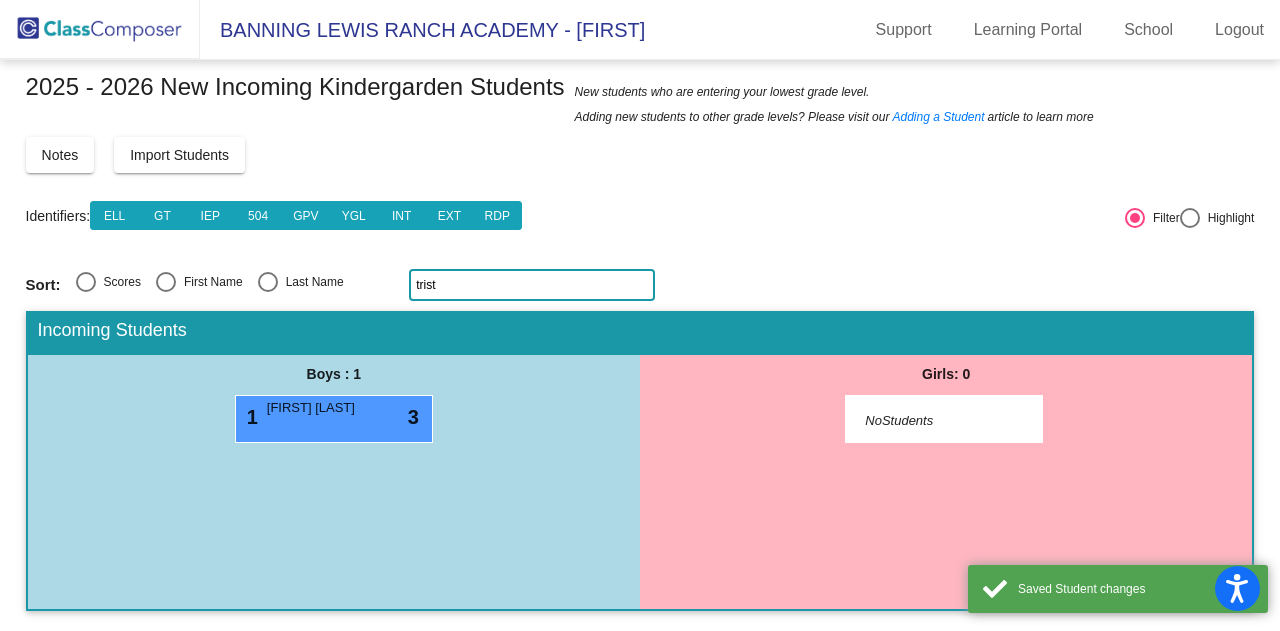 click on "trist" 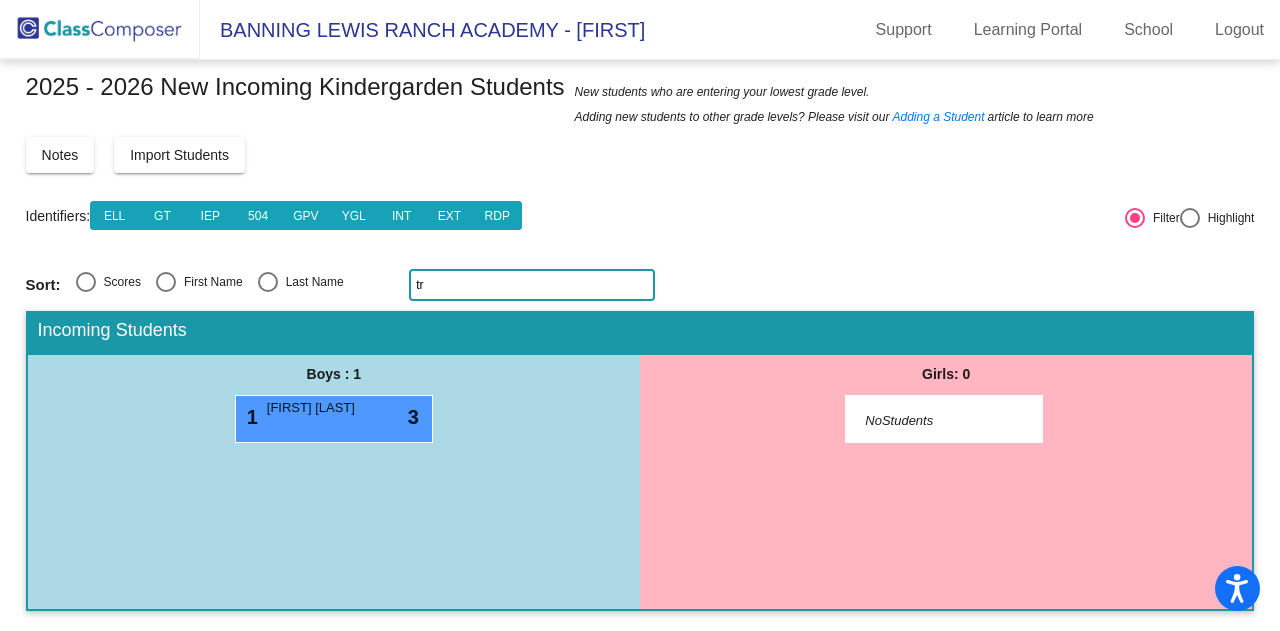 type on "t" 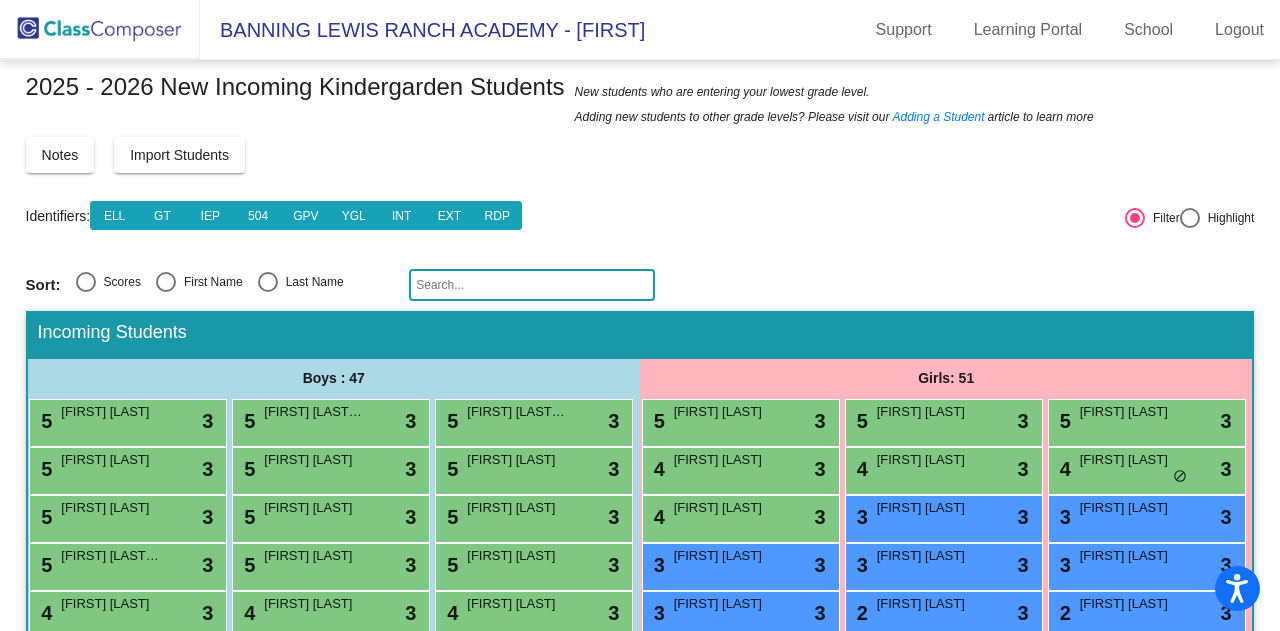 click 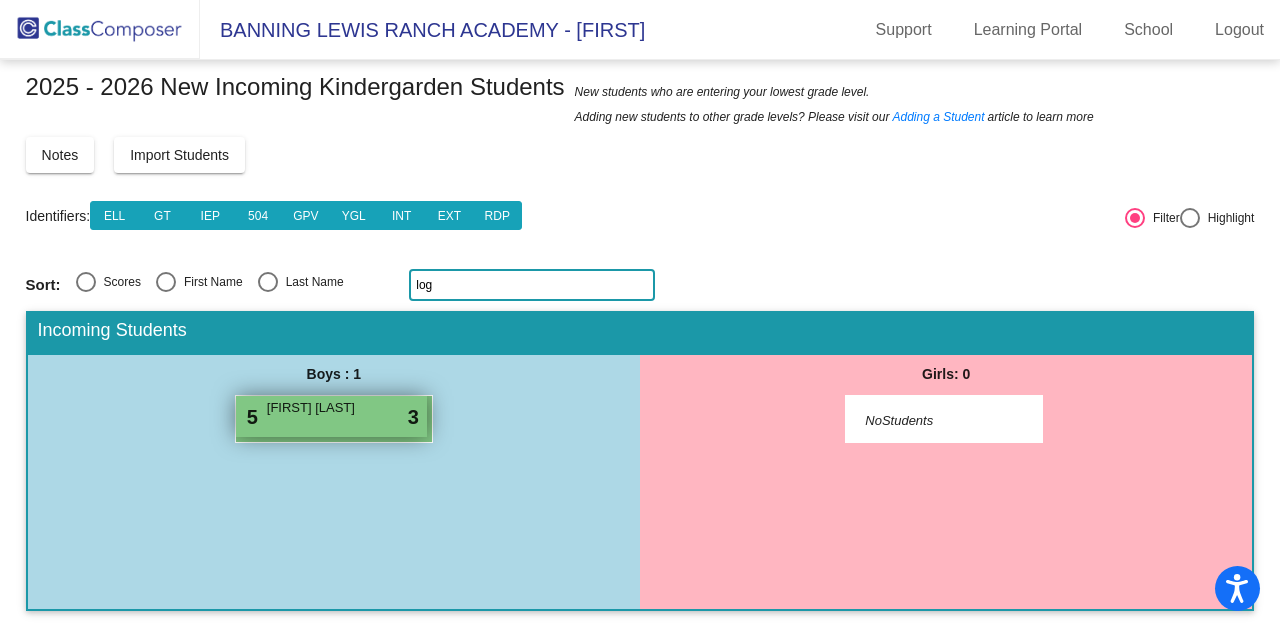 click on "5 [FIRST] [LAST] lock do_not_disturb_alt 3" at bounding box center (331, 416) 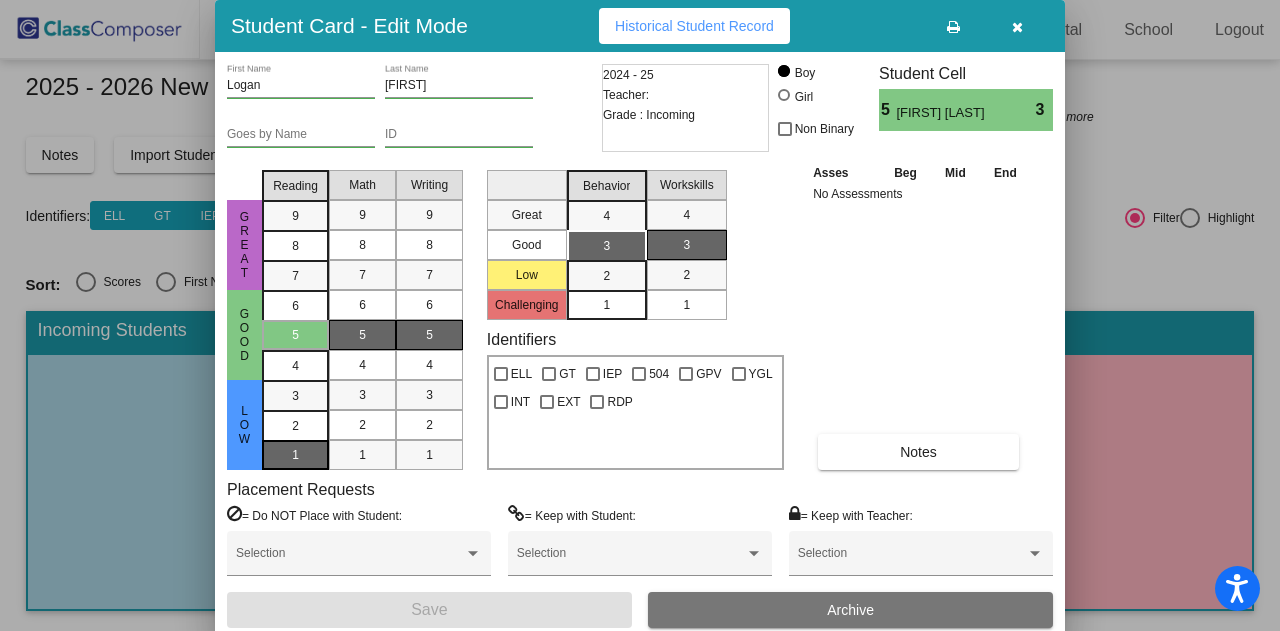 click on "1" at bounding box center [295, 396] 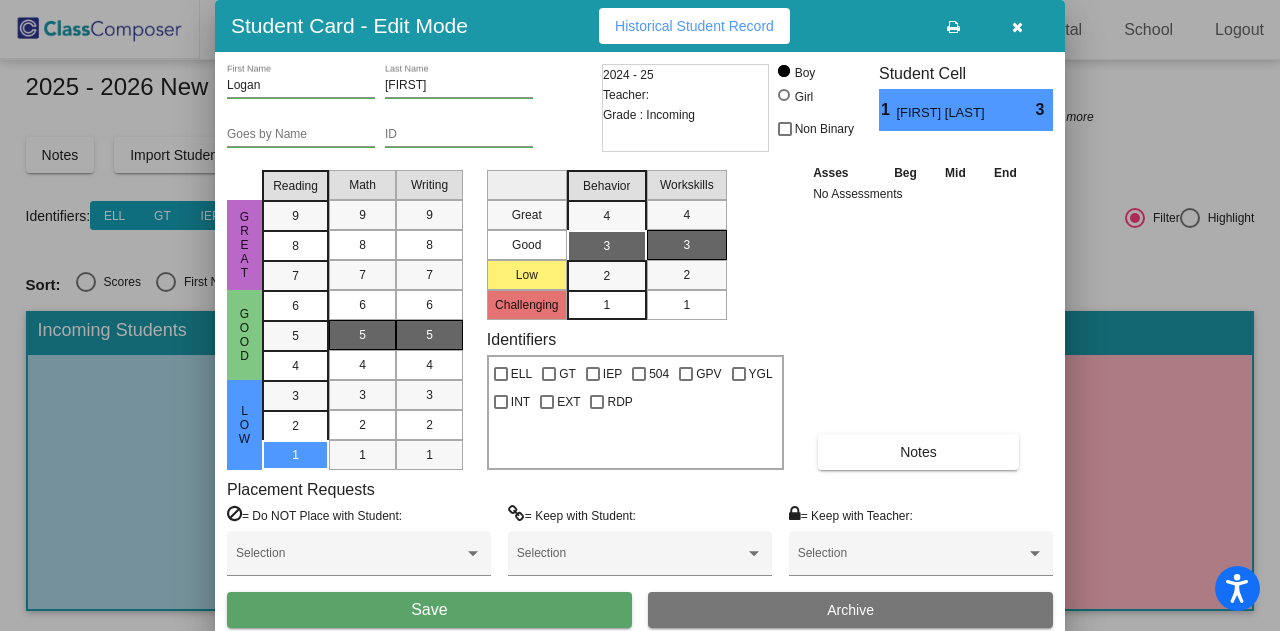 click on "Save" at bounding box center (429, 610) 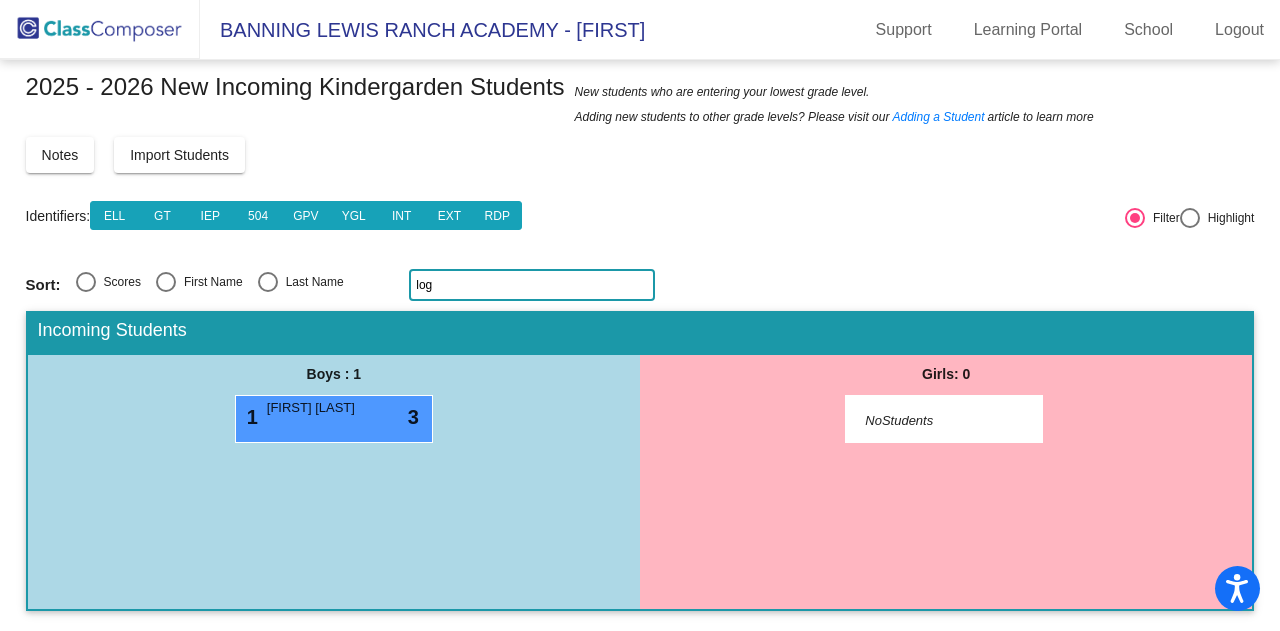 click on "log" 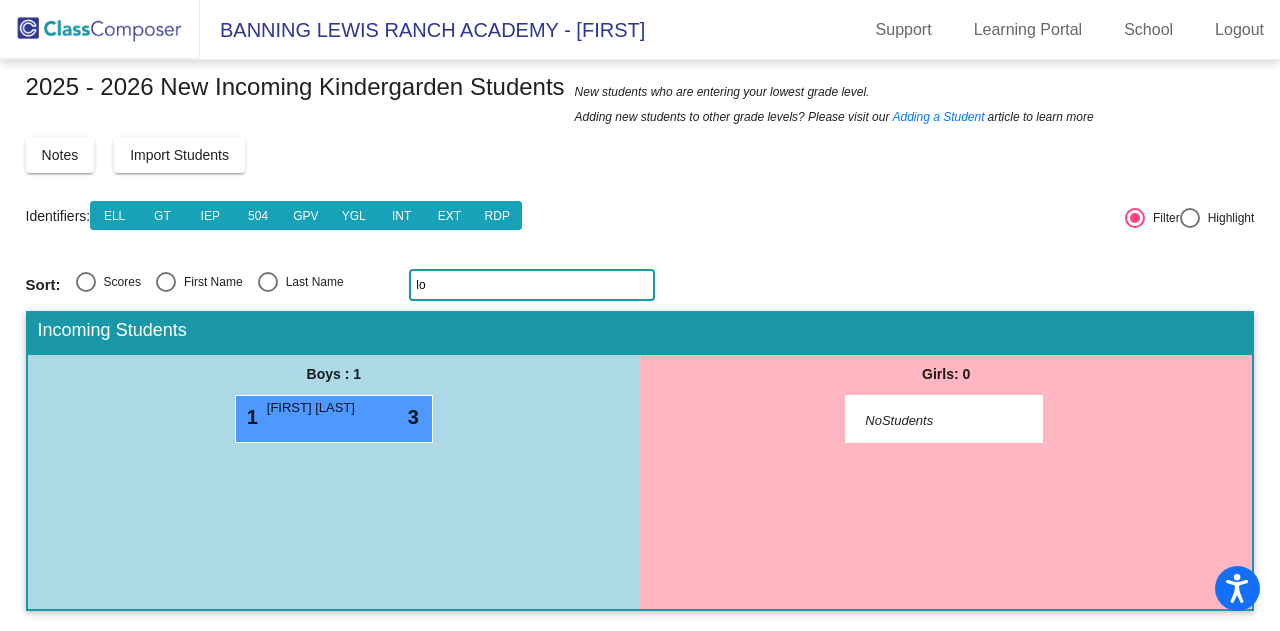 type on "l" 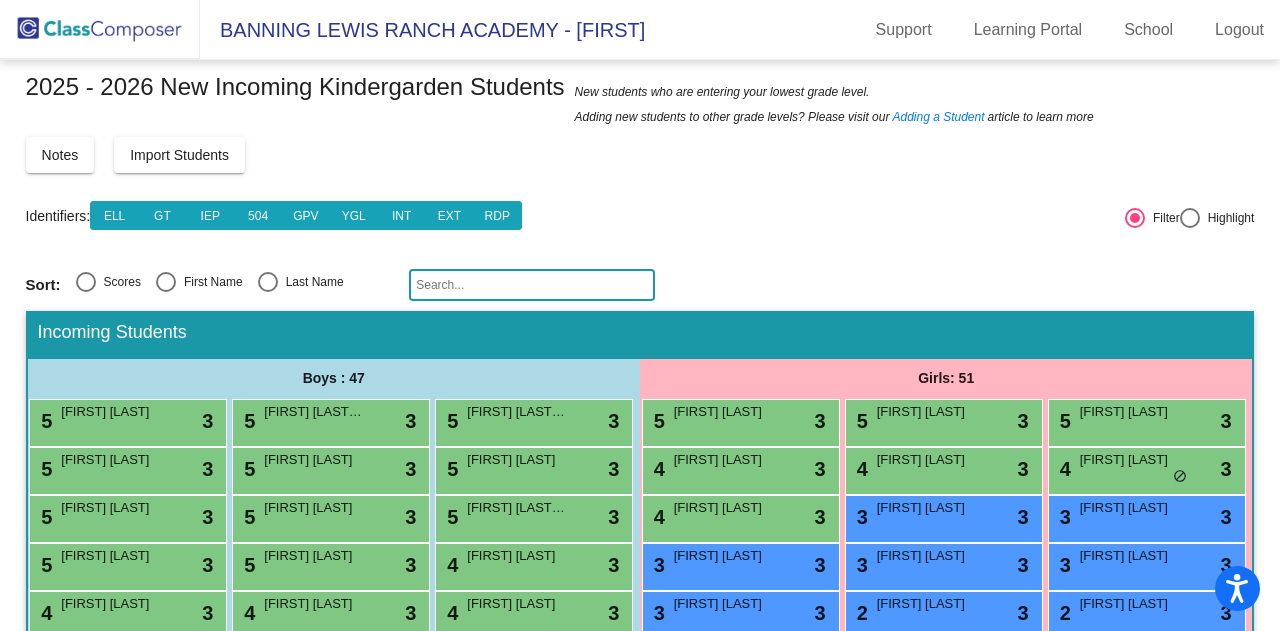 type on "k" 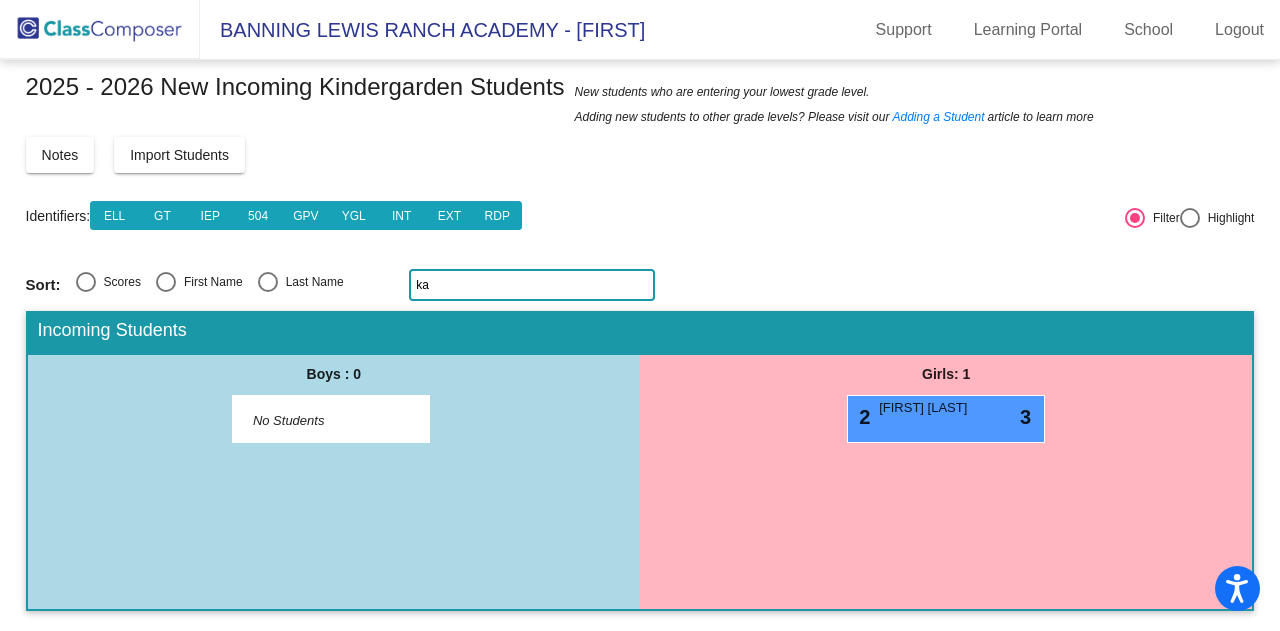 type on "k" 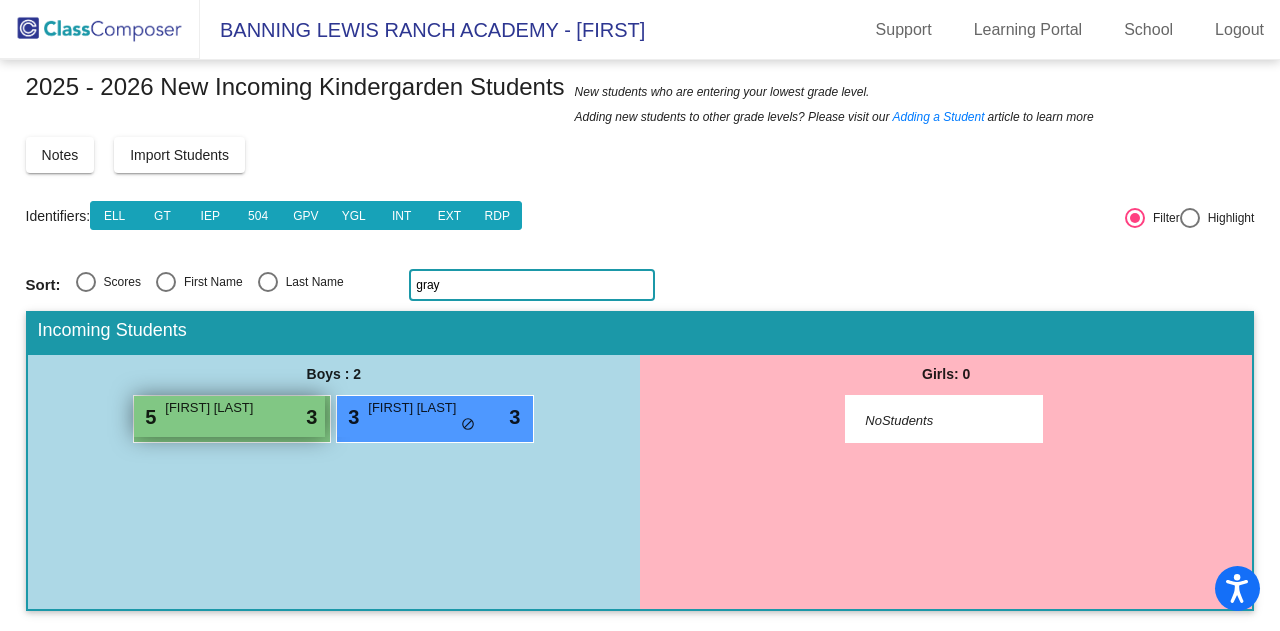 click on "5 [FIRST] [LAST] lock do_not_disturb_alt 3" at bounding box center [229, 416] 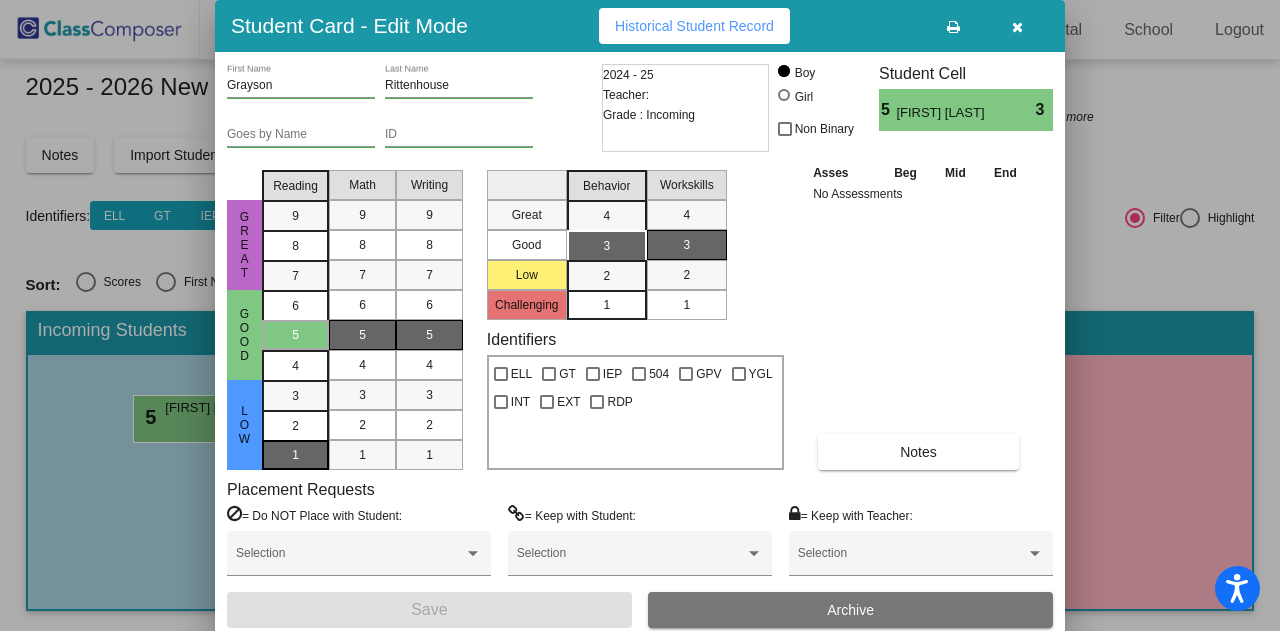 click on "1" at bounding box center [295, 396] 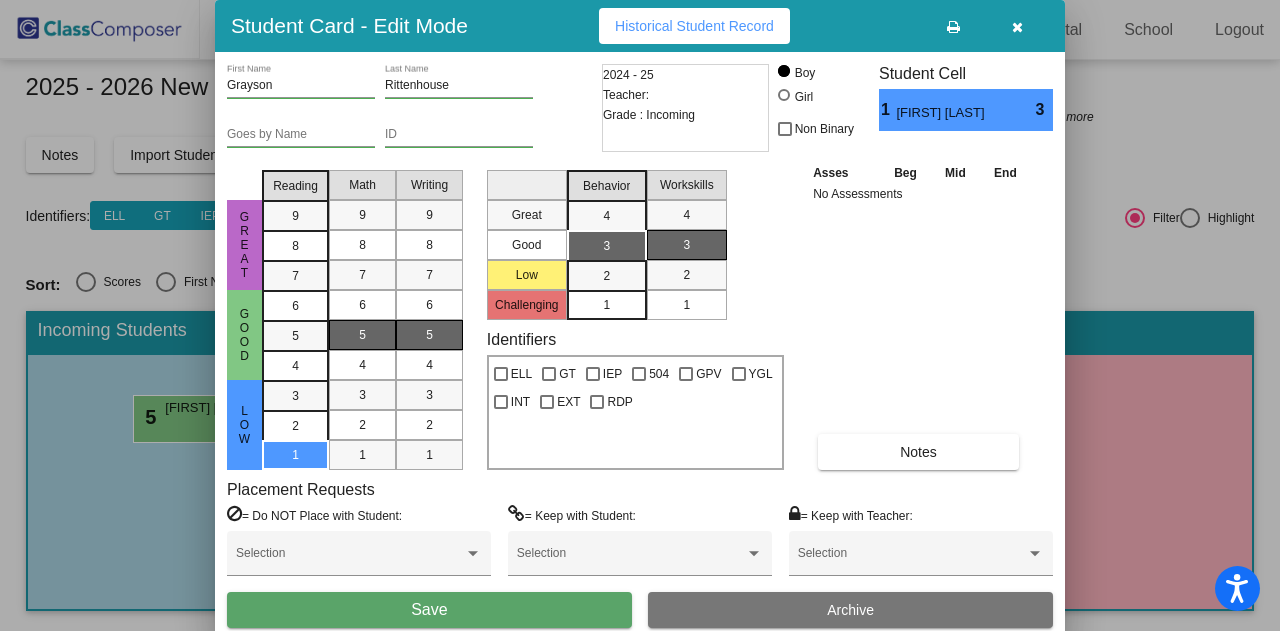 click on "1" at bounding box center [606, 305] 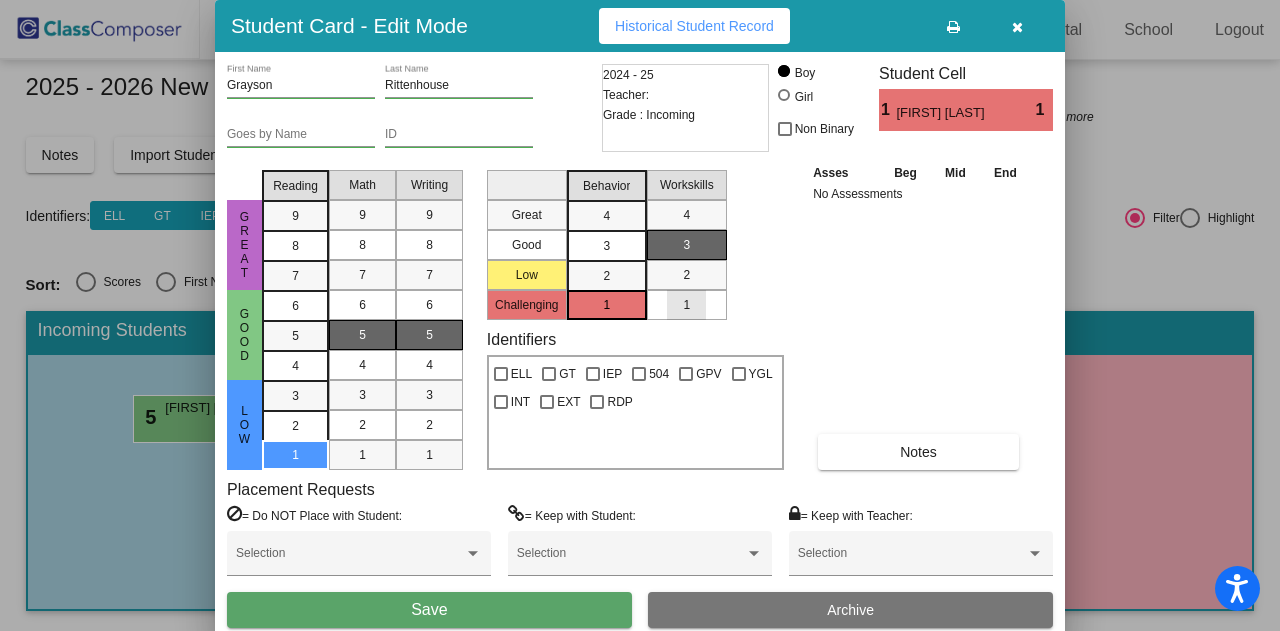 click on "1" at bounding box center [686, 305] 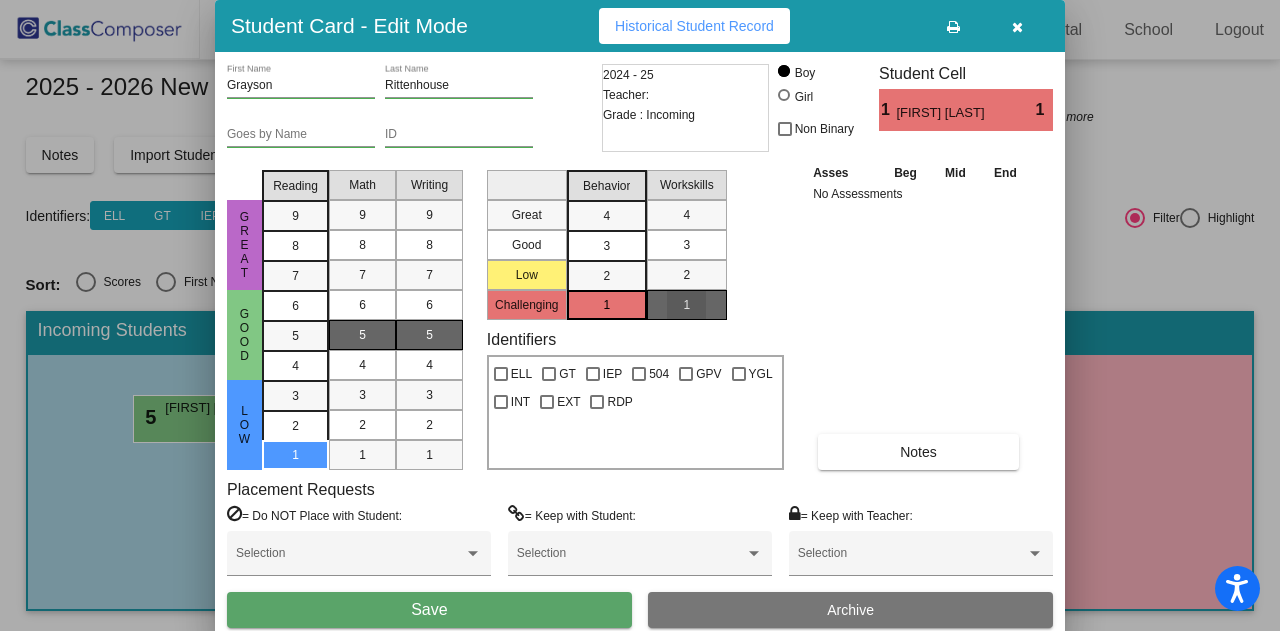 click on "1" at bounding box center (686, 305) 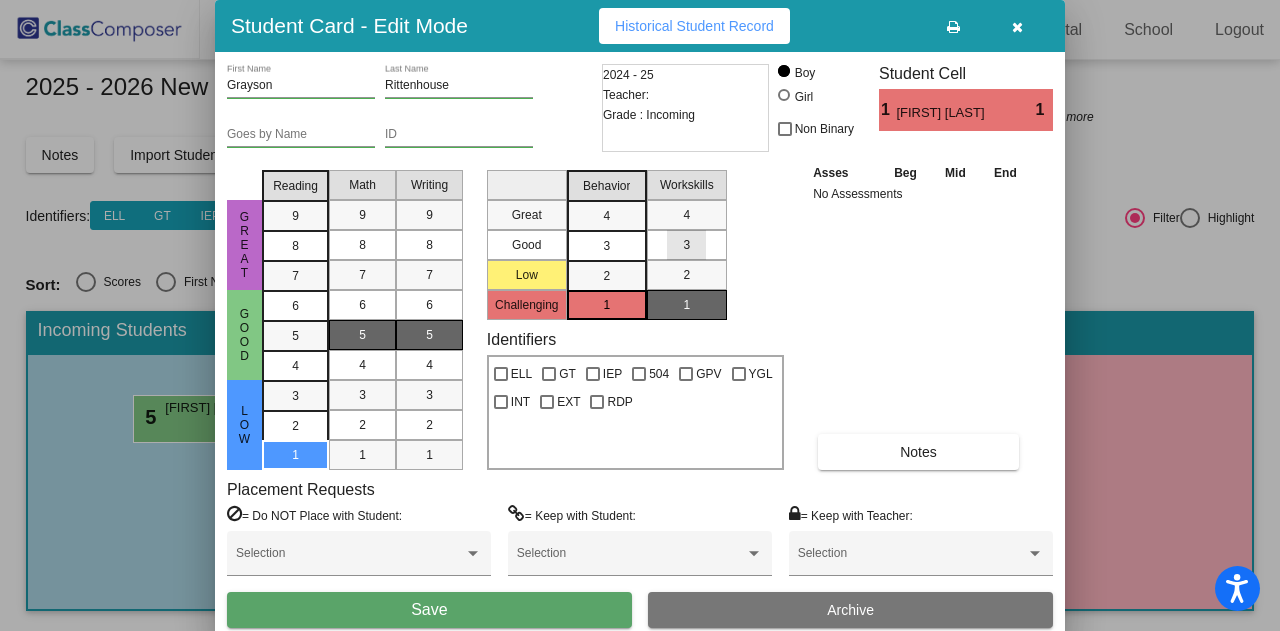 click on "3" at bounding box center [686, 245] 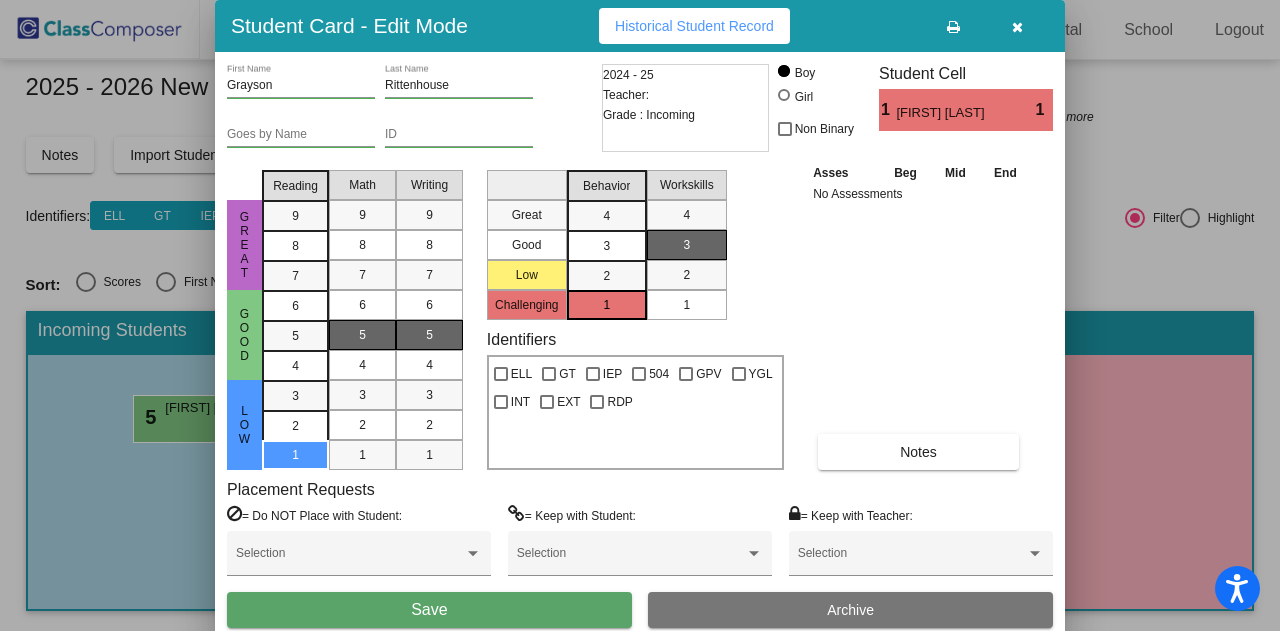 click on "Save" at bounding box center (429, 610) 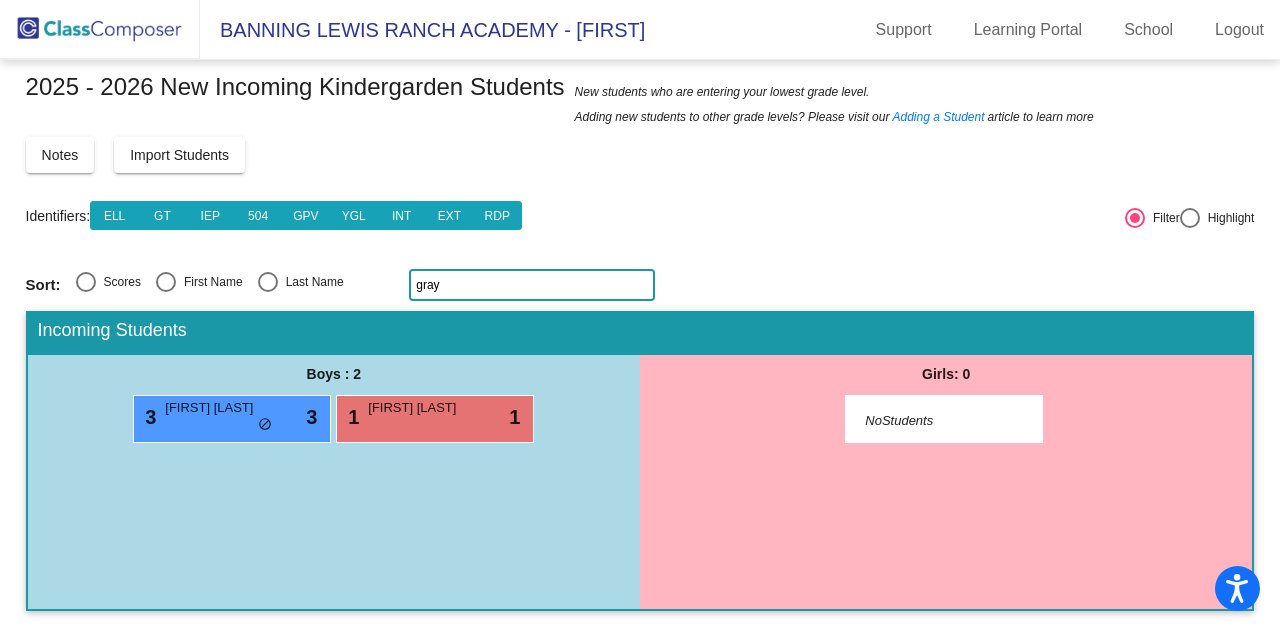 click on "gray" 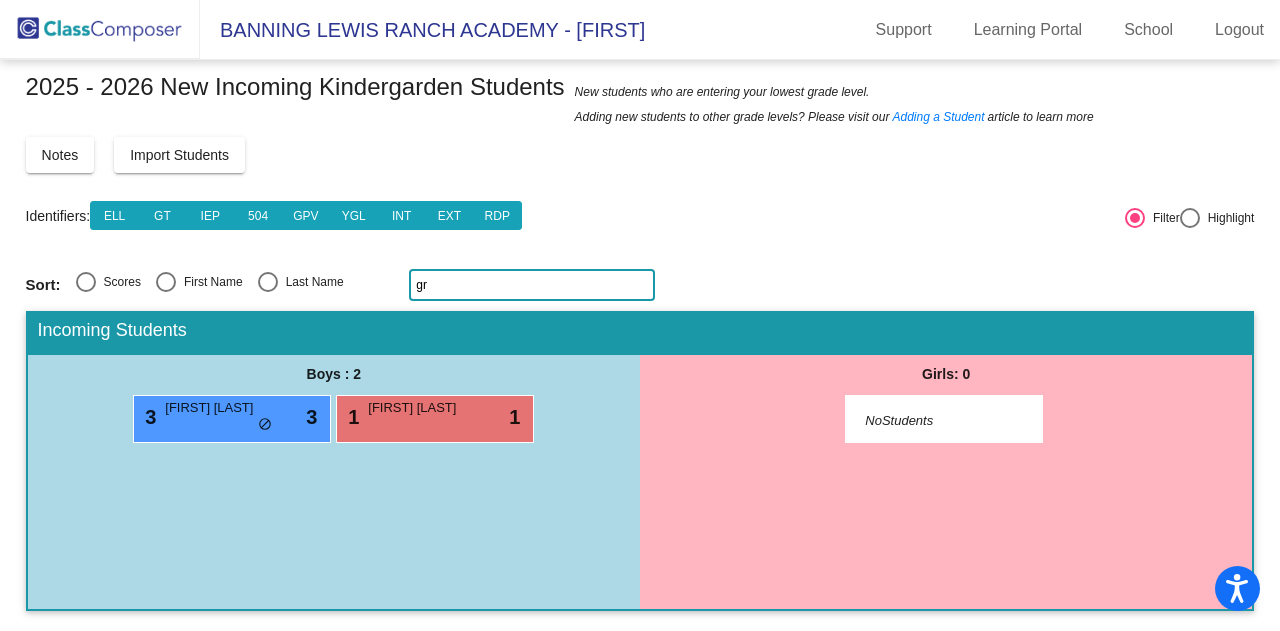 type on "g" 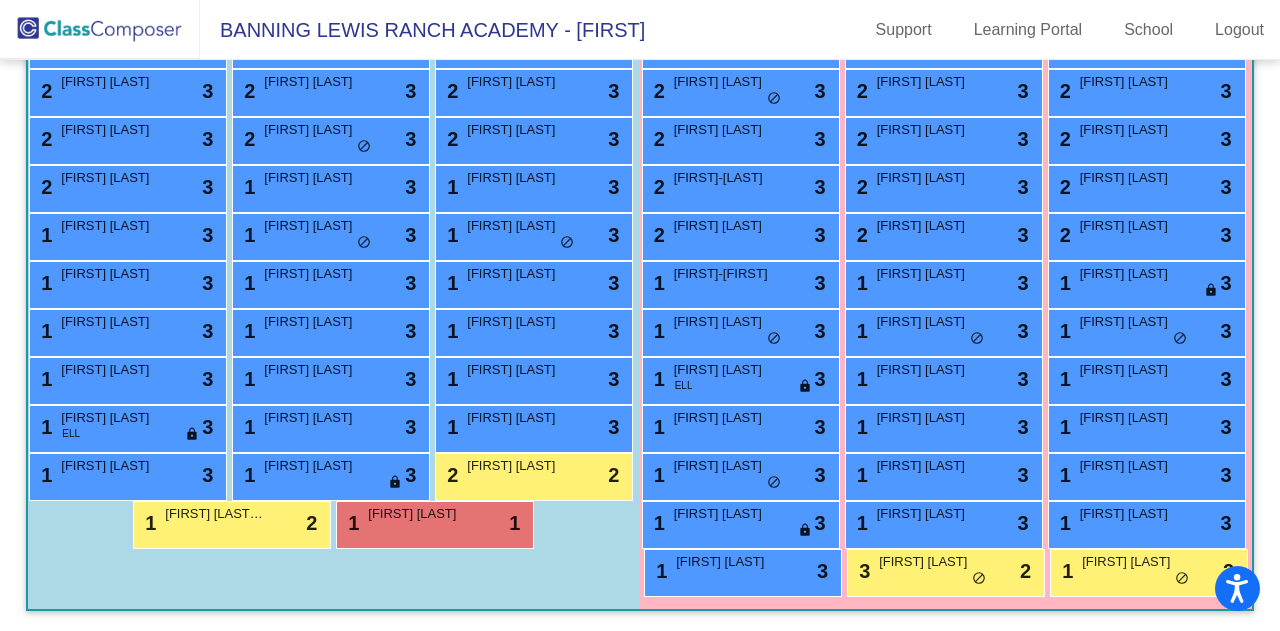 scroll, scrollTop: 0, scrollLeft: 0, axis: both 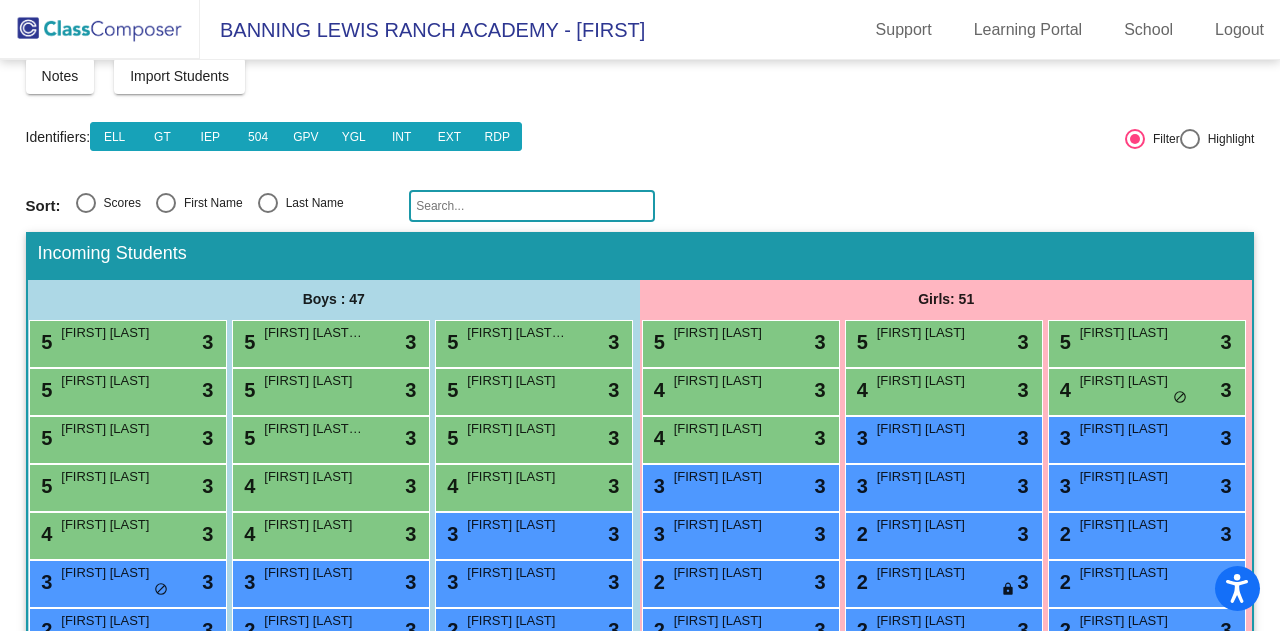 click 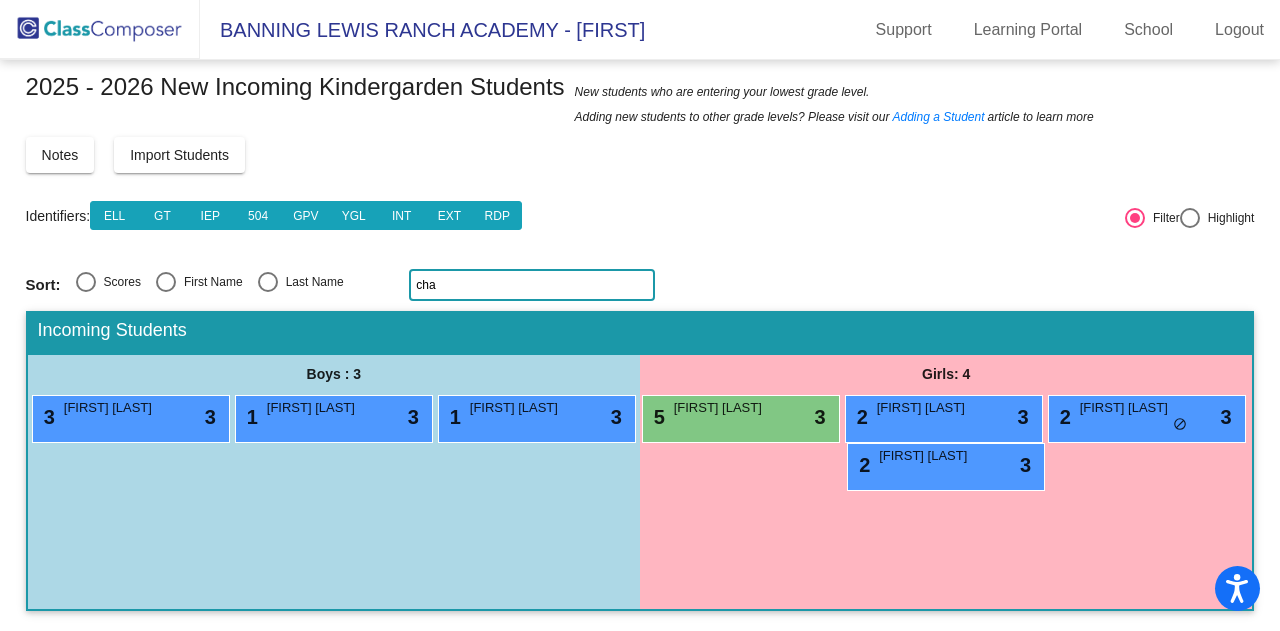 scroll, scrollTop: 28, scrollLeft: 0, axis: vertical 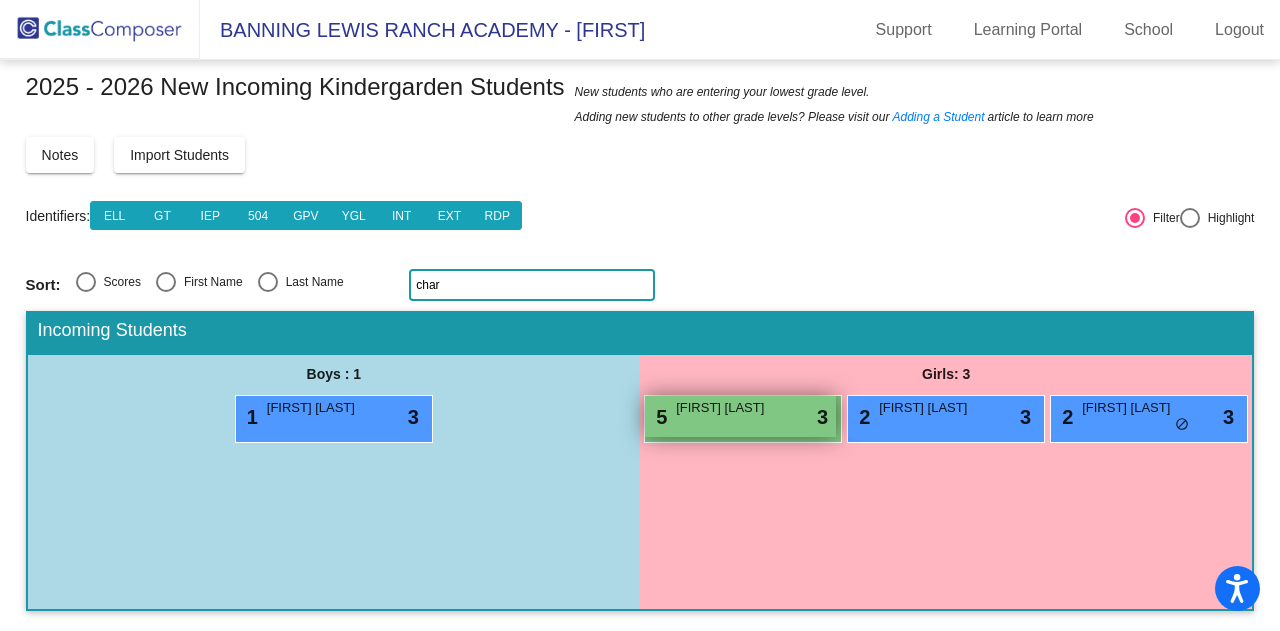 click on "5 [FIRST] [LAST] lock do_not_disturb_alt 3" at bounding box center (740, 416) 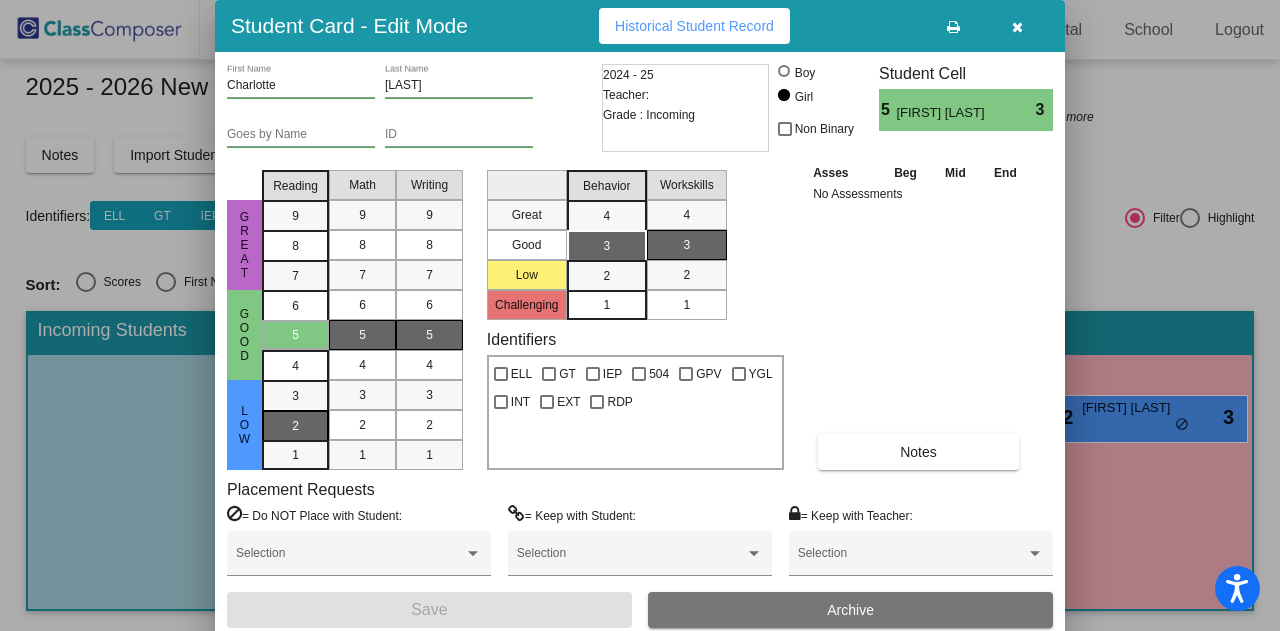 click on "2" at bounding box center [295, 396] 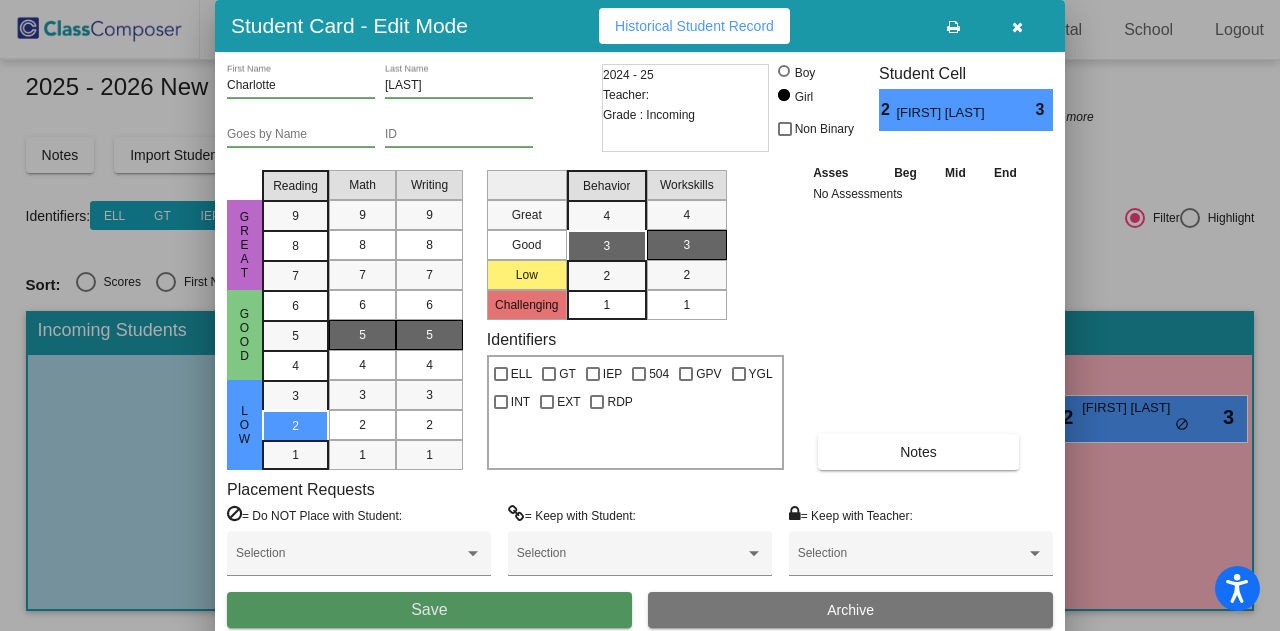 click on "Save" at bounding box center [429, 610] 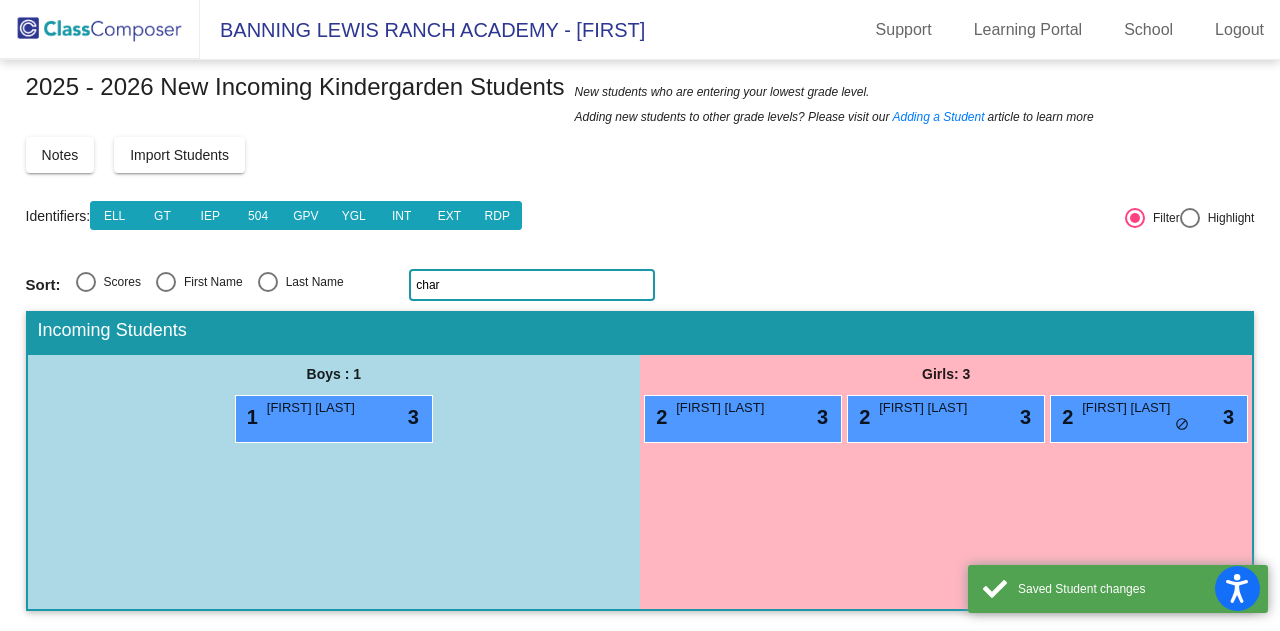 click on "char" 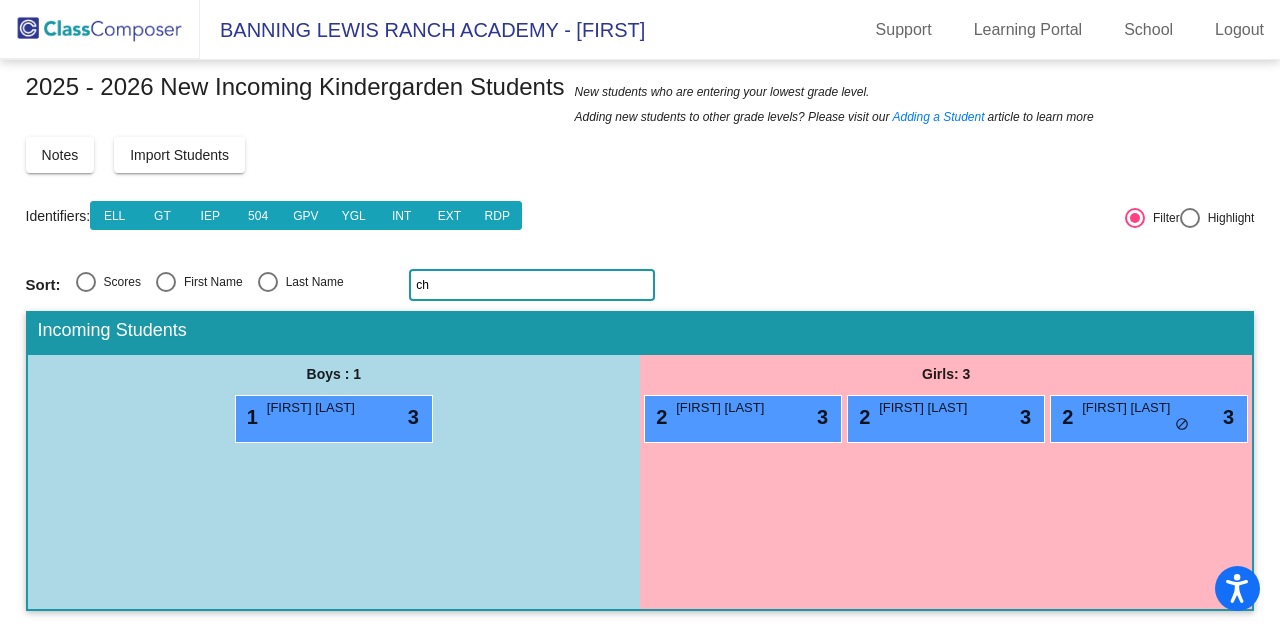 type on "c" 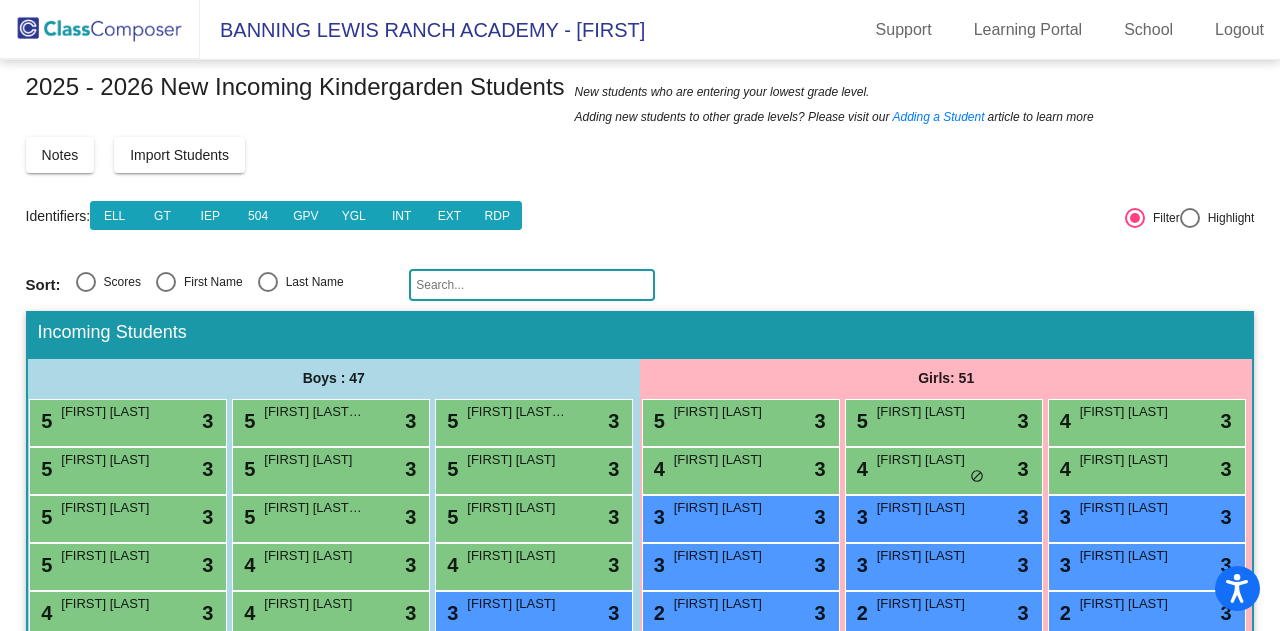 click 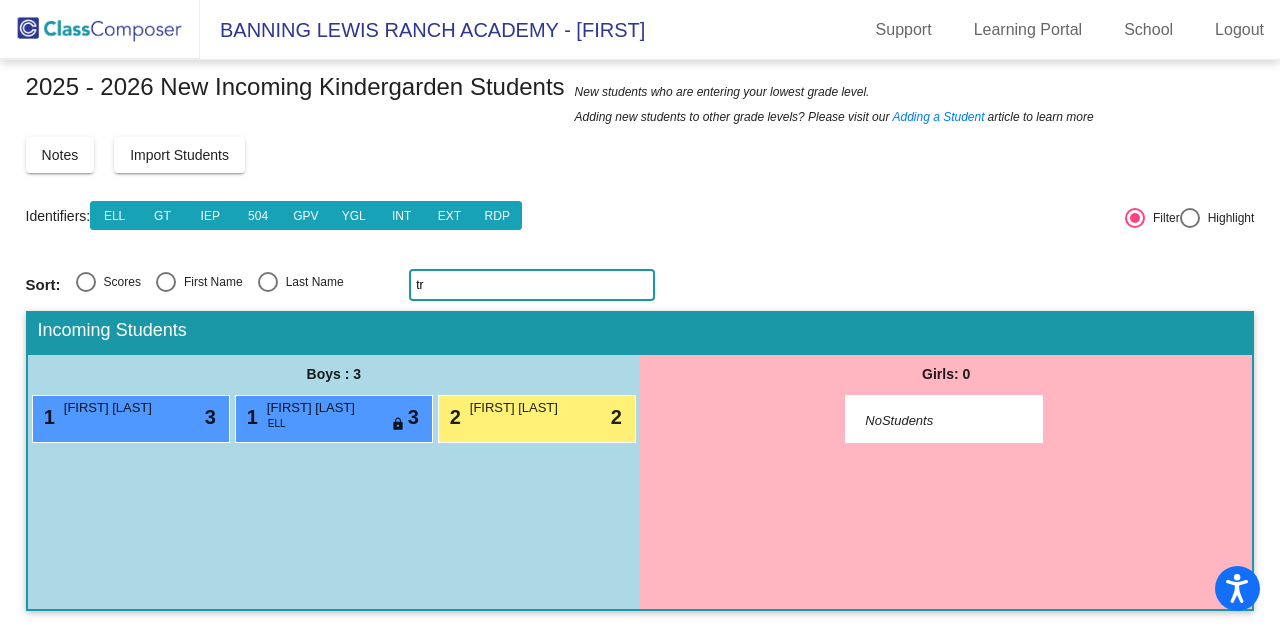 type on "t" 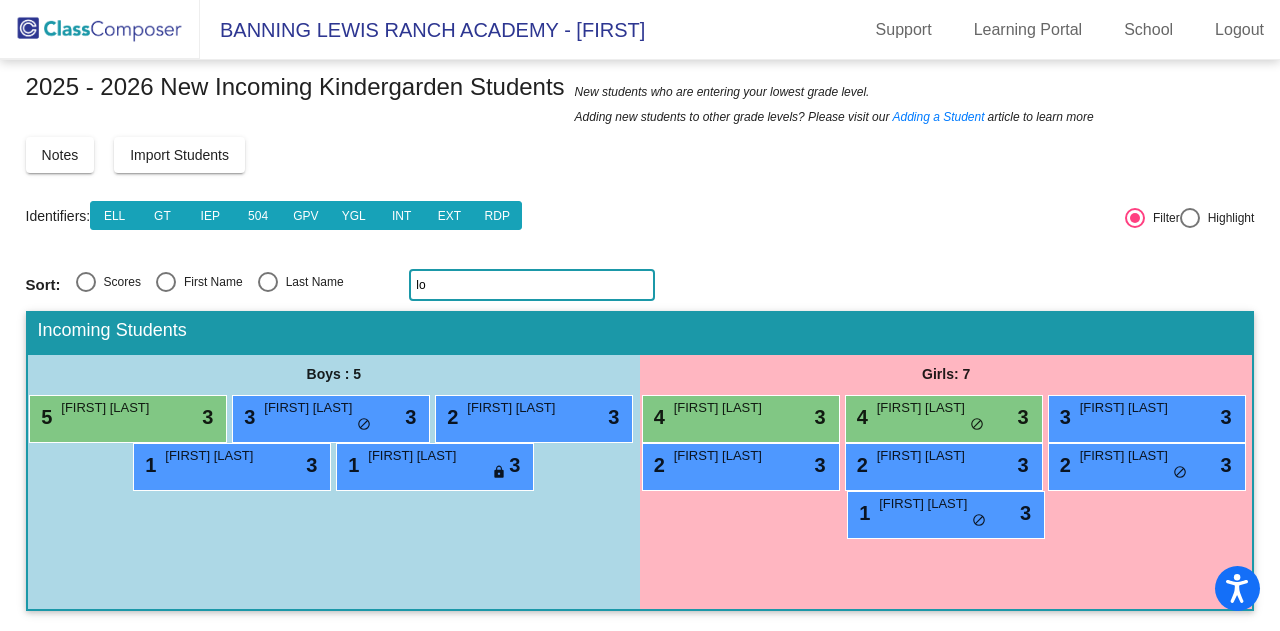 type on "l" 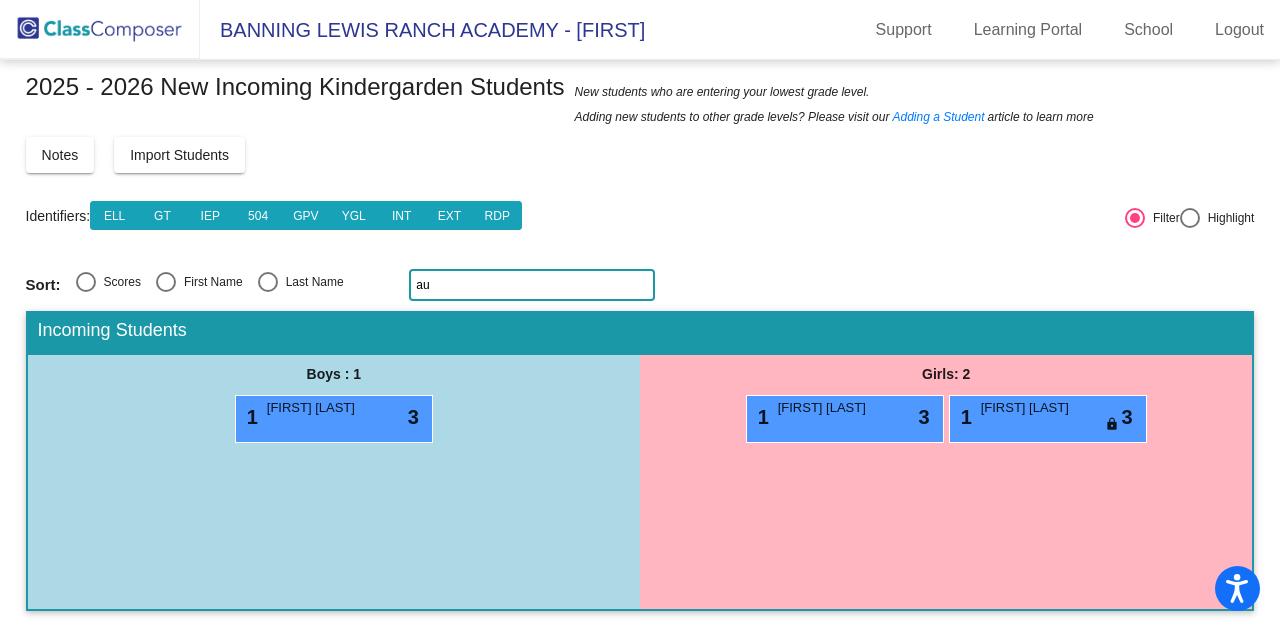 scroll, scrollTop: 28, scrollLeft: 0, axis: vertical 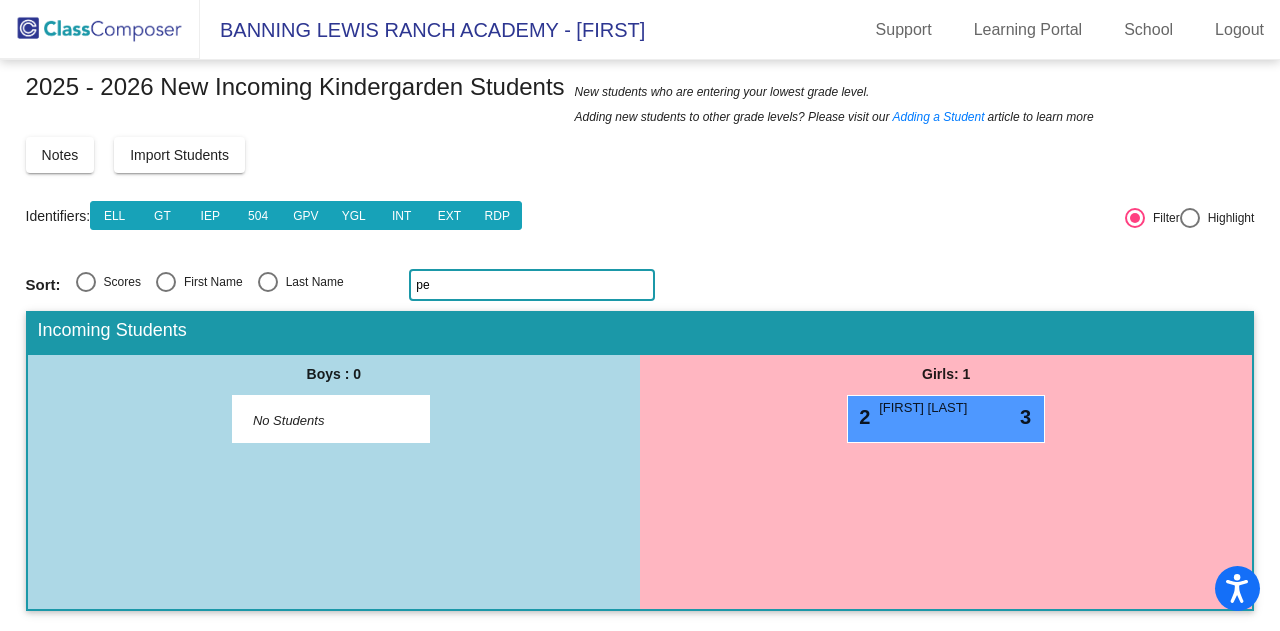 type on "p" 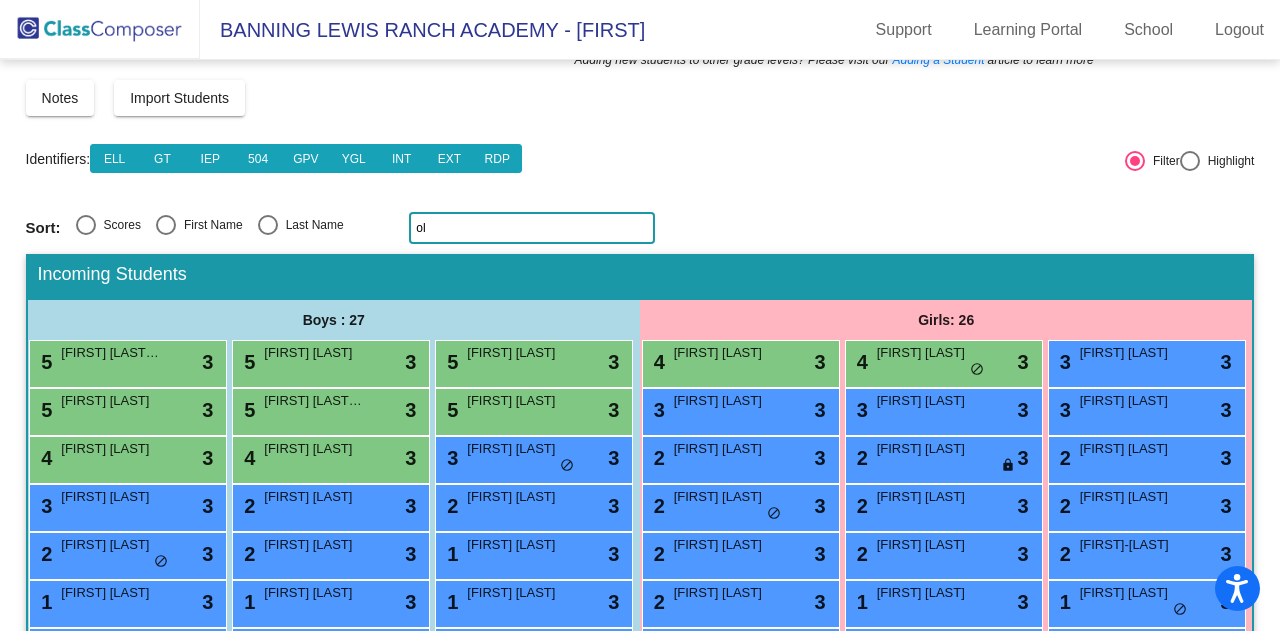 scroll, scrollTop: 28, scrollLeft: 0, axis: vertical 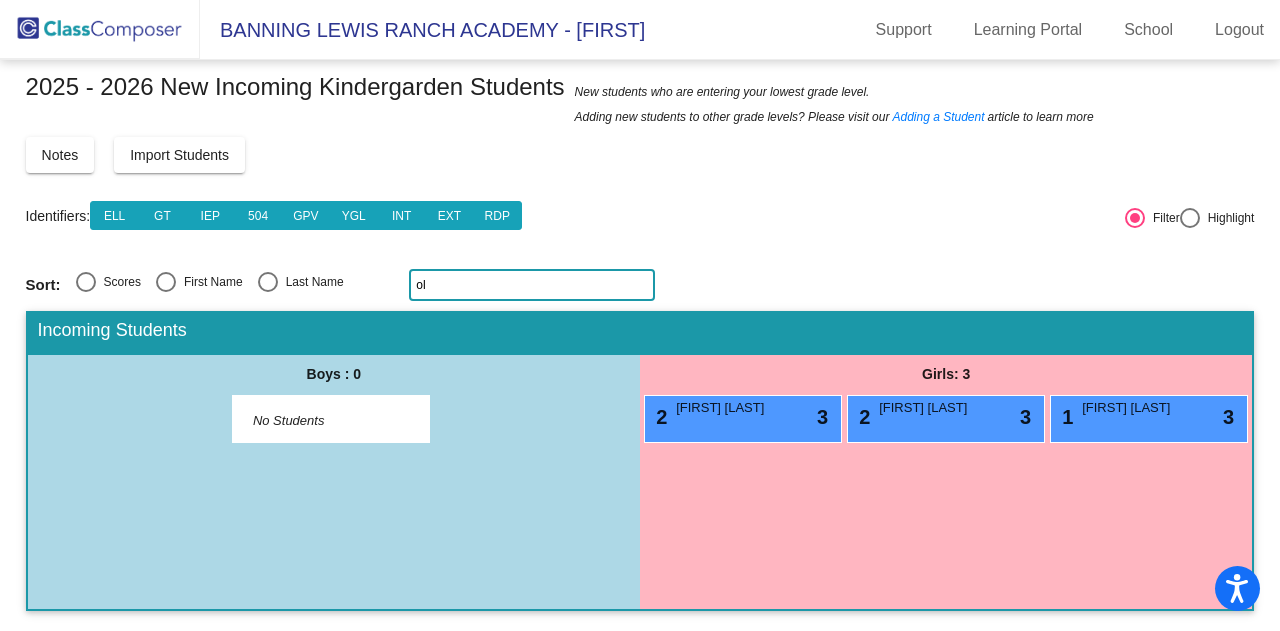 type on "o" 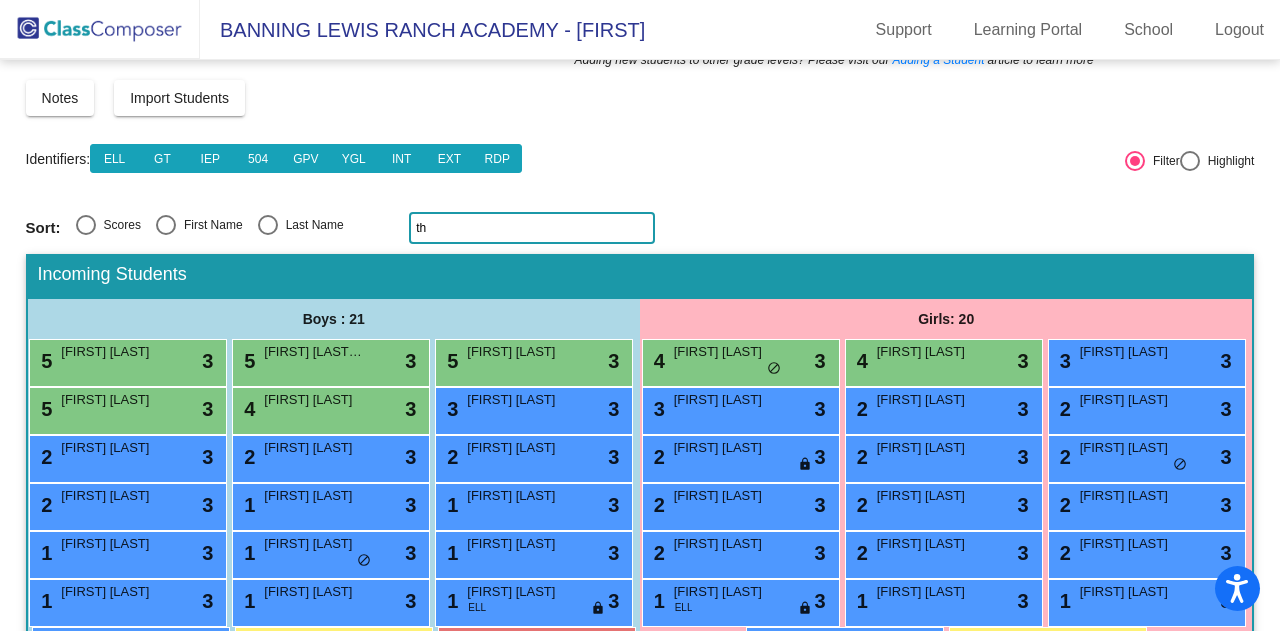 scroll, scrollTop: 28, scrollLeft: 0, axis: vertical 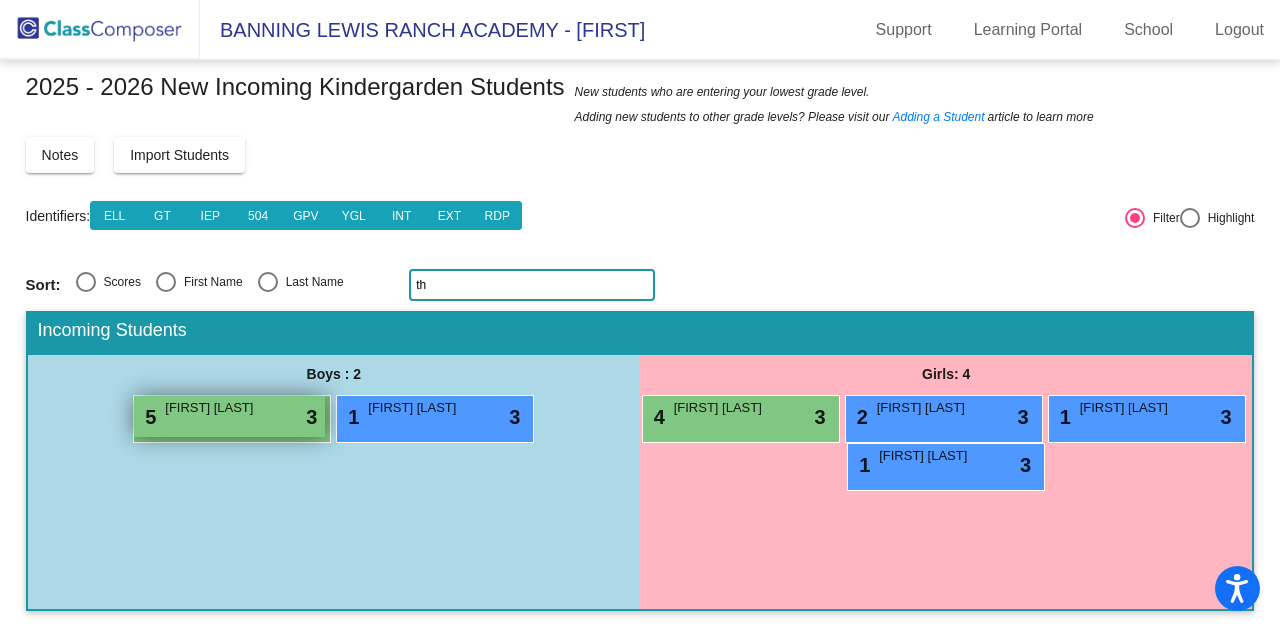 click on "[FIRST] [LAST]" at bounding box center (215, 408) 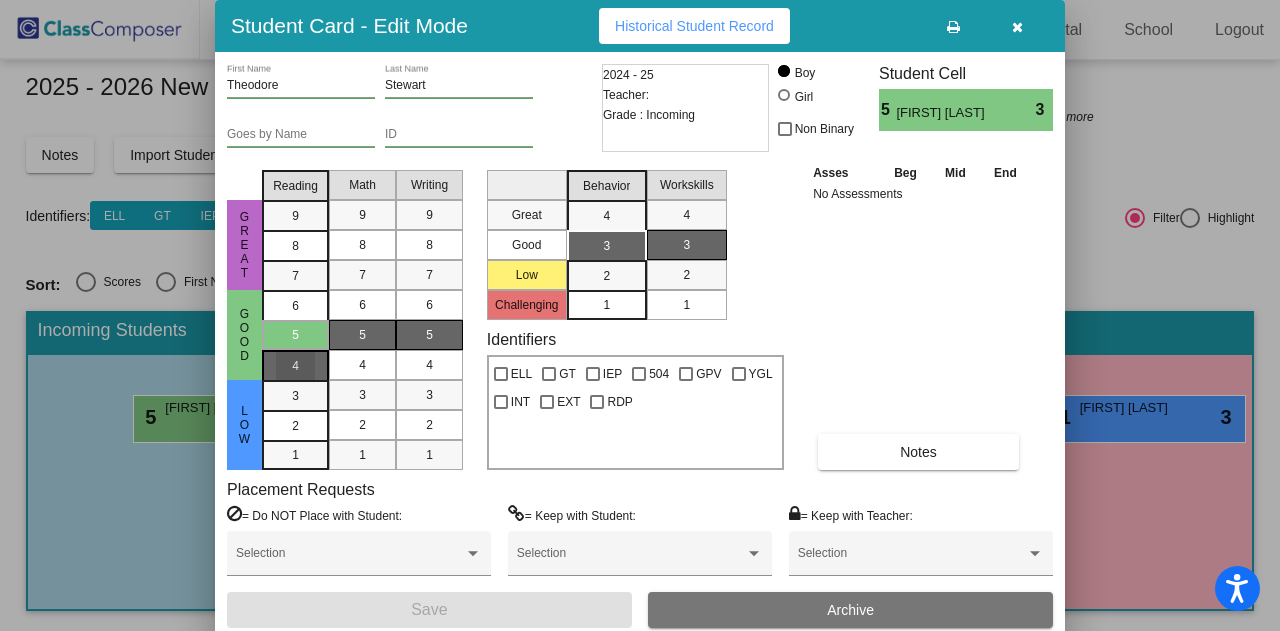 click on "4" at bounding box center (295, 306) 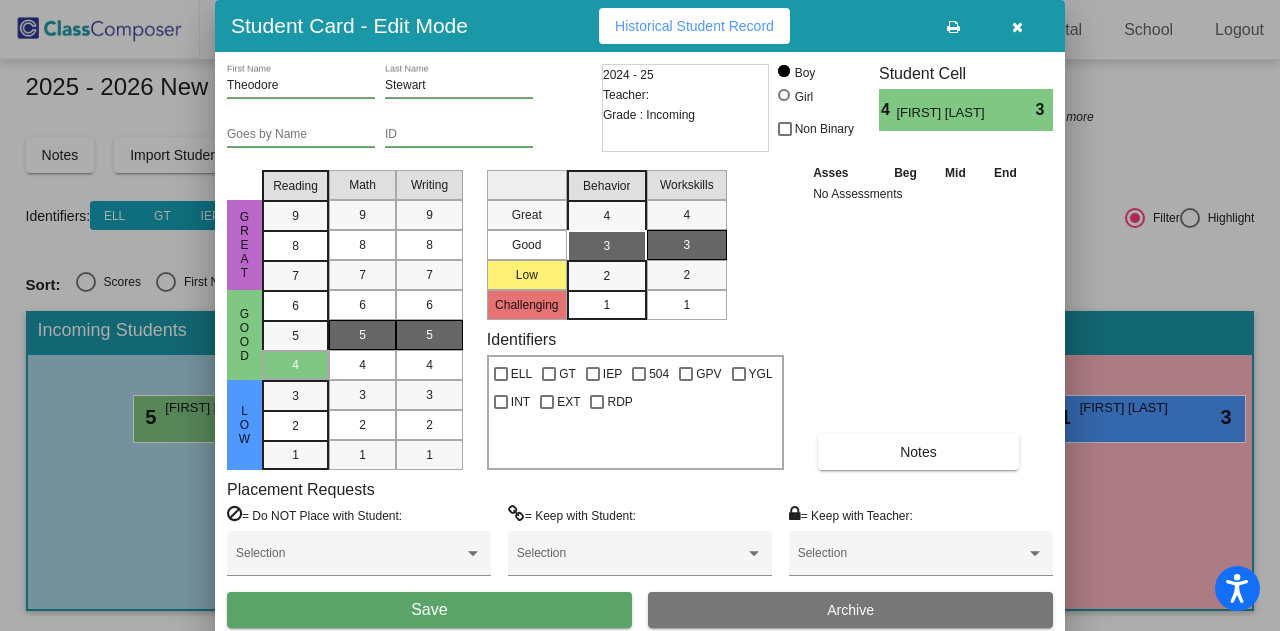 click on "Save" at bounding box center (429, 610) 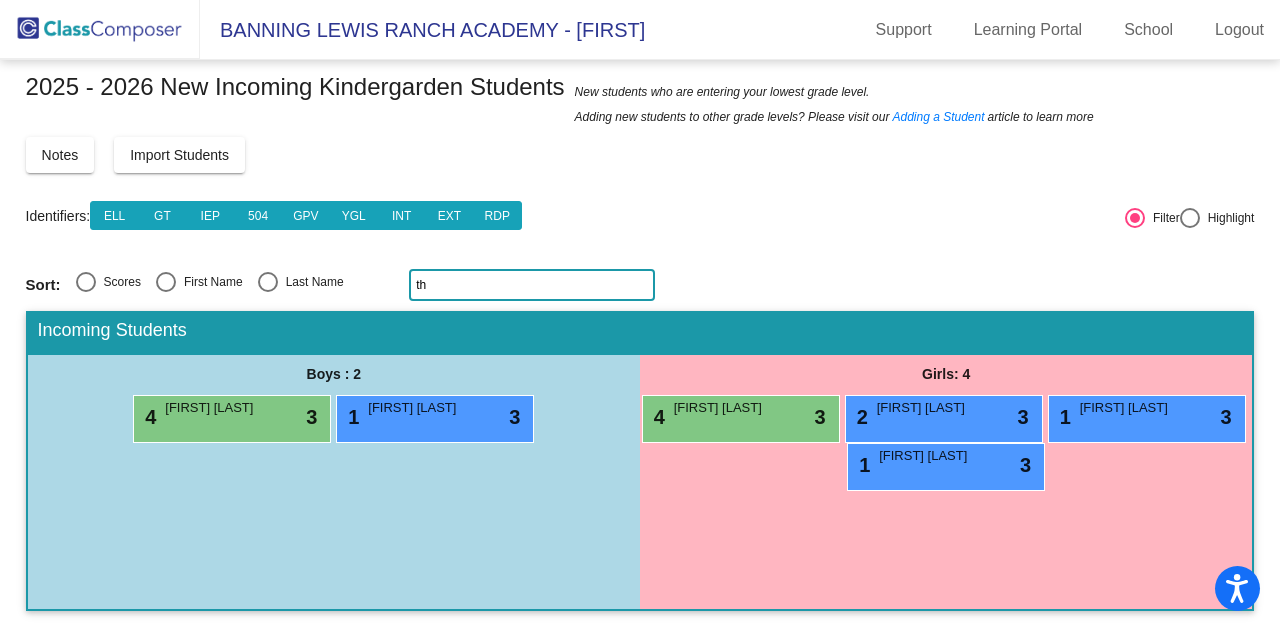 click on "th" 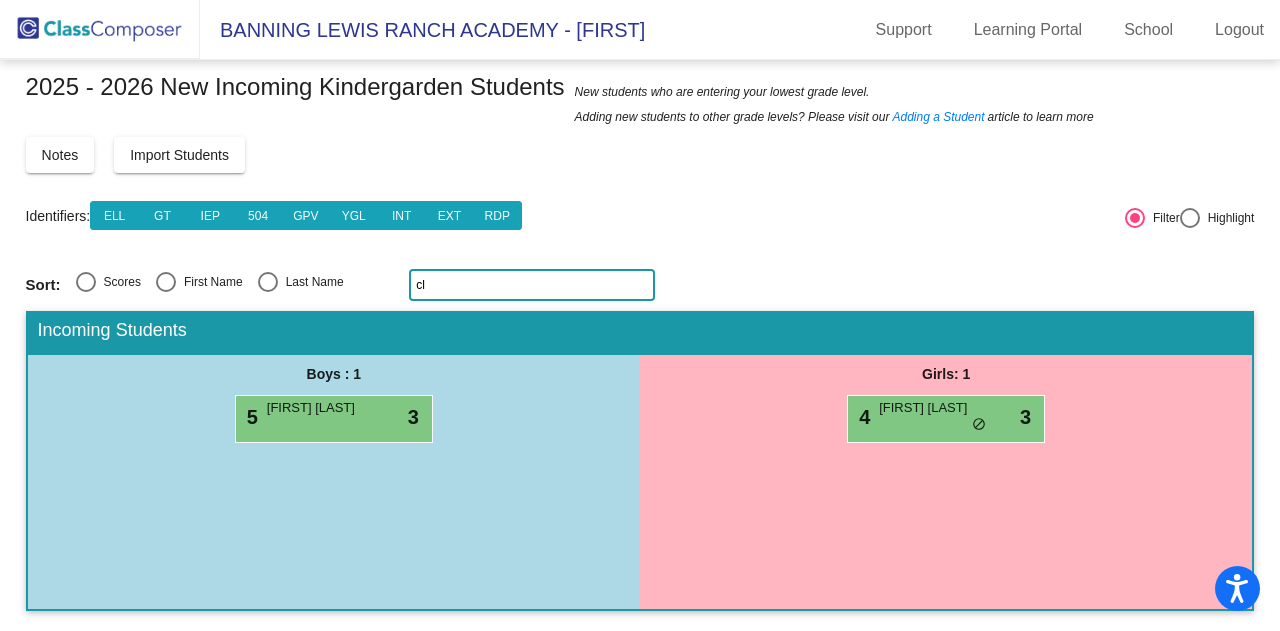 type on "c" 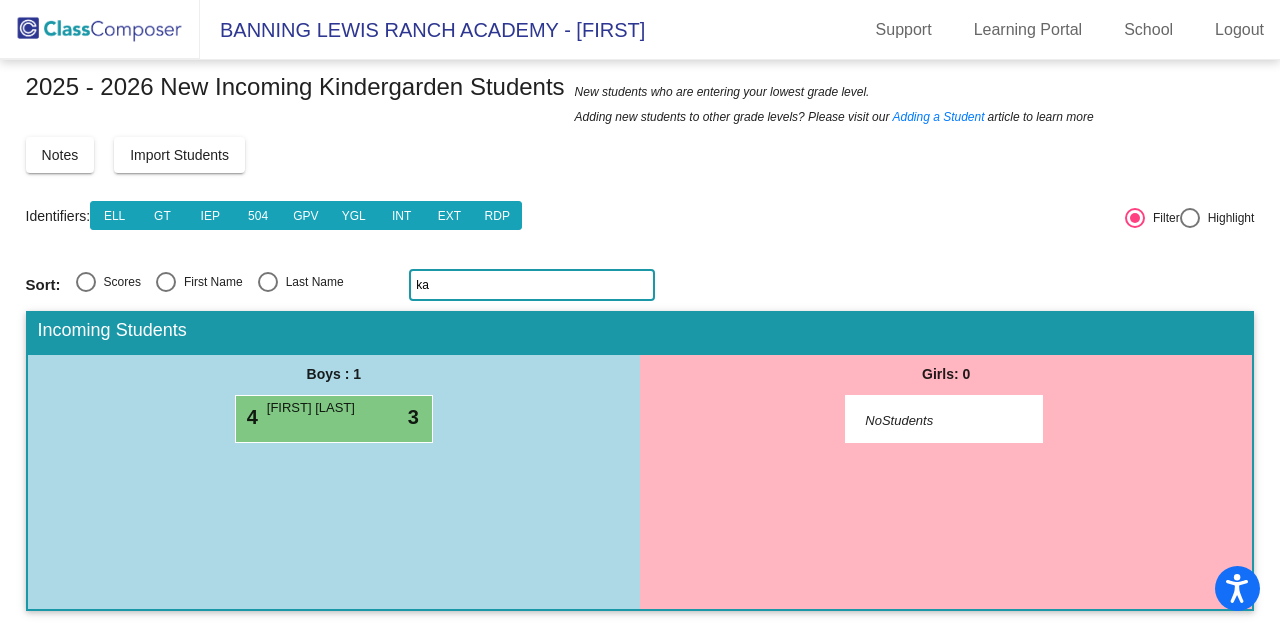 type on "k" 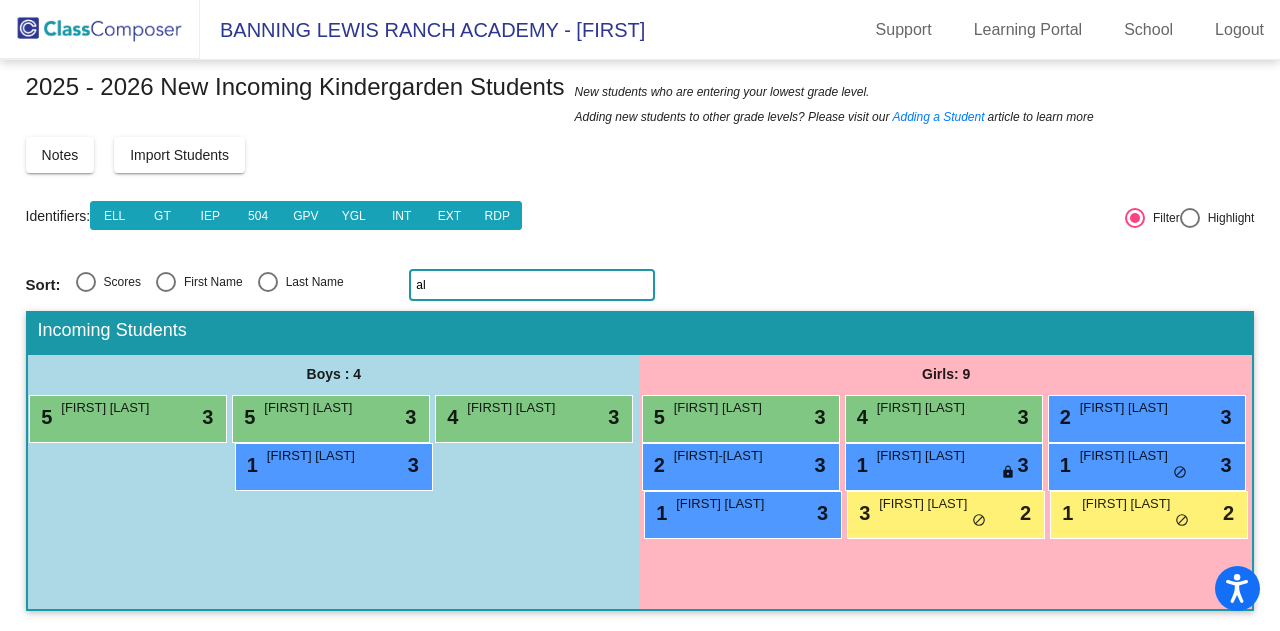 type on "a" 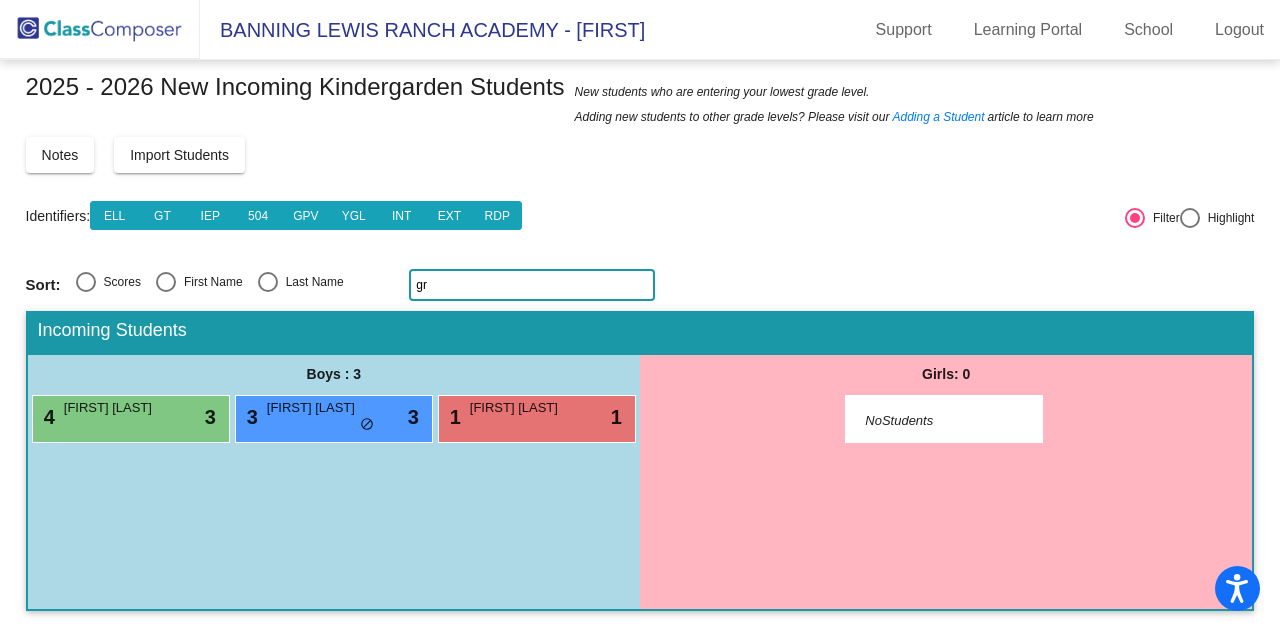 type on "g" 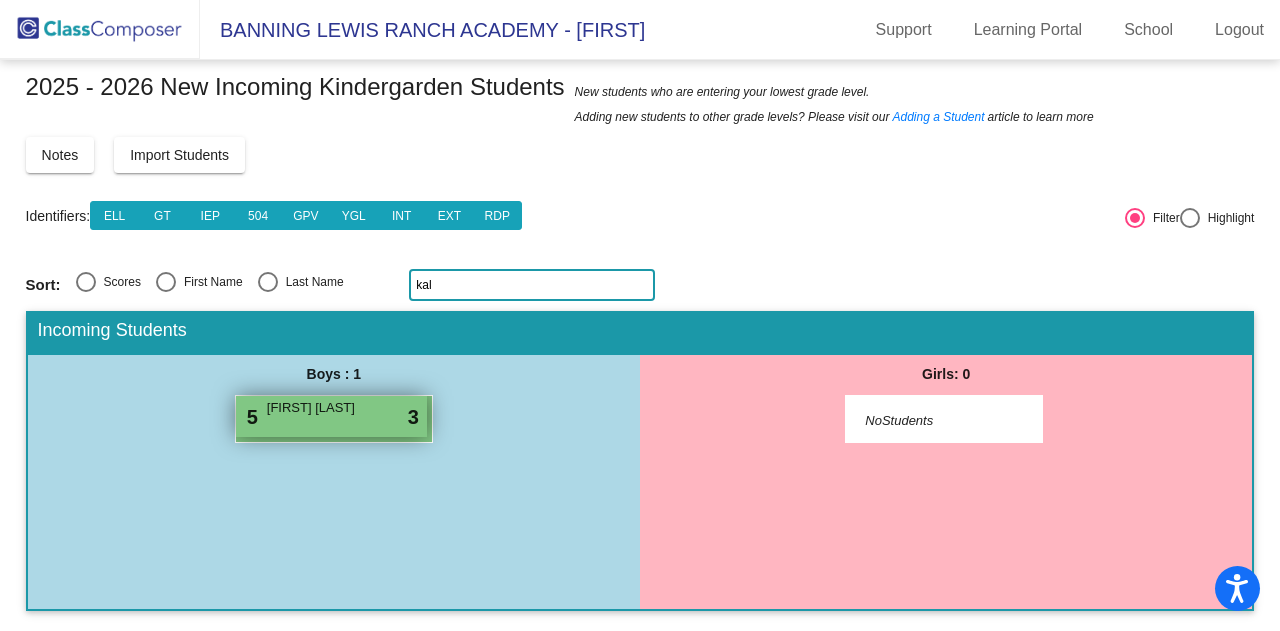 click on "[FIRST] [LAST]" at bounding box center (317, 408) 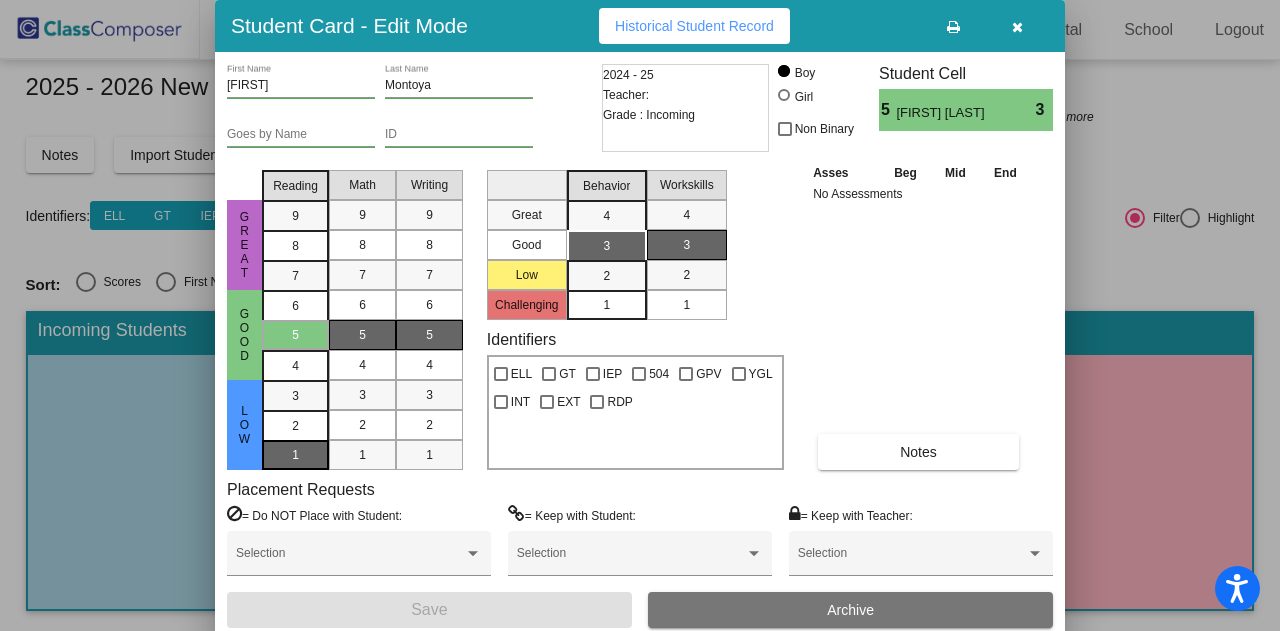 click on "1" at bounding box center [295, 396] 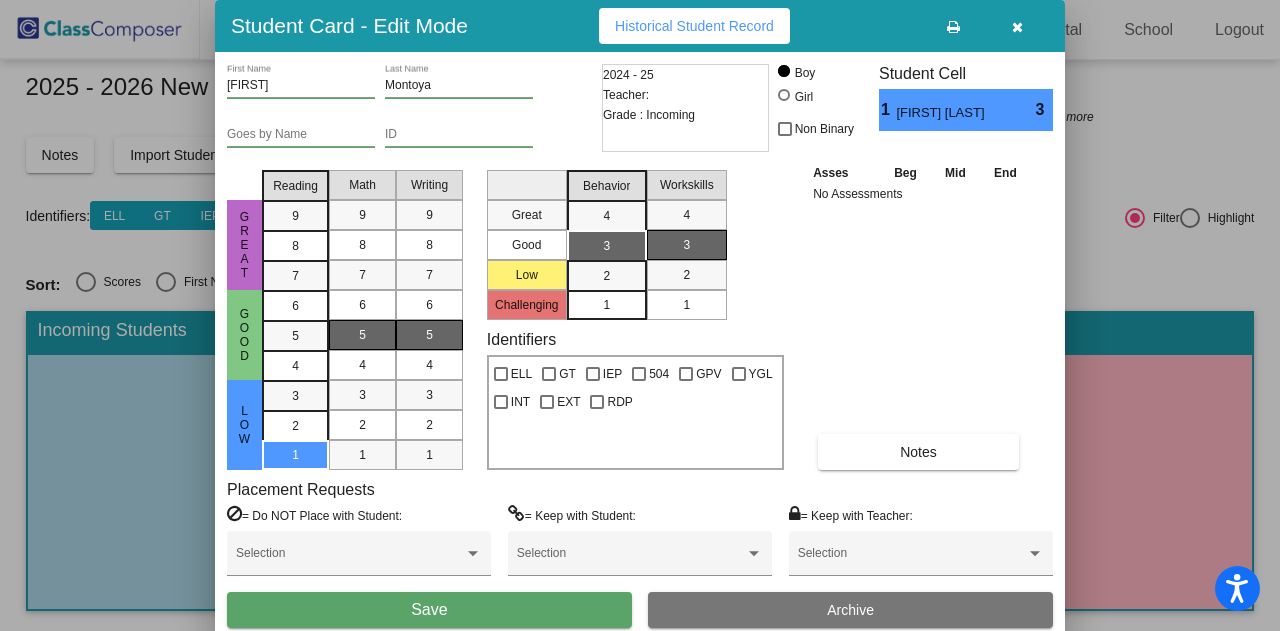 click on "Save" at bounding box center [429, 610] 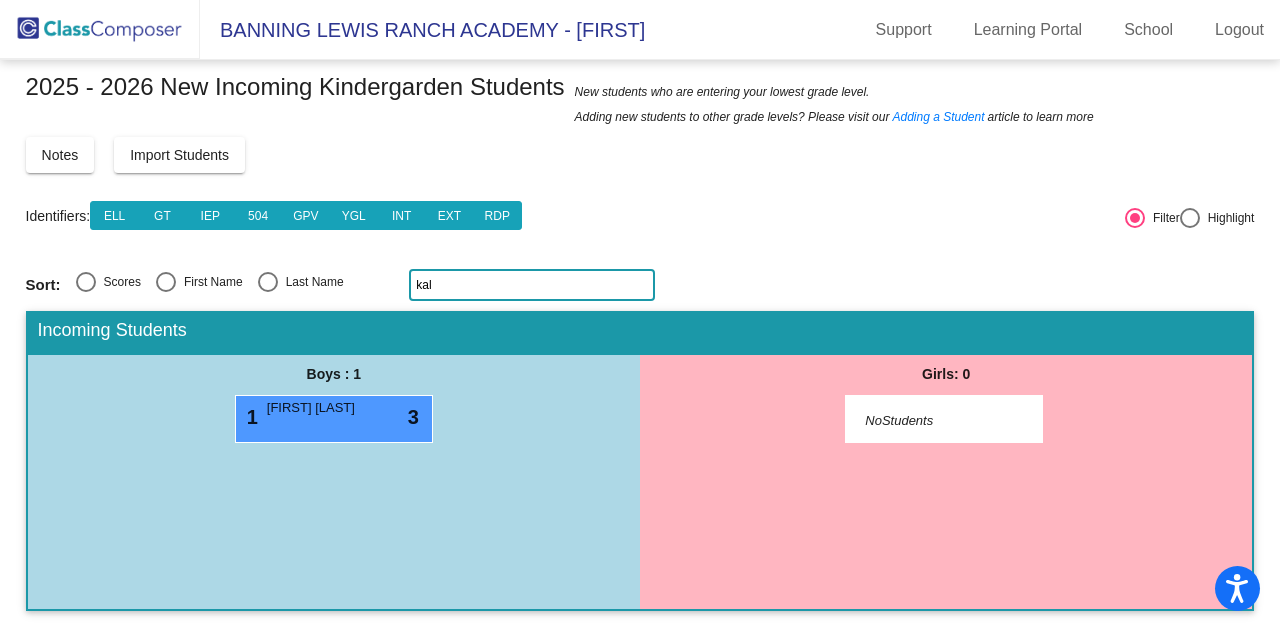 click on "kal" 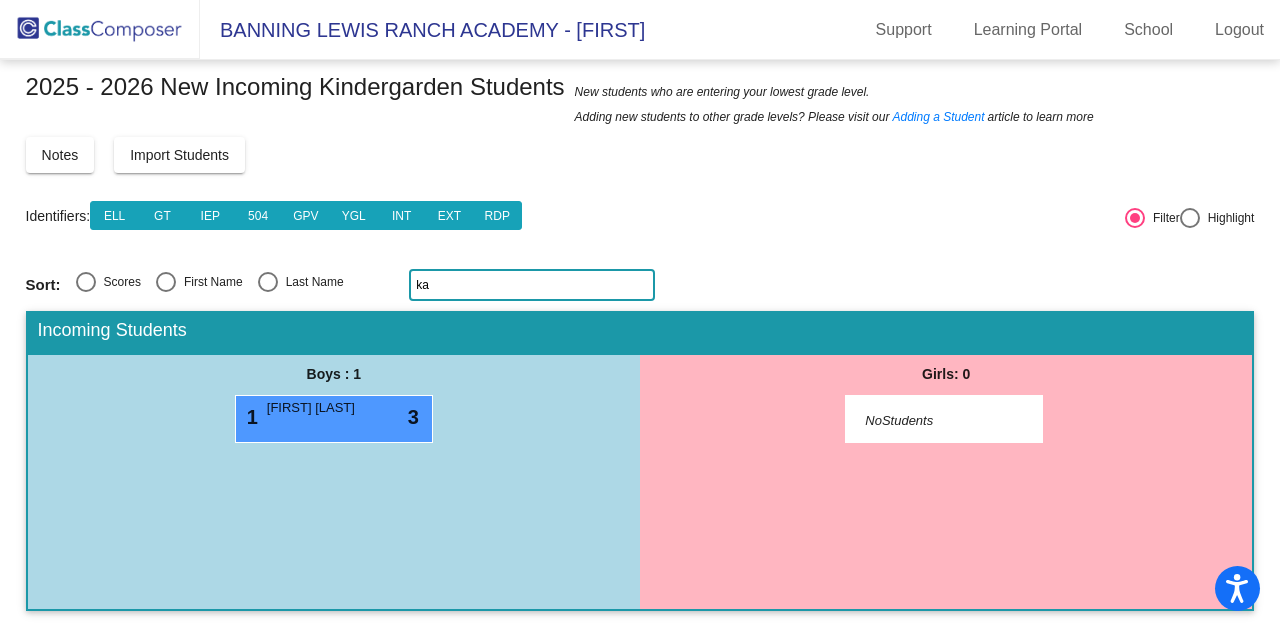 type on "k" 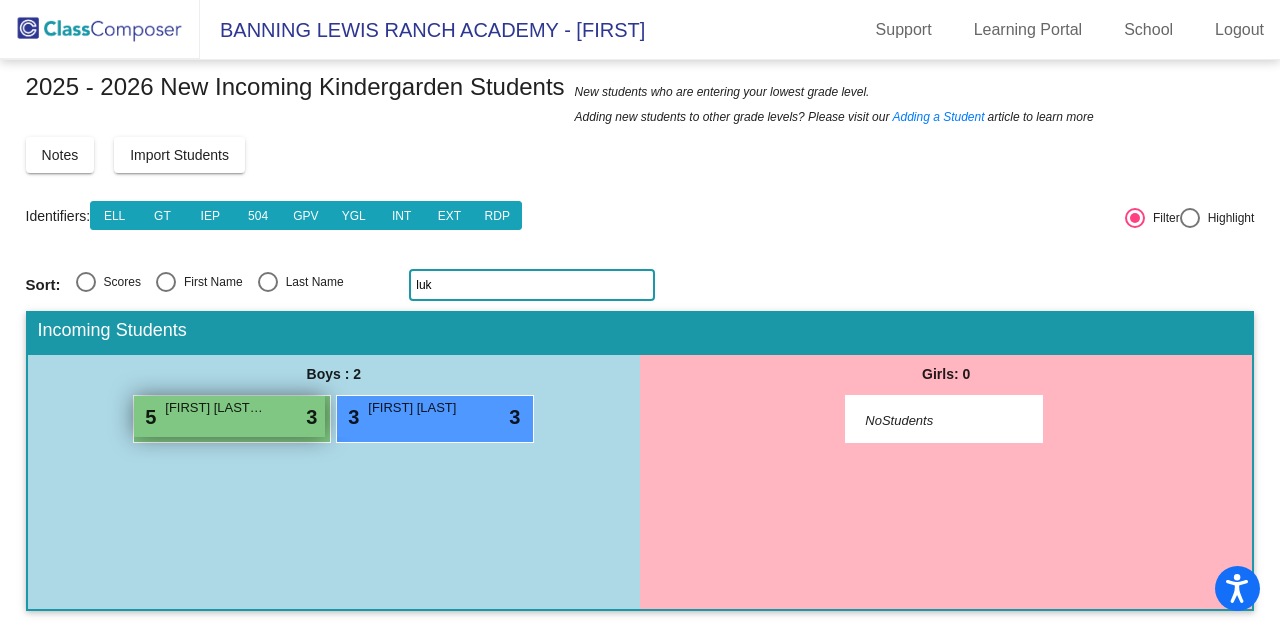 click on "[FIRST] [LAST] [LAST] Goes by Name ID 2024 - 25 Teacher:  Grade : Incoming  Boy  Girl  Non Binary Student Cell 5 [FIRST] [LAST] 3  Great   Good   Low  Reading 9 8 7 6 5 4 3 2 1 Math 9 8 7 6 5 4 3 2 1 Writing 9 8 7 6 5 4 3 2 1 Great Good Low Challenging Behavior 4 3 2 1 Workskills 4 3 2 1 Identifiers   ELL   GT   IEP   504   GPV   YGL   INT   EXT   RDP Asses Beg Mid End No Assessments  Notes  Placement Requests  = Do NOT Place with Student:  Selection  = Keep with Student:  Selection  = Keep with Teacher:  Selection  Save   Archive" at bounding box center [215, 408] 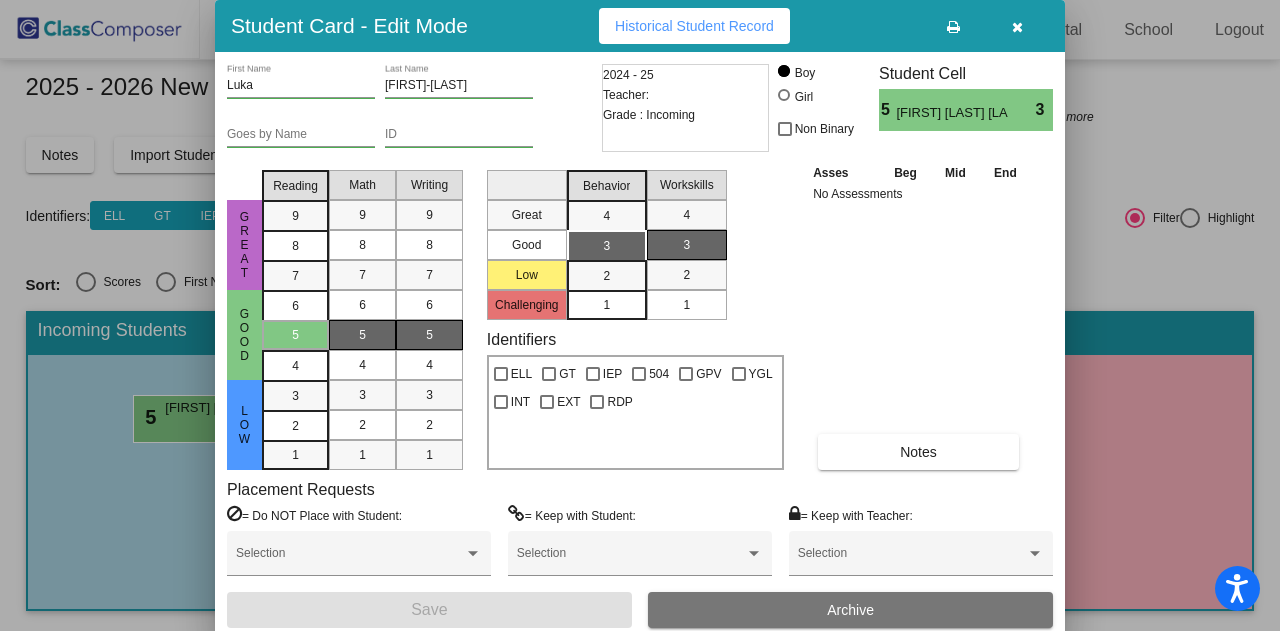 click on "[FIRST] [LAST] [LAST] Goes by Name ID 2024 - 25 Teacher:  Grade : Incoming  Boy  Girl  Non Binary Student Cell 5 [FIRST] [LAST] 3  Great   Good   Low  Reading 9 8 7 6 5 4 3 2 1 Math 9 8 7 6 5 4 3 2 1 Writing 9 8 7 6 5 4 3 2 1 Great Good Low Challenging Behavior 4 3 2 1 Workskills 4 3 2 1 Identifiers   ELL   GT   IEP   504   GPV   YGL   INT   EXT   RDP Asses Beg Mid End No Assessments  Notes  Placement Requests  = Do NOT Place with Student:  Selection  = Keep with Student:  Selection  = Keep with Teacher:  Selection  Save   Archive" at bounding box center (640, 346) 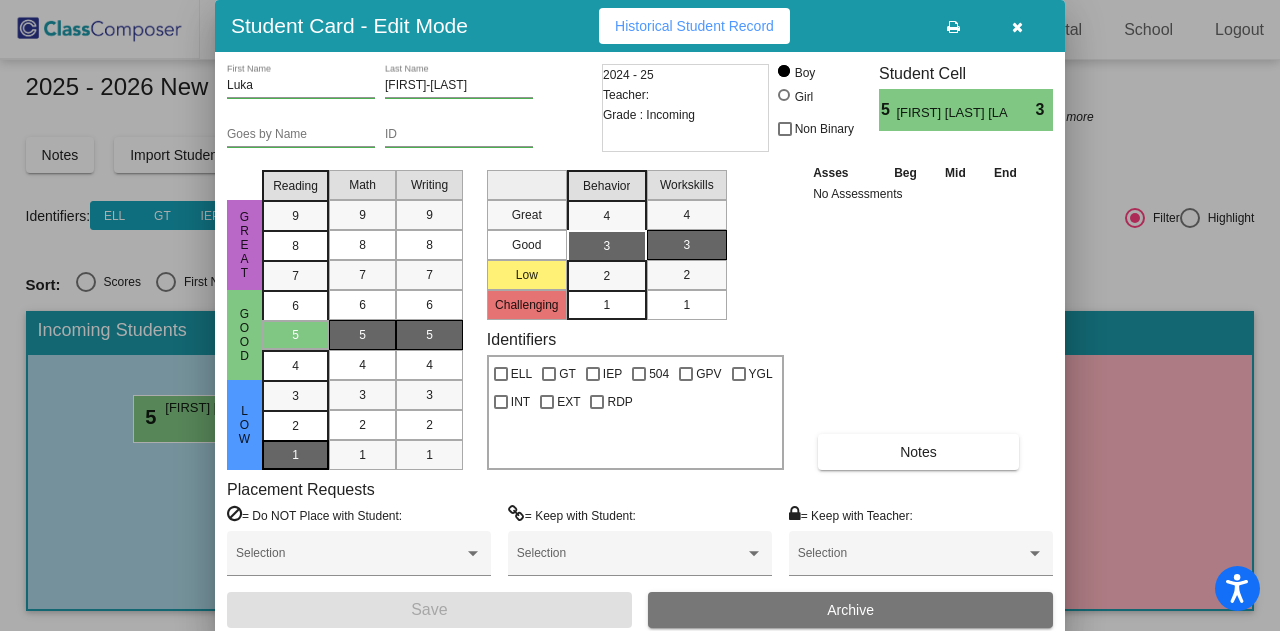 click on "1" at bounding box center [295, 396] 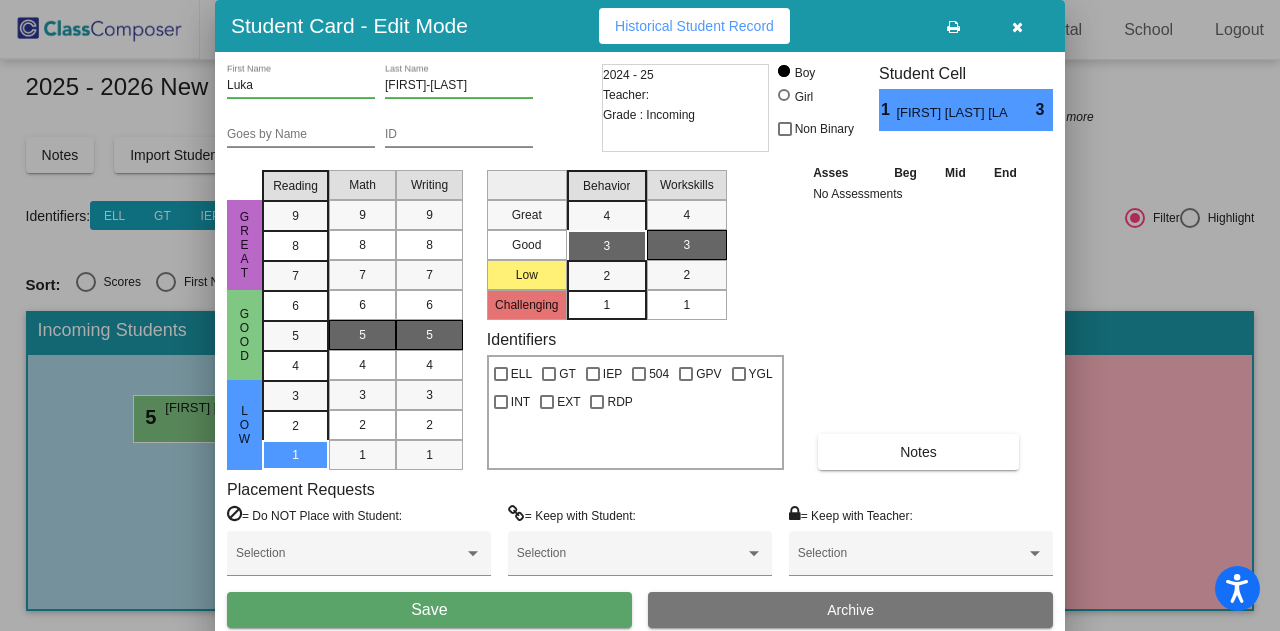 click on "Save" at bounding box center (429, 610) 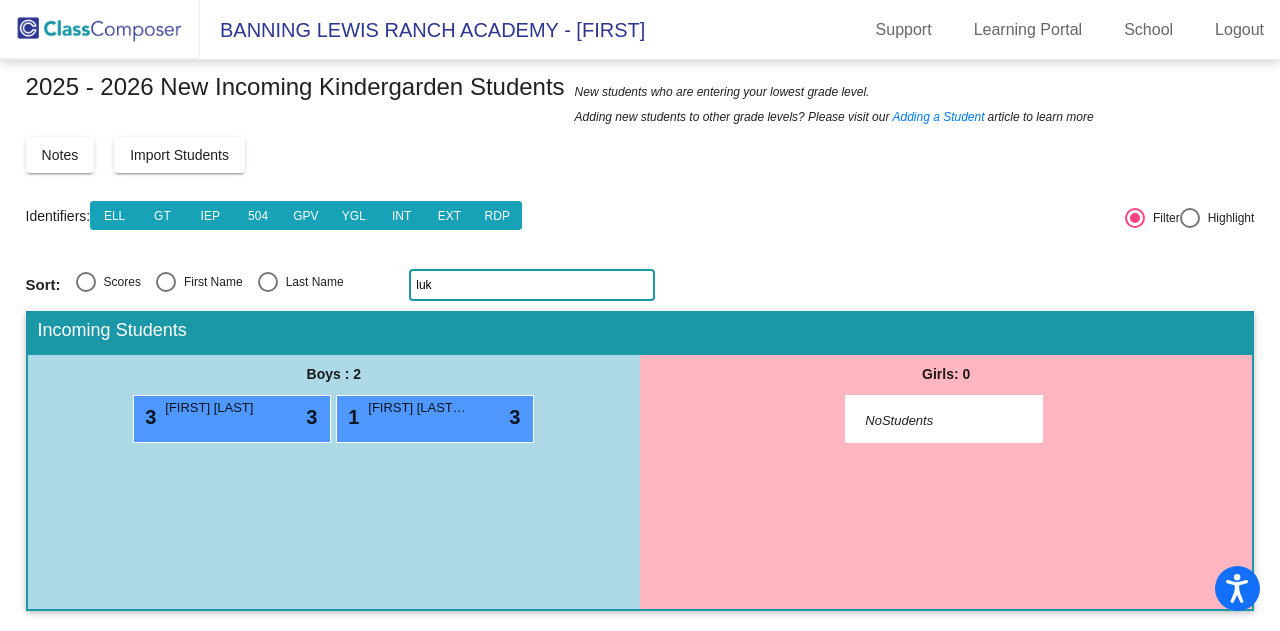 click on "luk" 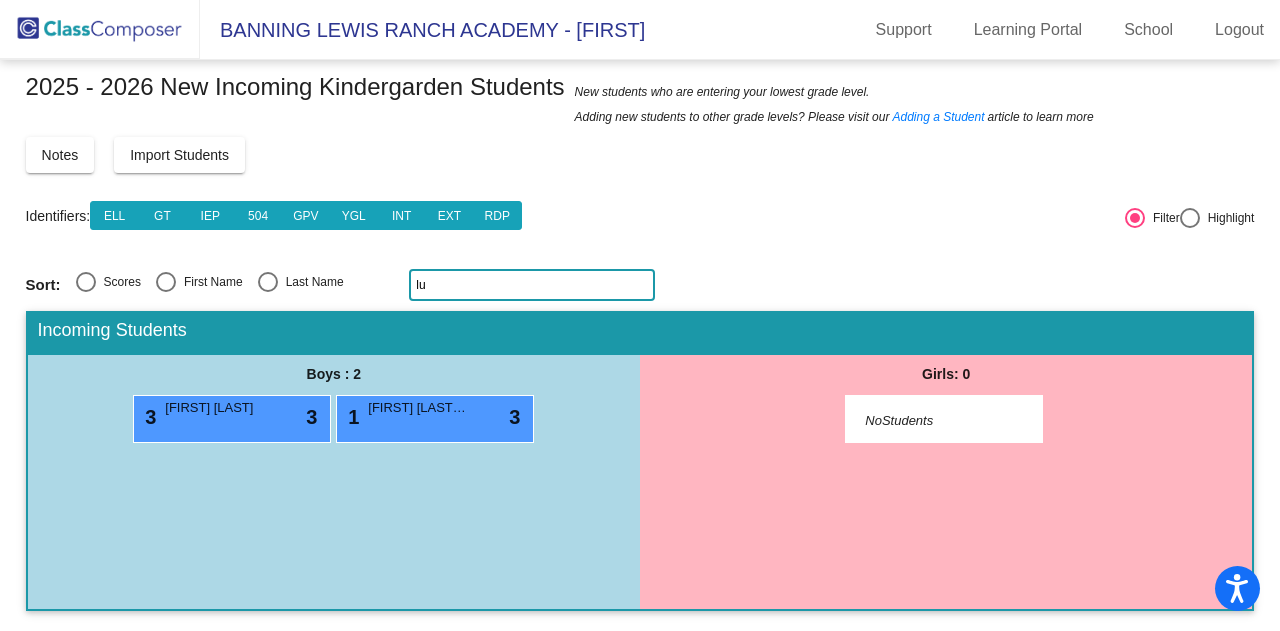 type on "l" 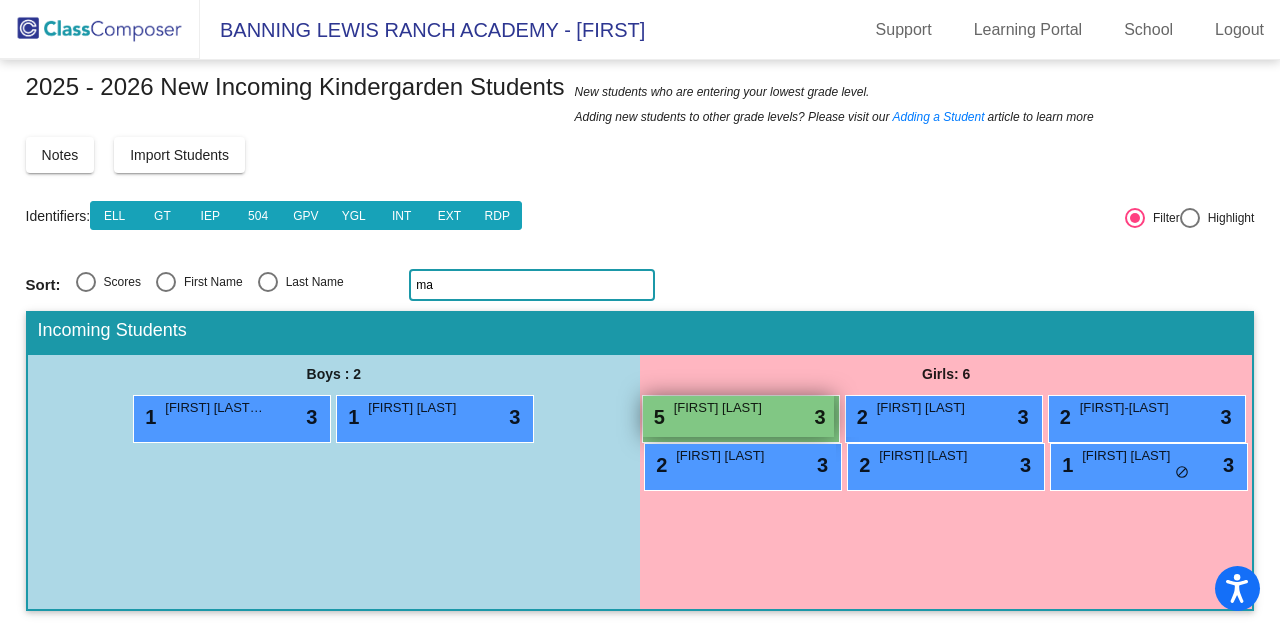 click on "[FIRST] [LAST]" at bounding box center (724, 408) 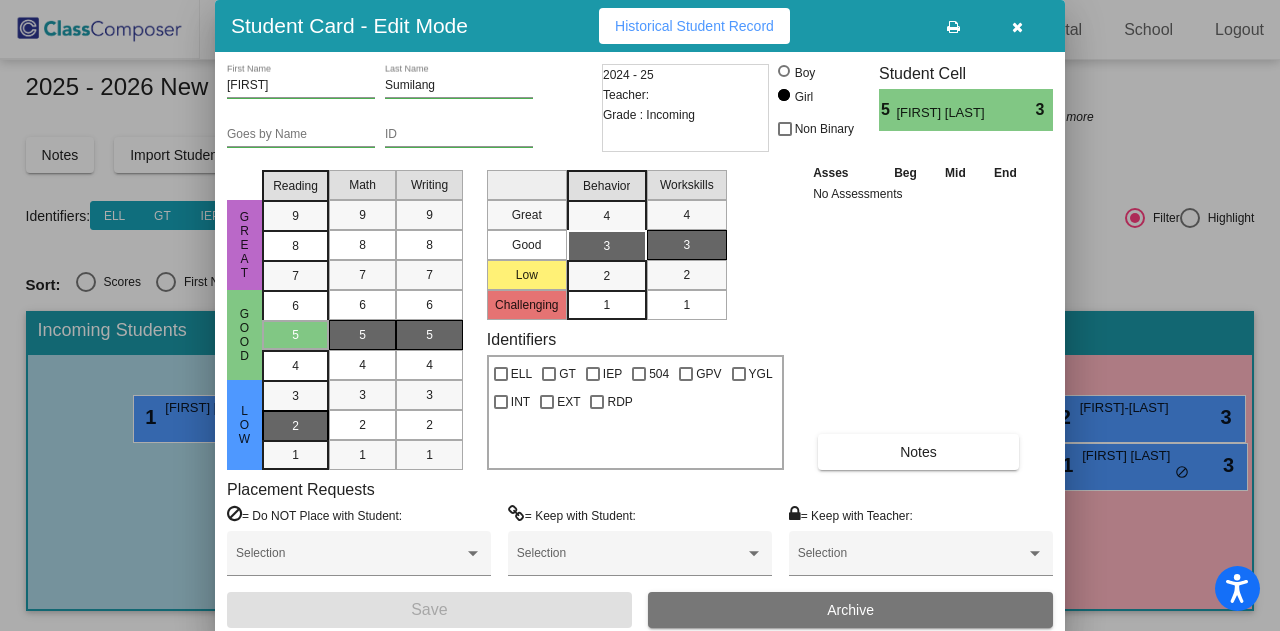 click on "2" at bounding box center [295, 396] 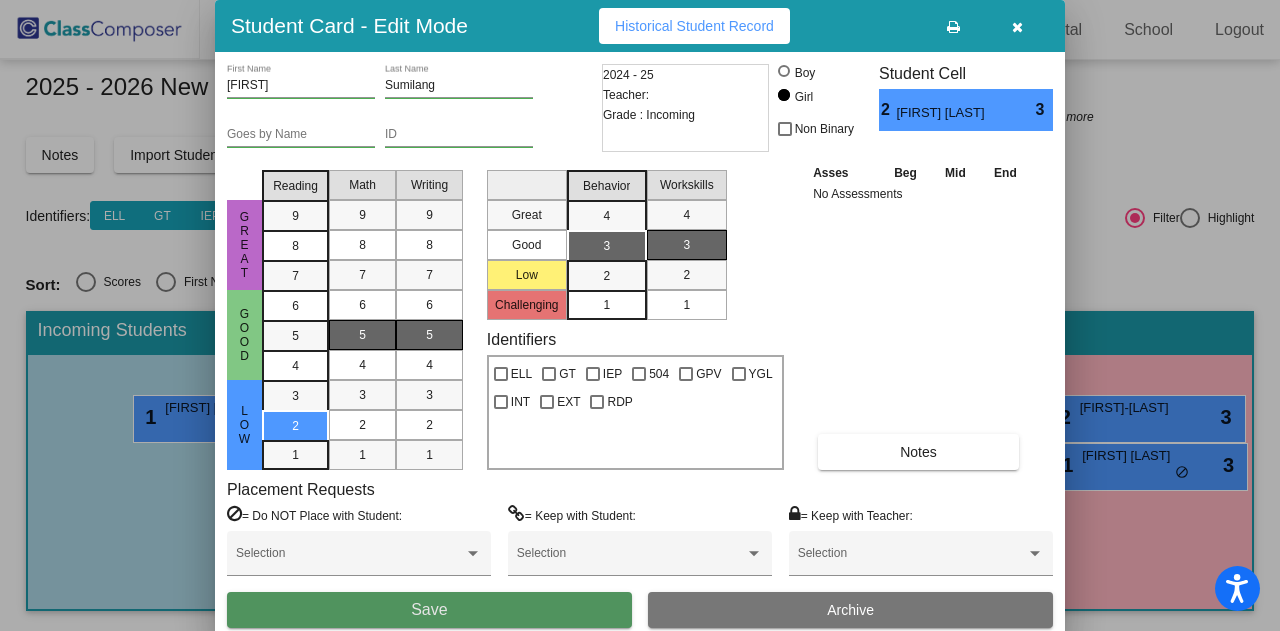 click on "Save" at bounding box center (429, 609) 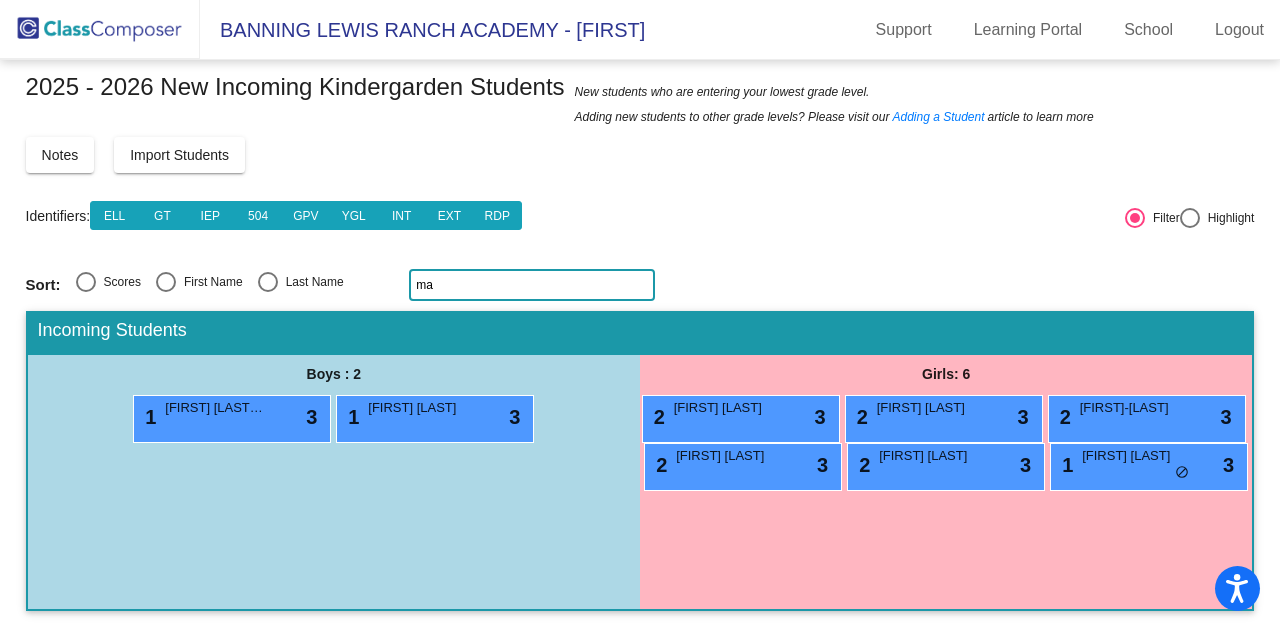 click on "ma" 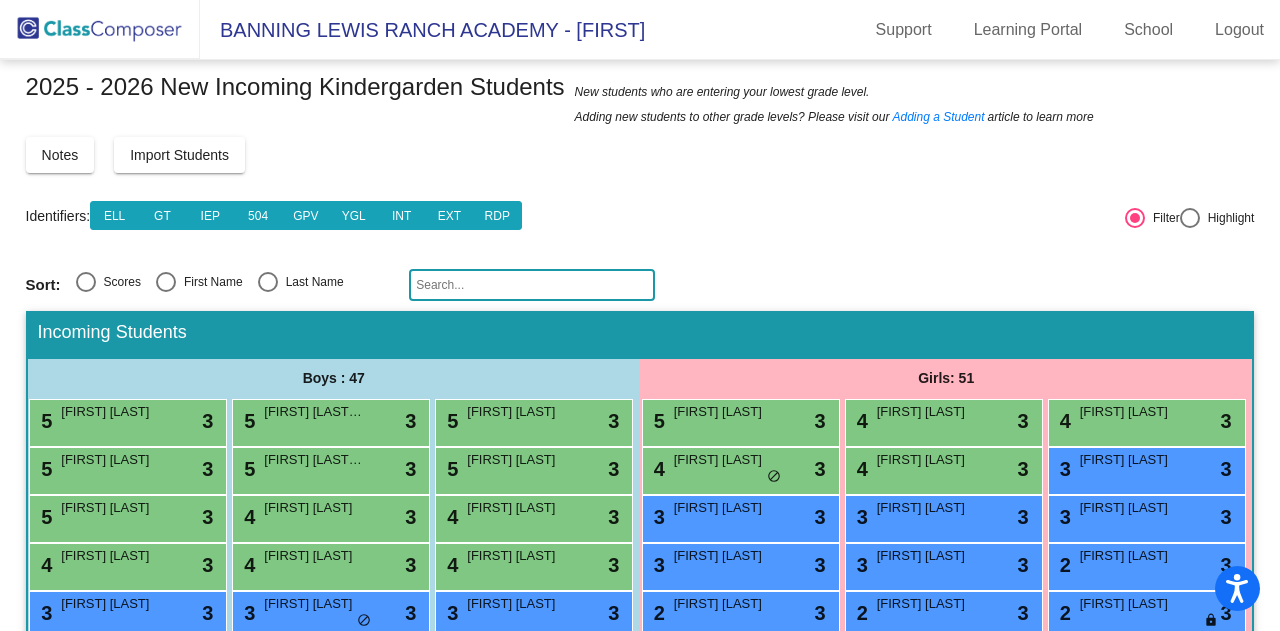 click 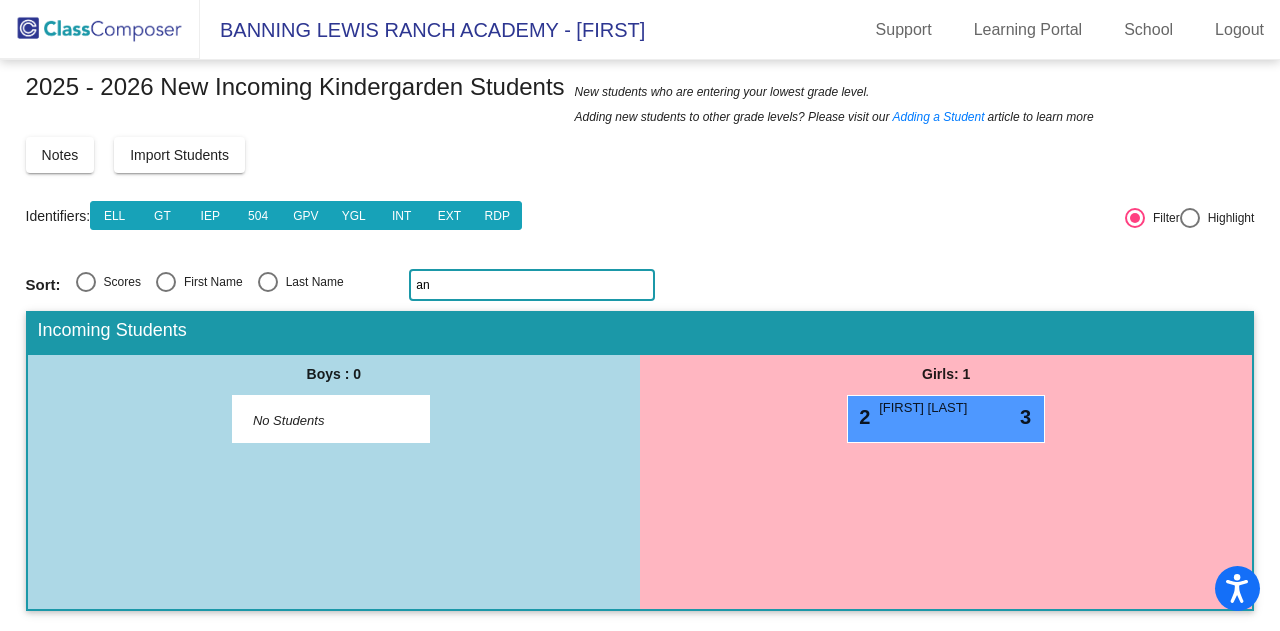 type on "a" 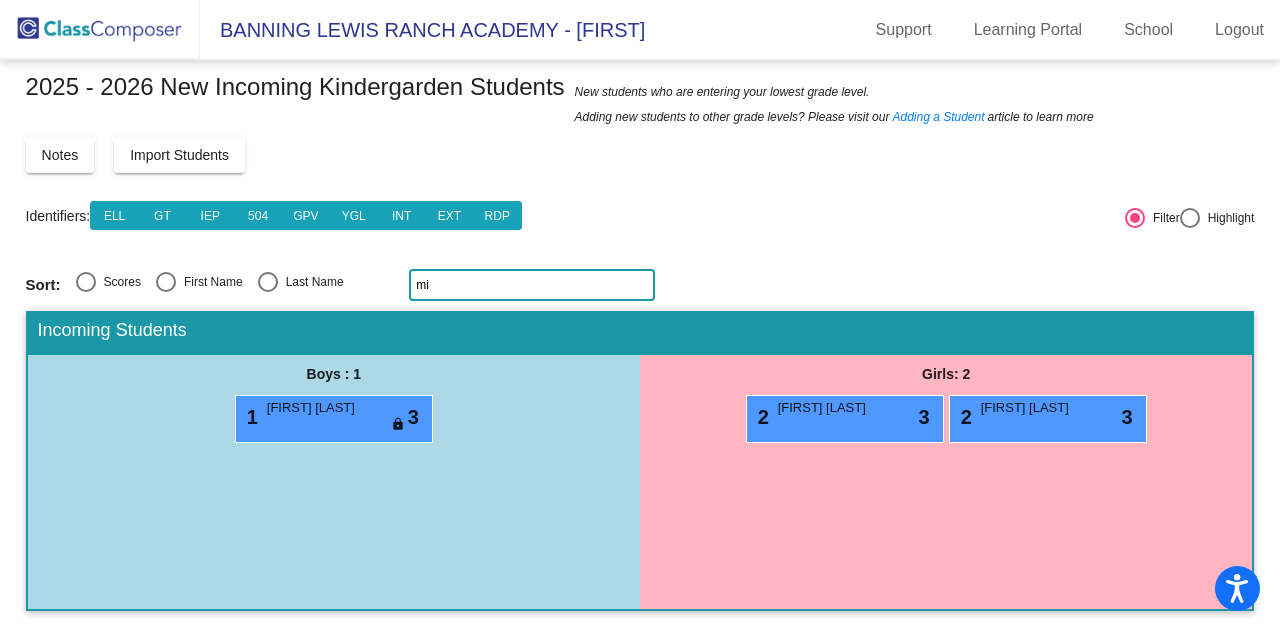 type on "m" 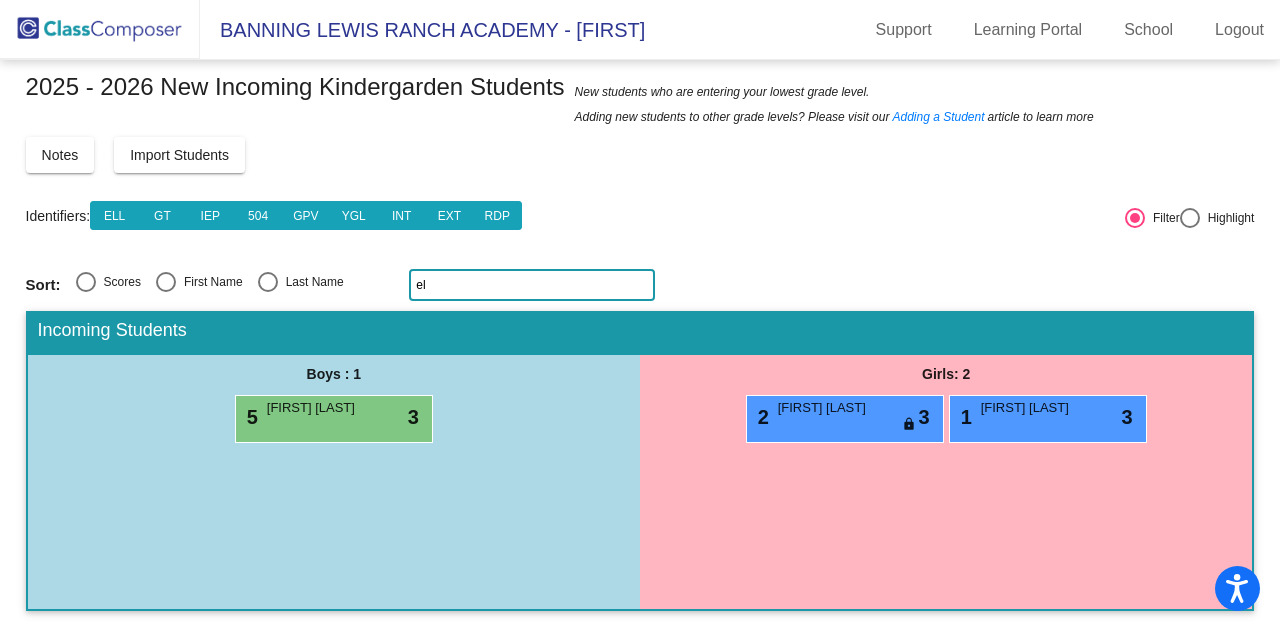 type on "e" 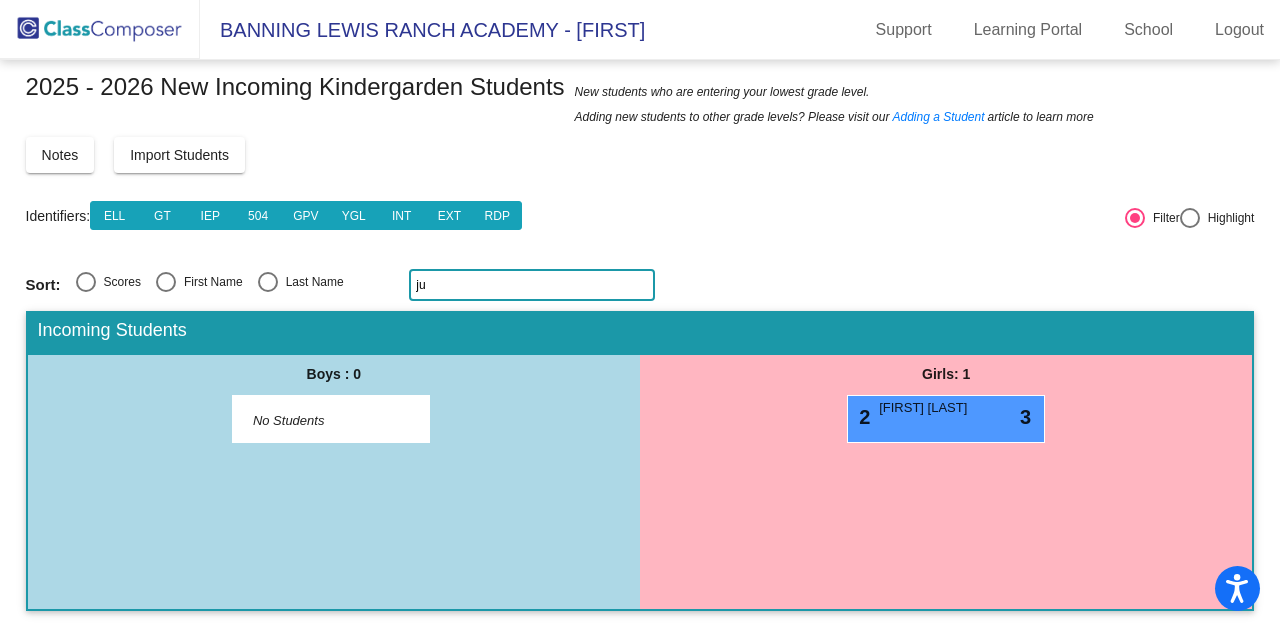 type on "j" 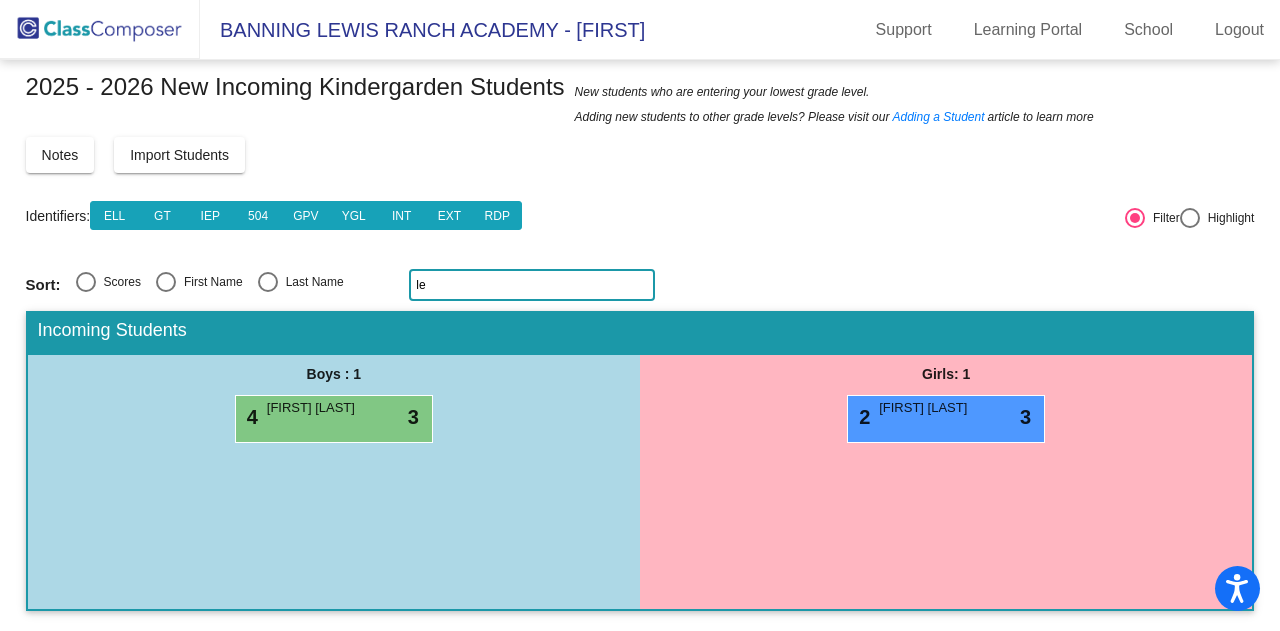 type on "l" 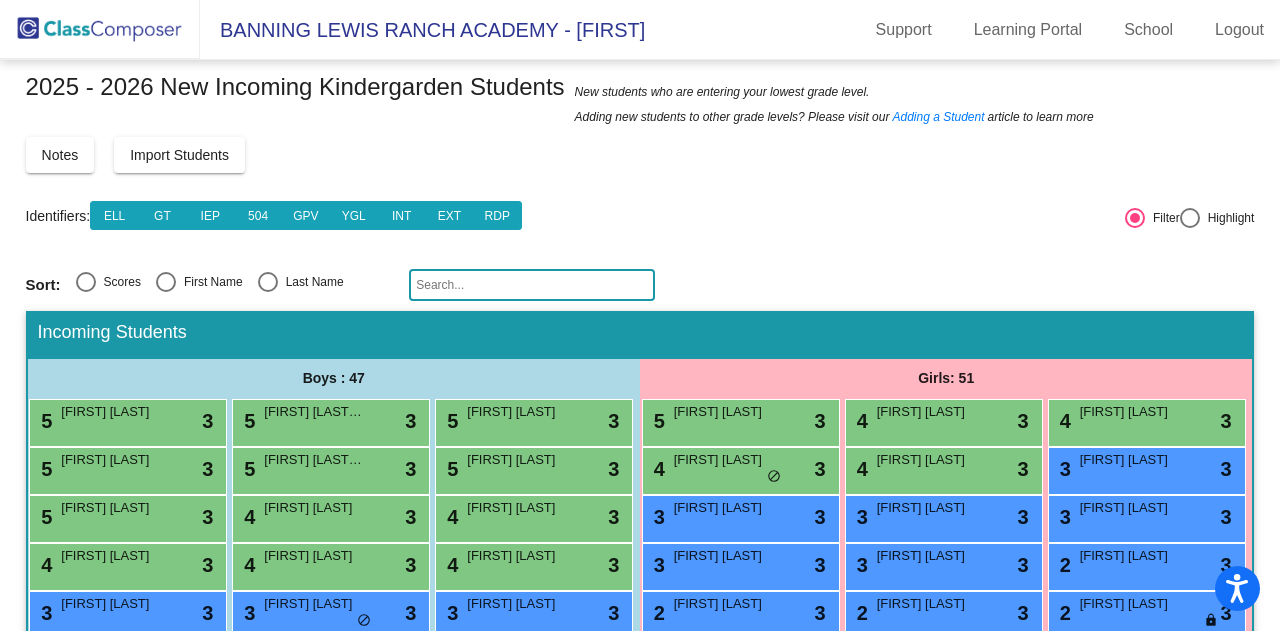 click 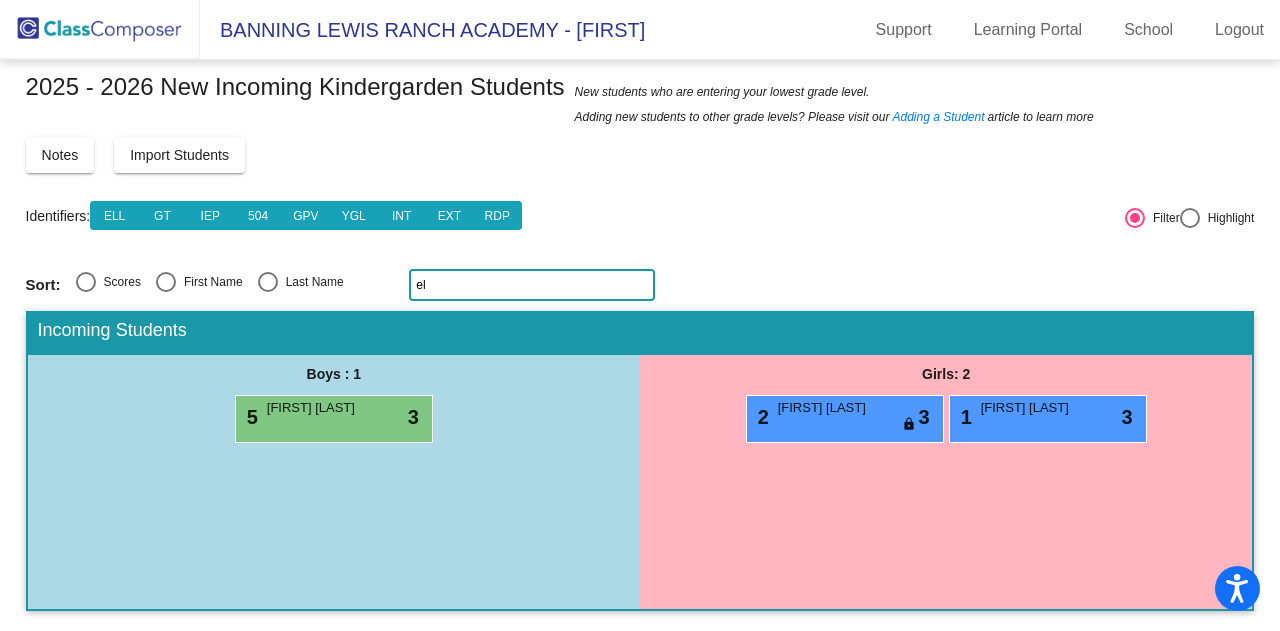 type on "e" 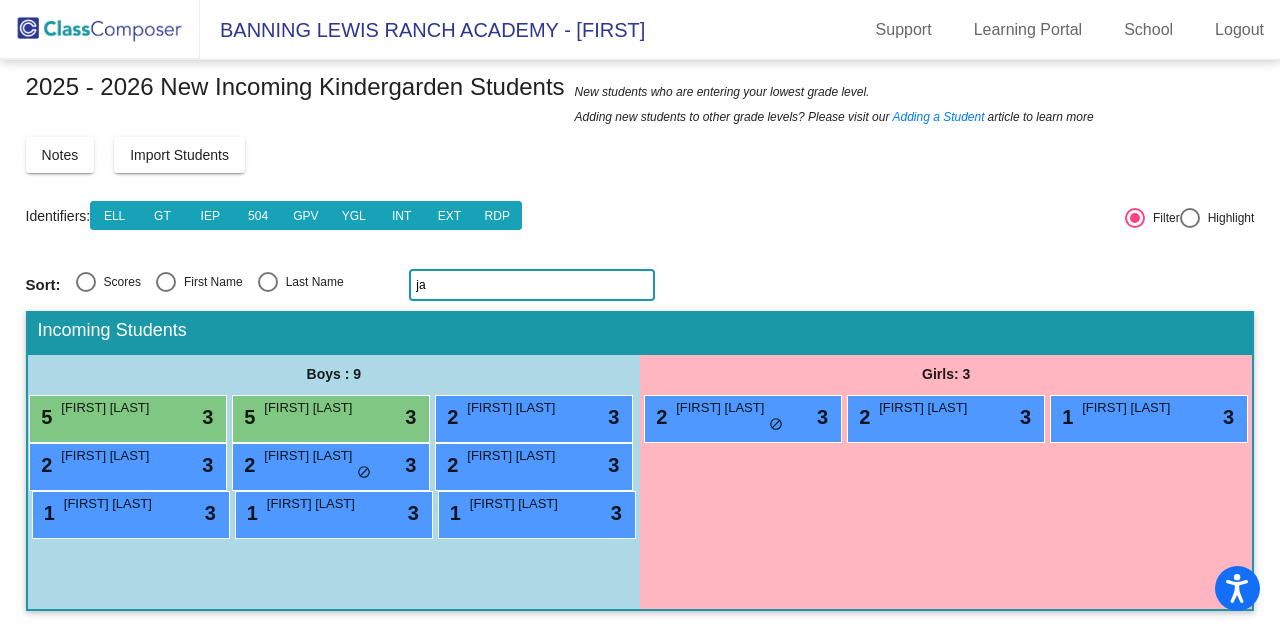 type on "j" 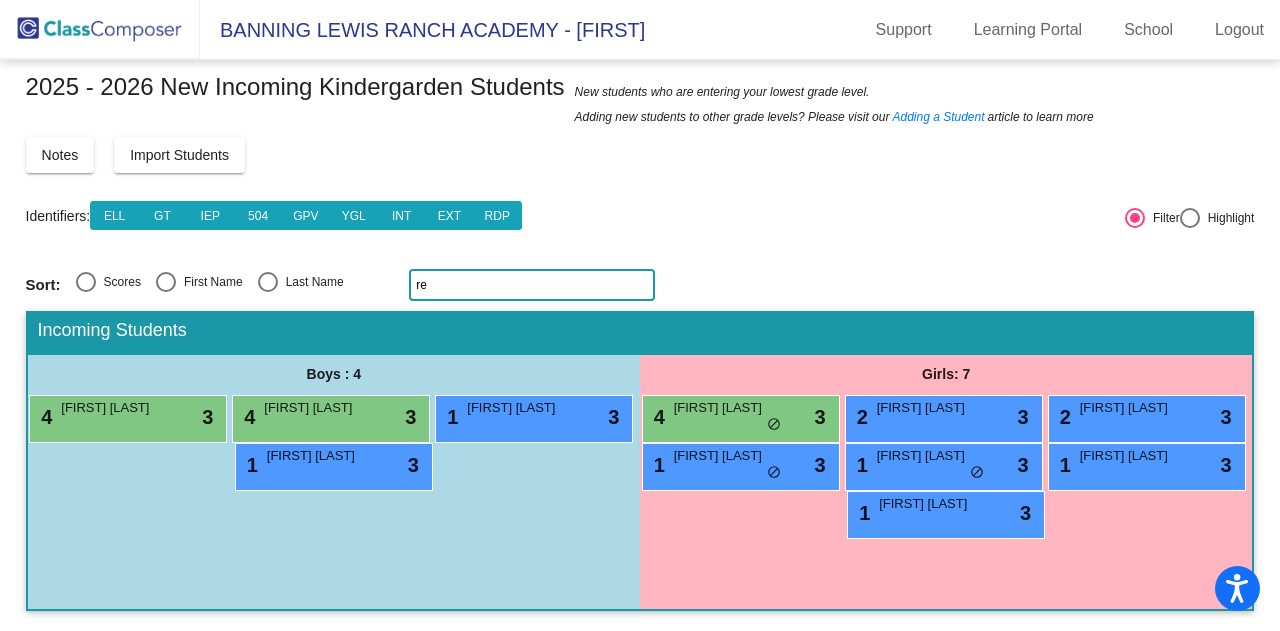 type on "r" 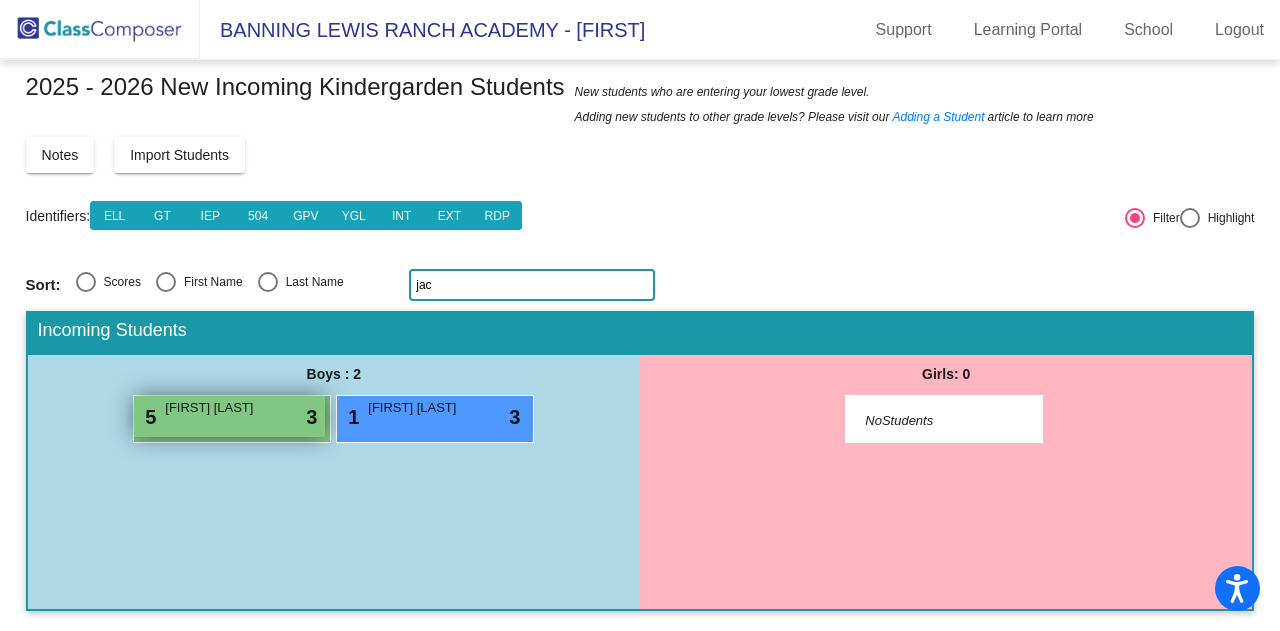 click on "[FIRST] [LAST]" at bounding box center (215, 408) 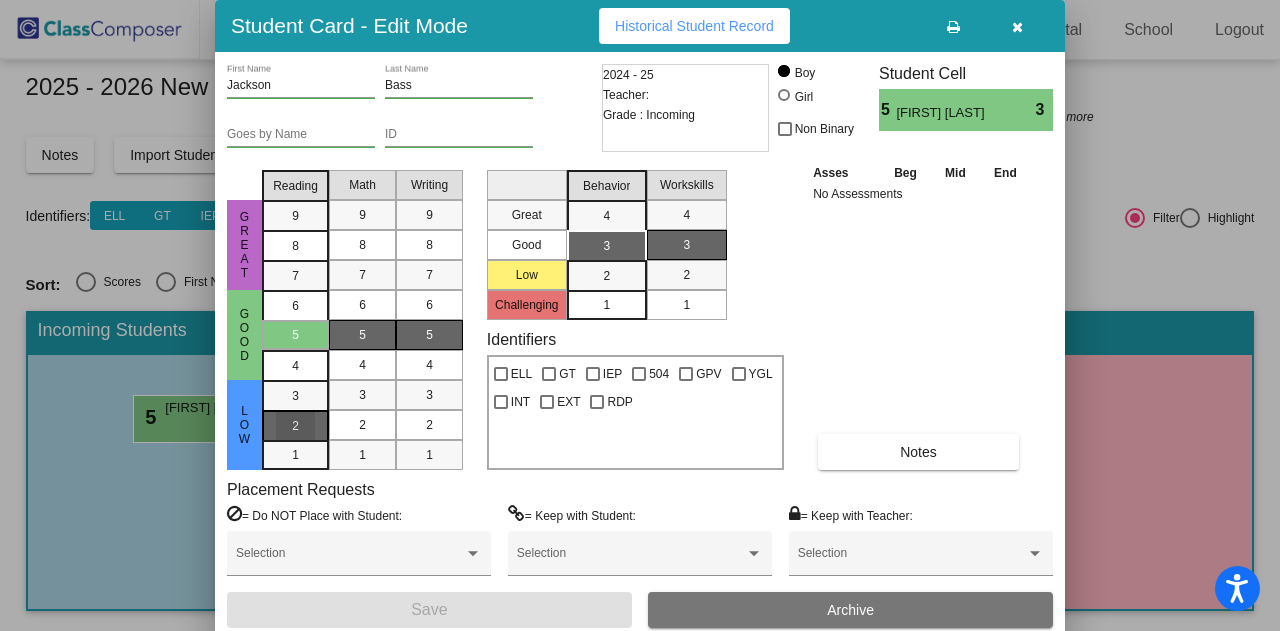 click on "2" at bounding box center [295, 396] 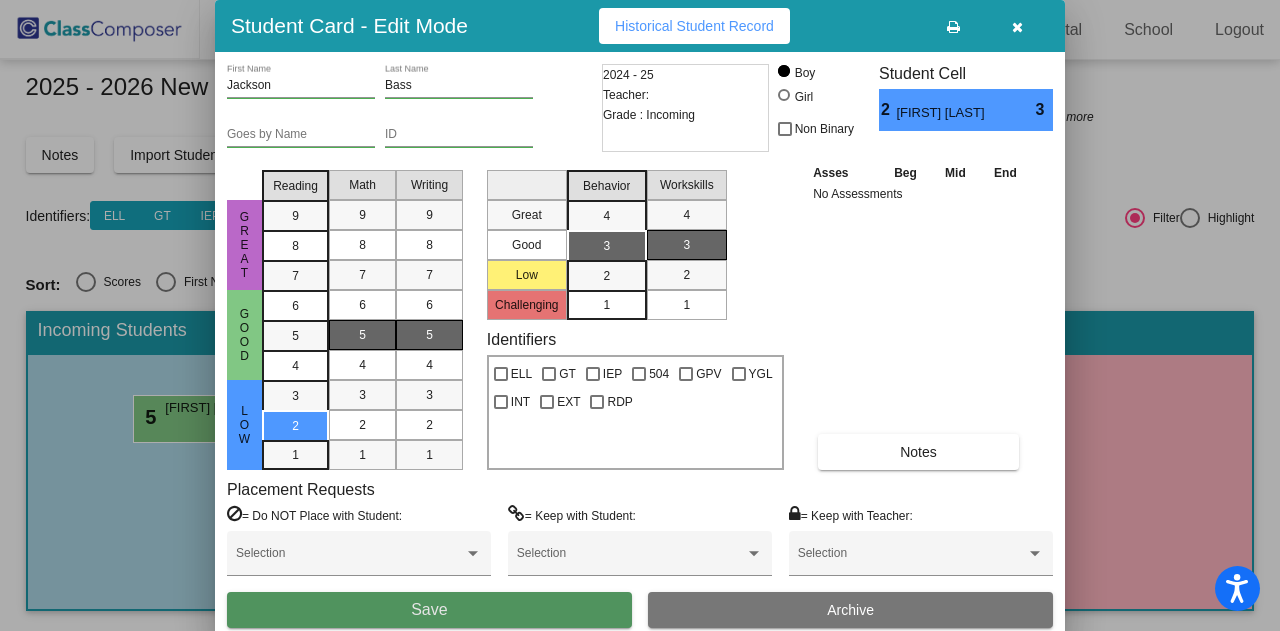 click on "Save" at bounding box center [429, 610] 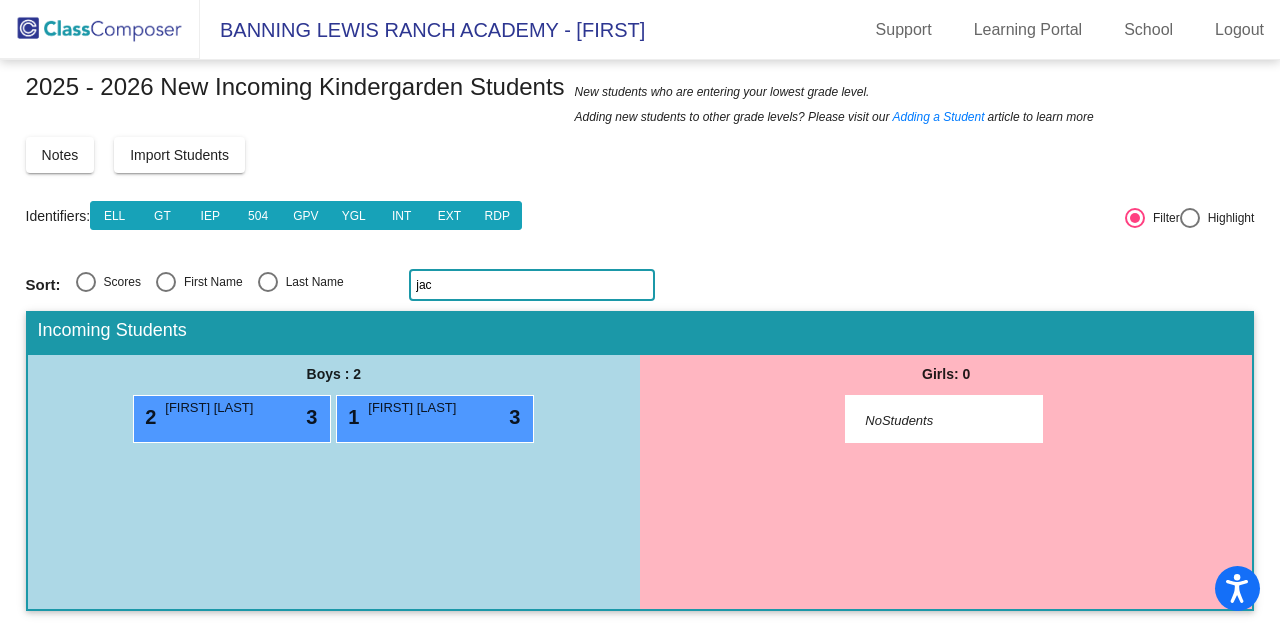 click on "jac" 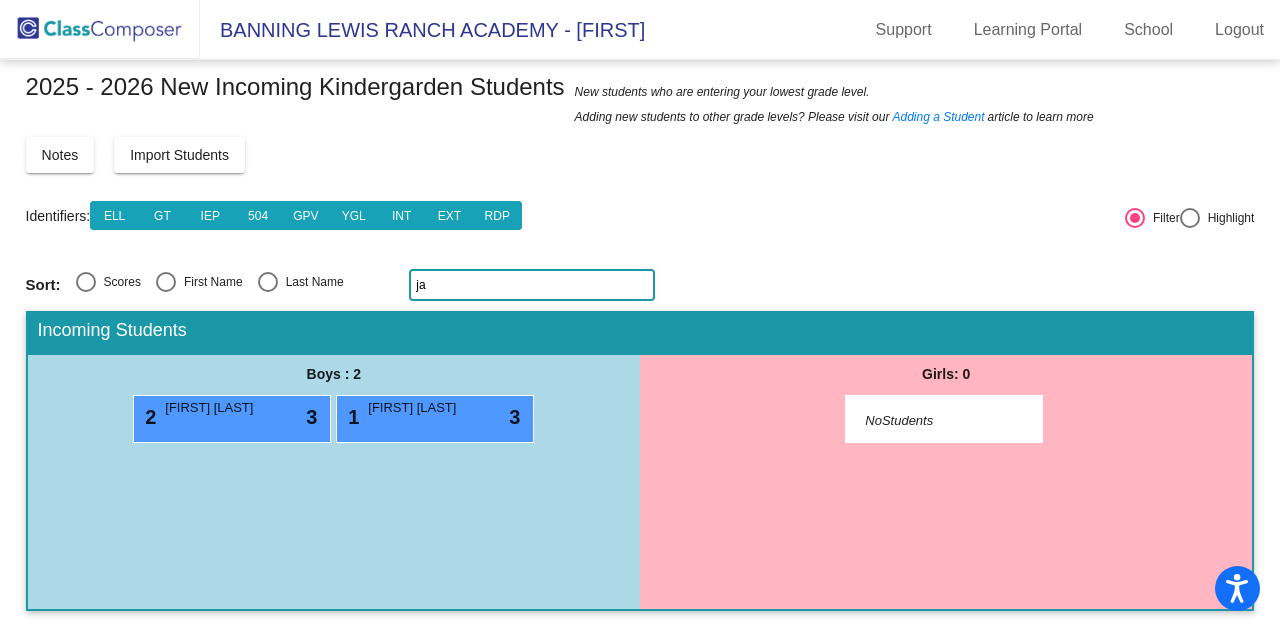 type on "j" 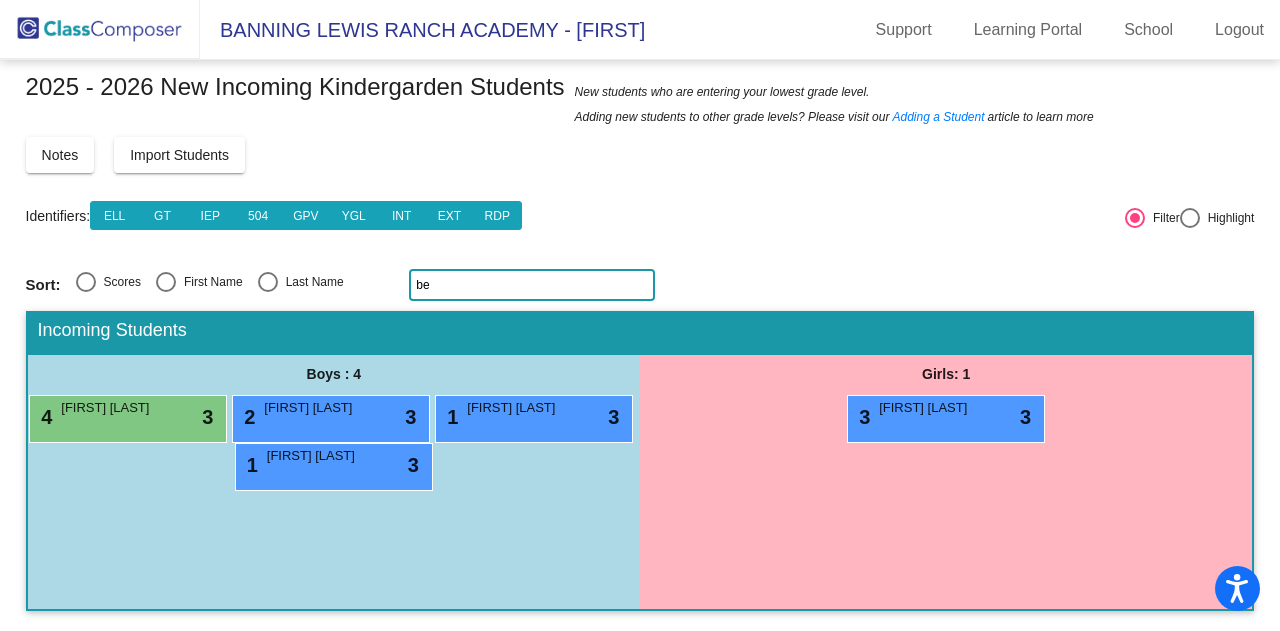 type on "b" 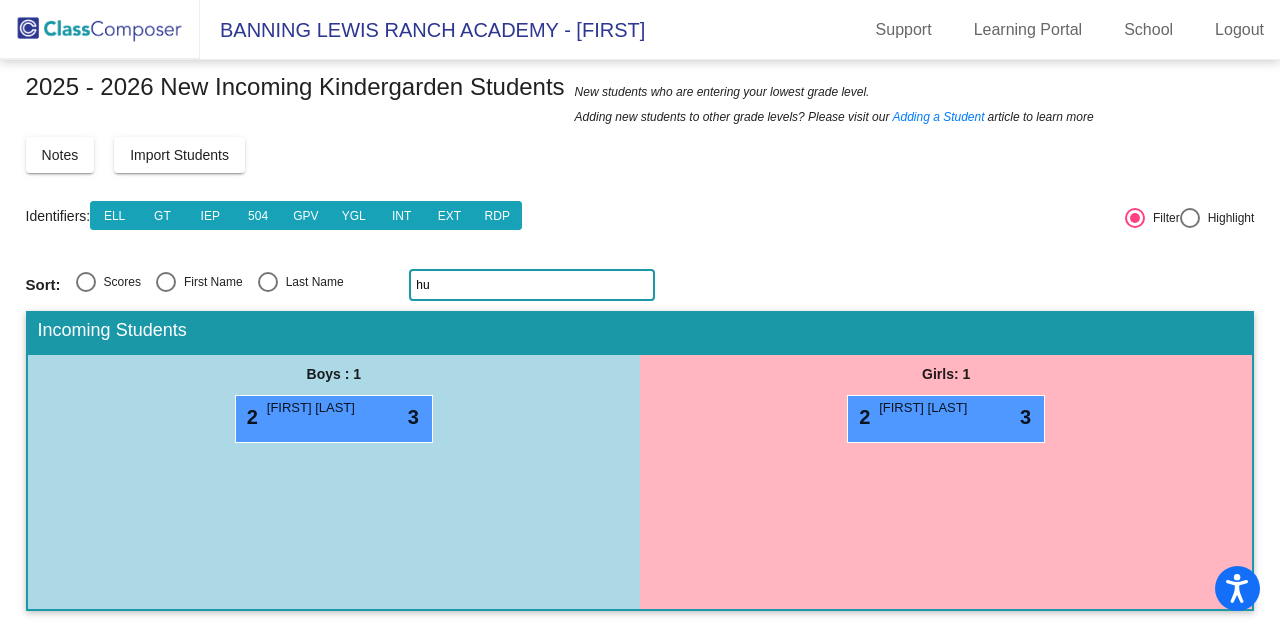 type on "h" 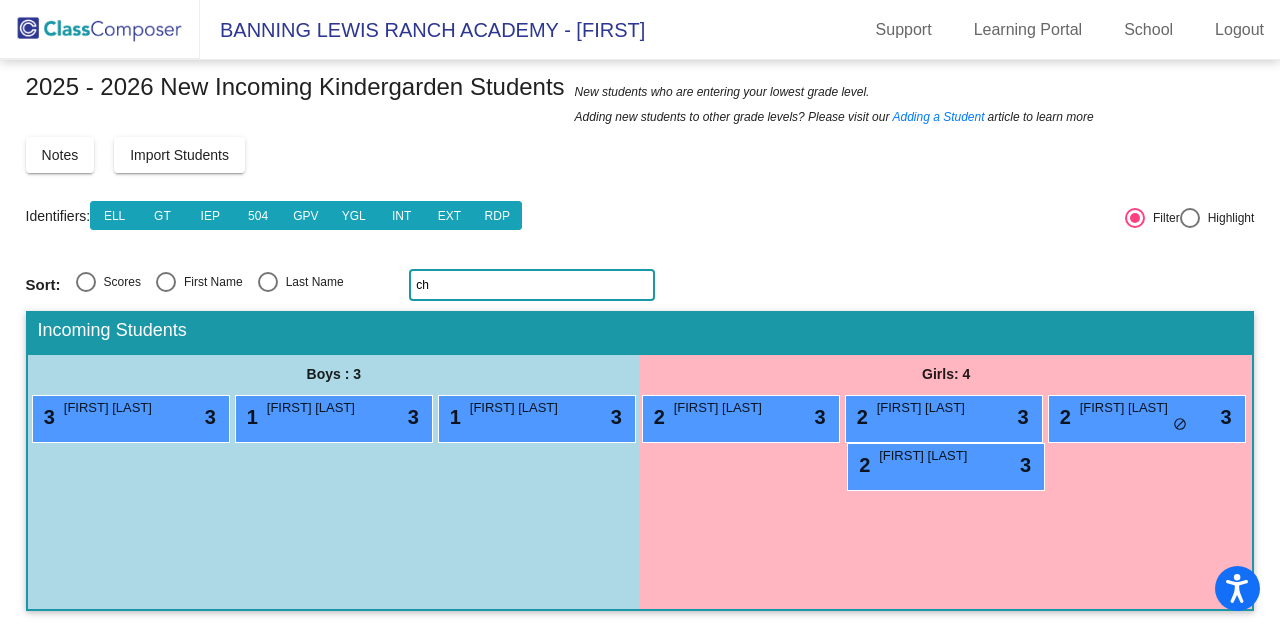 type on "c" 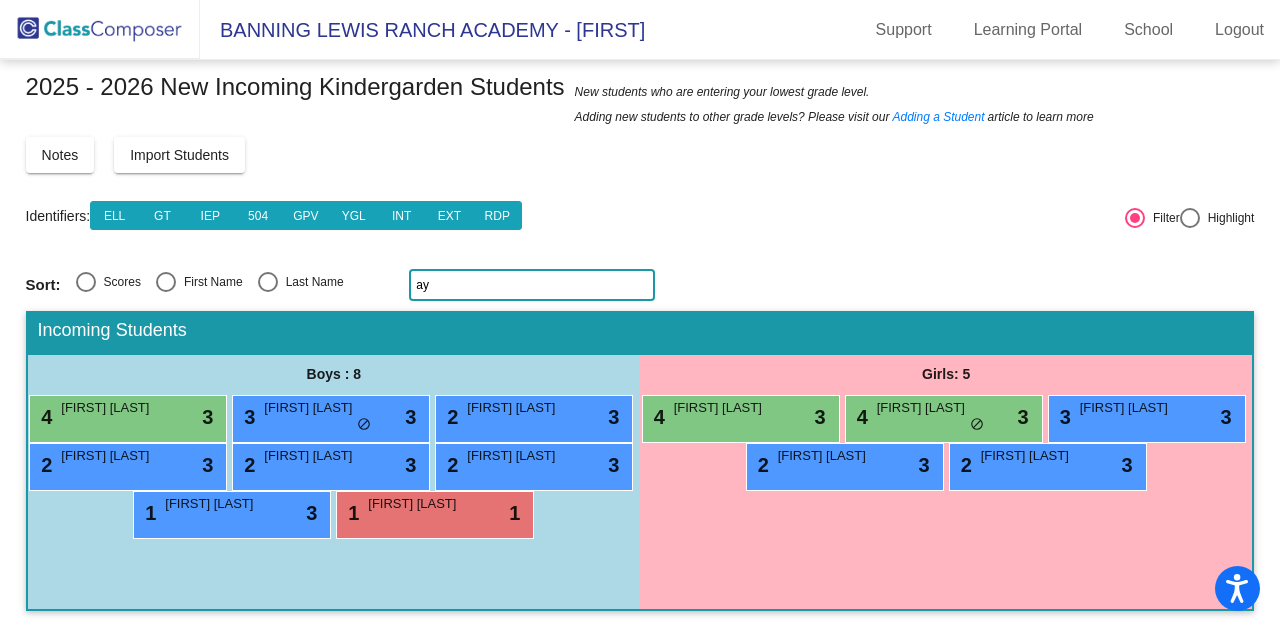 type on "a" 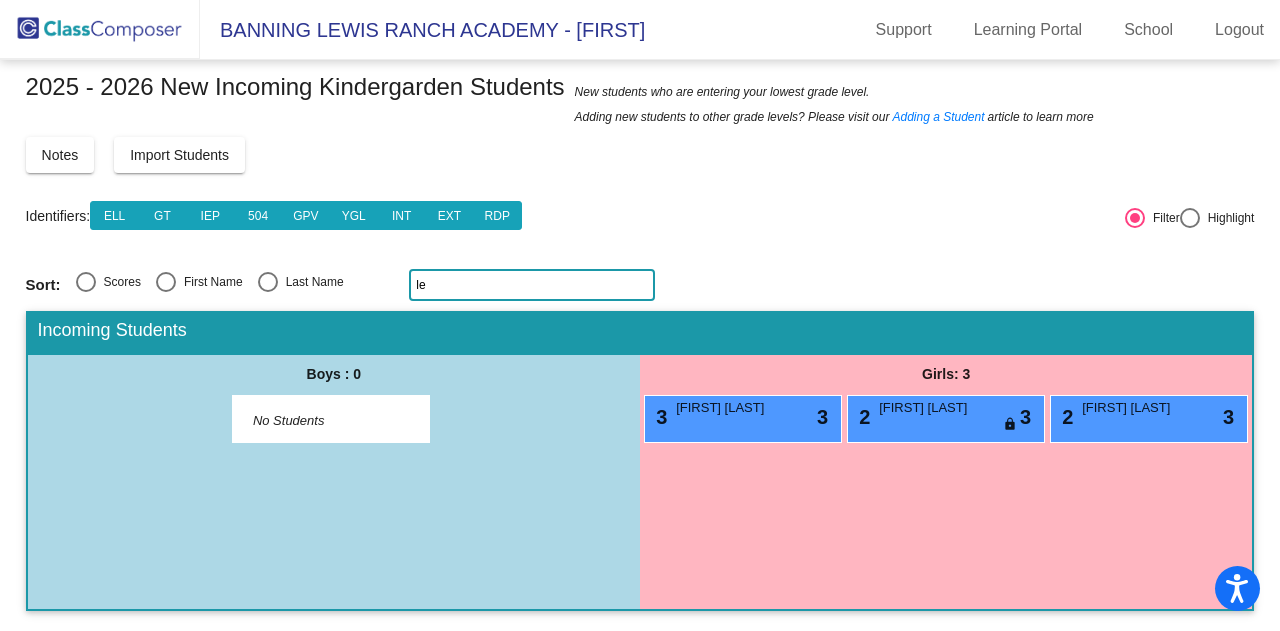 type on "l" 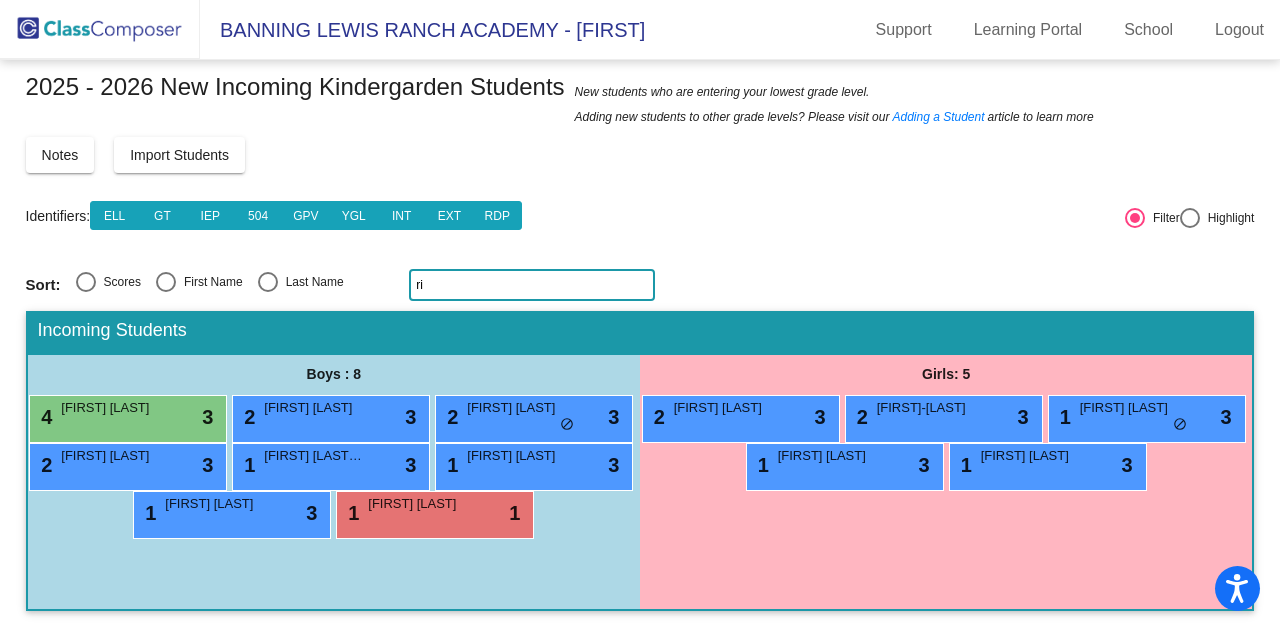 type on "r" 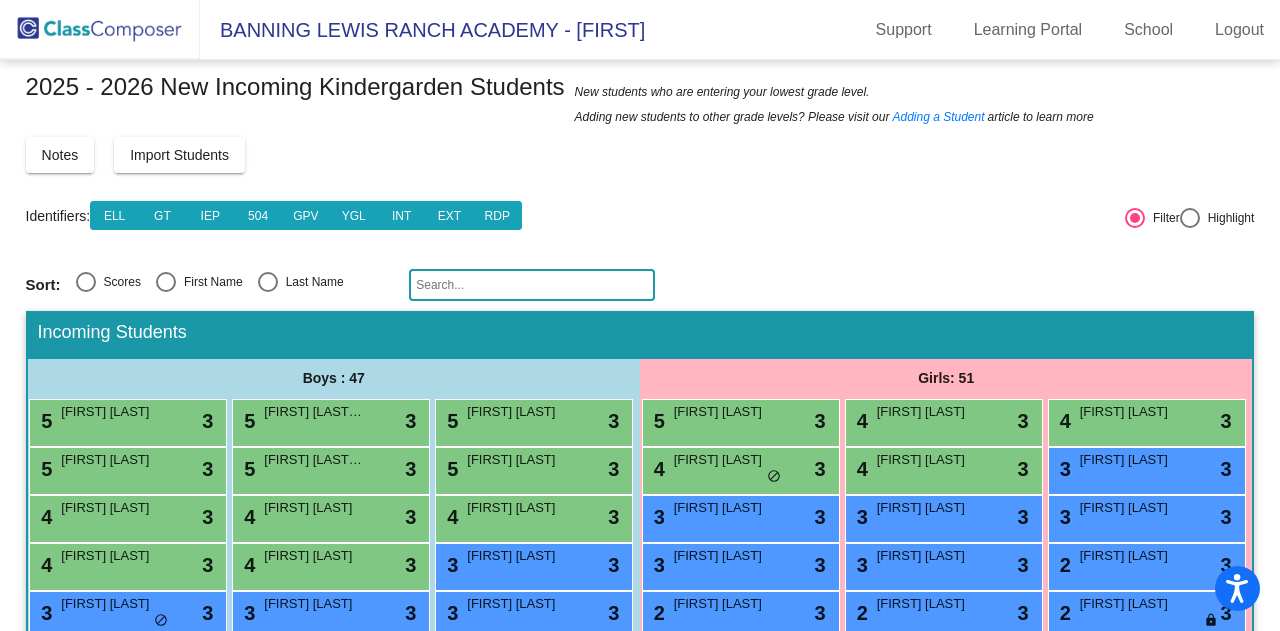 type 